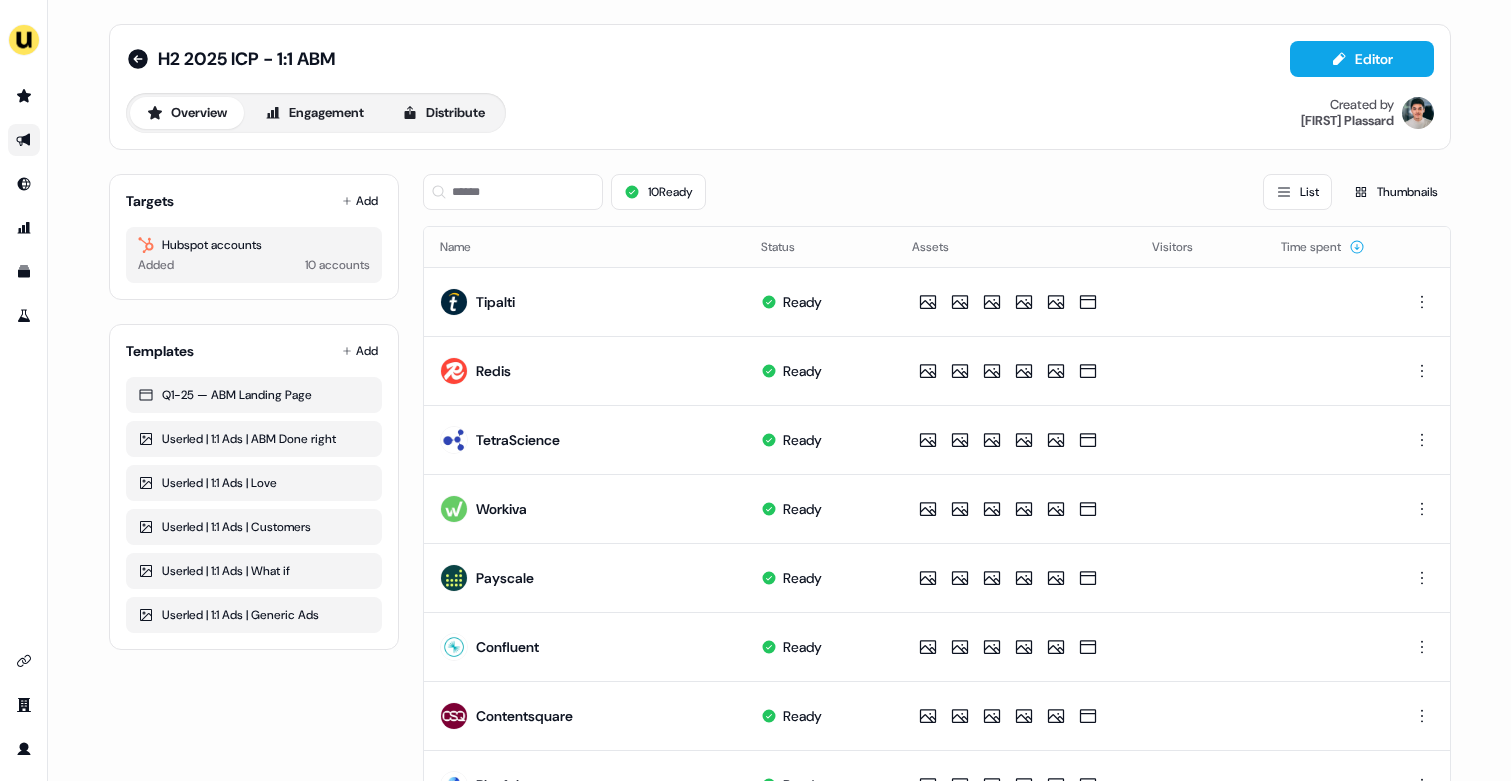 scroll, scrollTop: 0, scrollLeft: 0, axis: both 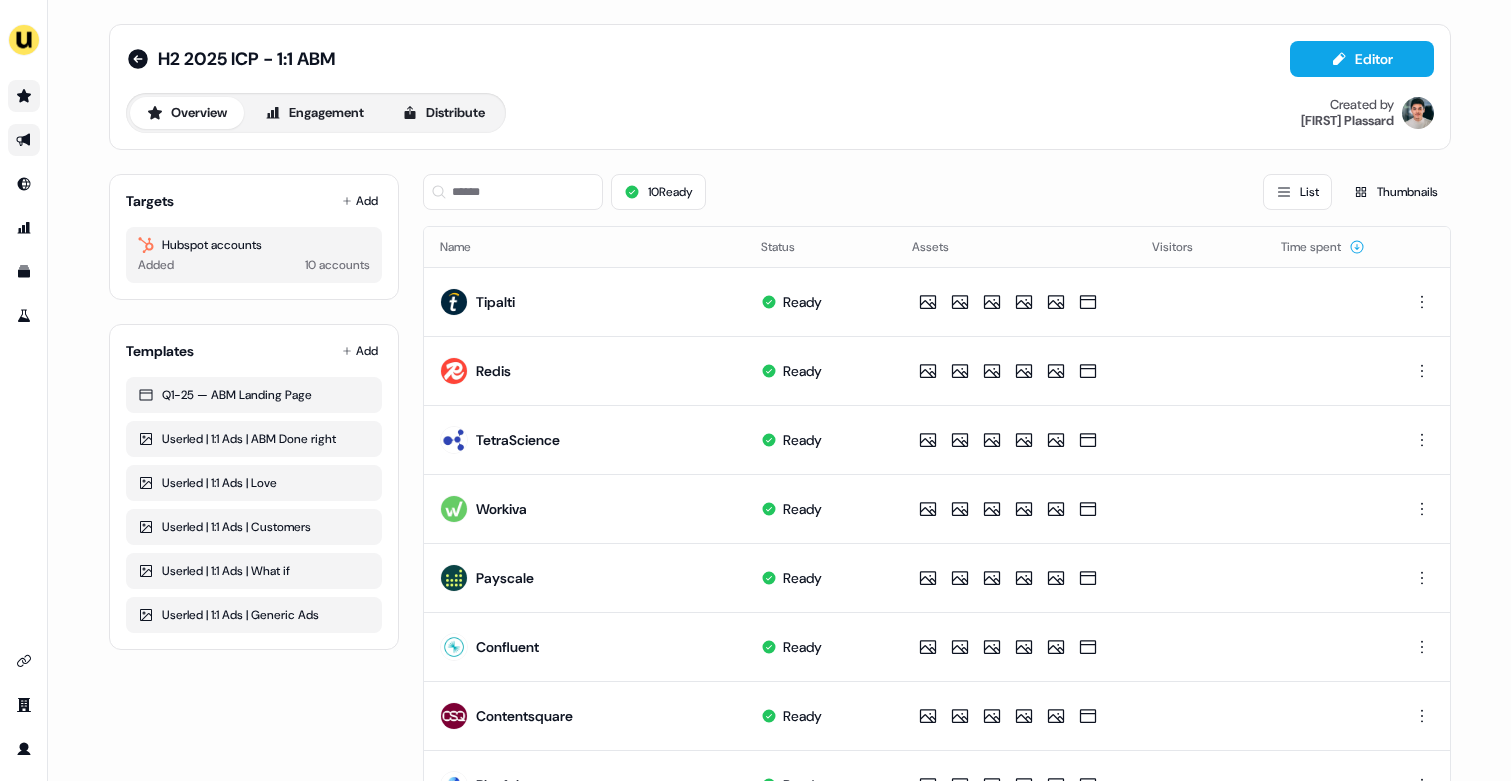 click at bounding box center [24, 96] 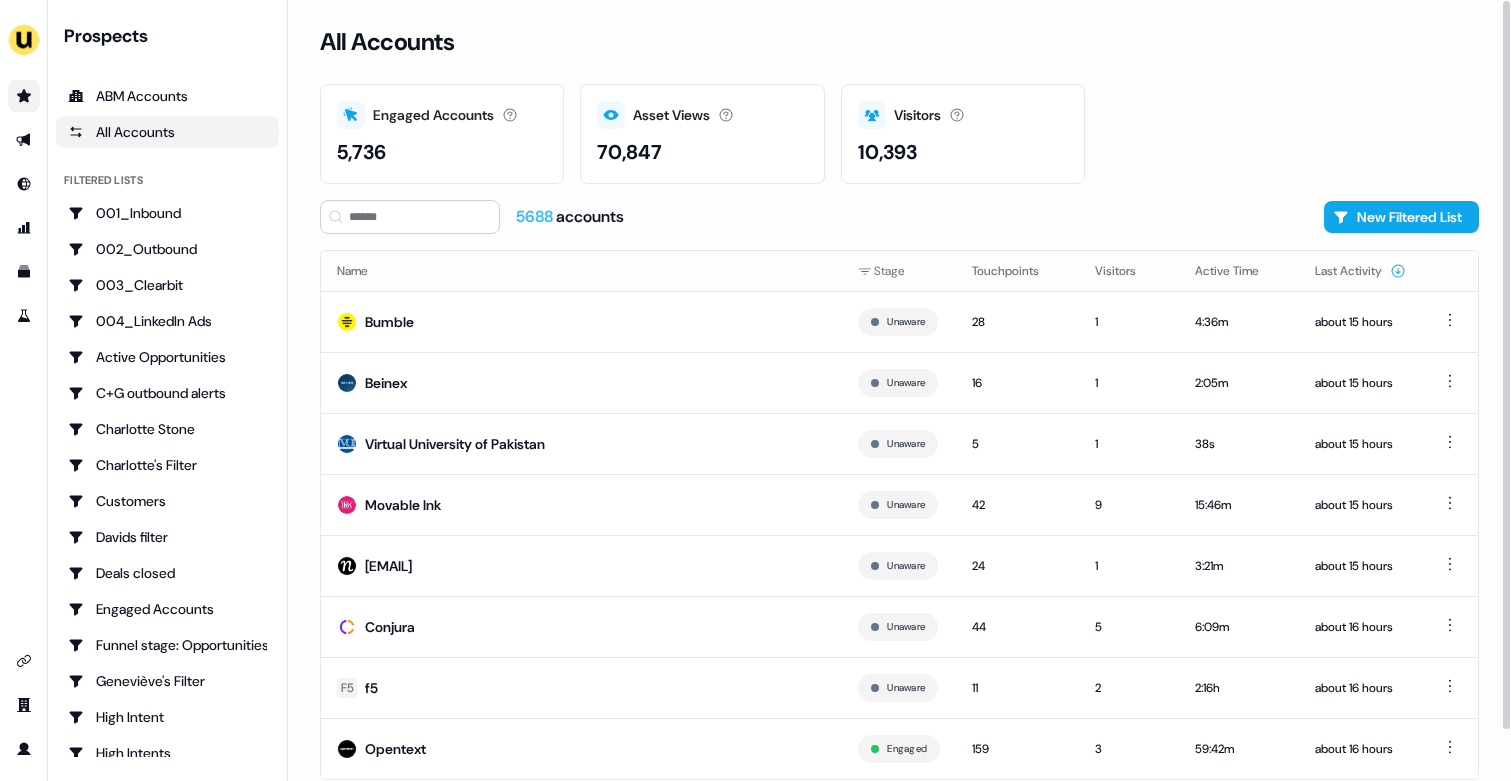 scroll, scrollTop: 54, scrollLeft: 0, axis: vertical 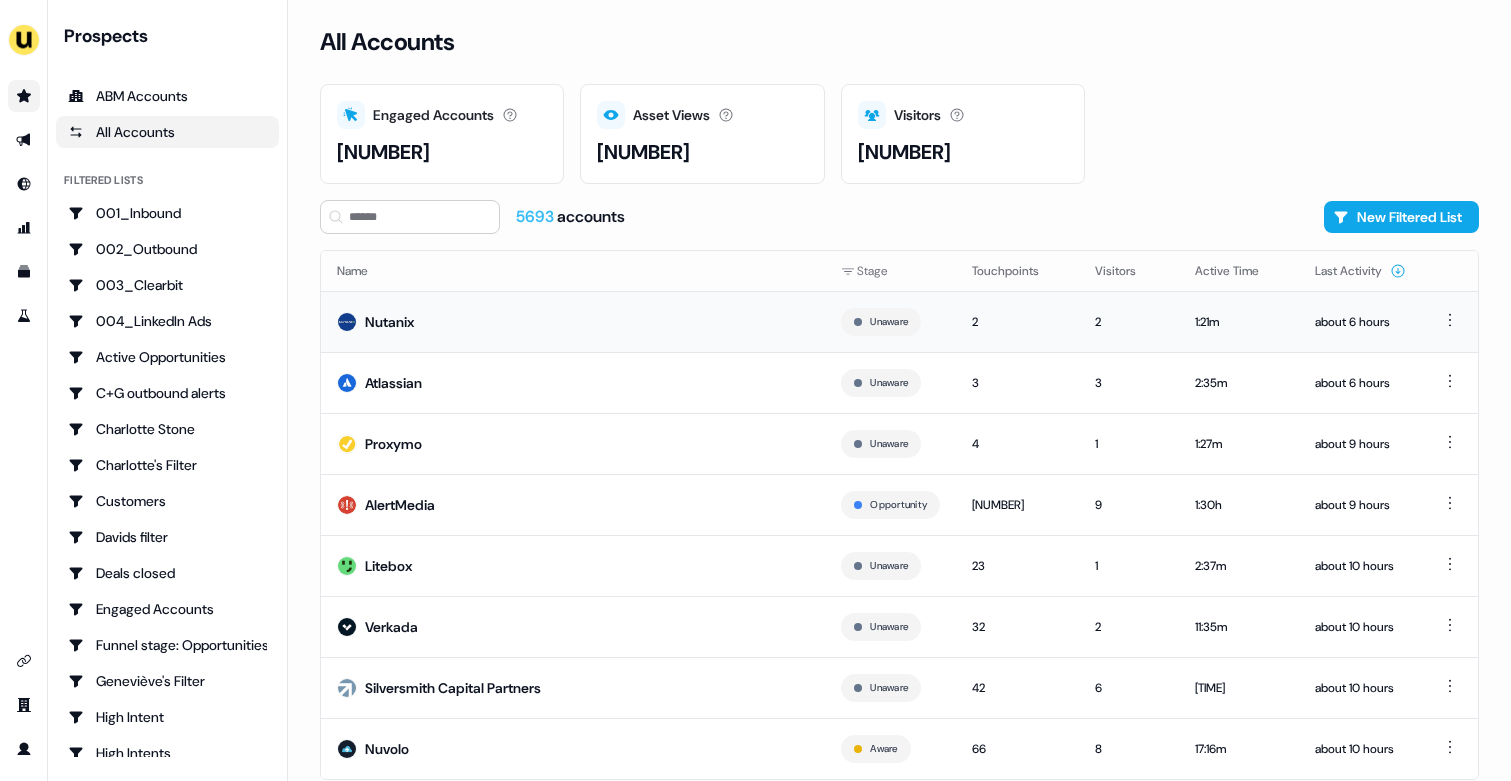 click on "Nutanix" at bounding box center (573, 321) 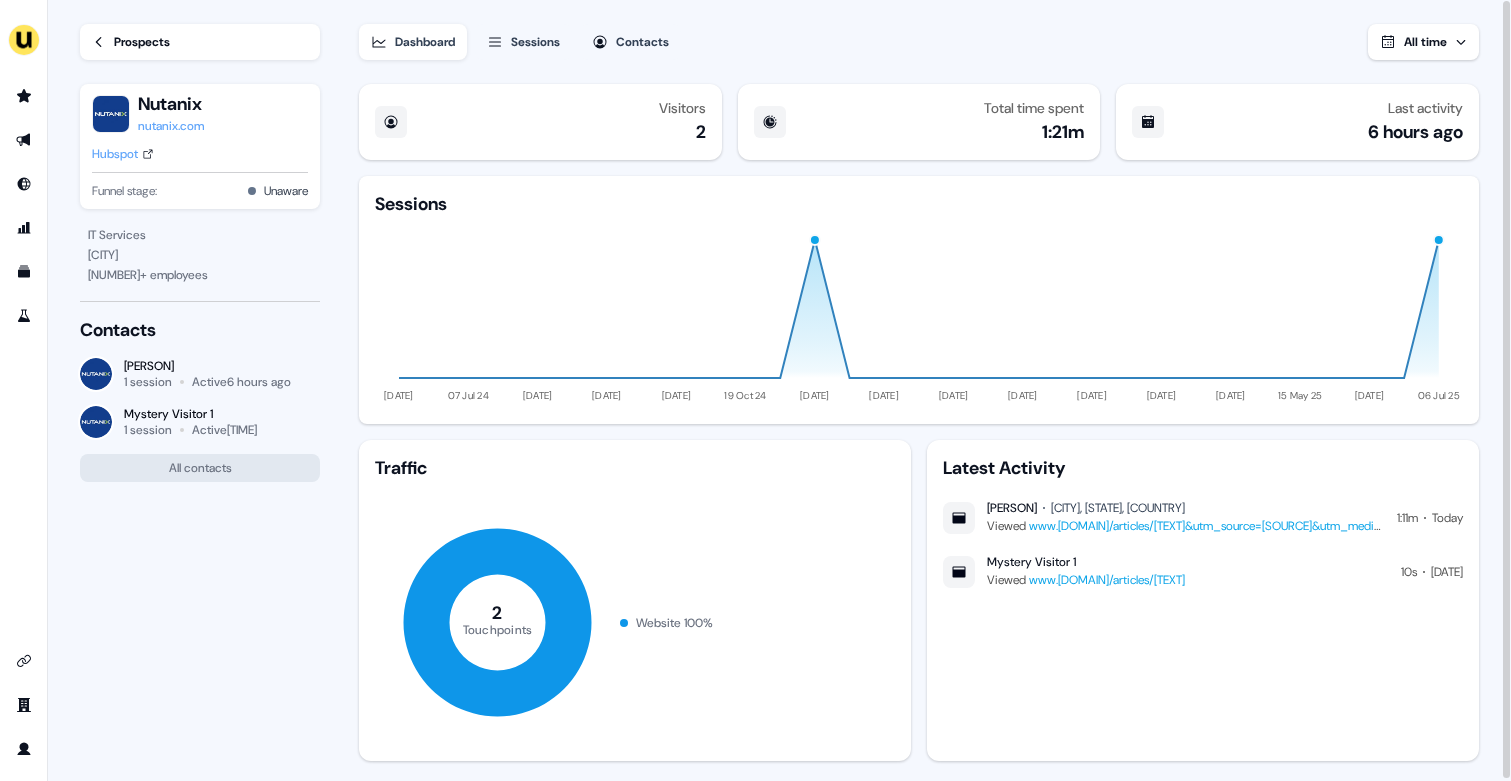 click on "Hubspot" at bounding box center (115, 154) 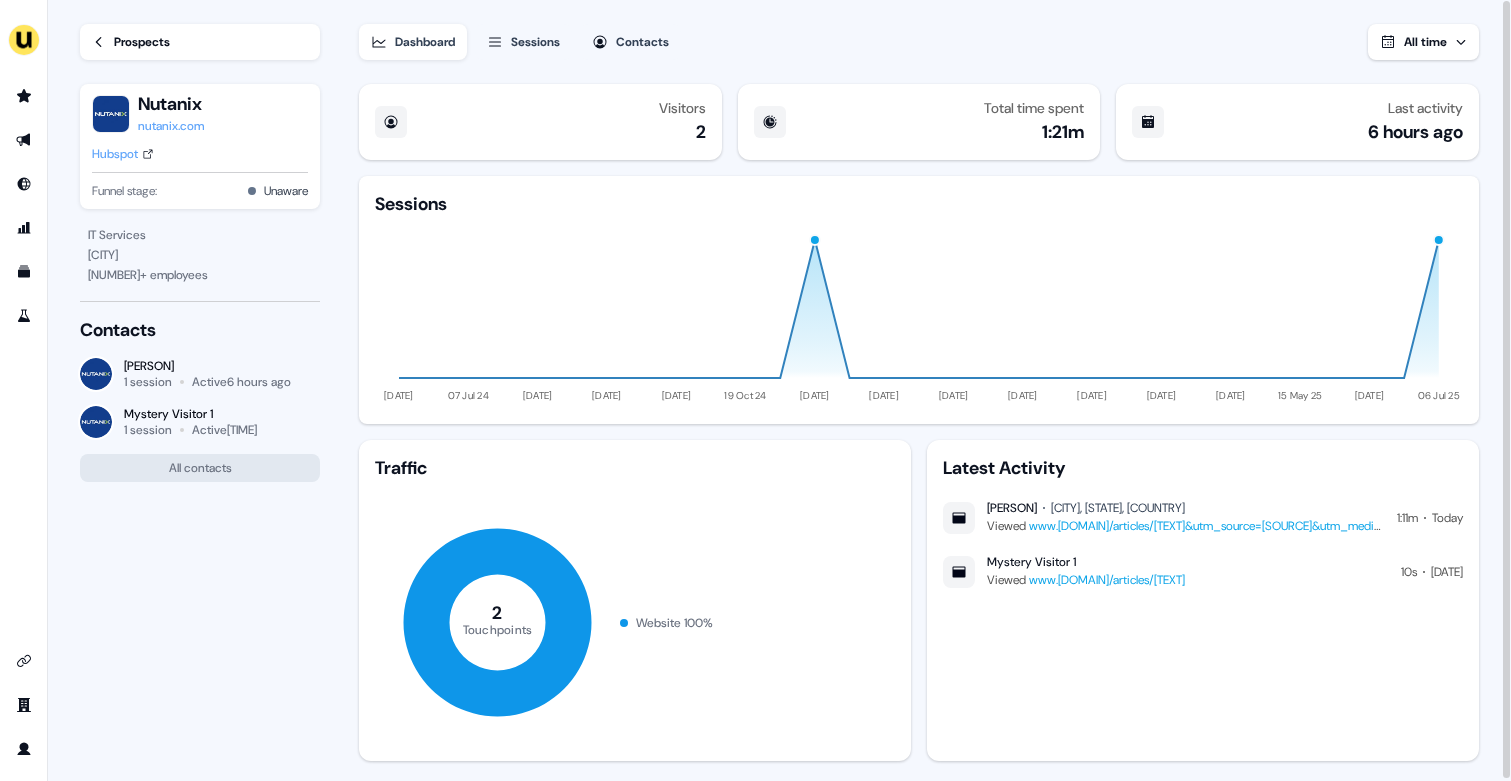 click on "Prospects" at bounding box center (142, 42) 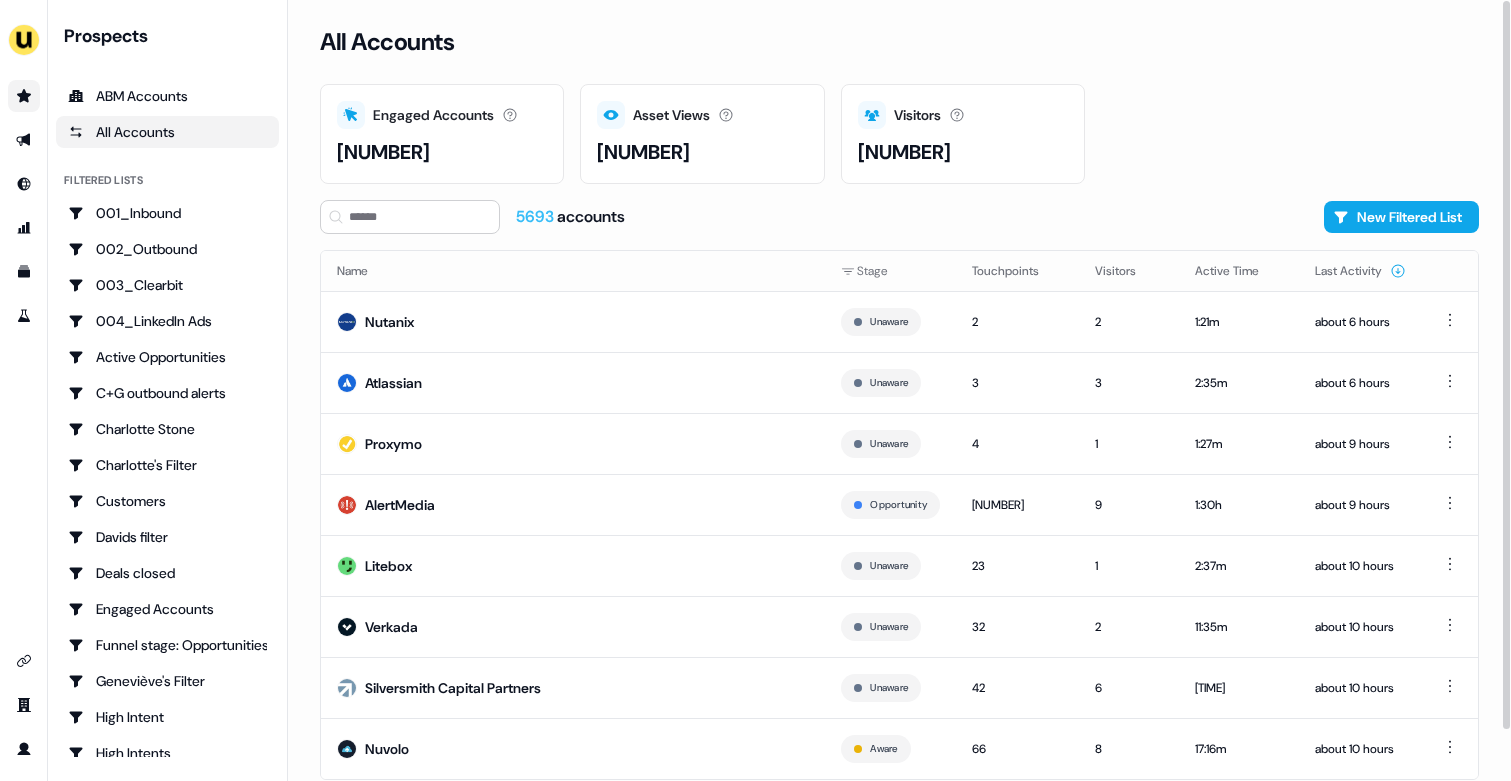 scroll, scrollTop: 54, scrollLeft: 0, axis: vertical 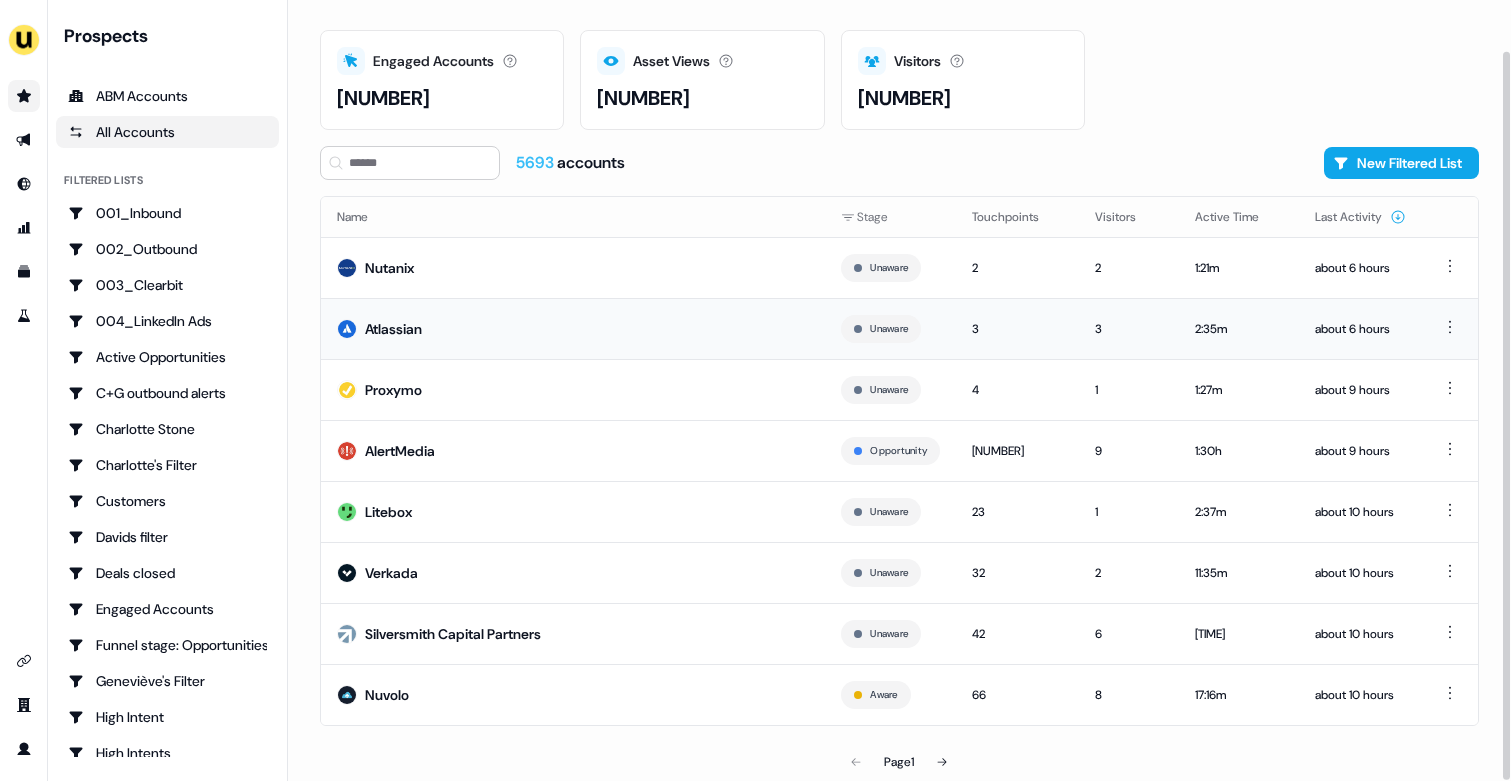 click on "Atlassian" at bounding box center [573, 328] 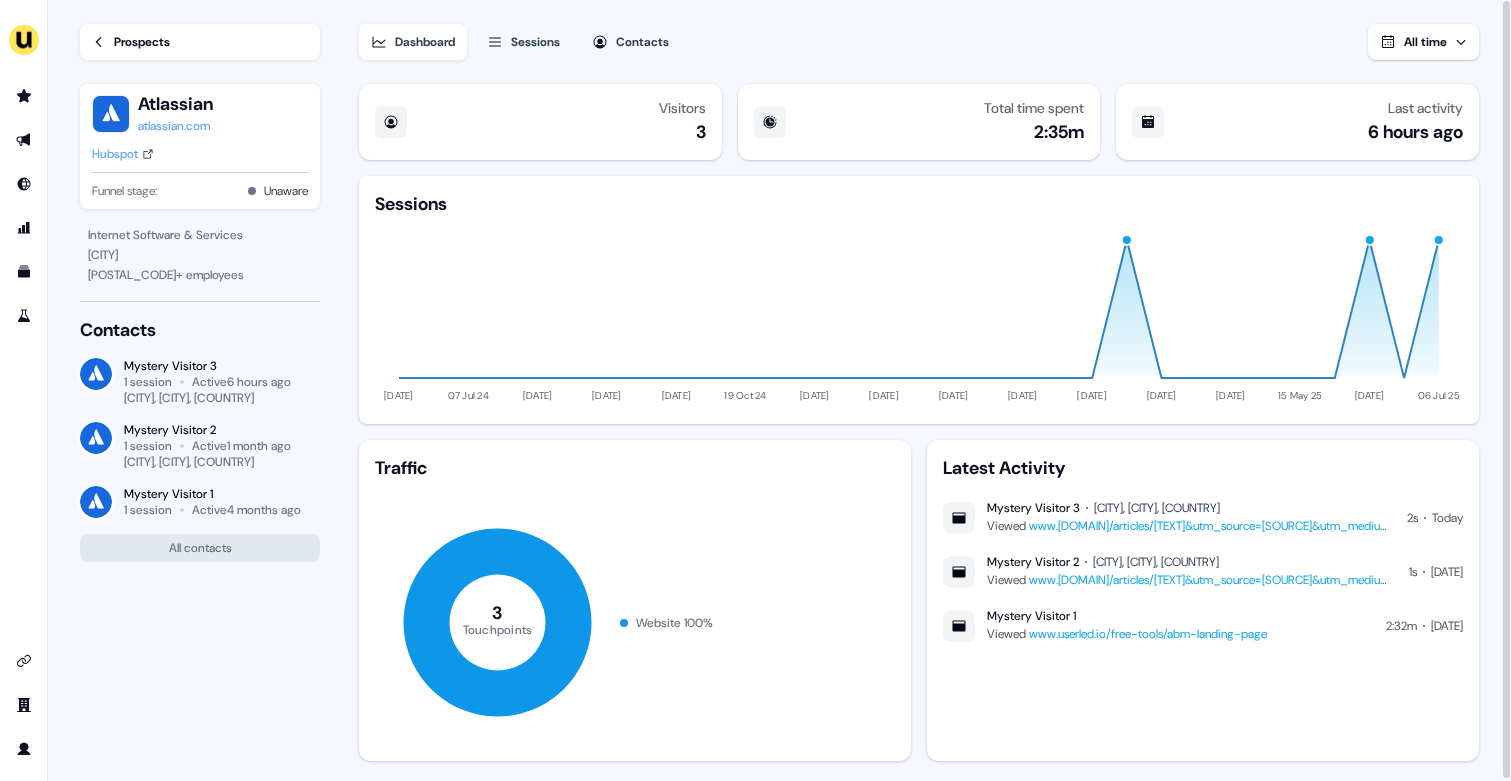 click on "Prospects" at bounding box center [200, 42] 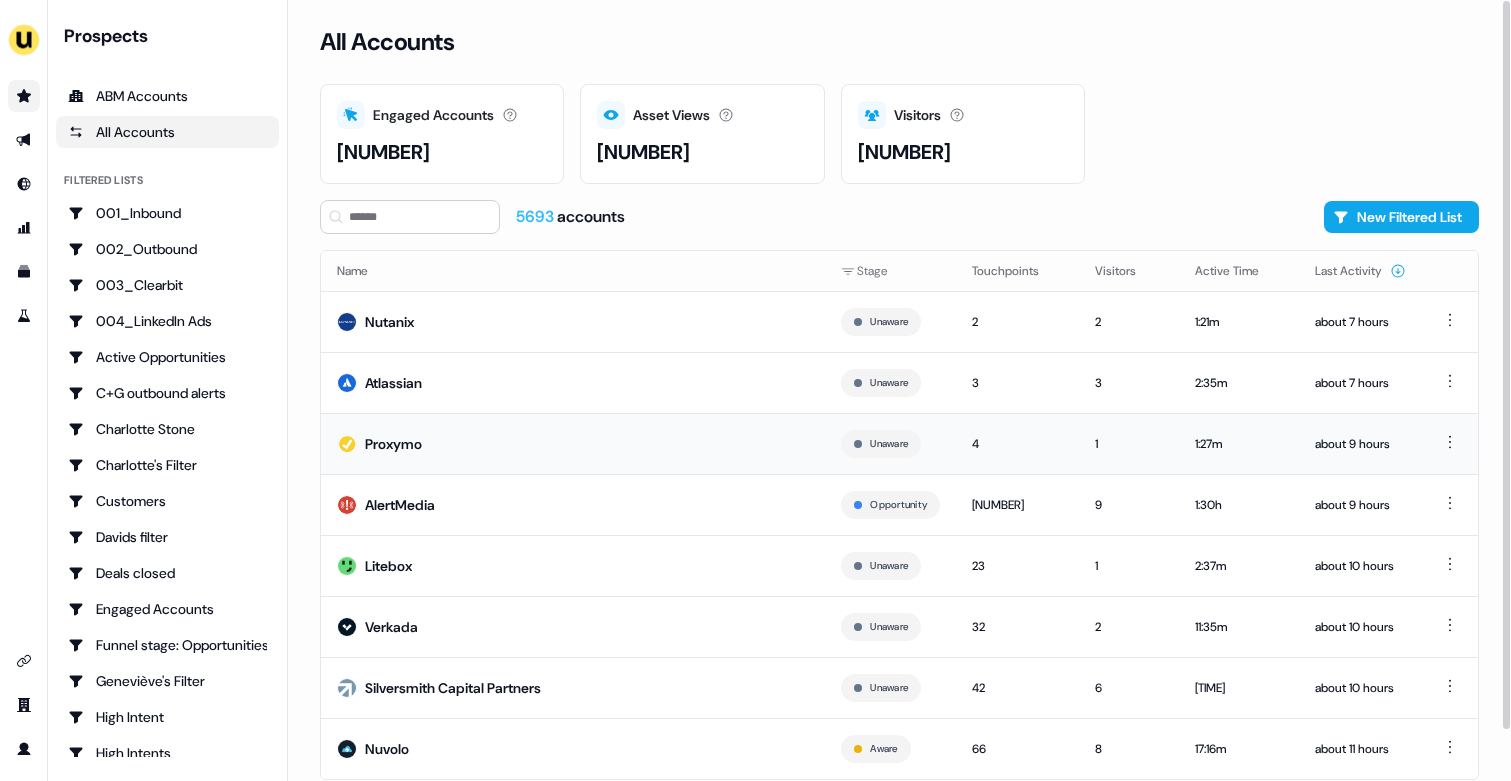 click on "Proxymo" at bounding box center [573, 443] 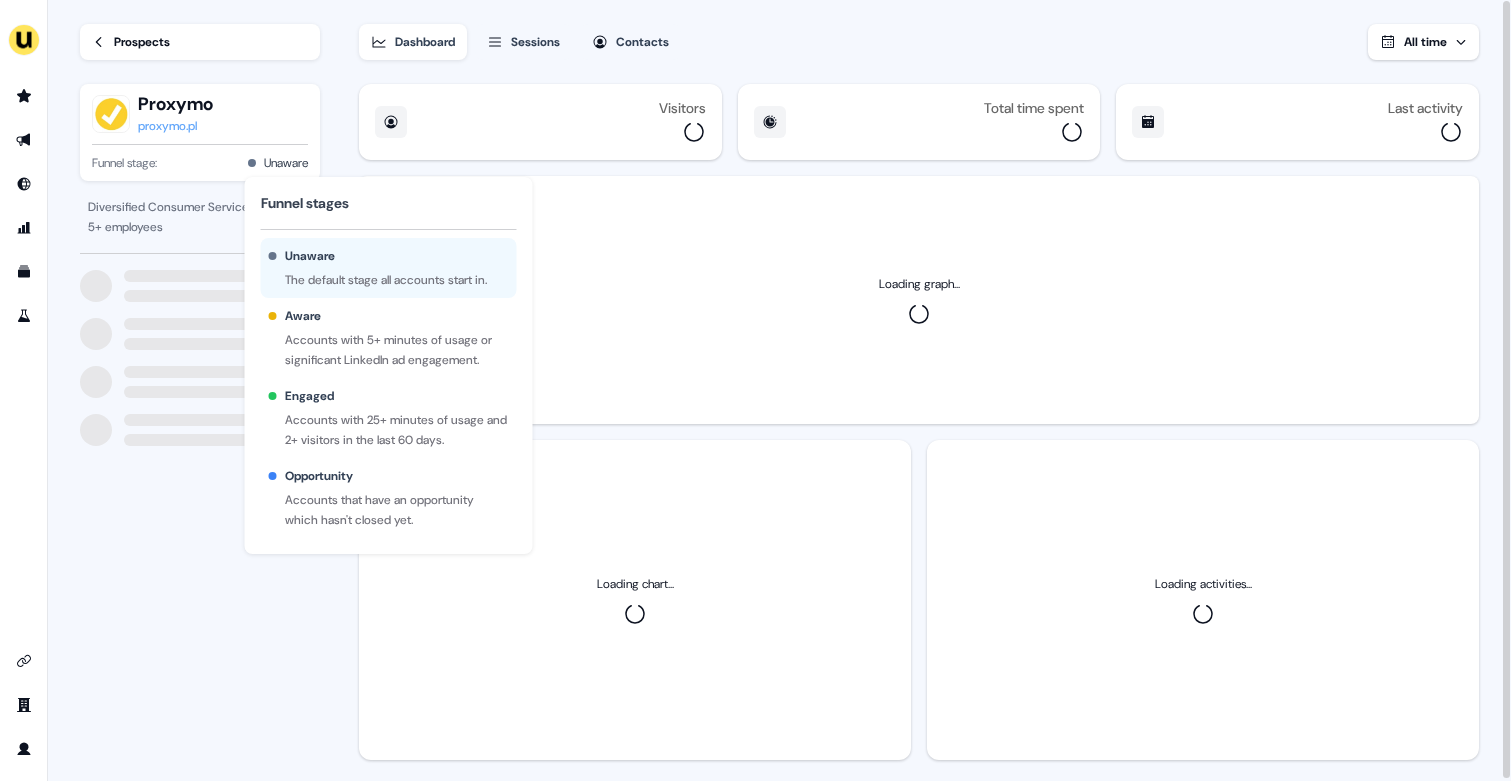click on "Prospects" at bounding box center (142, 42) 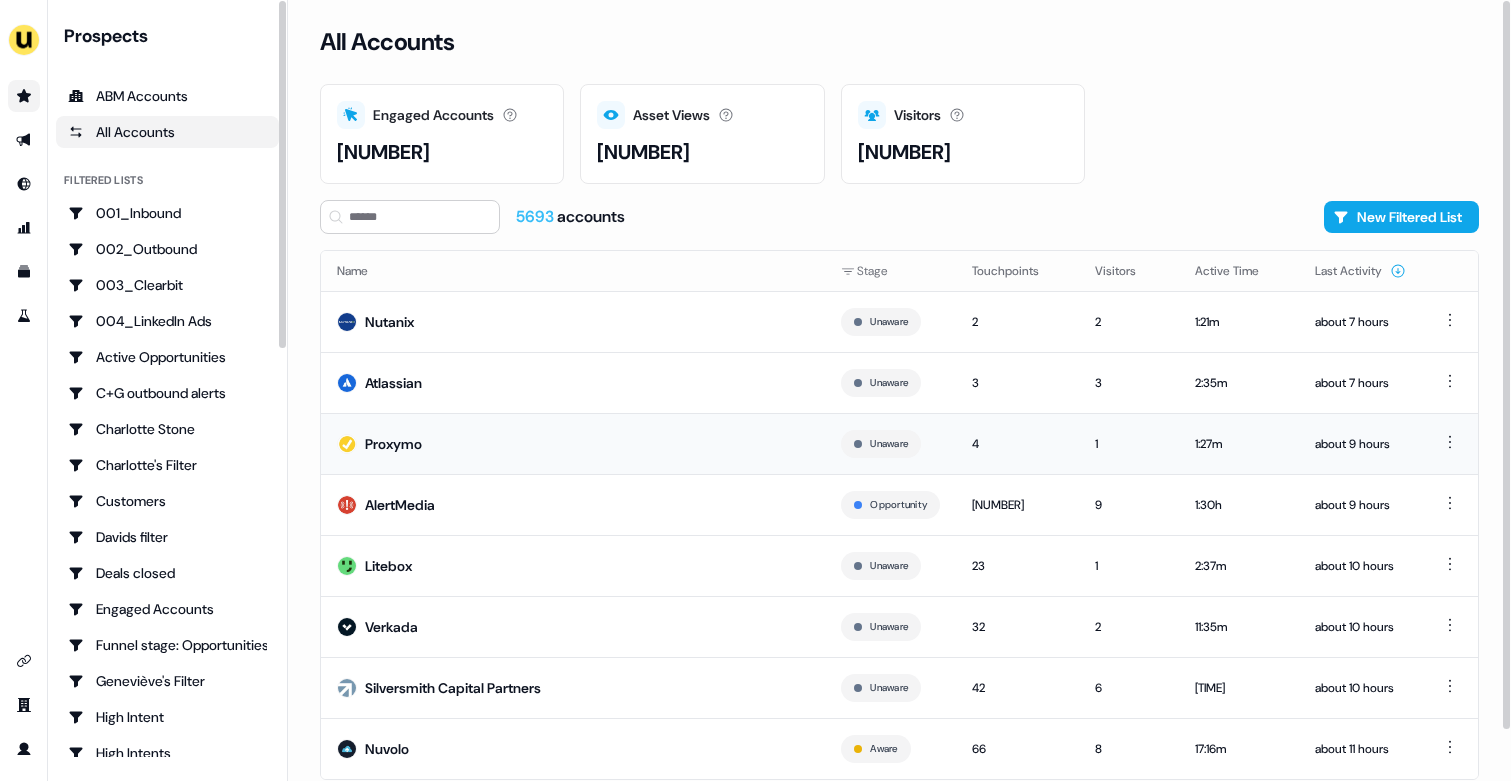 scroll, scrollTop: 54, scrollLeft: 0, axis: vertical 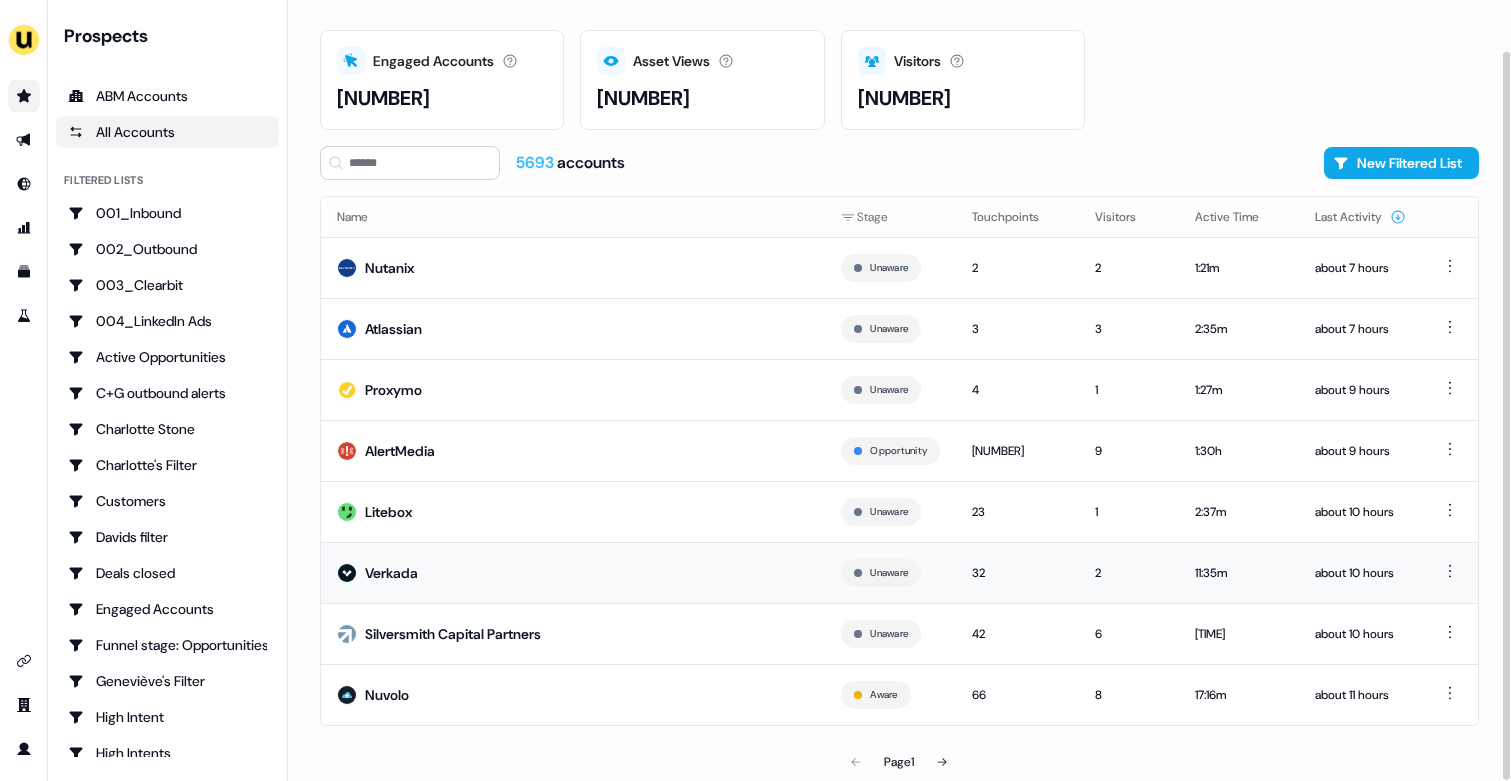 click on "Verkada" at bounding box center (573, 572) 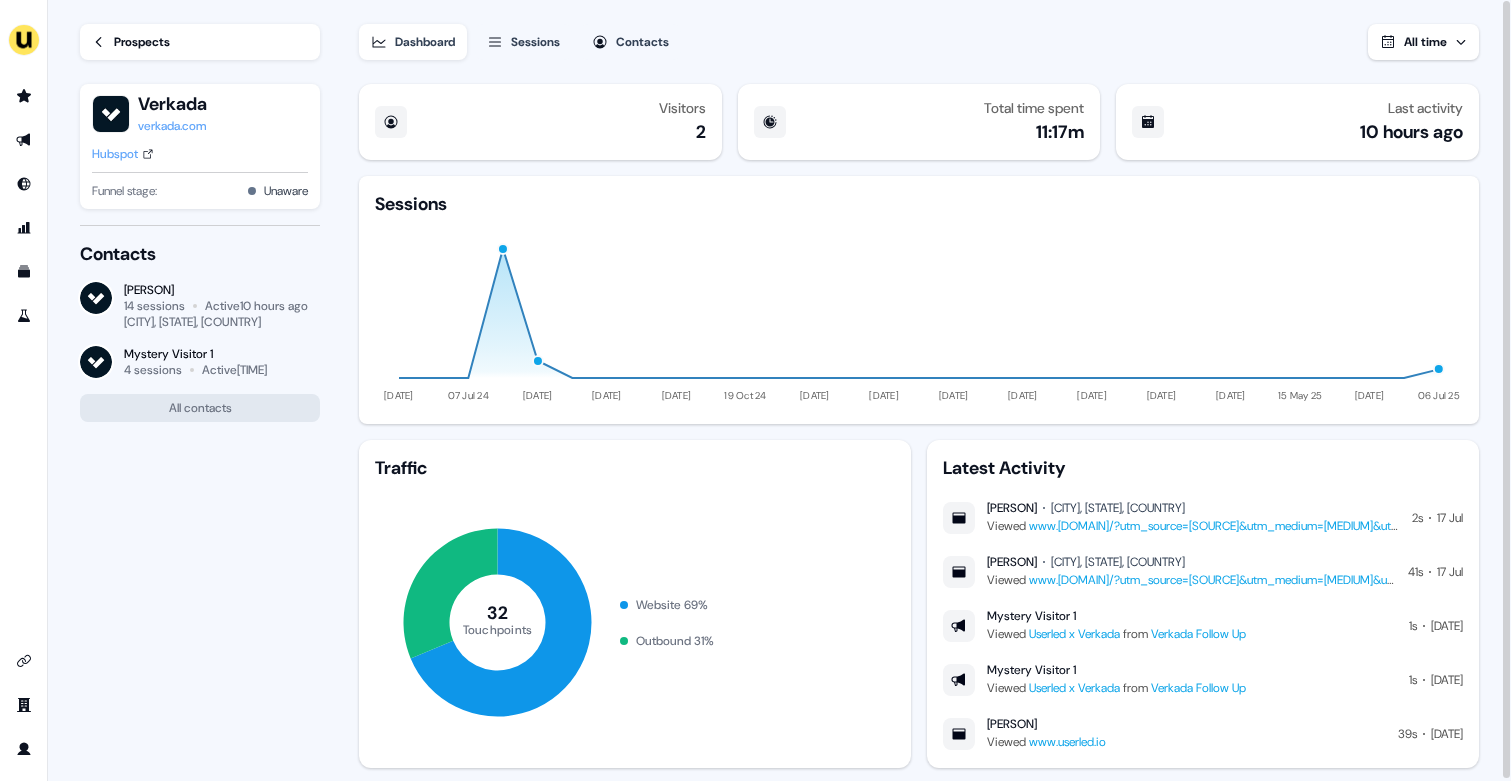 click on "Hubspot" at bounding box center (115, 154) 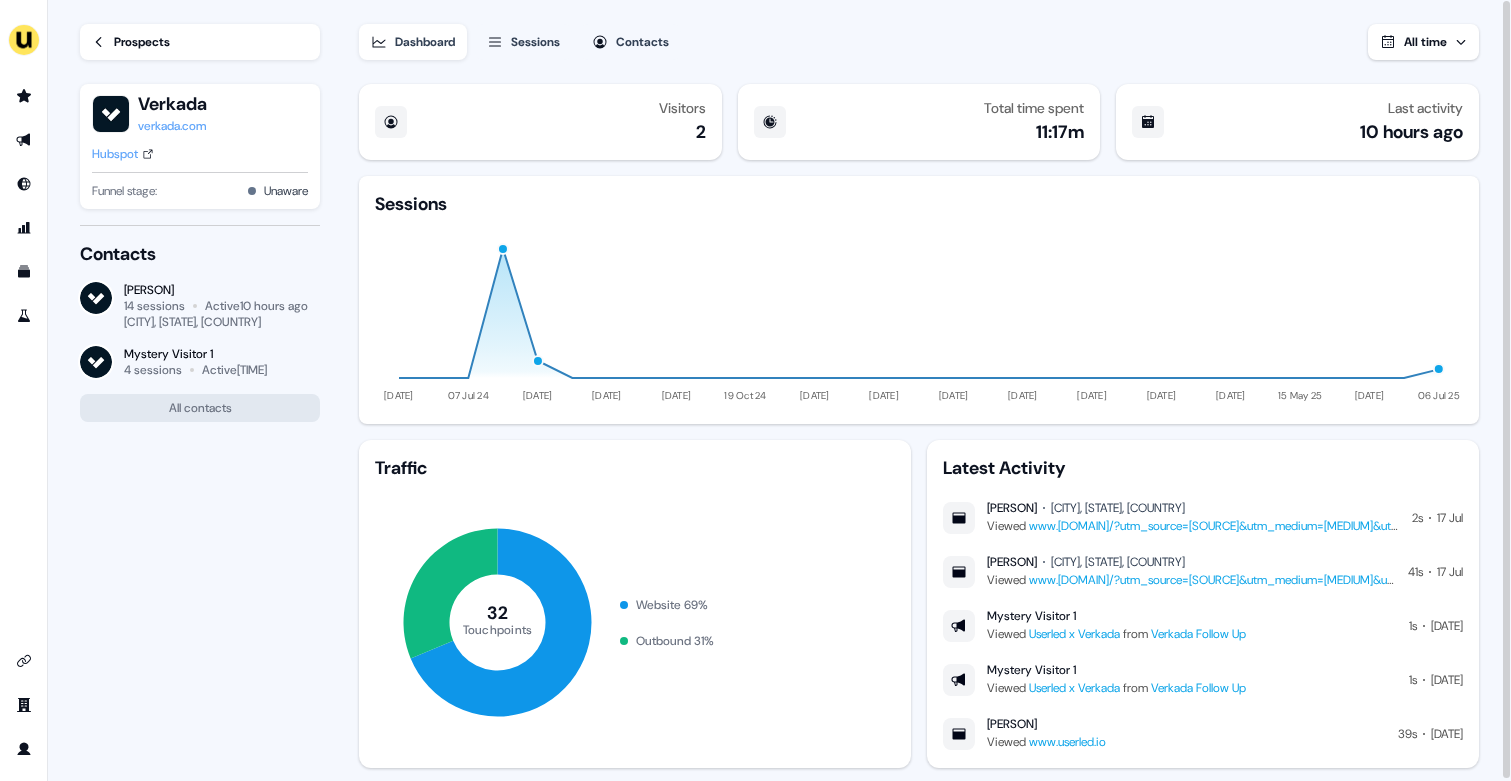 click on "Prospects" at bounding box center [200, 42] 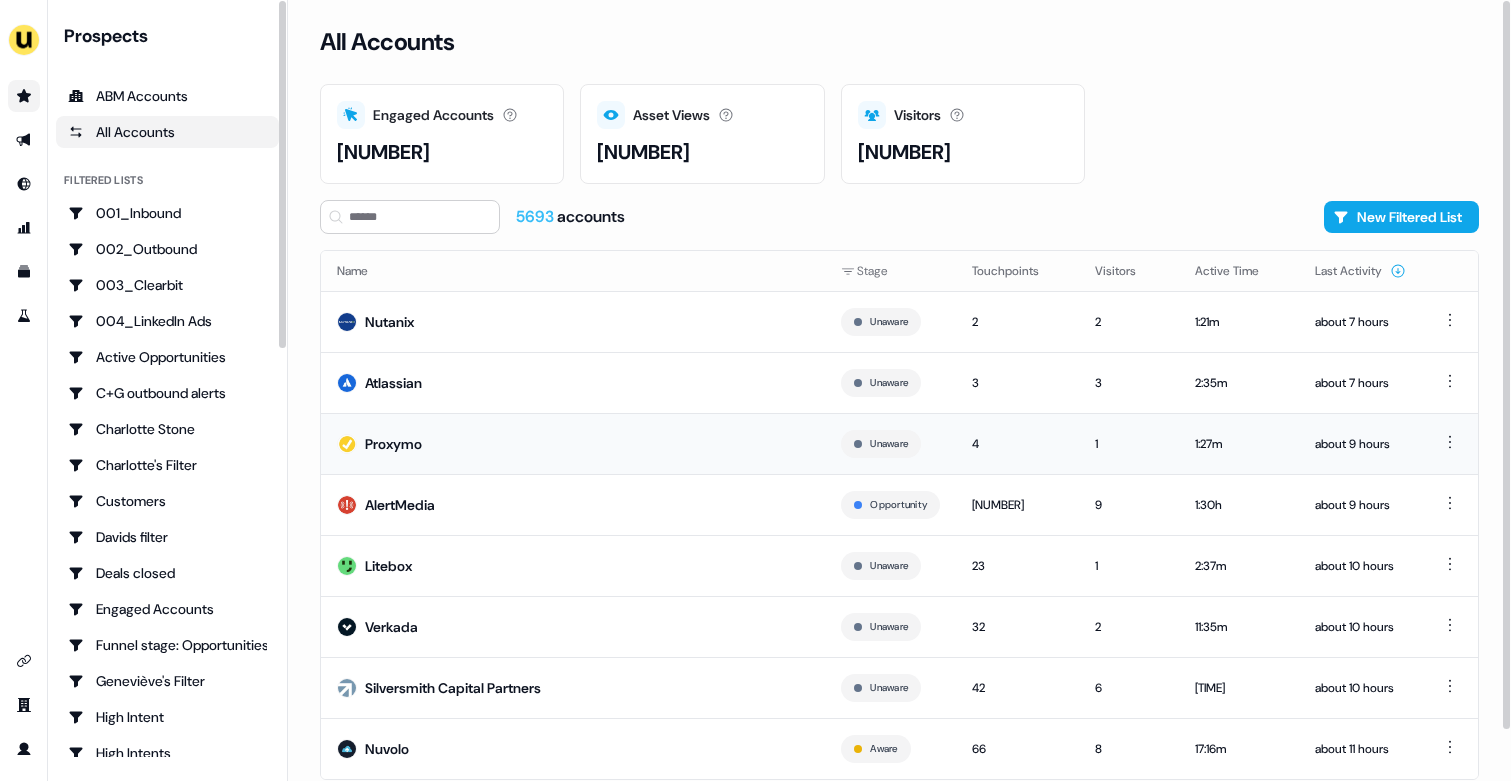 scroll, scrollTop: 54, scrollLeft: 0, axis: vertical 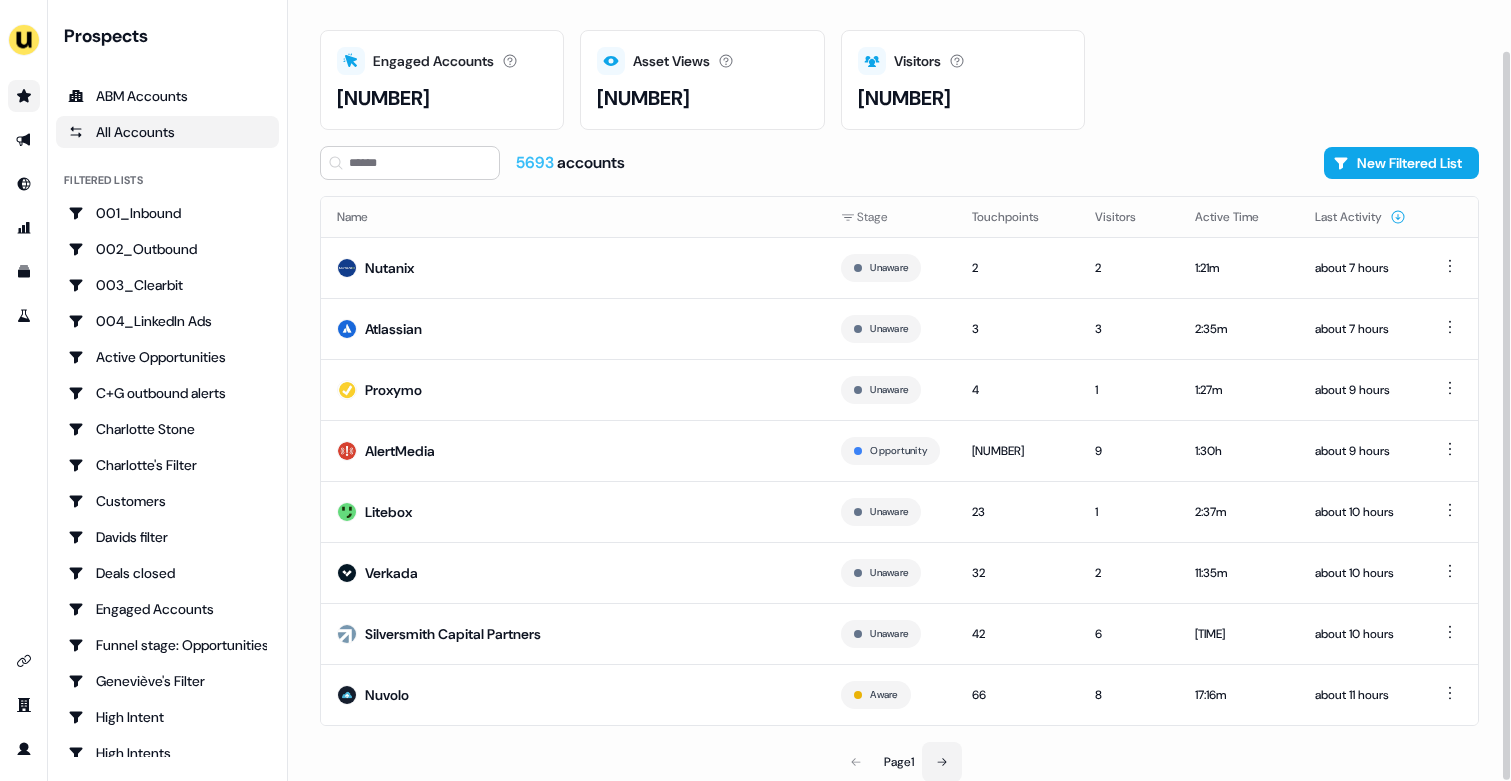 click 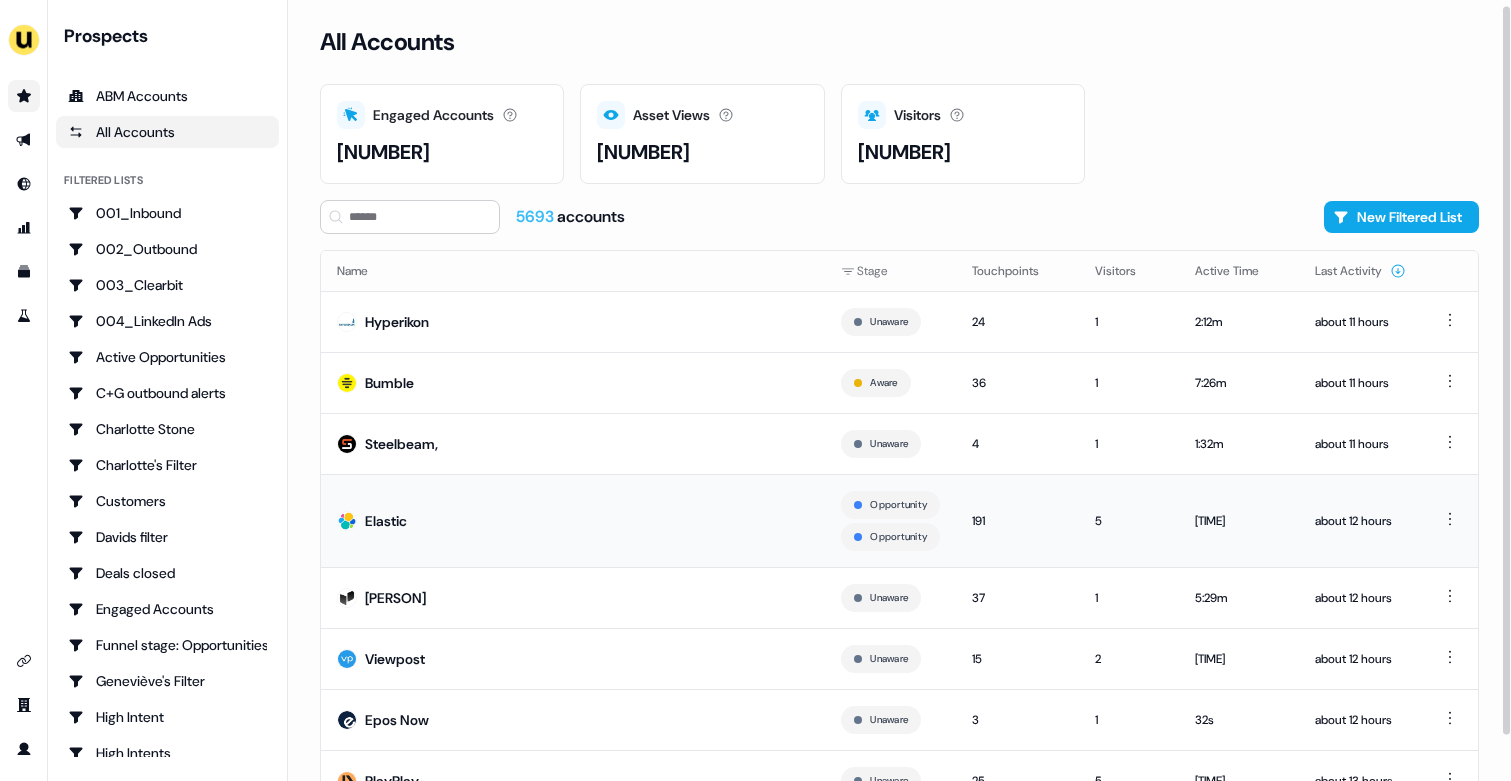 scroll, scrollTop: 86, scrollLeft: 0, axis: vertical 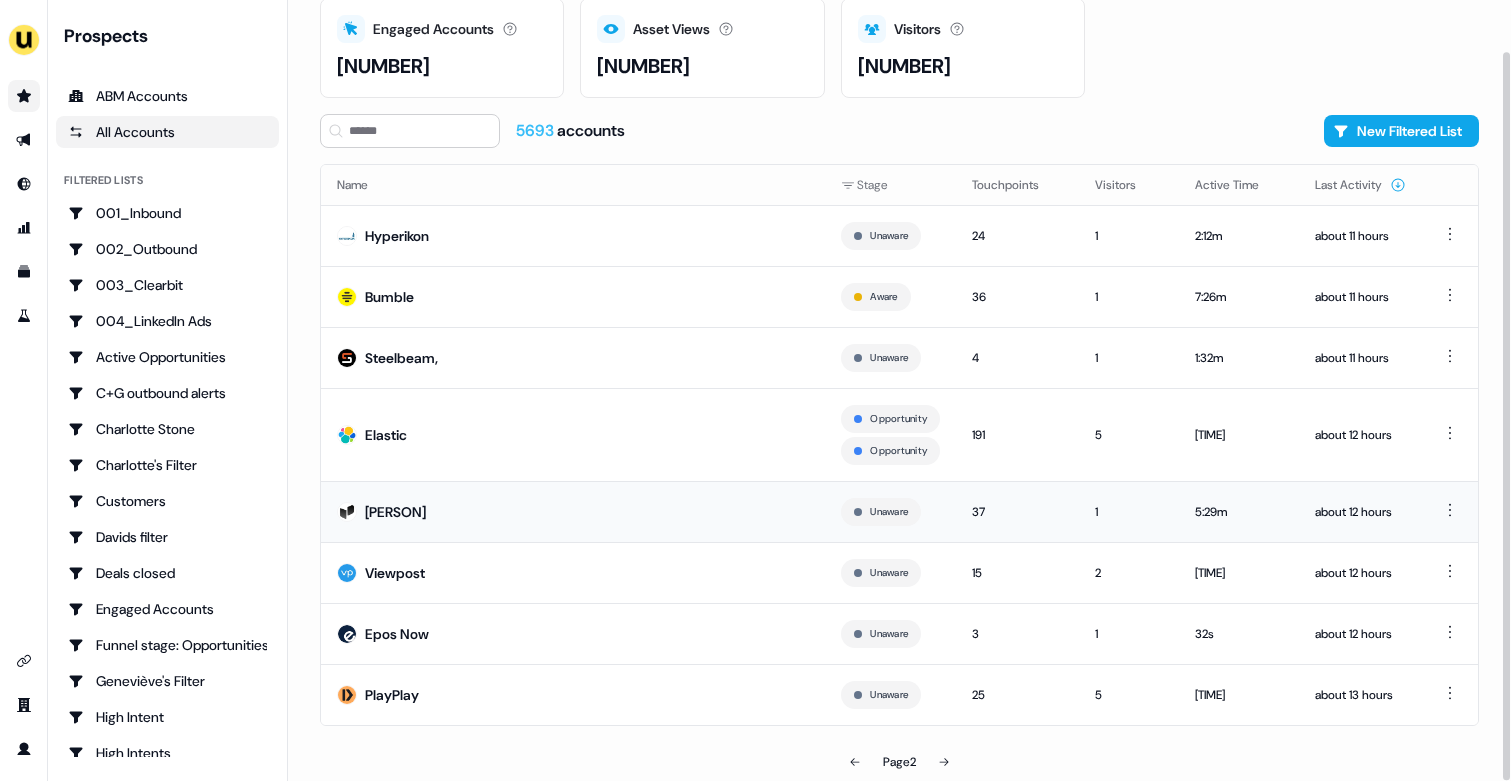 click on "Virio" at bounding box center (573, 511) 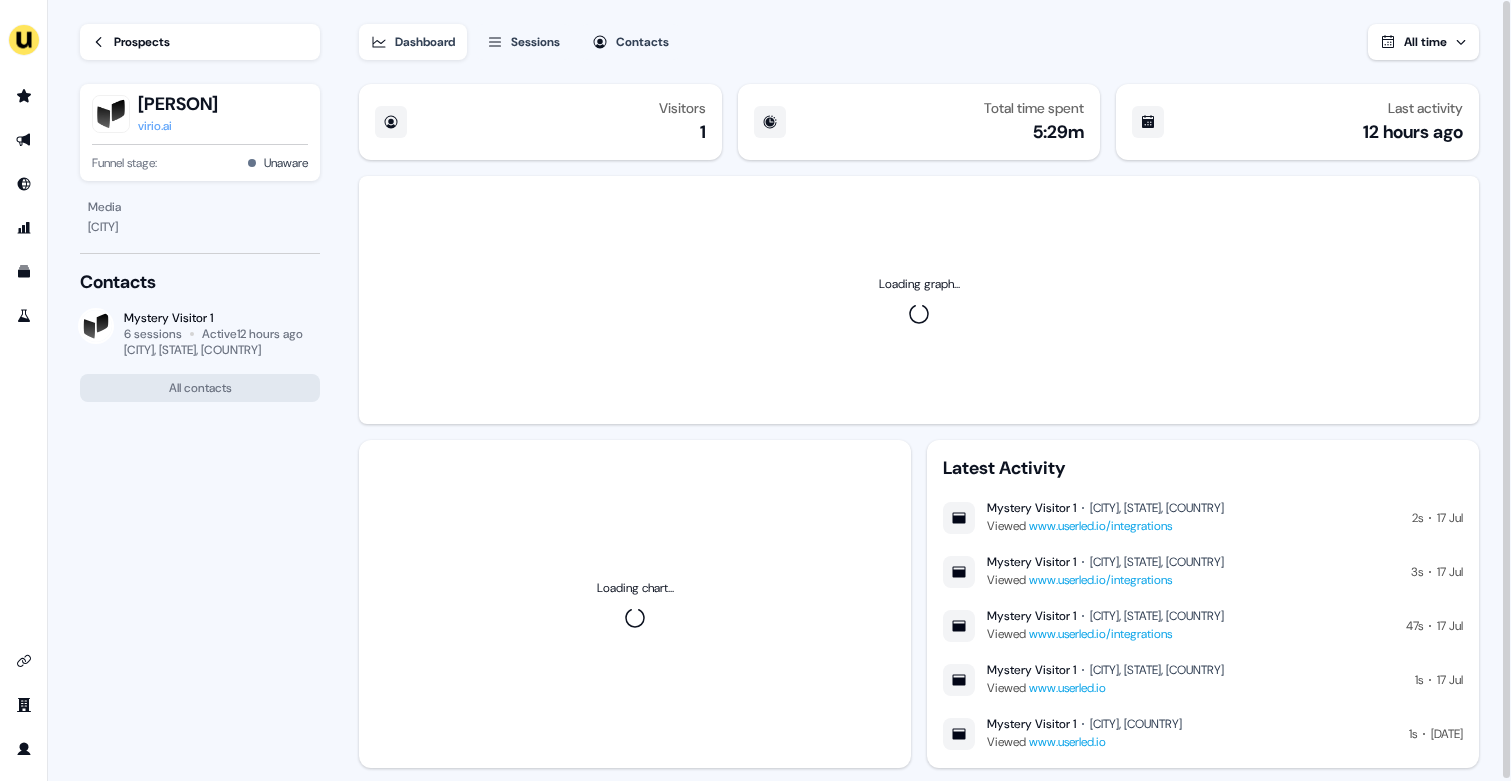 click on "Prospects" at bounding box center (200, 42) 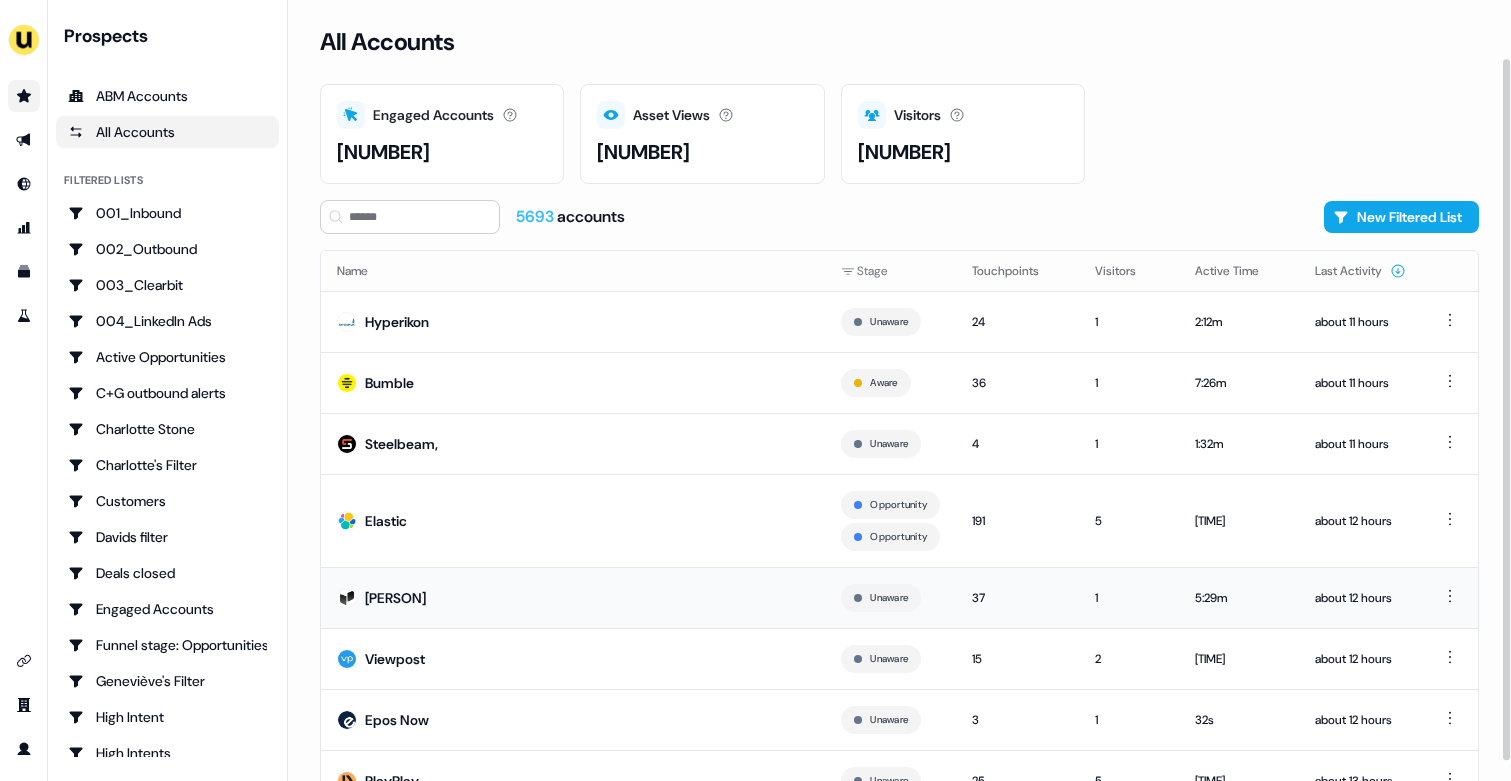 scroll, scrollTop: 86, scrollLeft: 0, axis: vertical 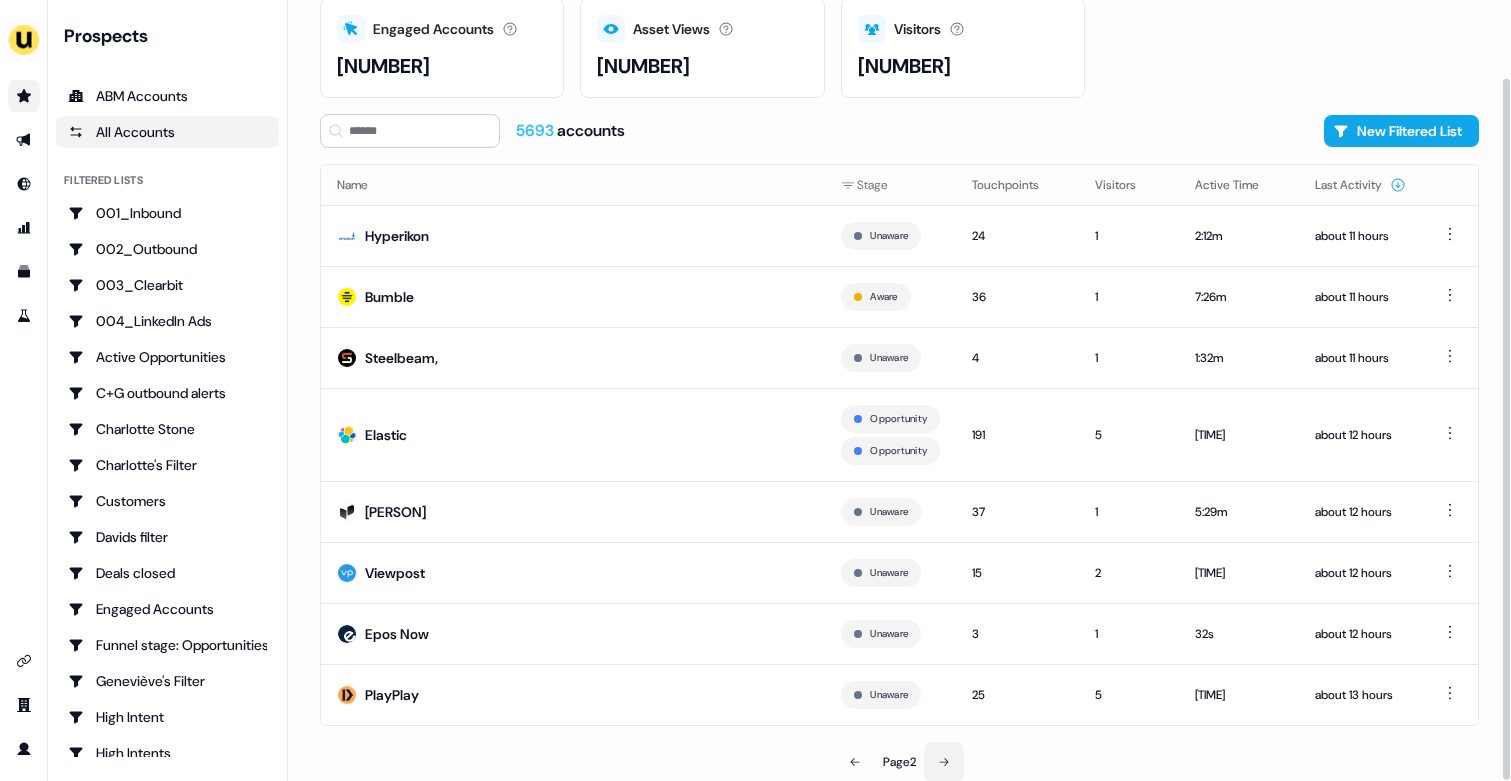 click at bounding box center (944, 762) 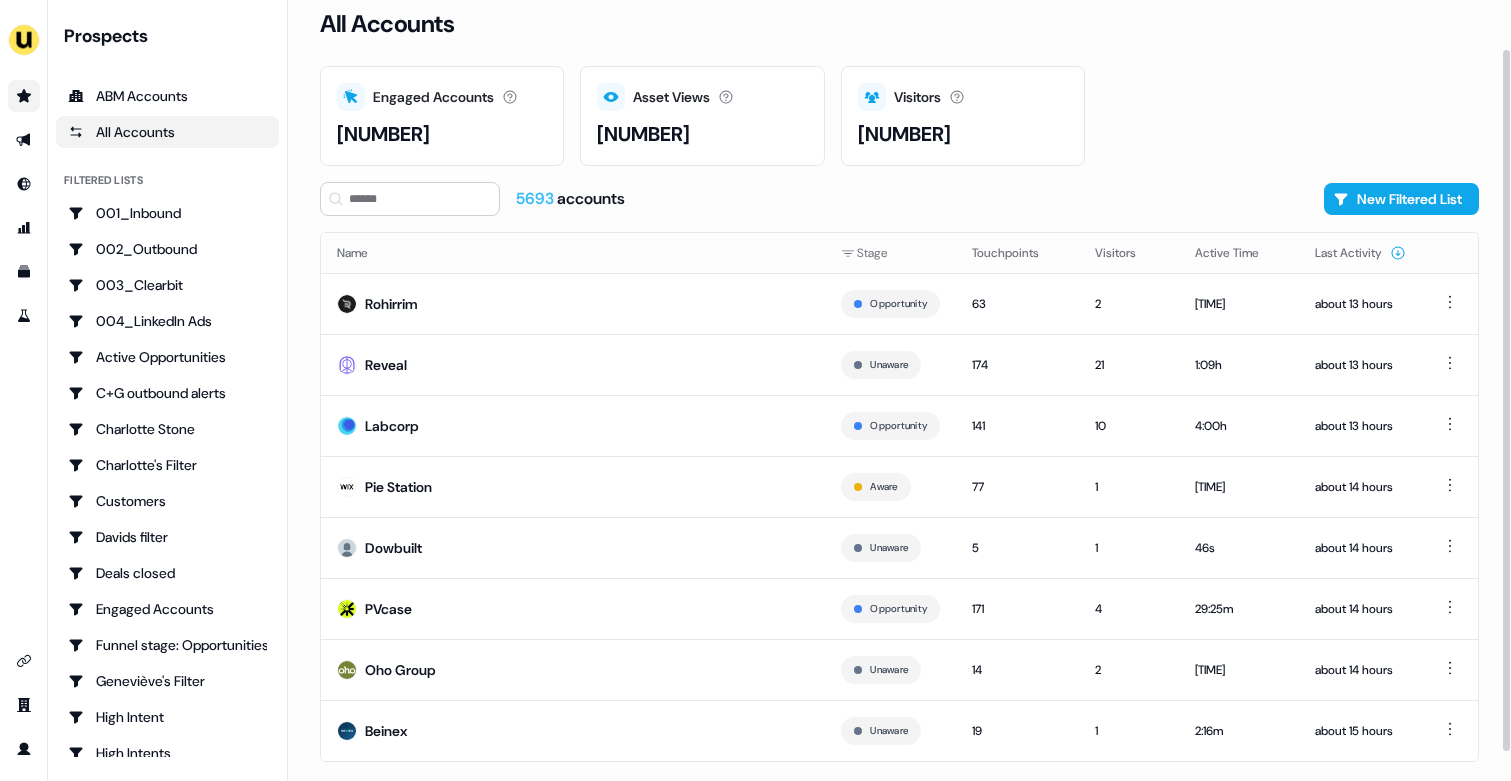 scroll, scrollTop: 54, scrollLeft: 0, axis: vertical 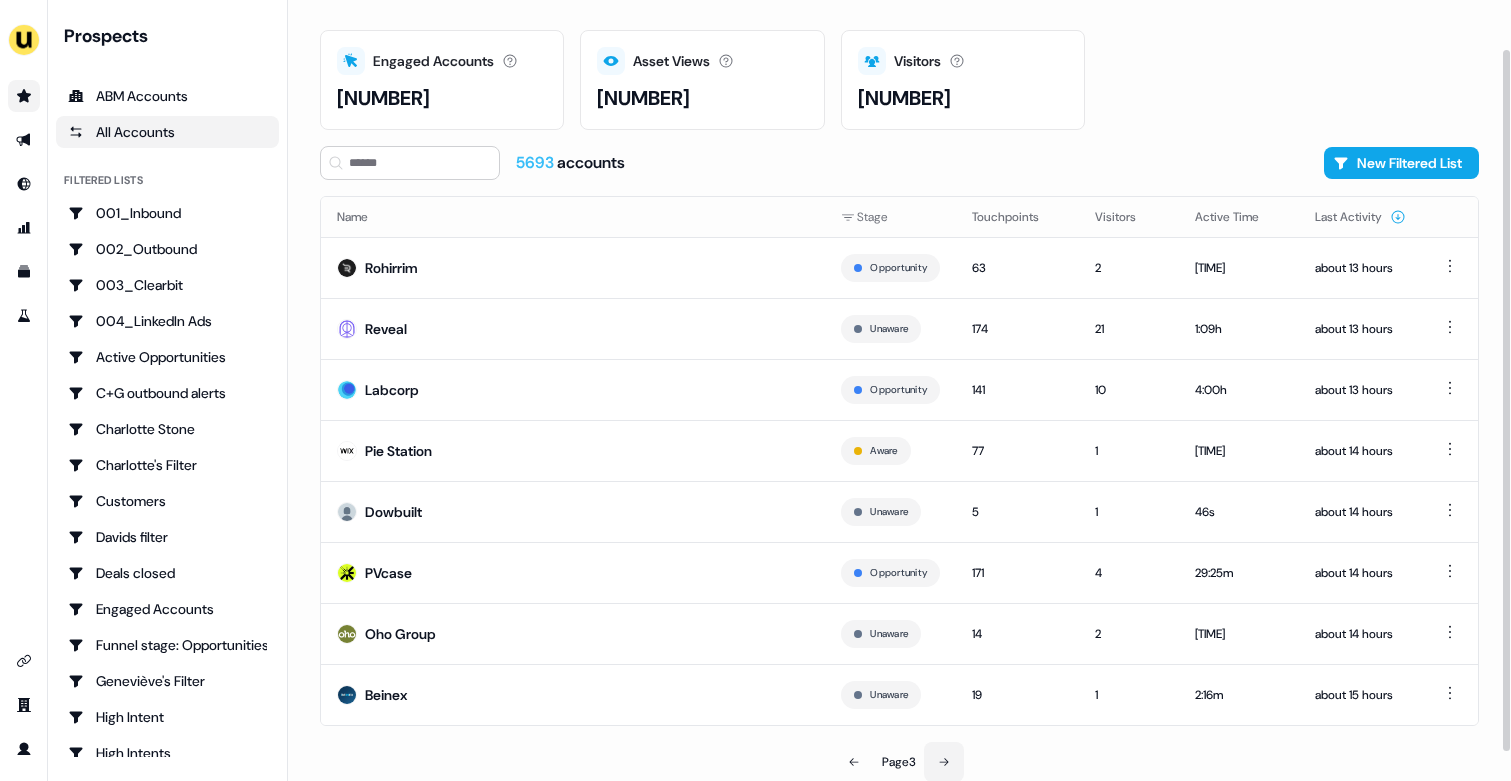 click at bounding box center [944, 762] 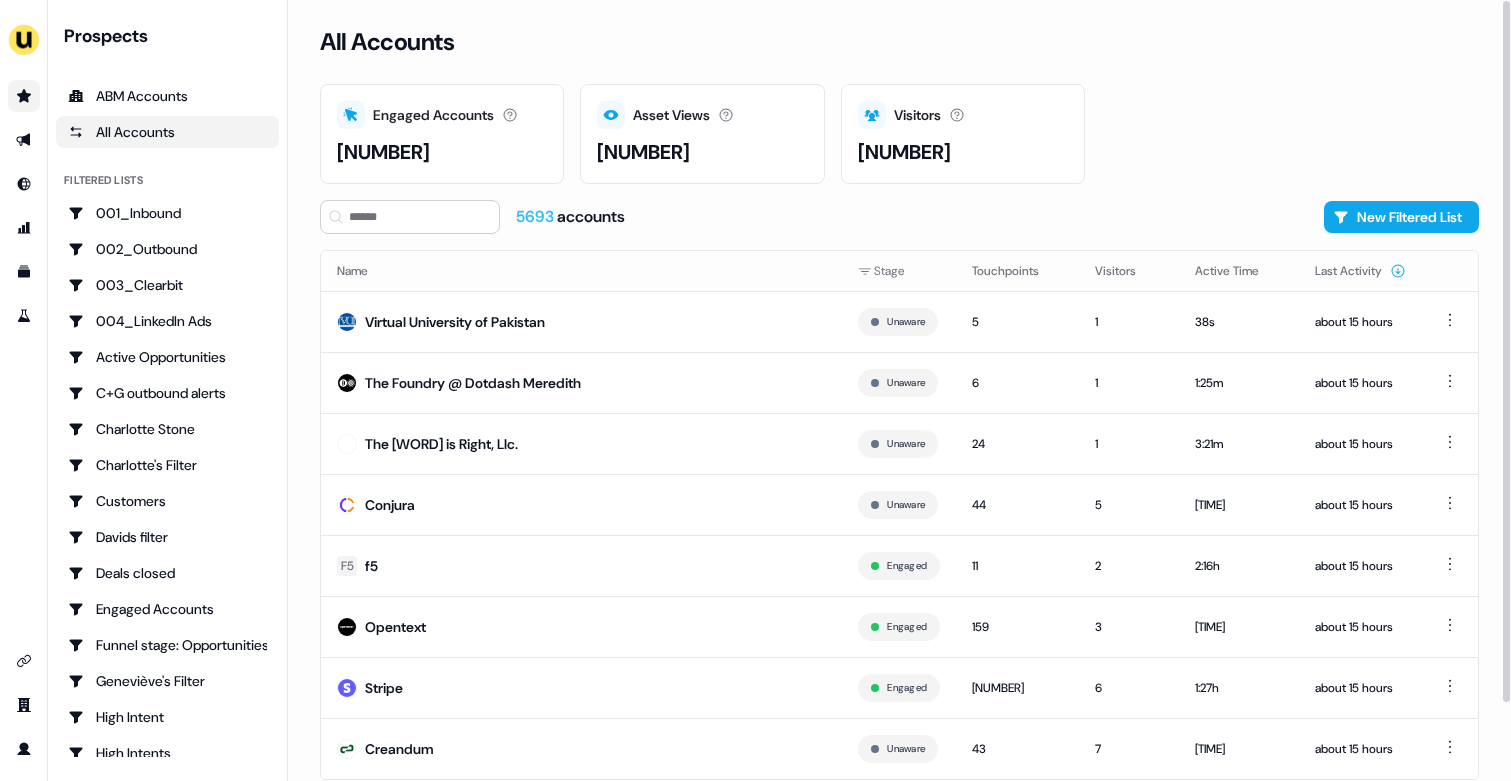 scroll, scrollTop: 54, scrollLeft: 0, axis: vertical 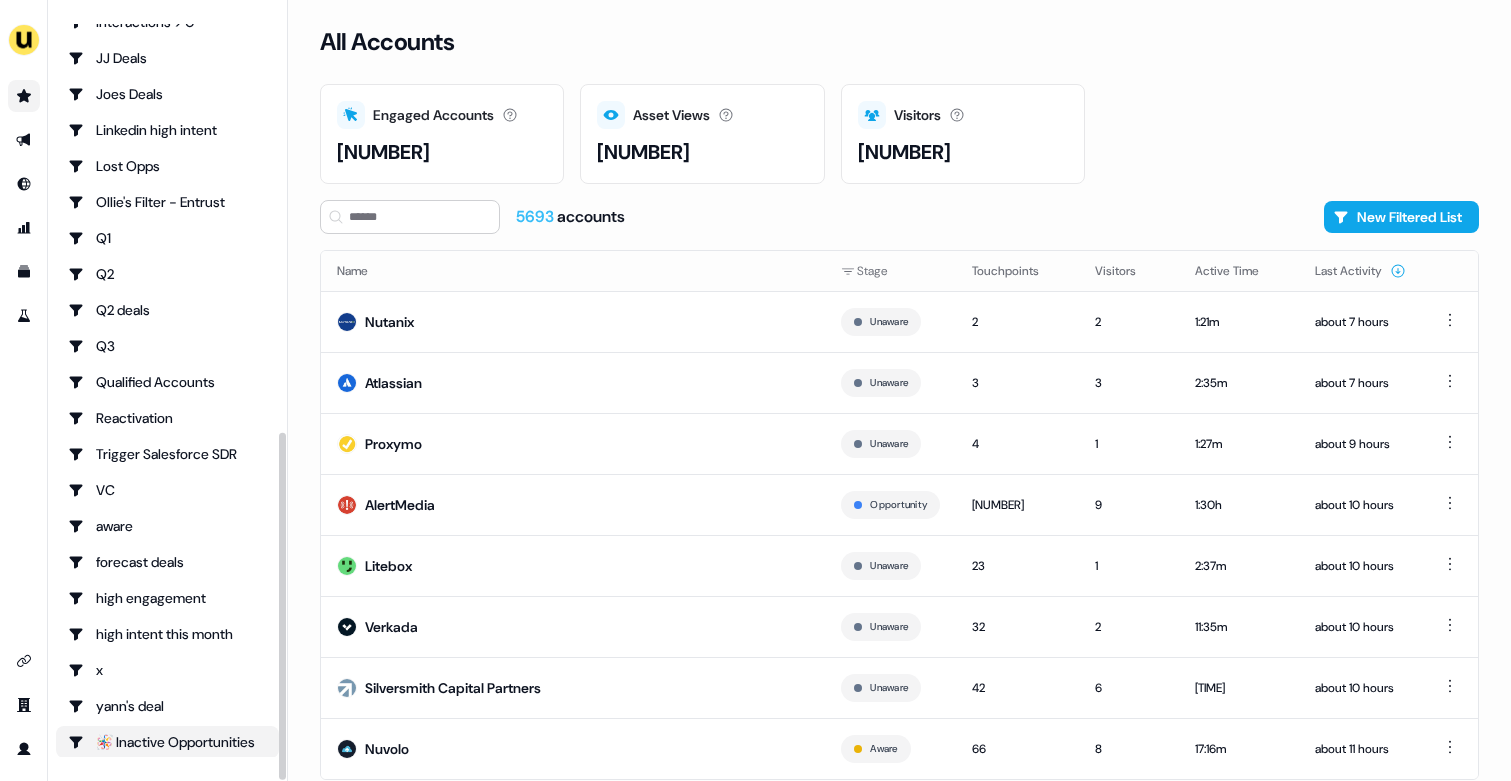 click on "🪅 Inactive Opportunities" at bounding box center (167, 742) 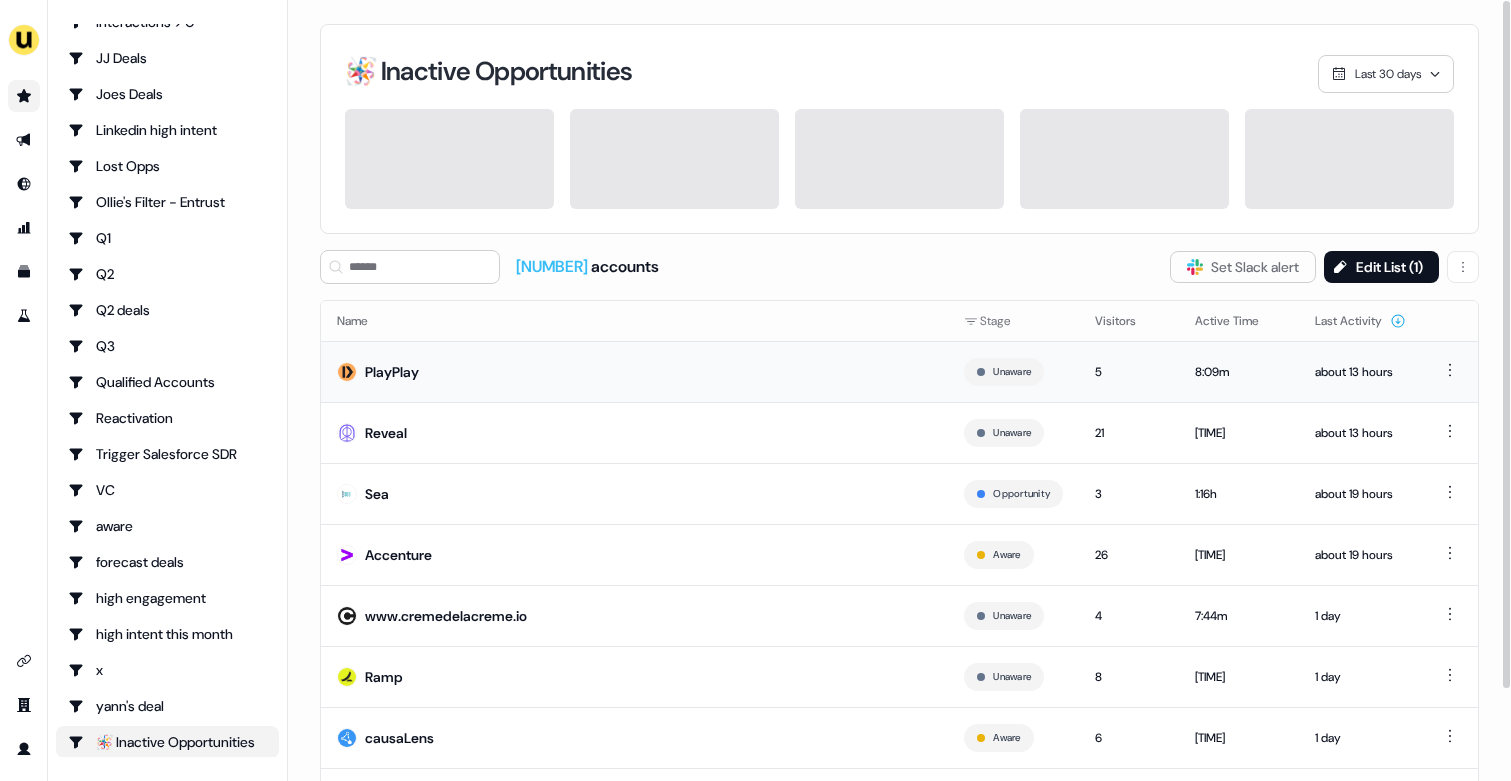 click on "PlayPlay" at bounding box center (634, 371) 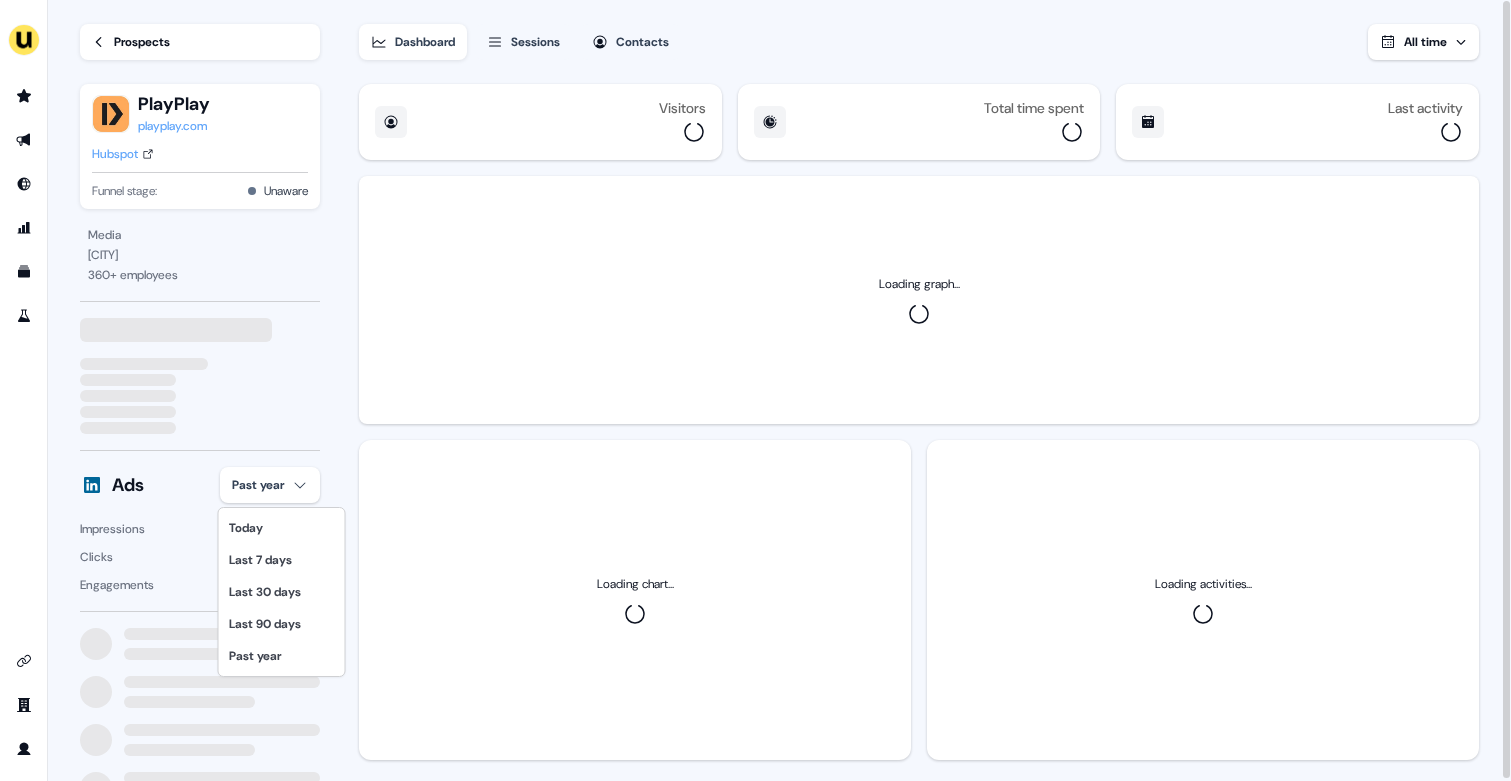 click on "For the best experience switch devices to a bigger screen. Go to Userled.io Loading... Prospects PlayPlay playplay.com Hubspot Funnel stage: Unaware Media San Francisco 360 + employees Ads Past year Impressions 18 Clicks 0 Engagements 0 Dashboard Sessions Contacts All time Visitors Total time spent Last activity Loading graph... Loading chart... Loading activities... Today Last 7 days Last 30 days Last 90 days Past year" at bounding box center [755, 390] 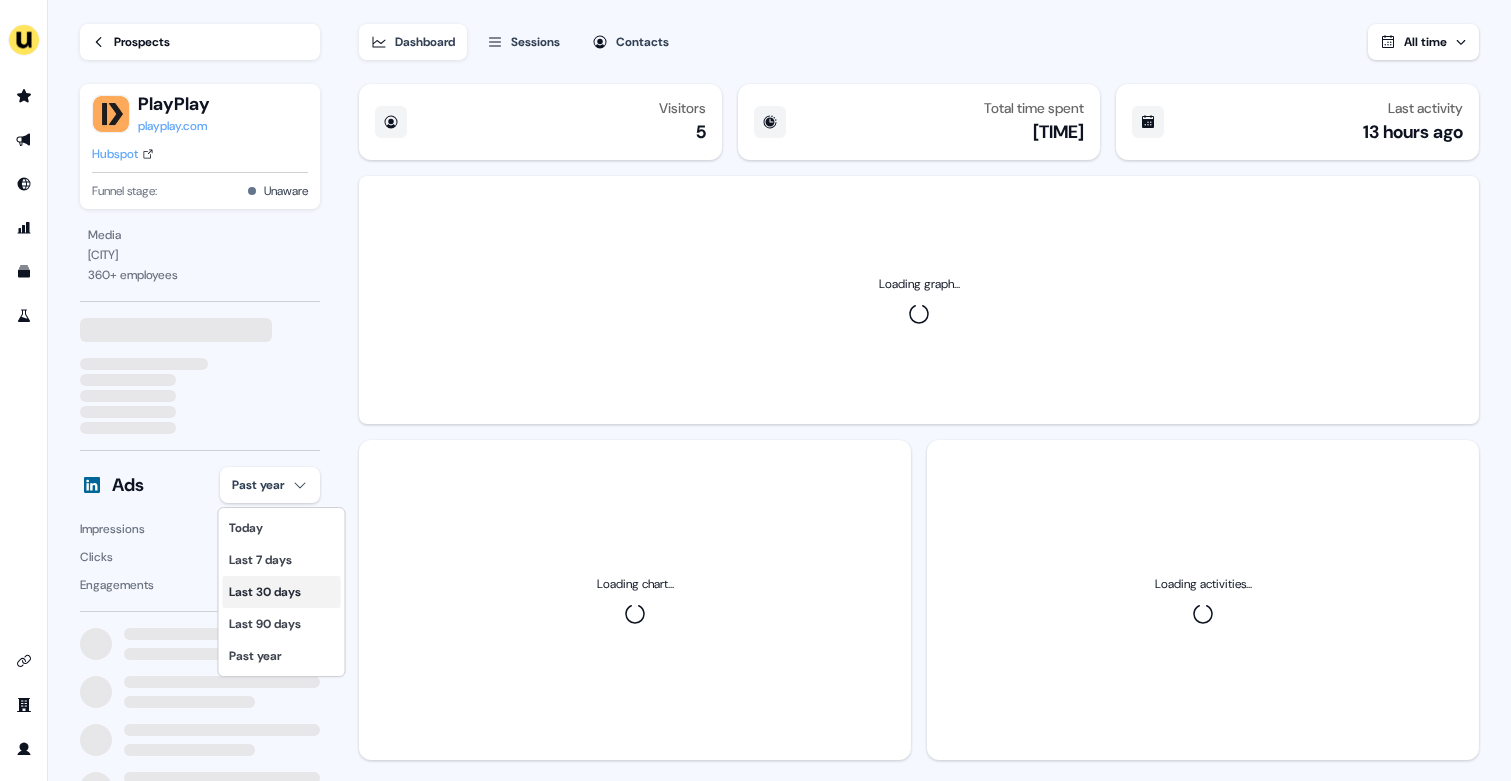 click on "Last 30 days" at bounding box center (282, 592) 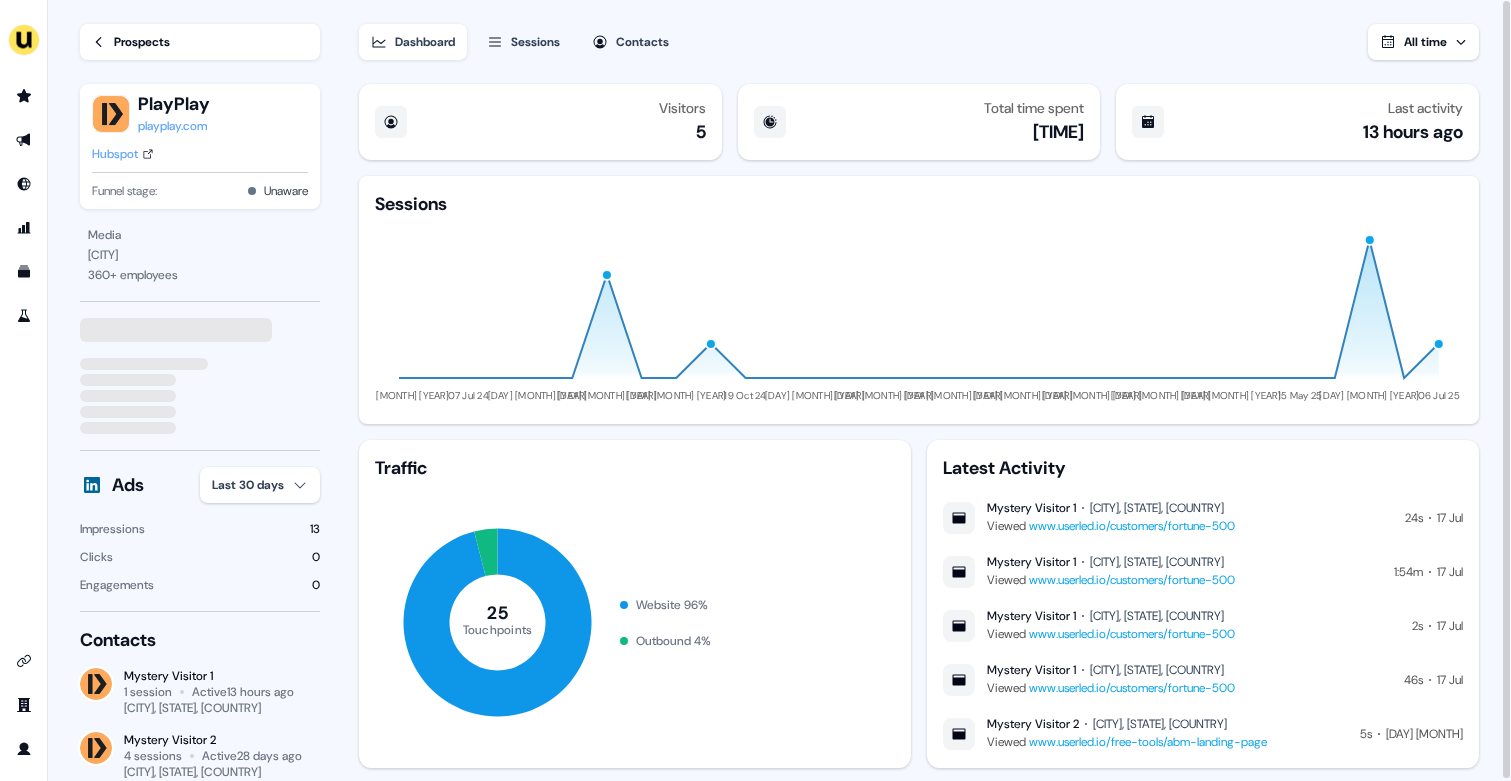 type 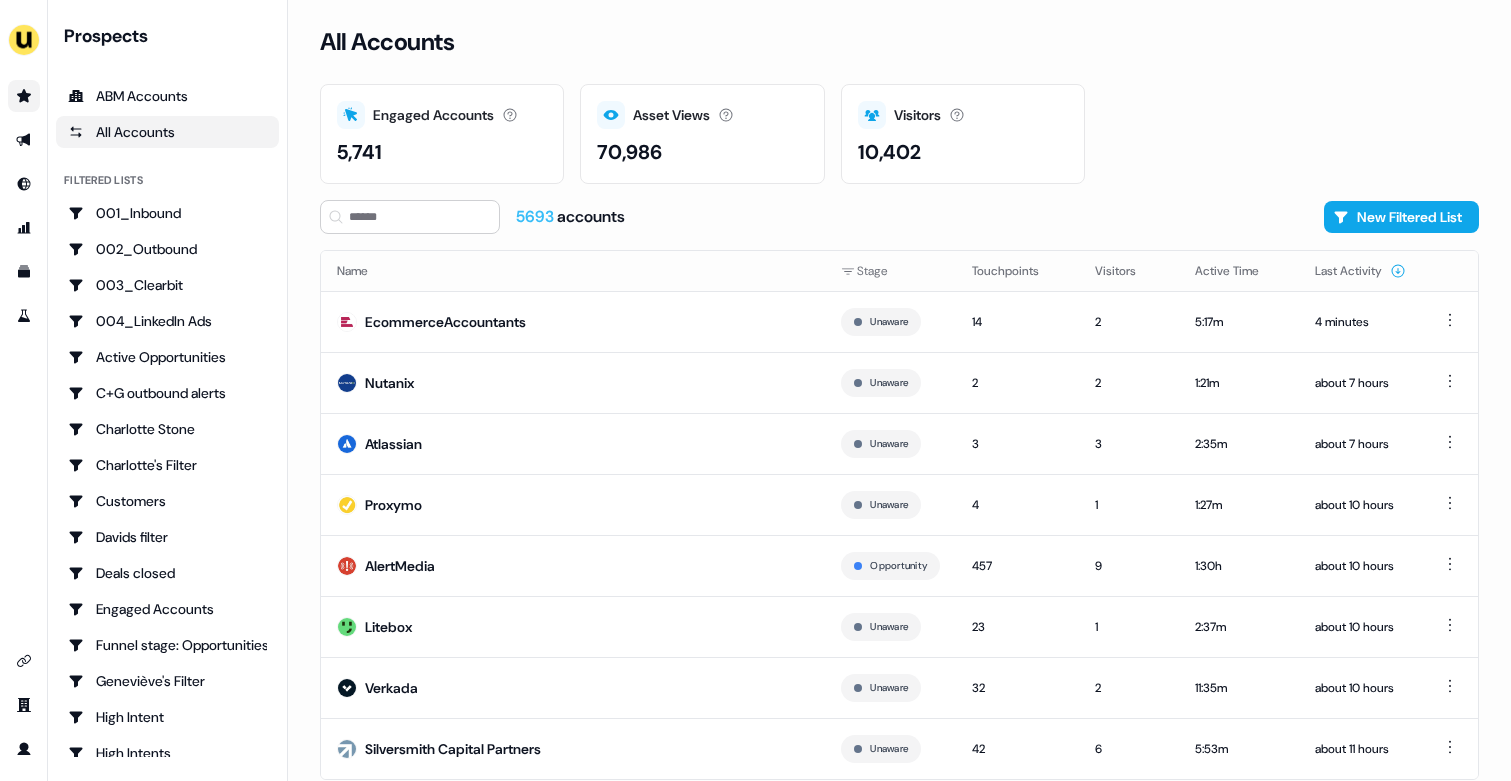 scroll, scrollTop: 0, scrollLeft: 0, axis: both 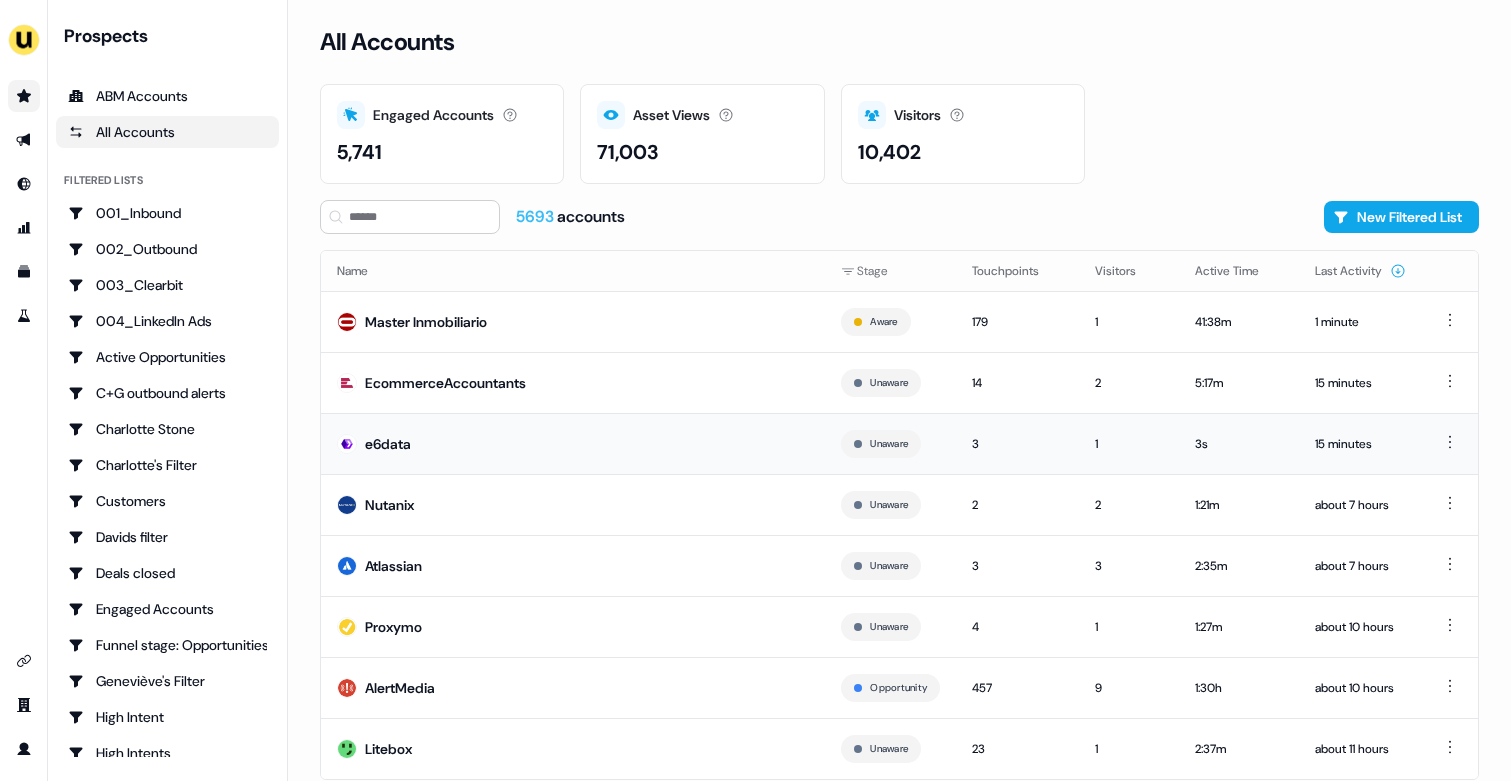 click on "e6data" at bounding box center (573, 443) 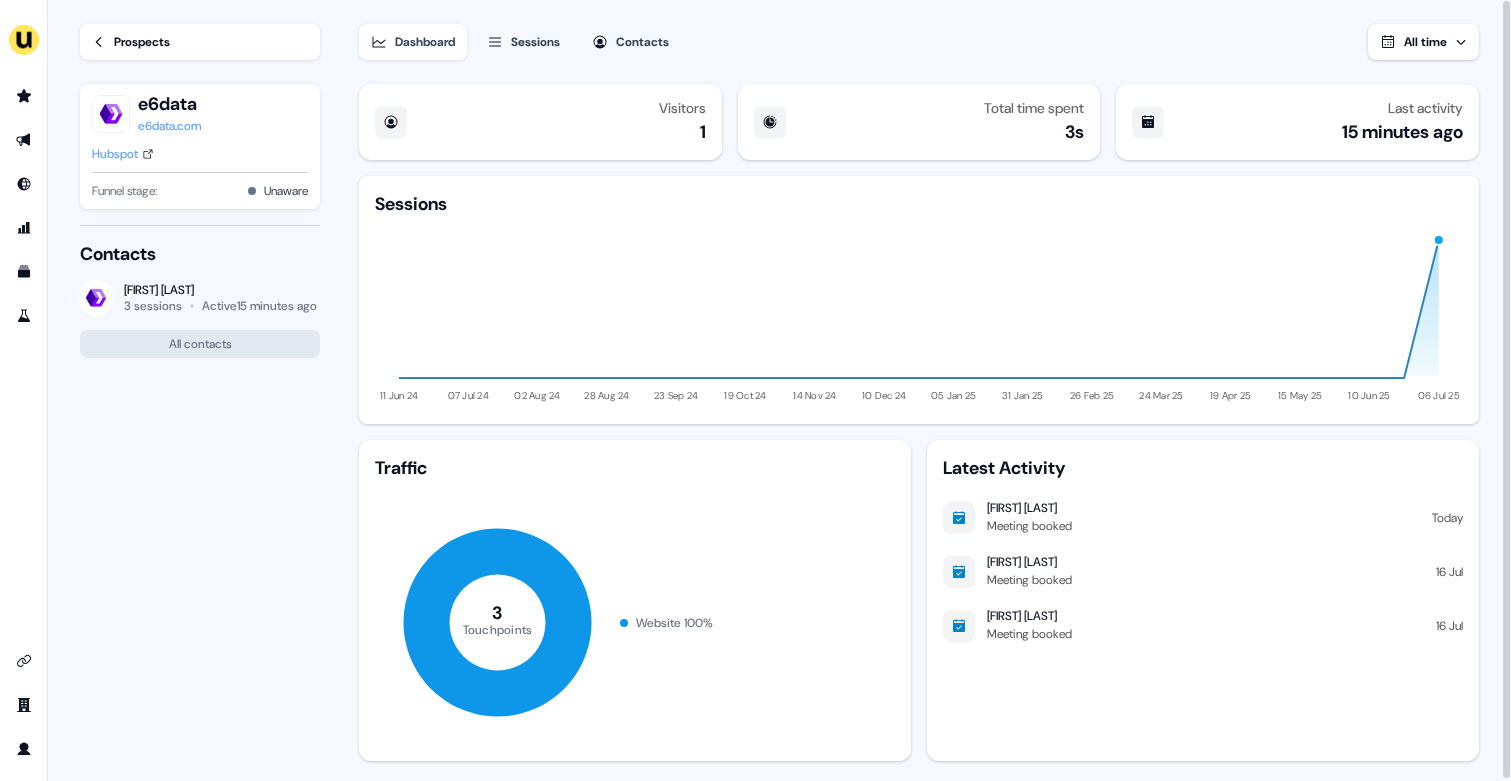 click on "Prospects" at bounding box center [142, 42] 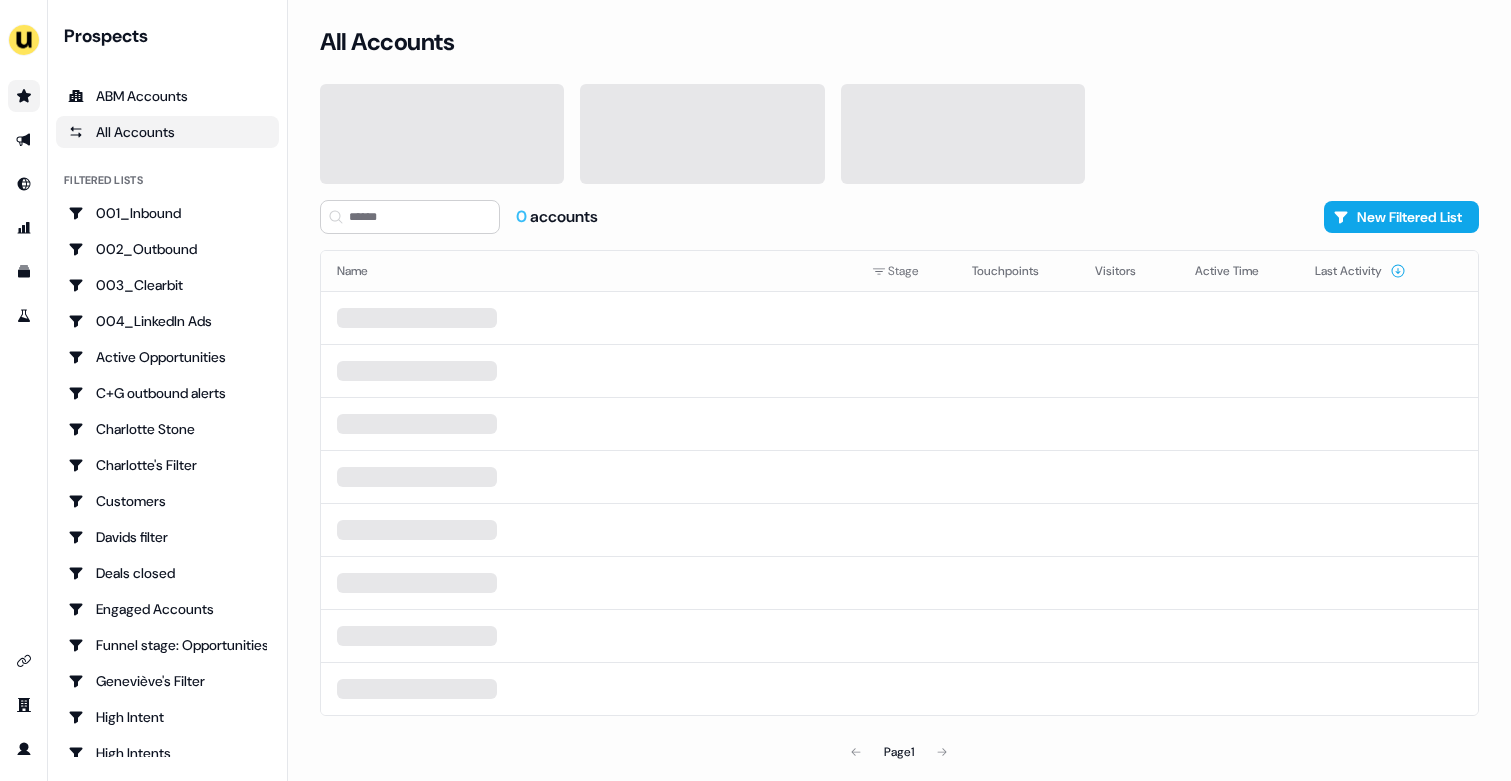 scroll, scrollTop: 0, scrollLeft: 0, axis: both 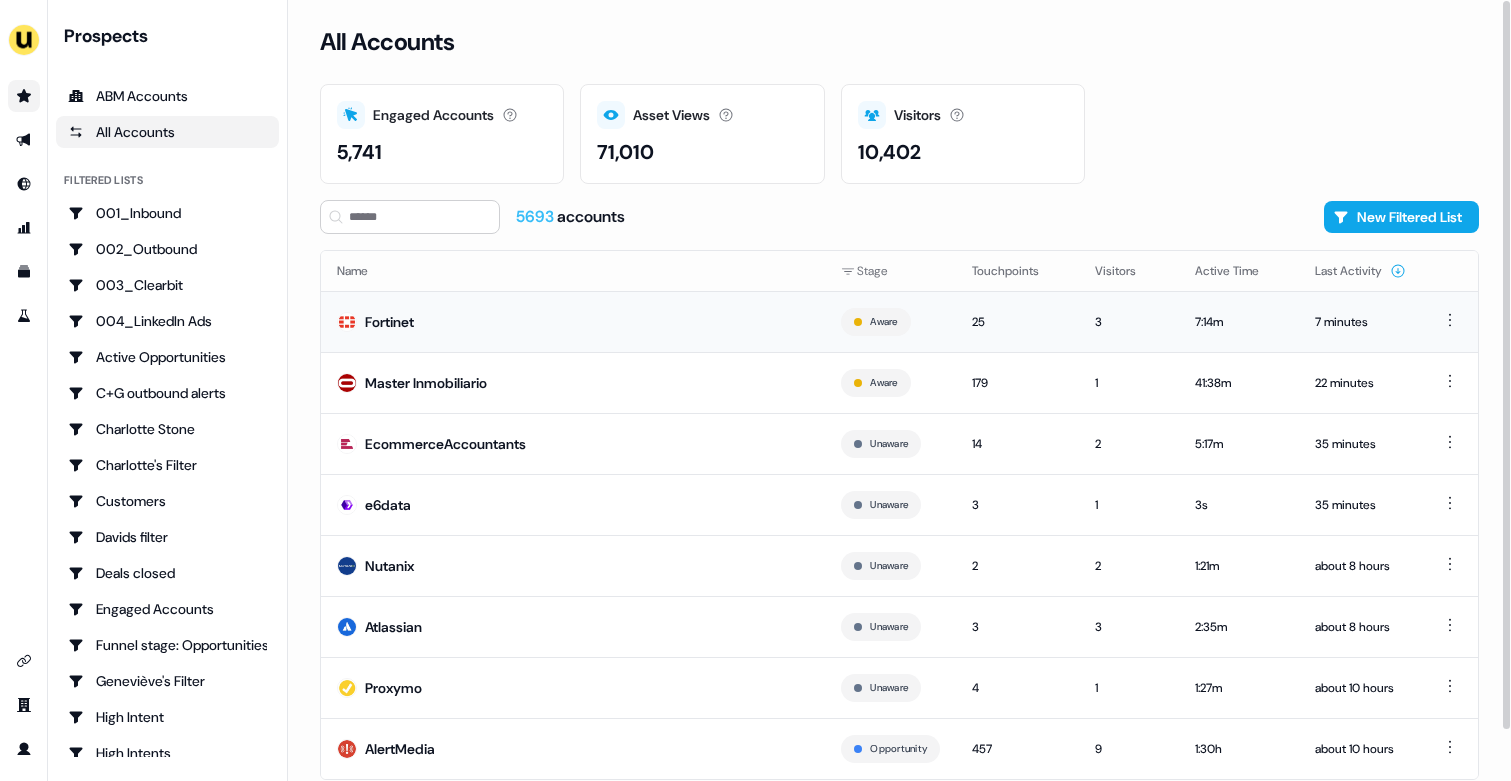 click on "Fortinet" at bounding box center (573, 321) 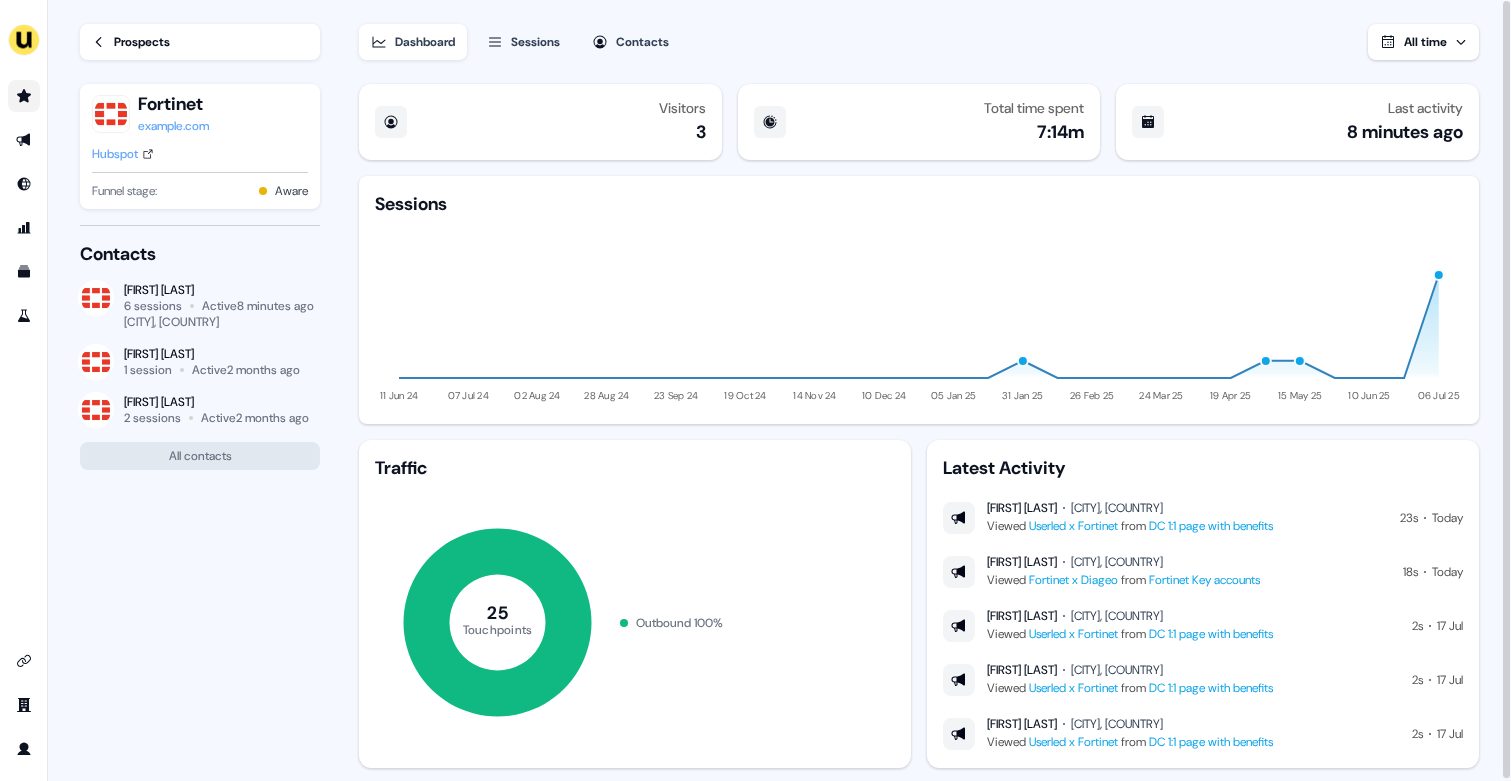 click at bounding box center [24, 96] 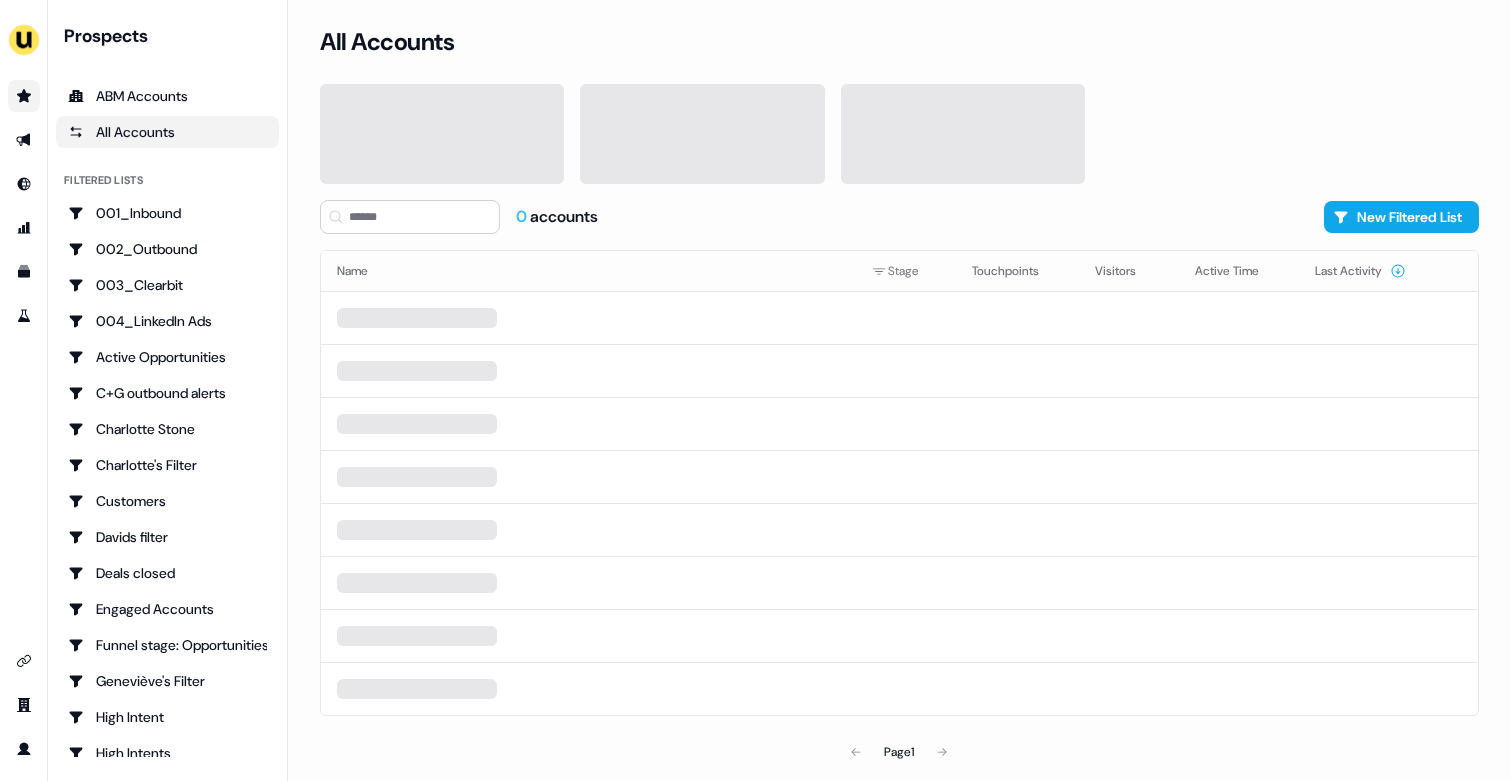 scroll, scrollTop: 0, scrollLeft: 0, axis: both 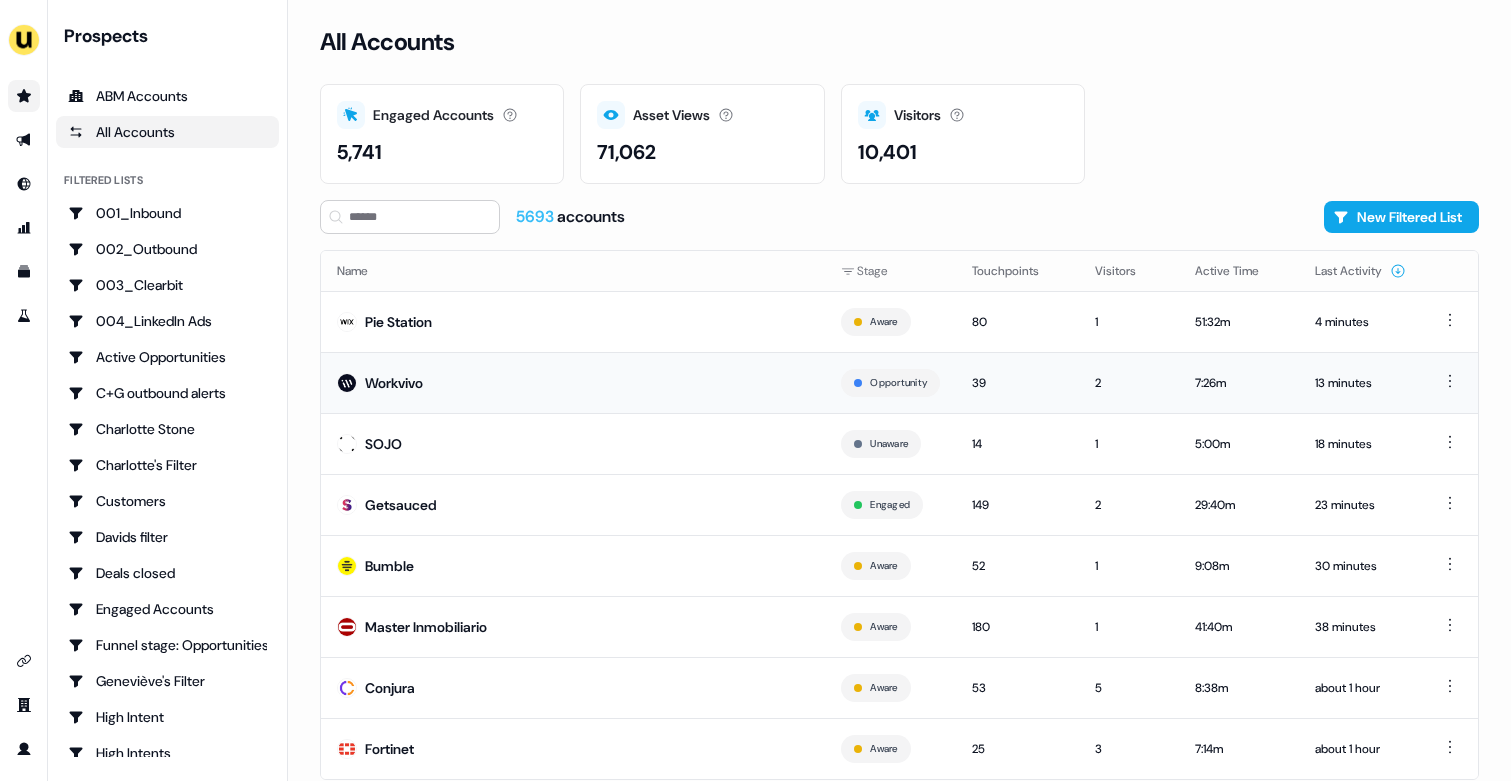 click on "Workvivo" at bounding box center [573, 382] 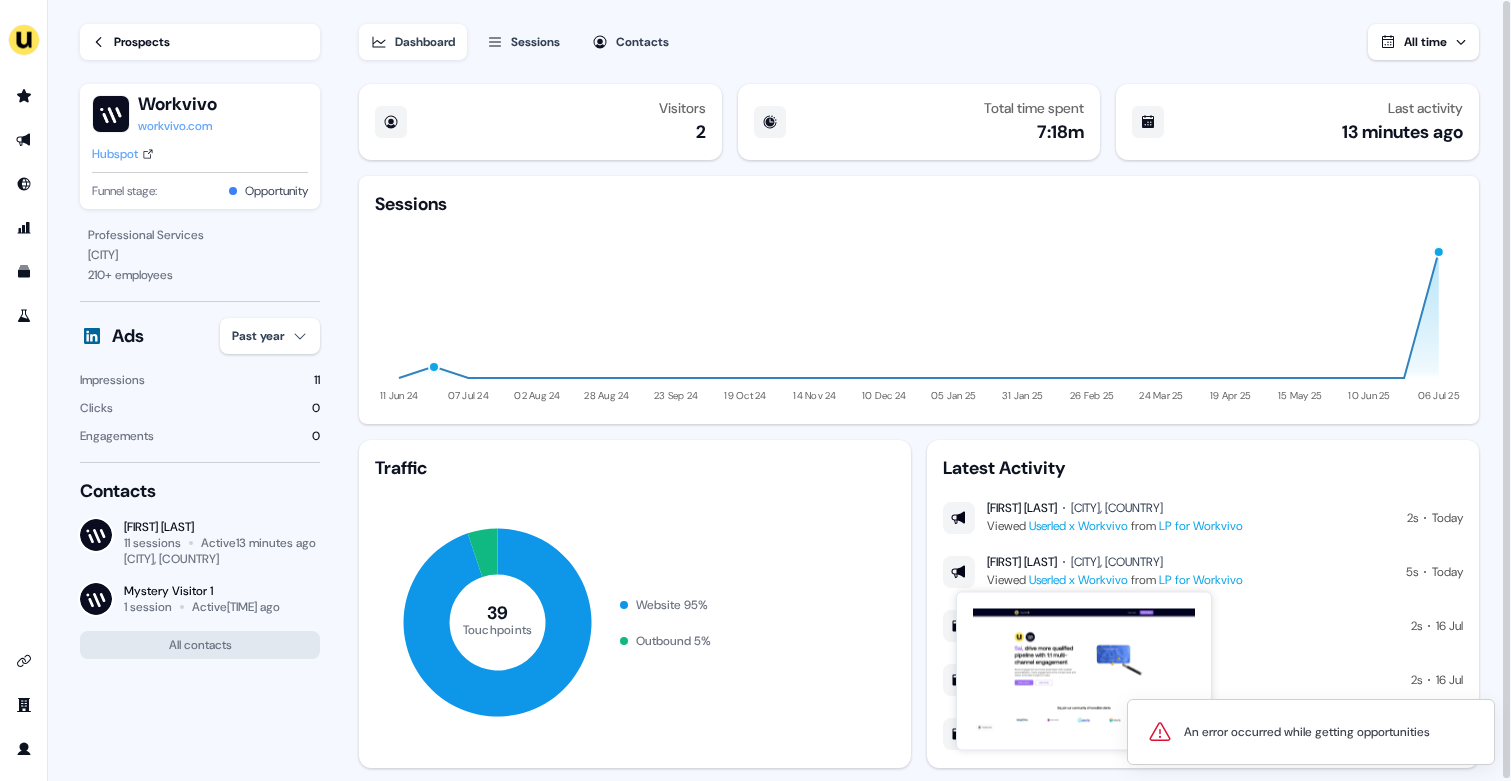 click on "Userled x Workvivo" at bounding box center [1078, 580] 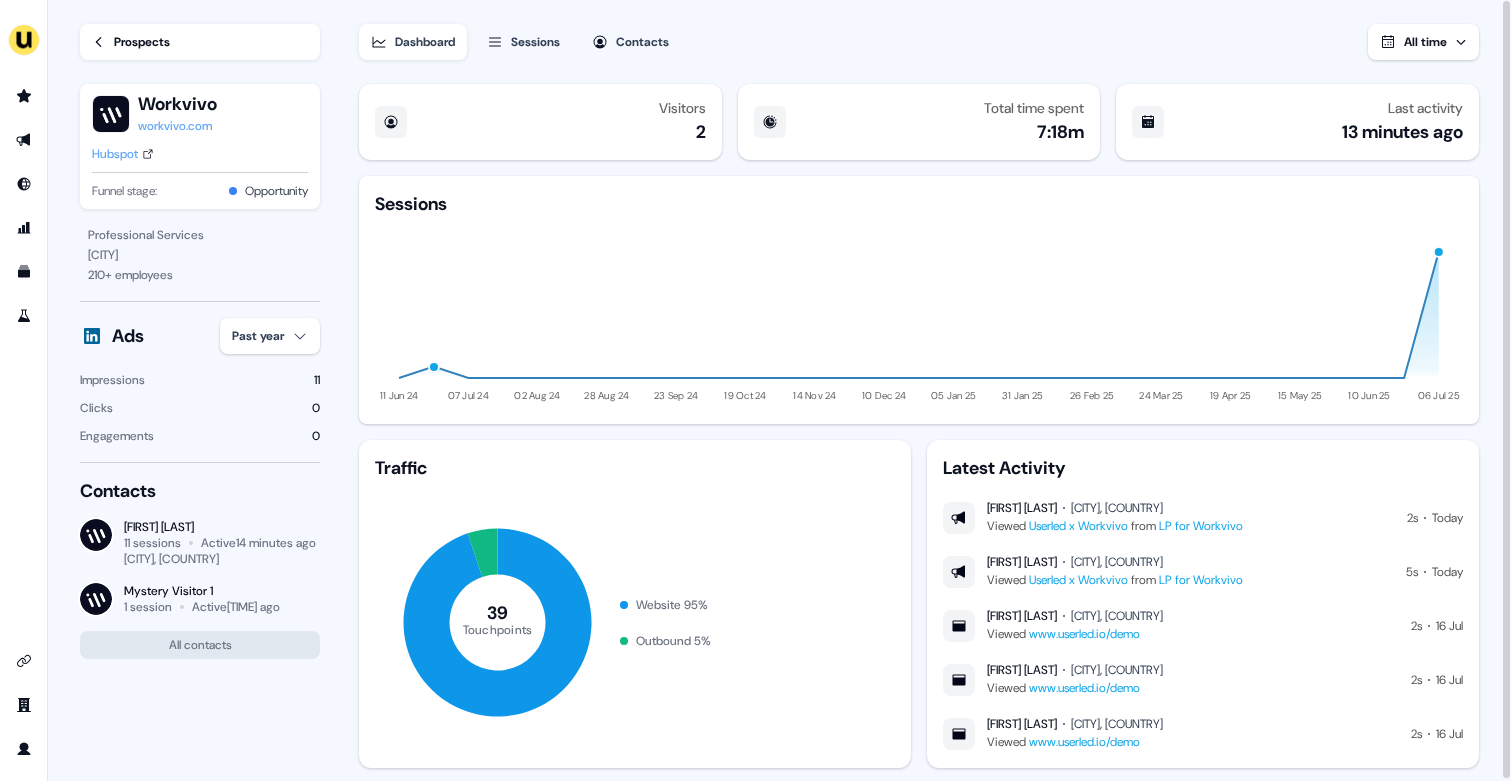 click on "Hubspot" at bounding box center [115, 154] 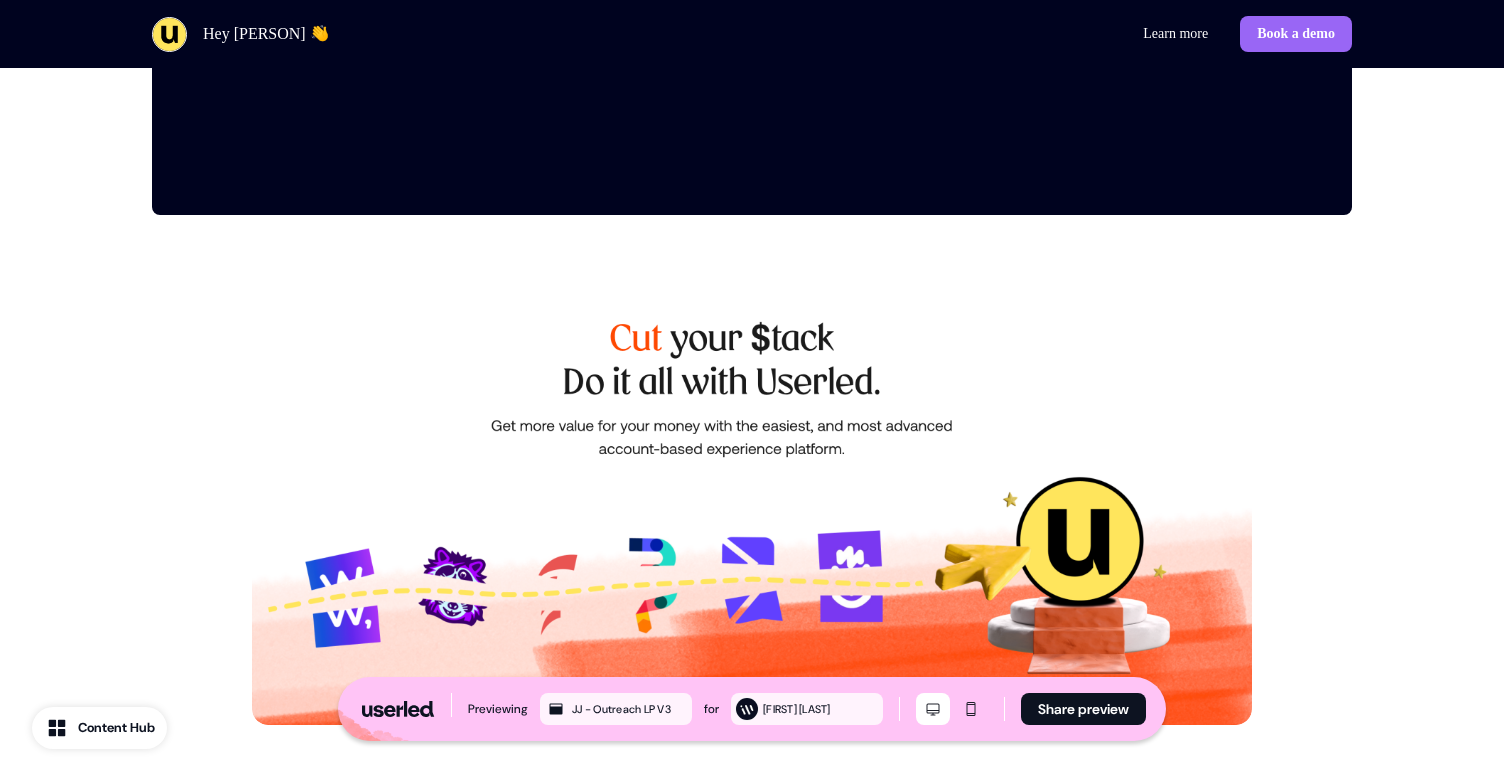 scroll, scrollTop: 6293, scrollLeft: 0, axis: vertical 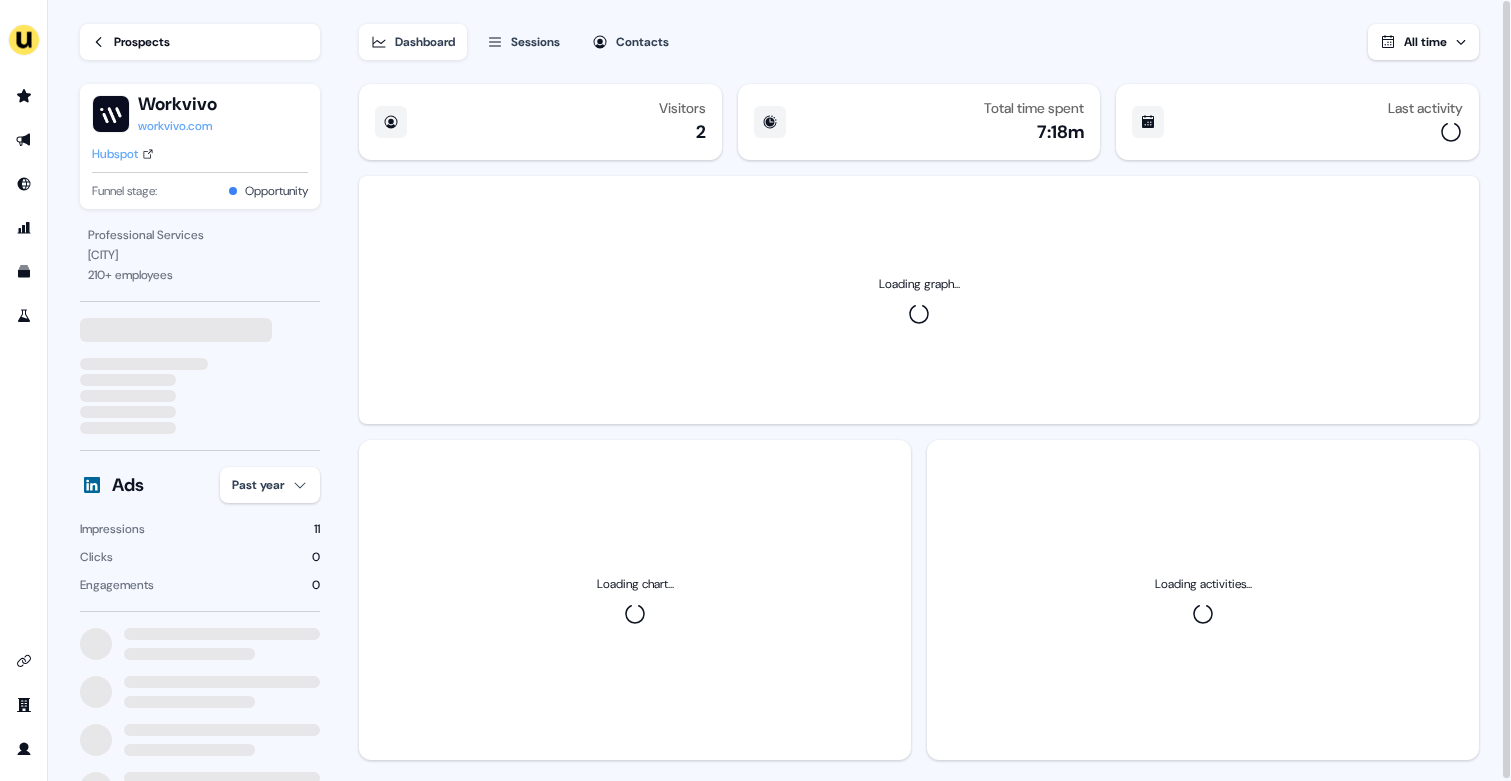 click on "For the best experience switch devices to a bigger screen. Go to Userled.io Loading... Prospects Workvivo workvivo.com Hubspot Funnel stage: Opportunity Professional Services [CITY] 210 + employees Ads Past year Impressions 11 Clicks 0 Engagements 0 Dashboard Sessions Contacts All time Visitors 2 Total time spent 7:18m Last activity Loading graph... Loading chart... Loading activities..." at bounding box center (755, 390) 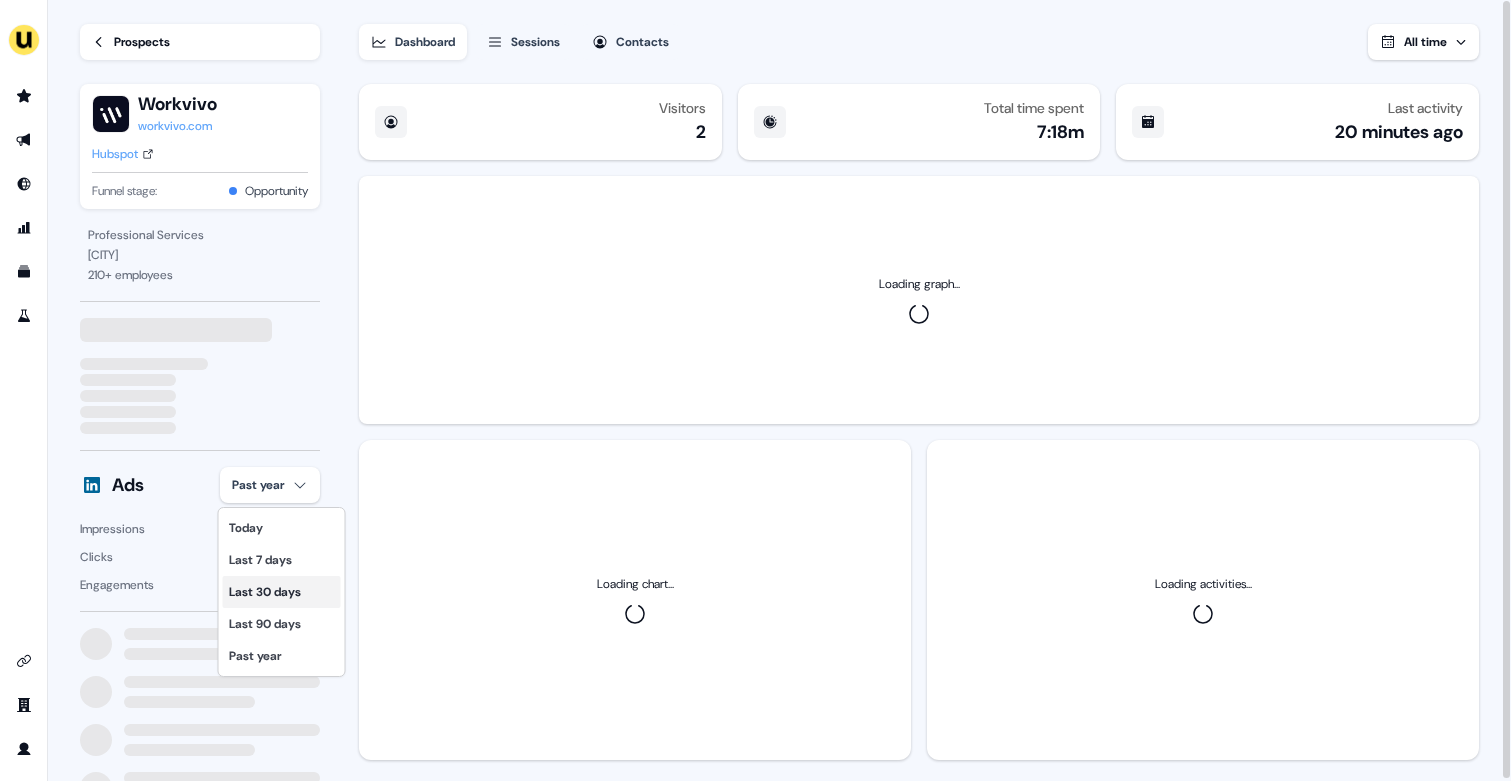 click on "Last 30 days" at bounding box center [282, 592] 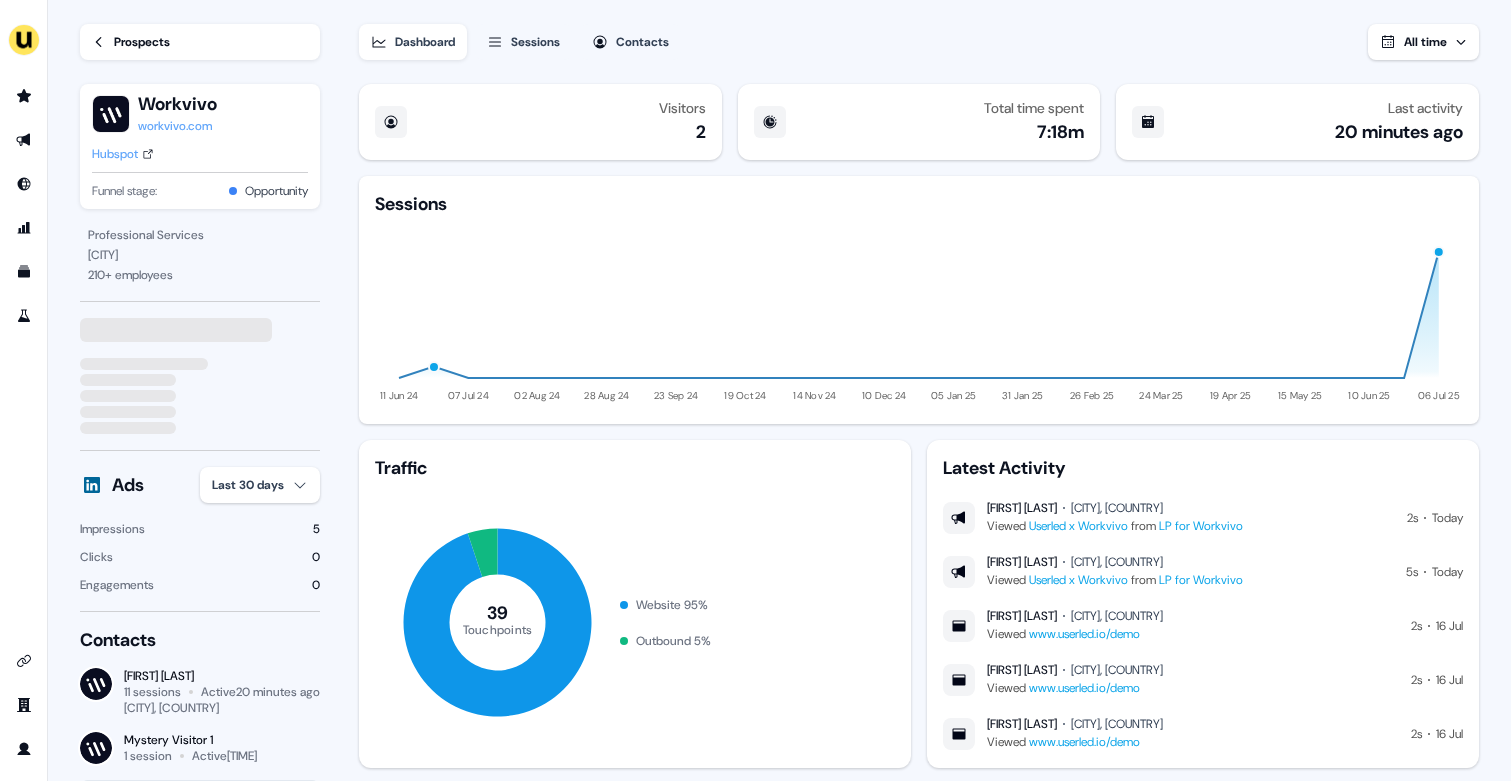type 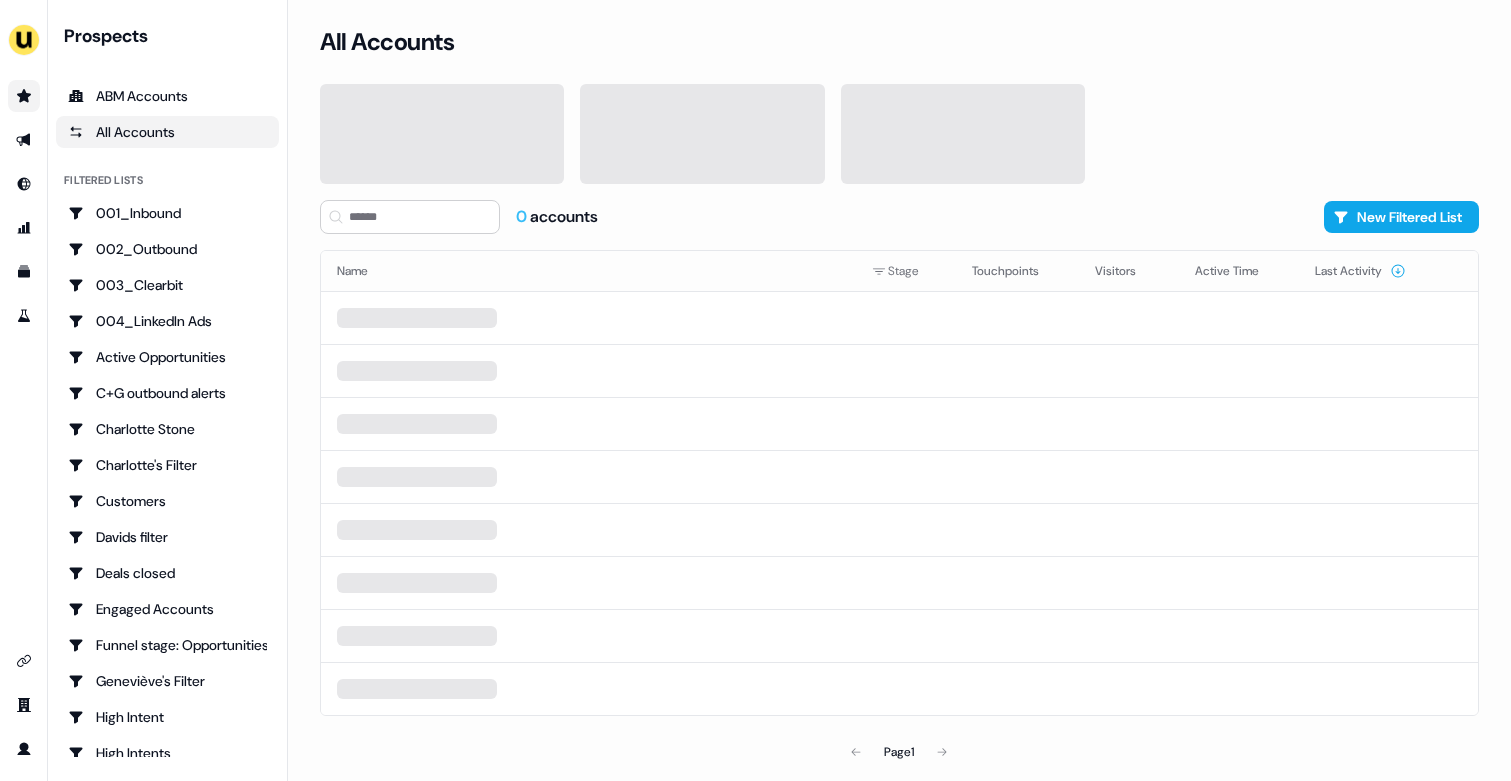 scroll, scrollTop: 0, scrollLeft: 0, axis: both 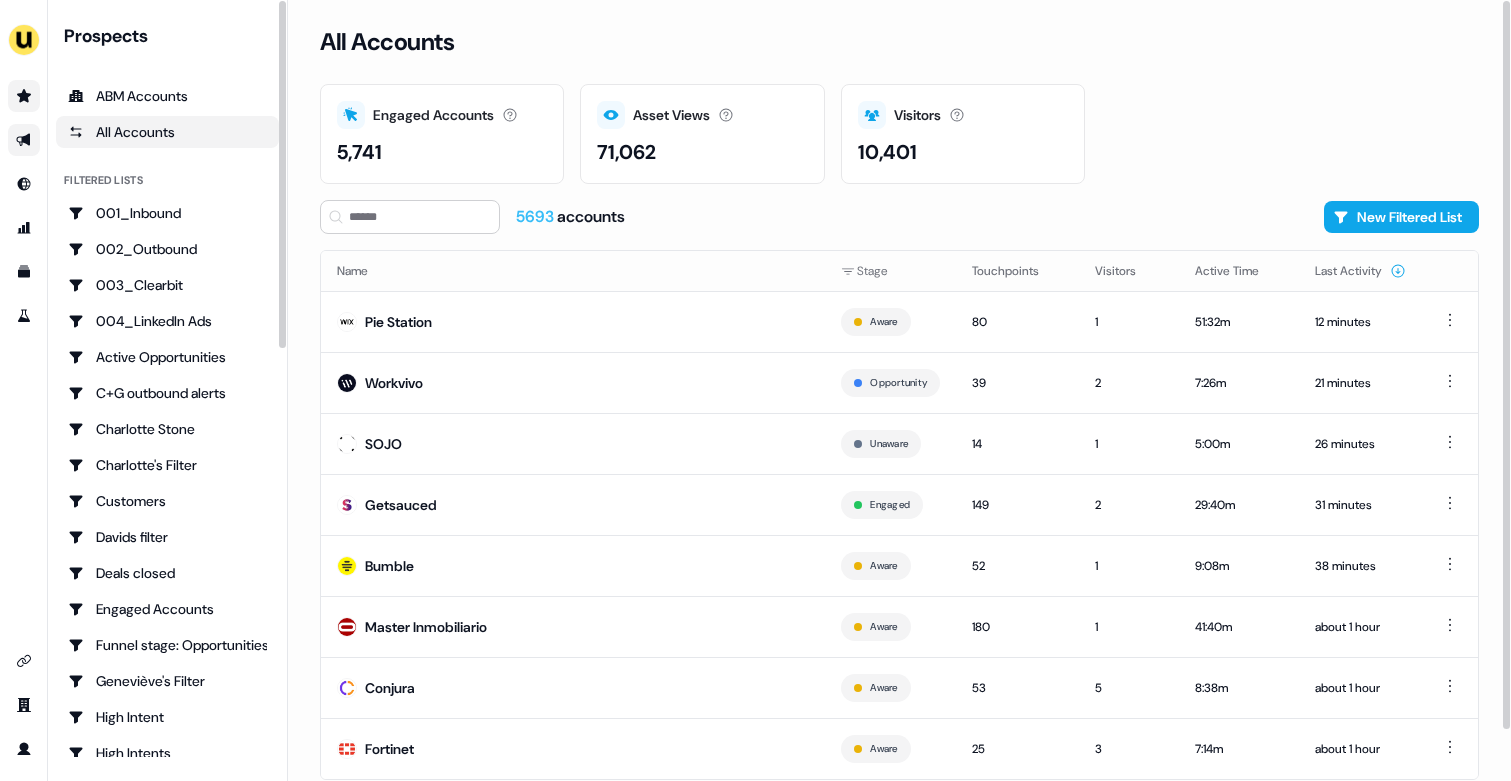 click 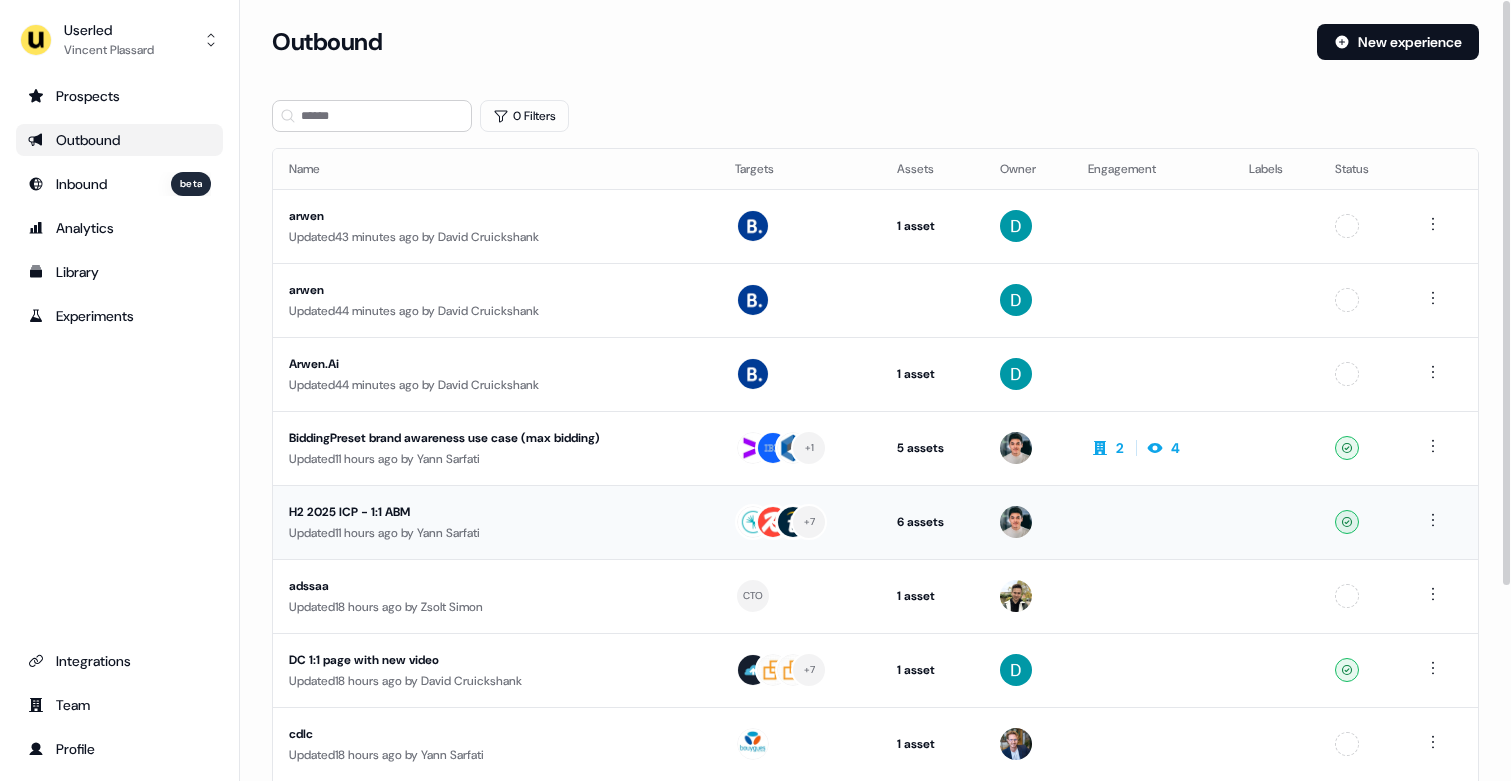 click on "Updated  11 hours ago   by   Yann Sarfati" at bounding box center (496, 533) 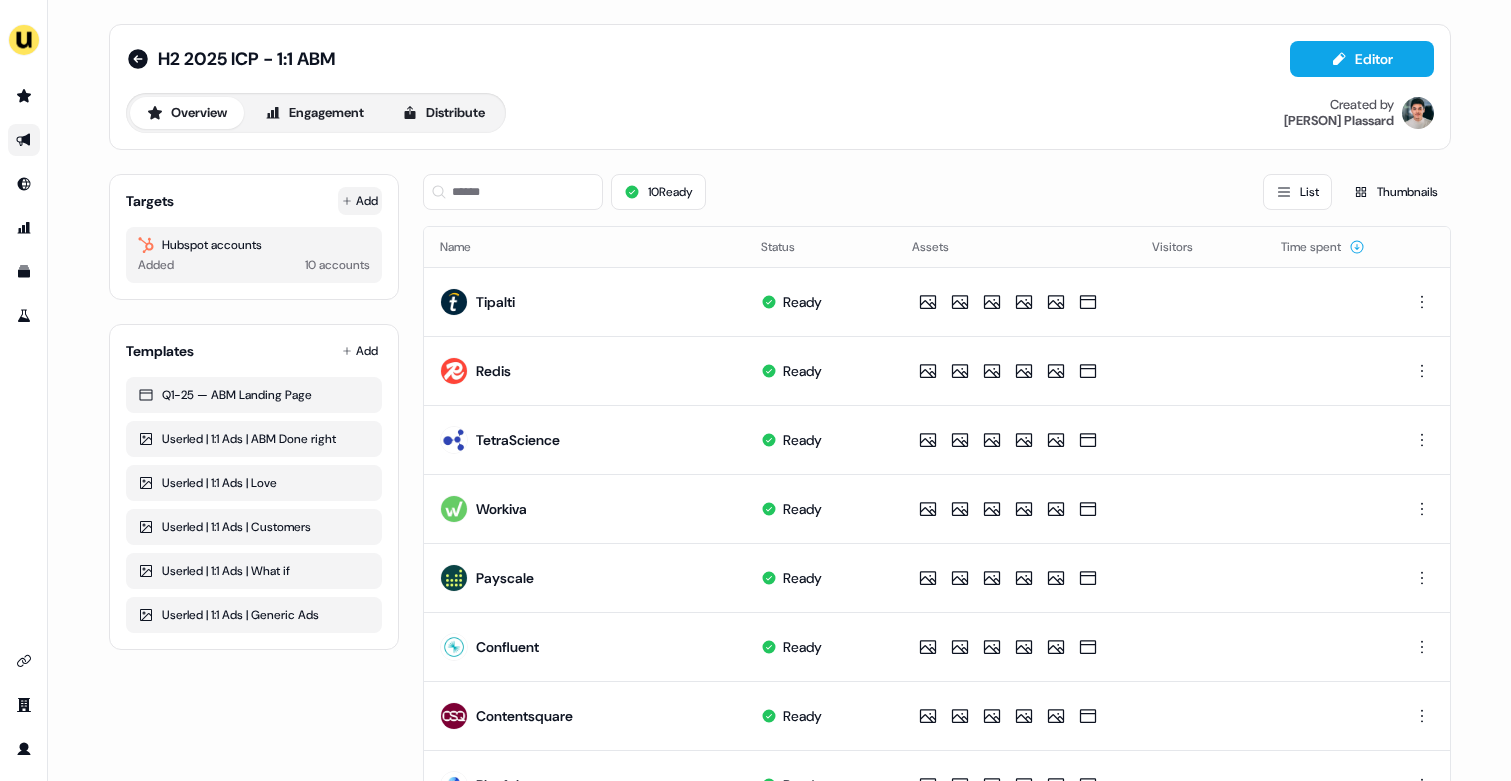 click 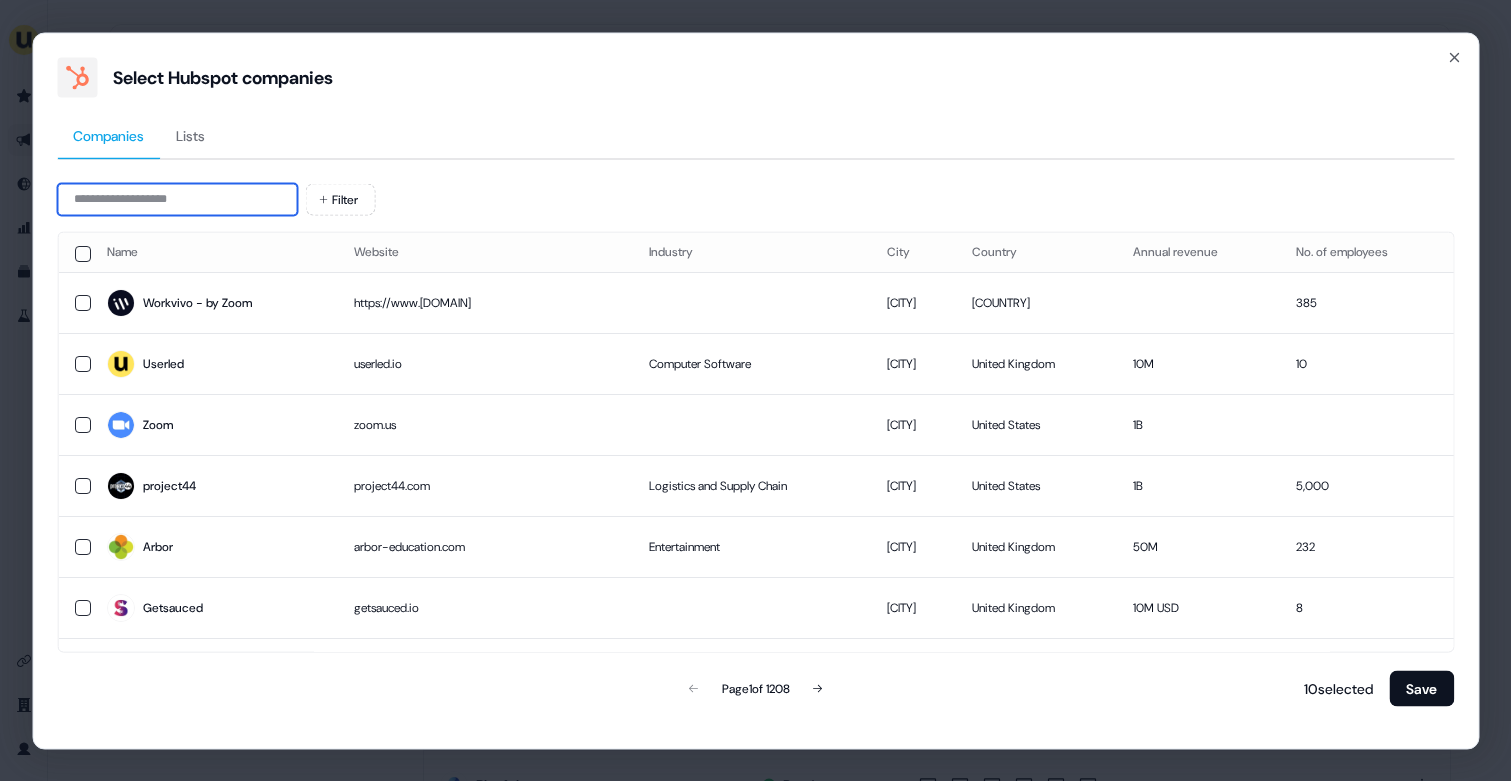 click at bounding box center (177, 199) 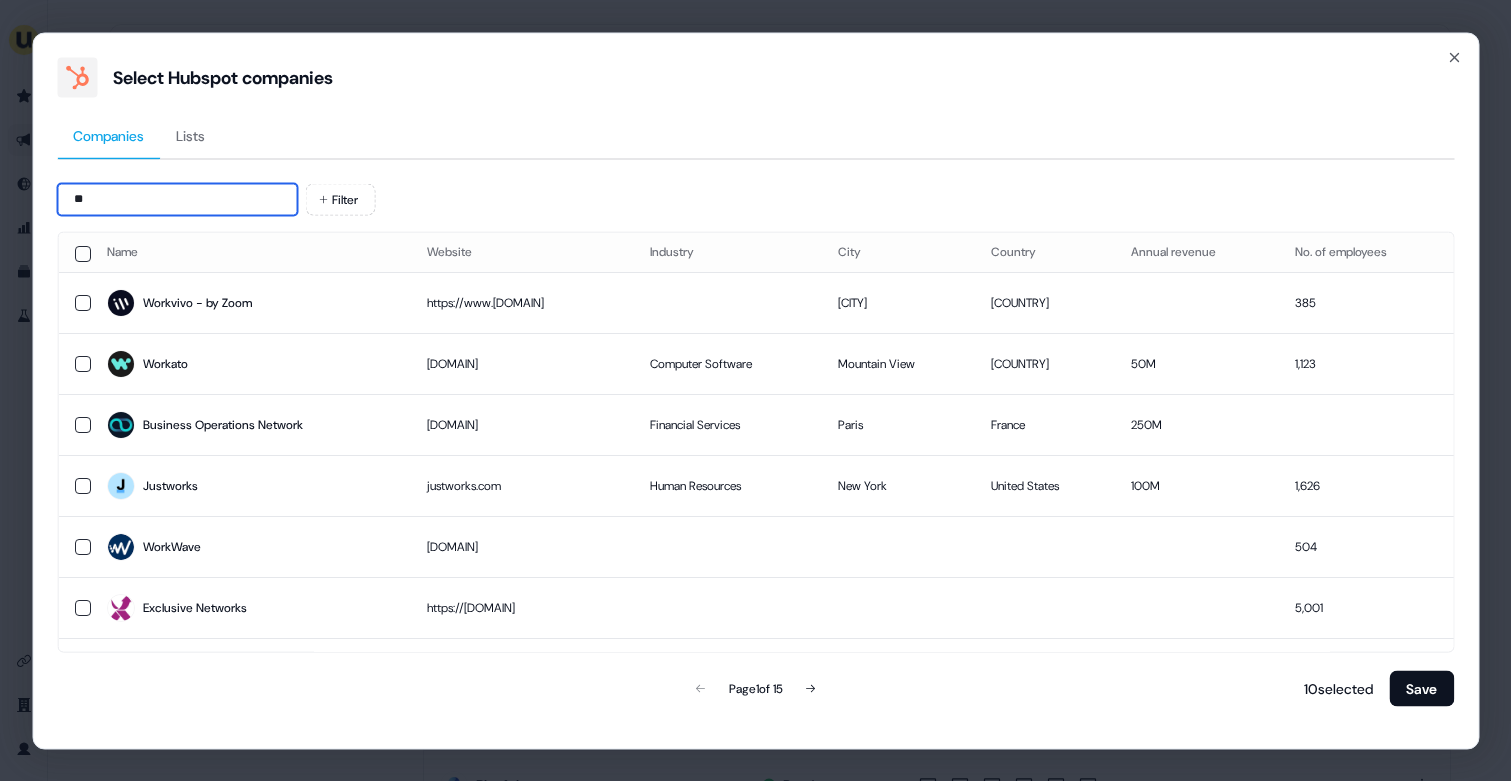 type on "*" 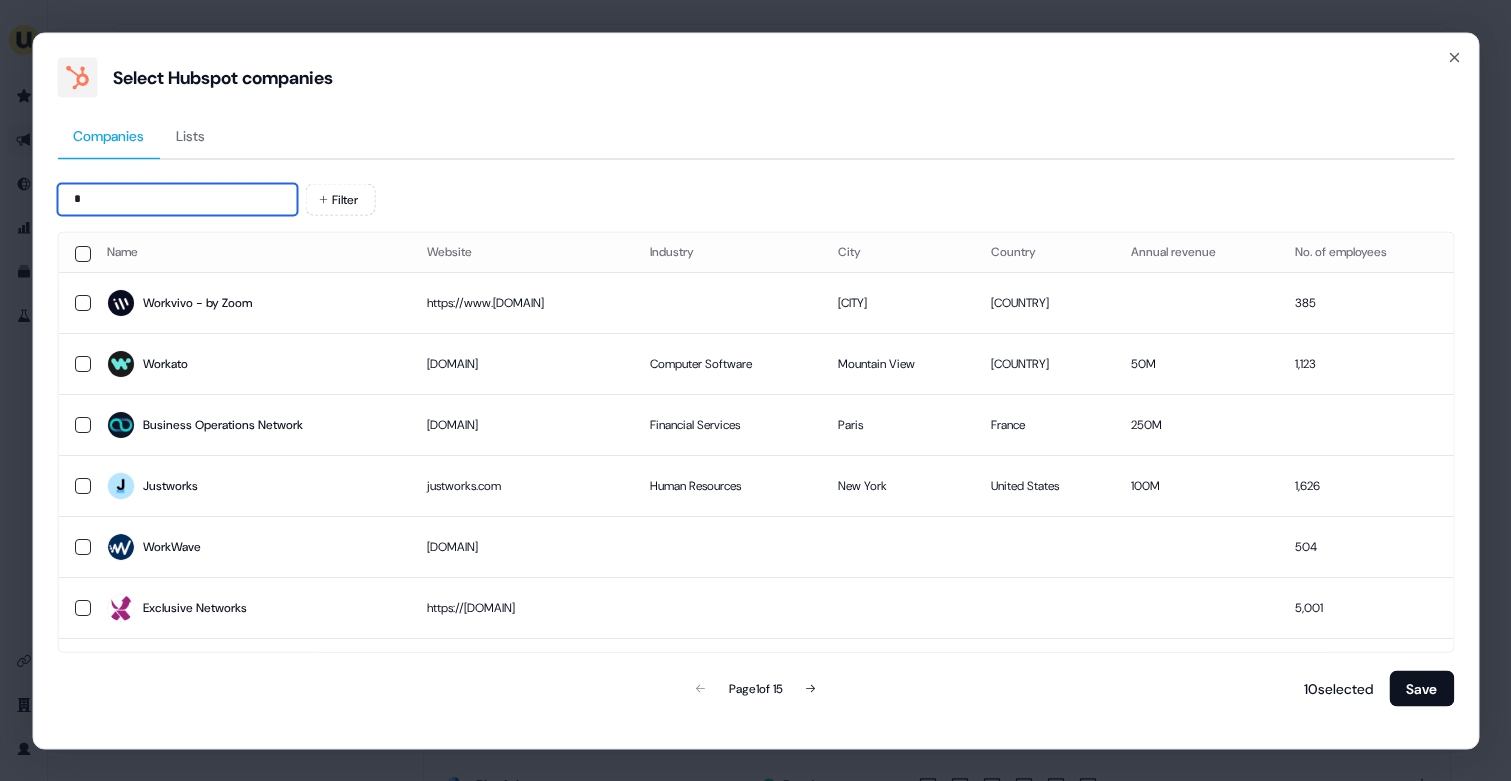 type 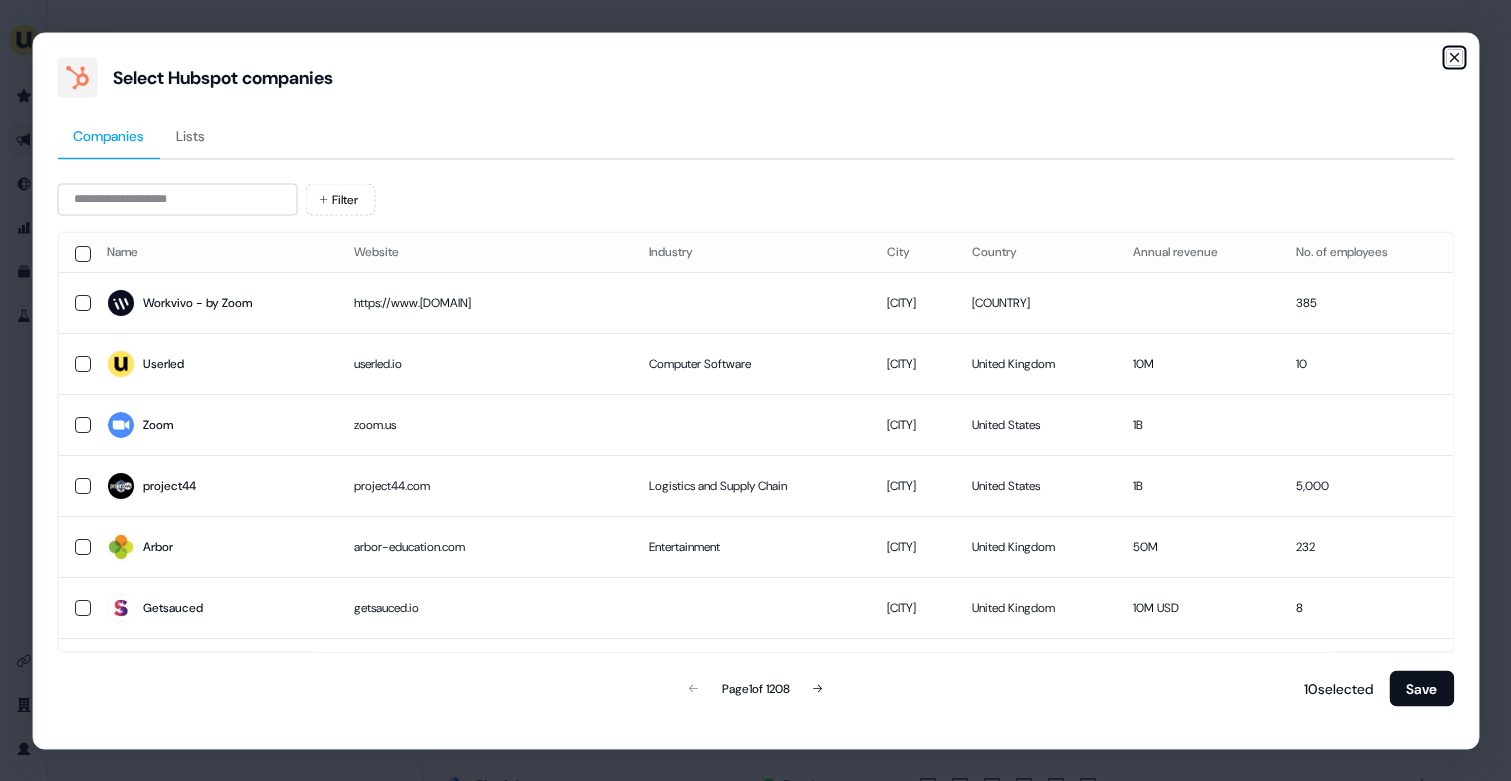 click 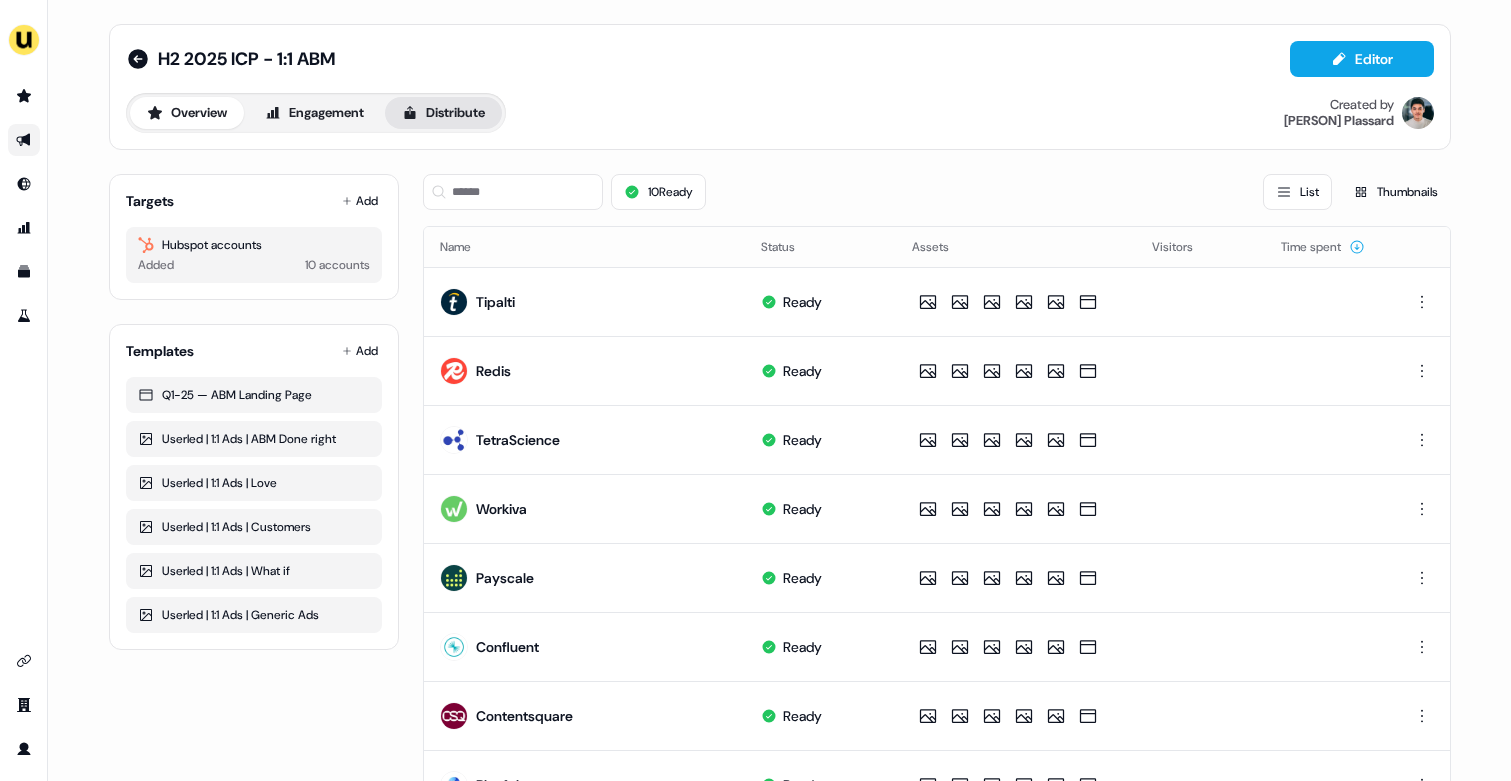 click on "Distribute" at bounding box center [443, 113] 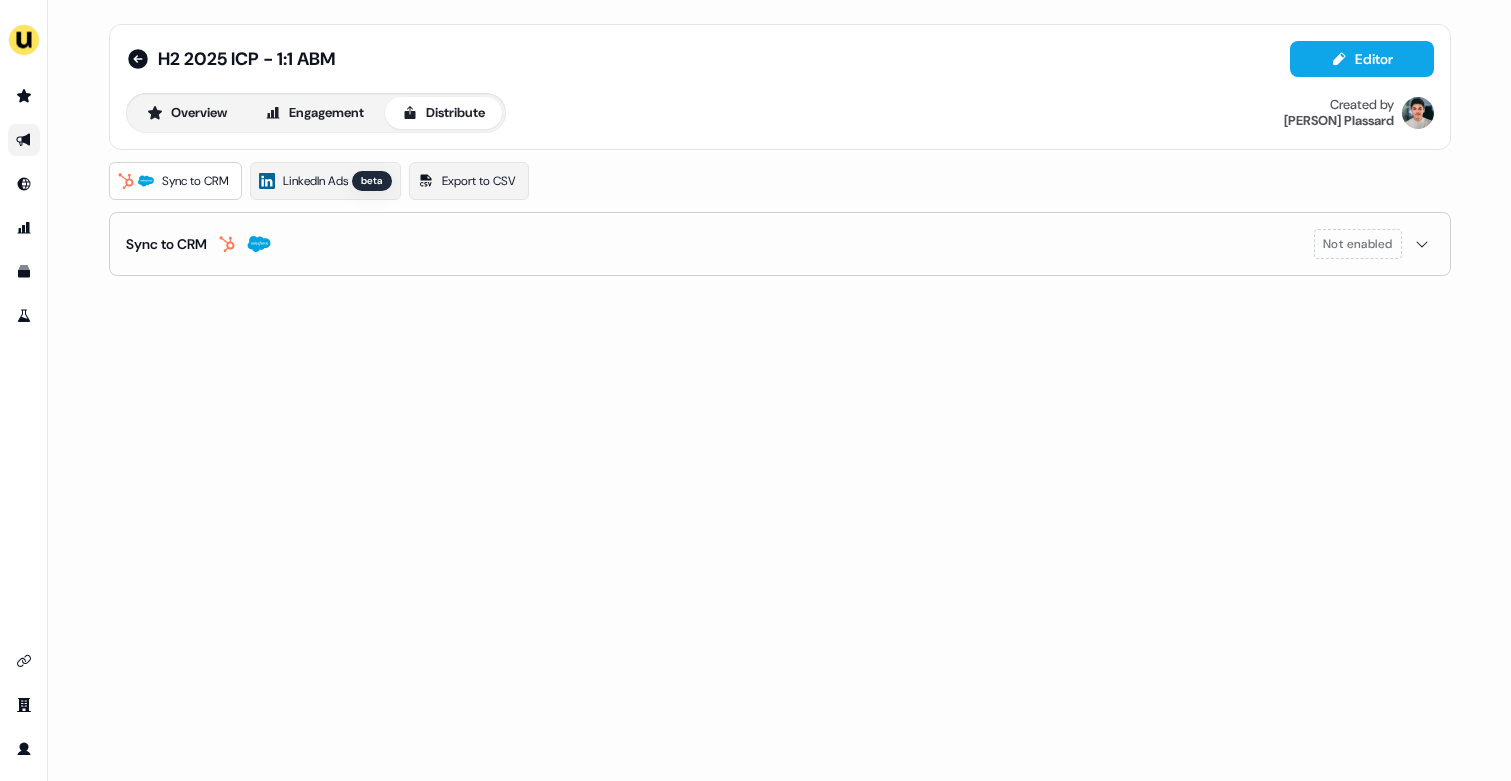 click on "Sync to CRM Not enabled" at bounding box center [780, 244] 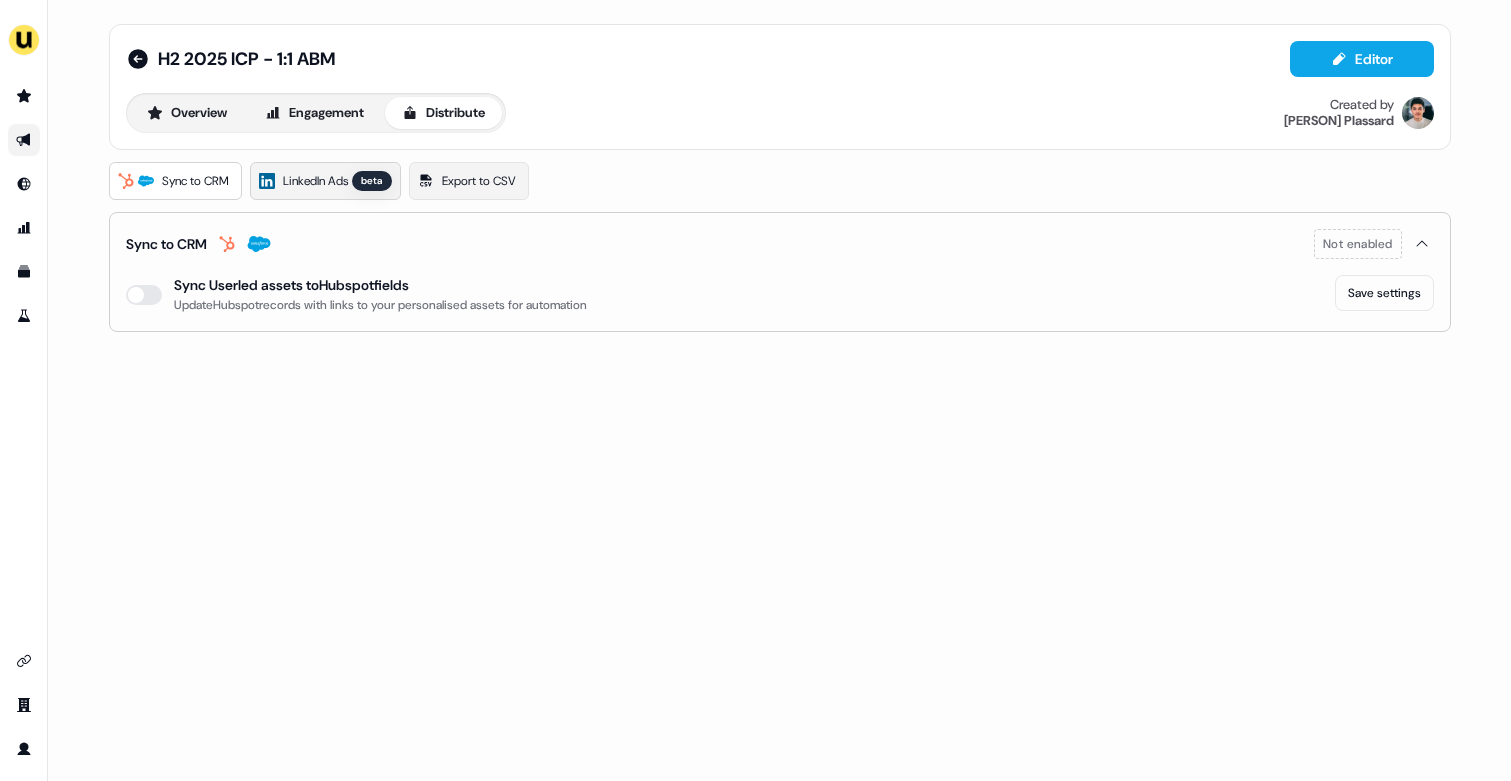 click on "LinkedIn Ads" at bounding box center (315, 181) 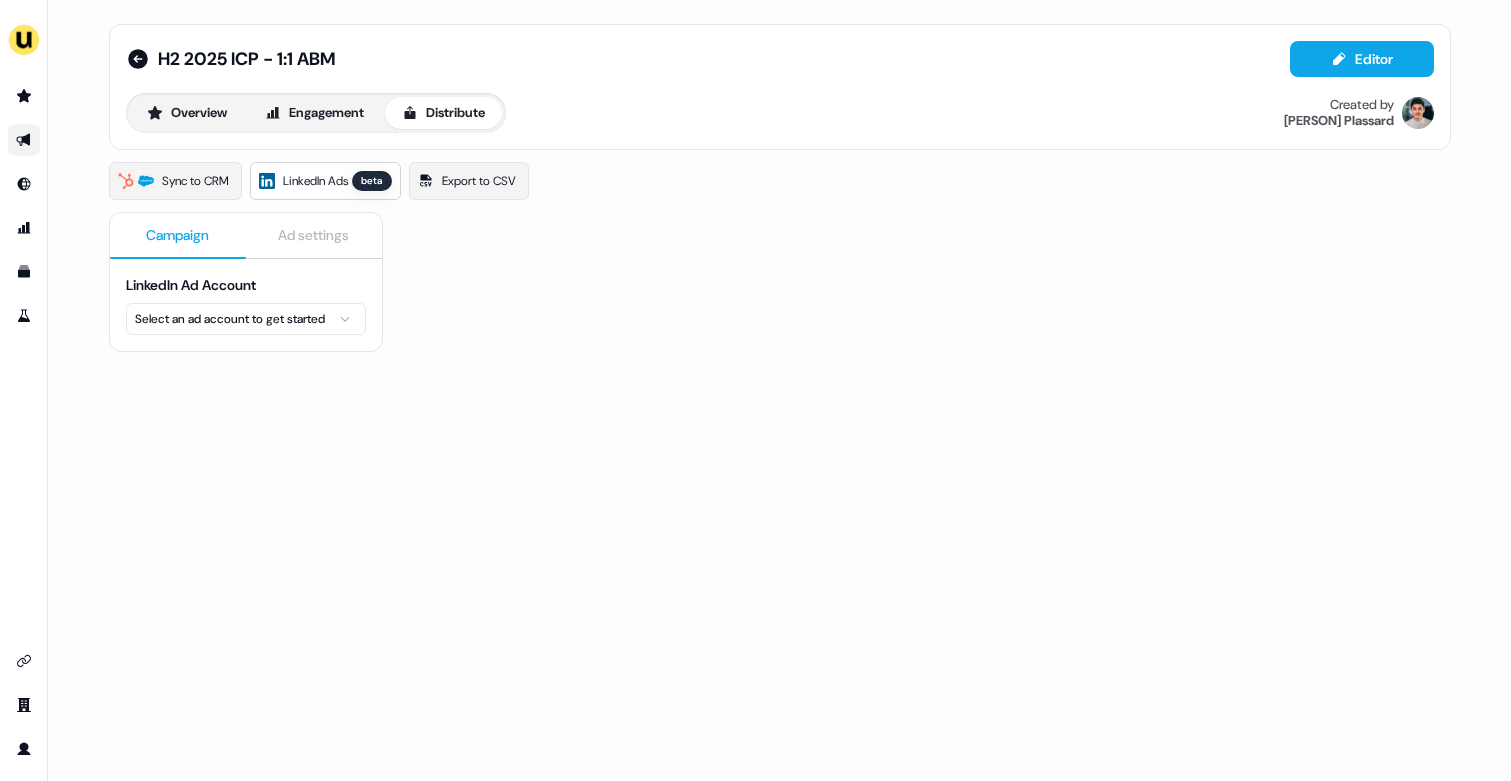 click on "For the best experience switch devices to a bigger screen. Go to Userled.io H2 2025 ICP - 1:1 ABM Editor Overview Engagement Distribute Created by Vincent   Plassard Sync to CRM LinkedIn Ads beta Export to CSV Campaign Ad settings LinkedIn Ad Account Select an ad account to get started" at bounding box center (755, 390) 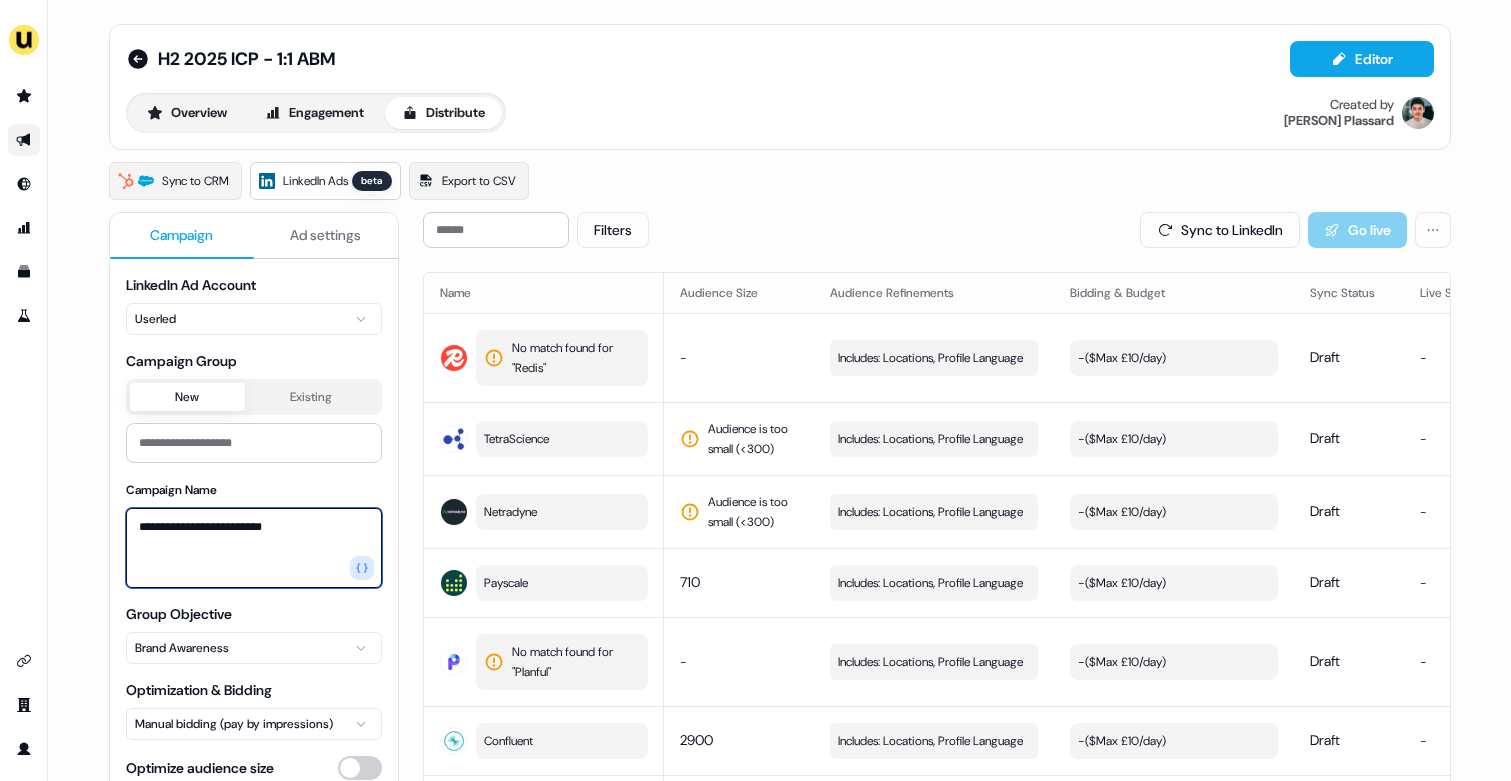 click on "**********" at bounding box center [254, 548] 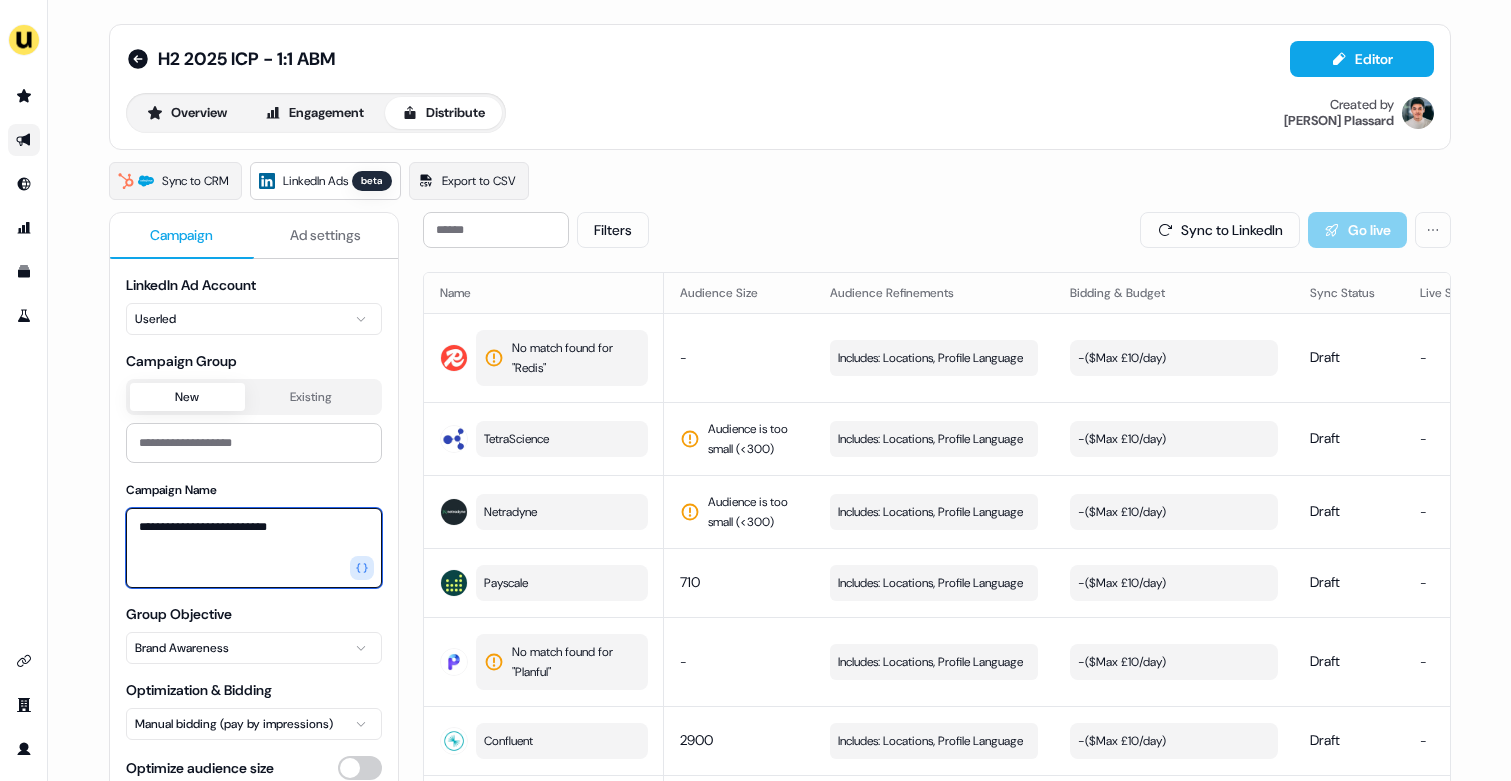 type on "**********" 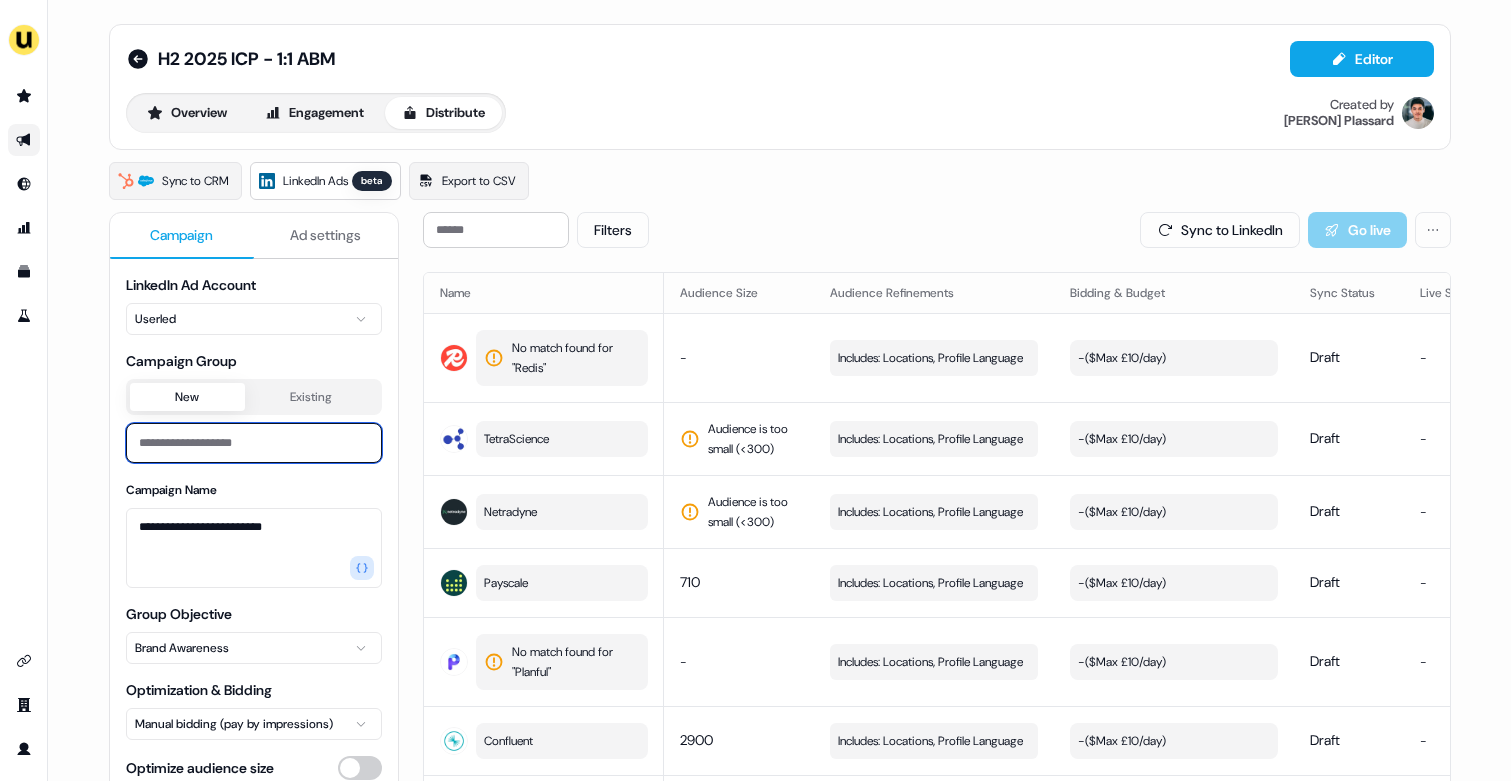 click at bounding box center (254, 443) 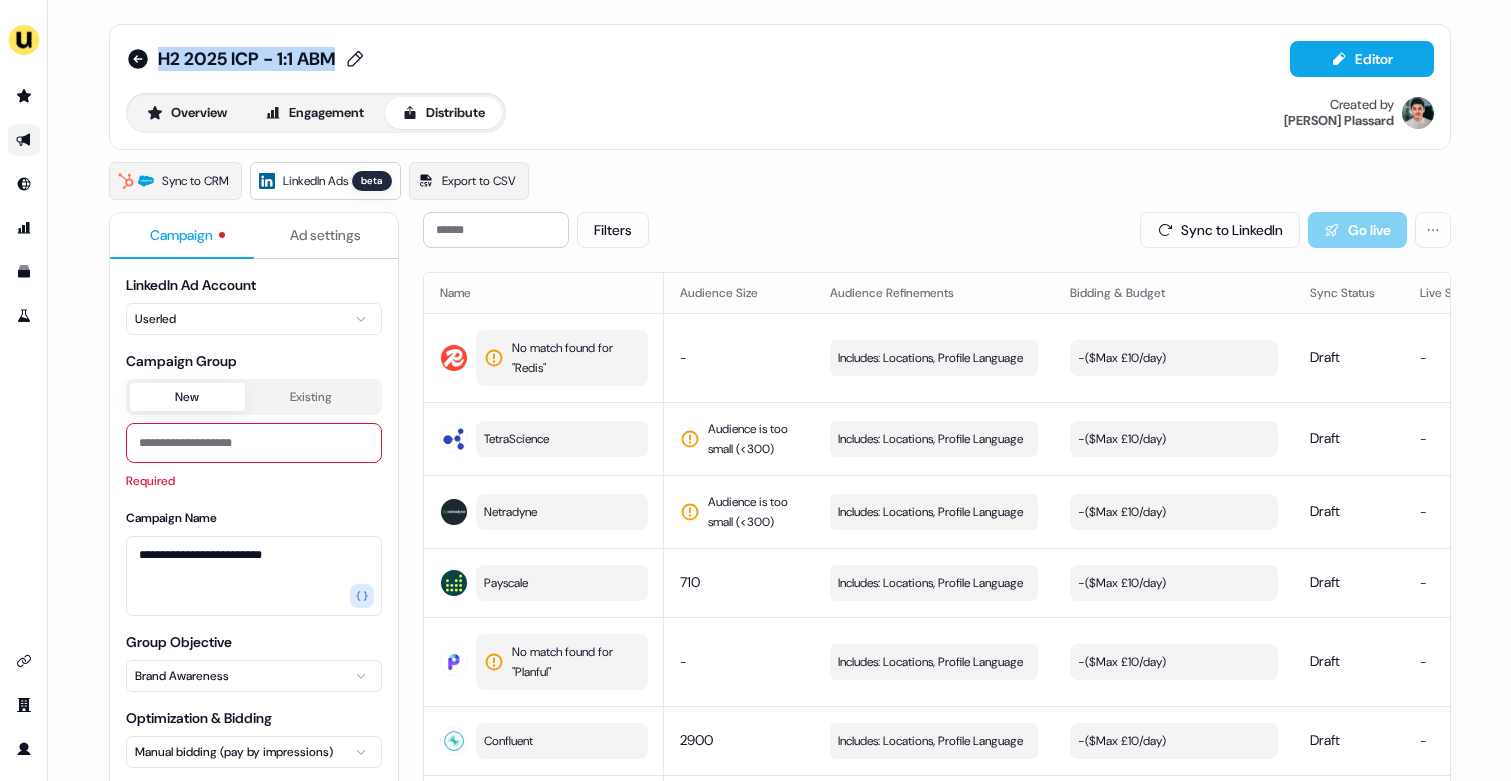 copy on "H2 2025 ICP - 1:1 ABM" 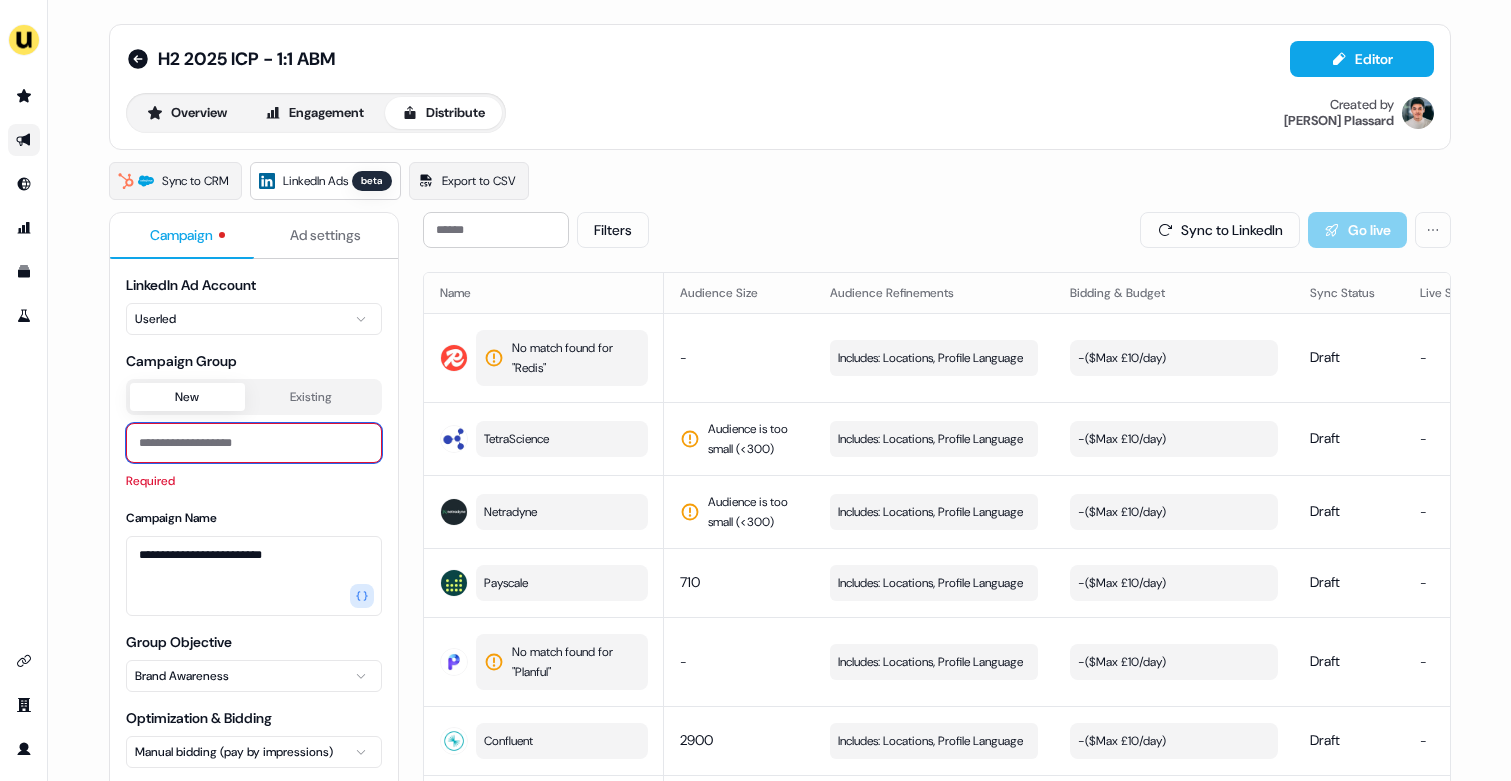 click at bounding box center (254, 443) 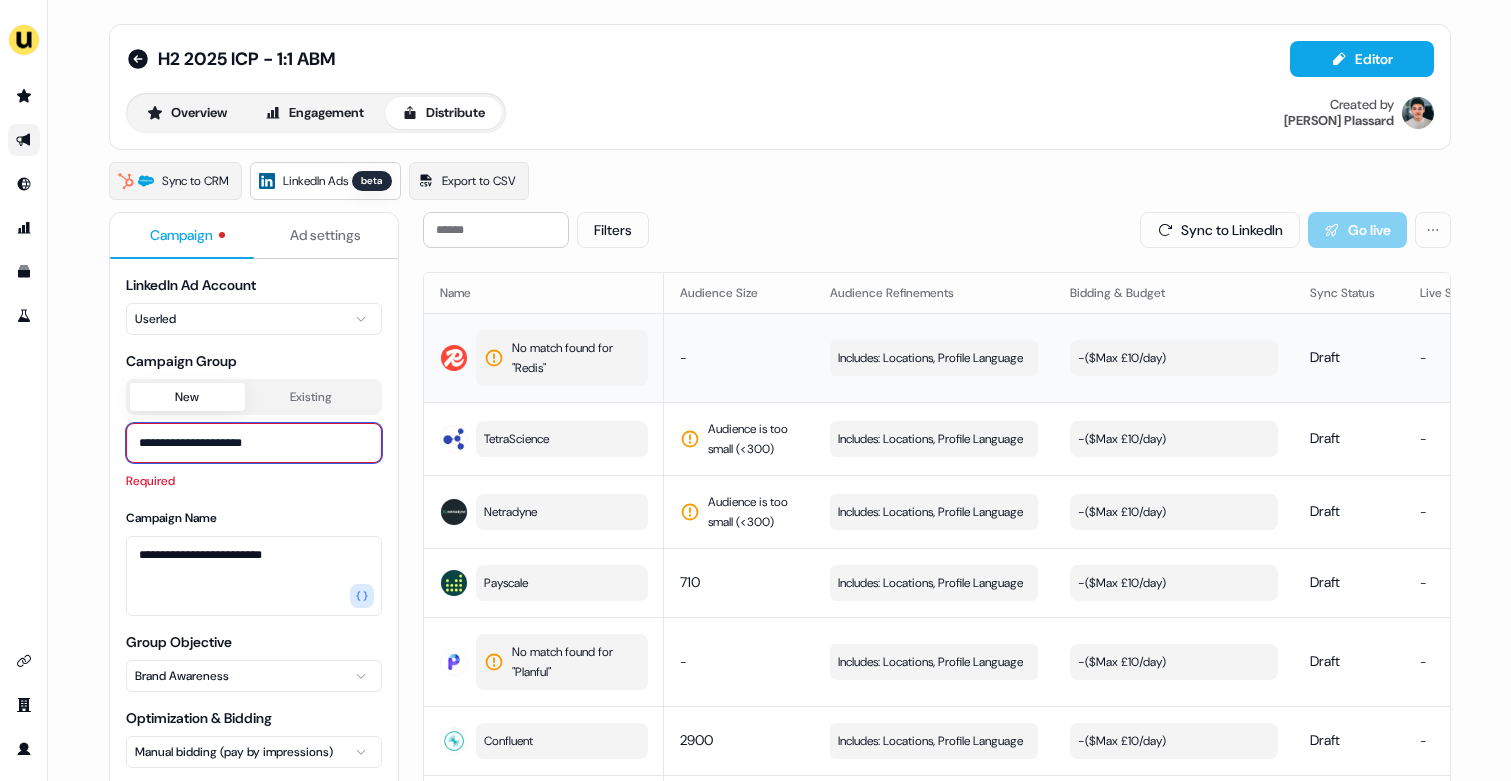 type on "**********" 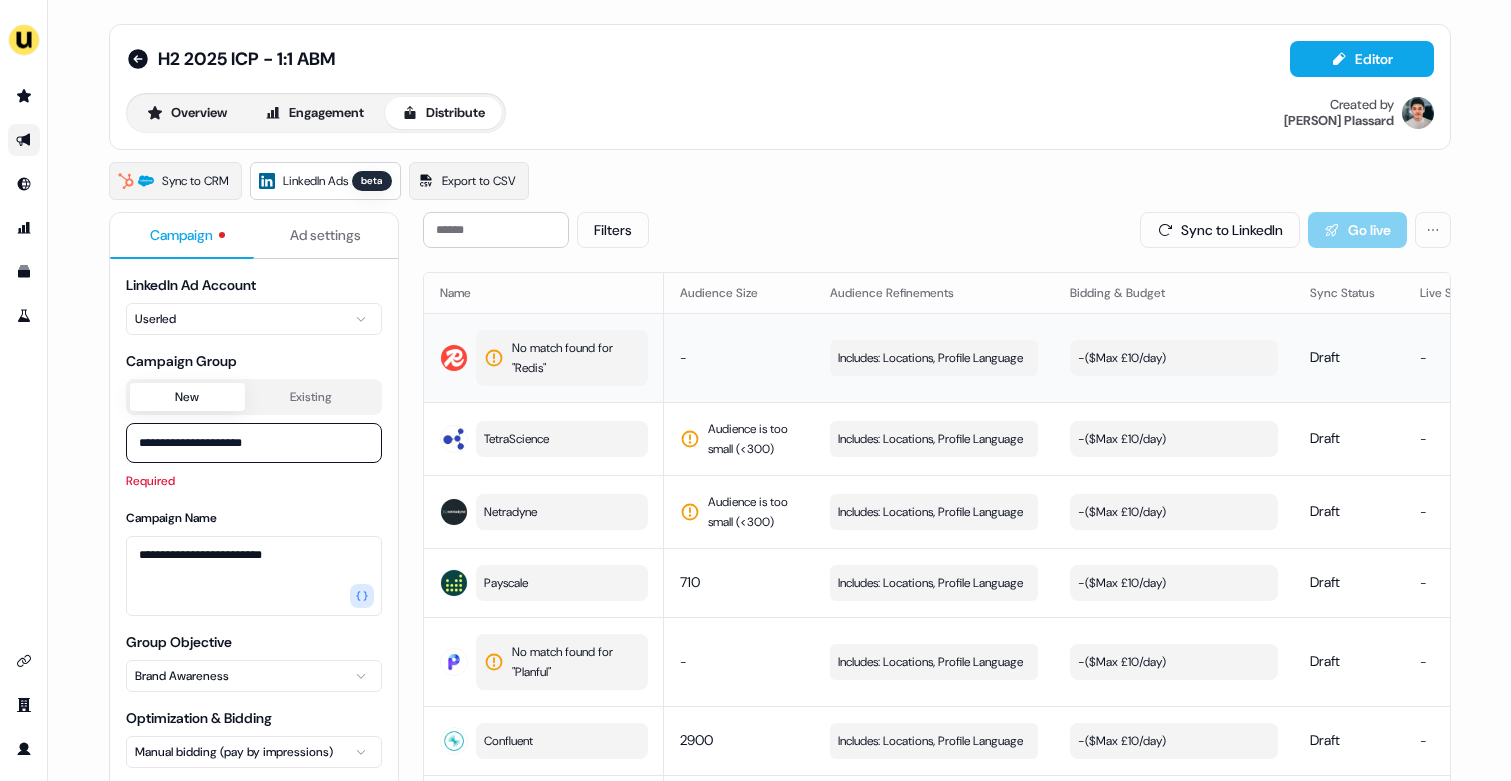 click on "No match found for " Redis "" at bounding box center [574, 358] 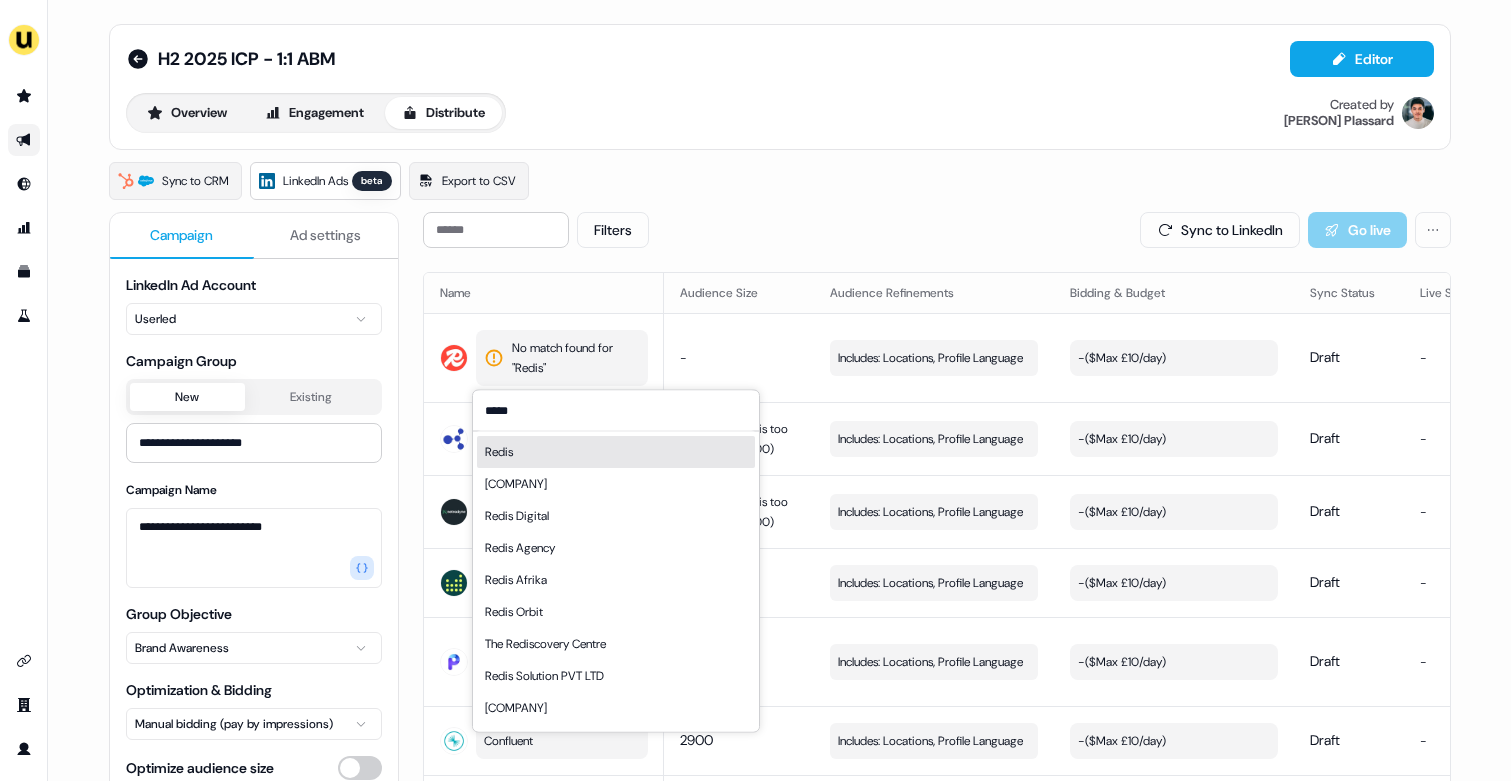 type on "*****" 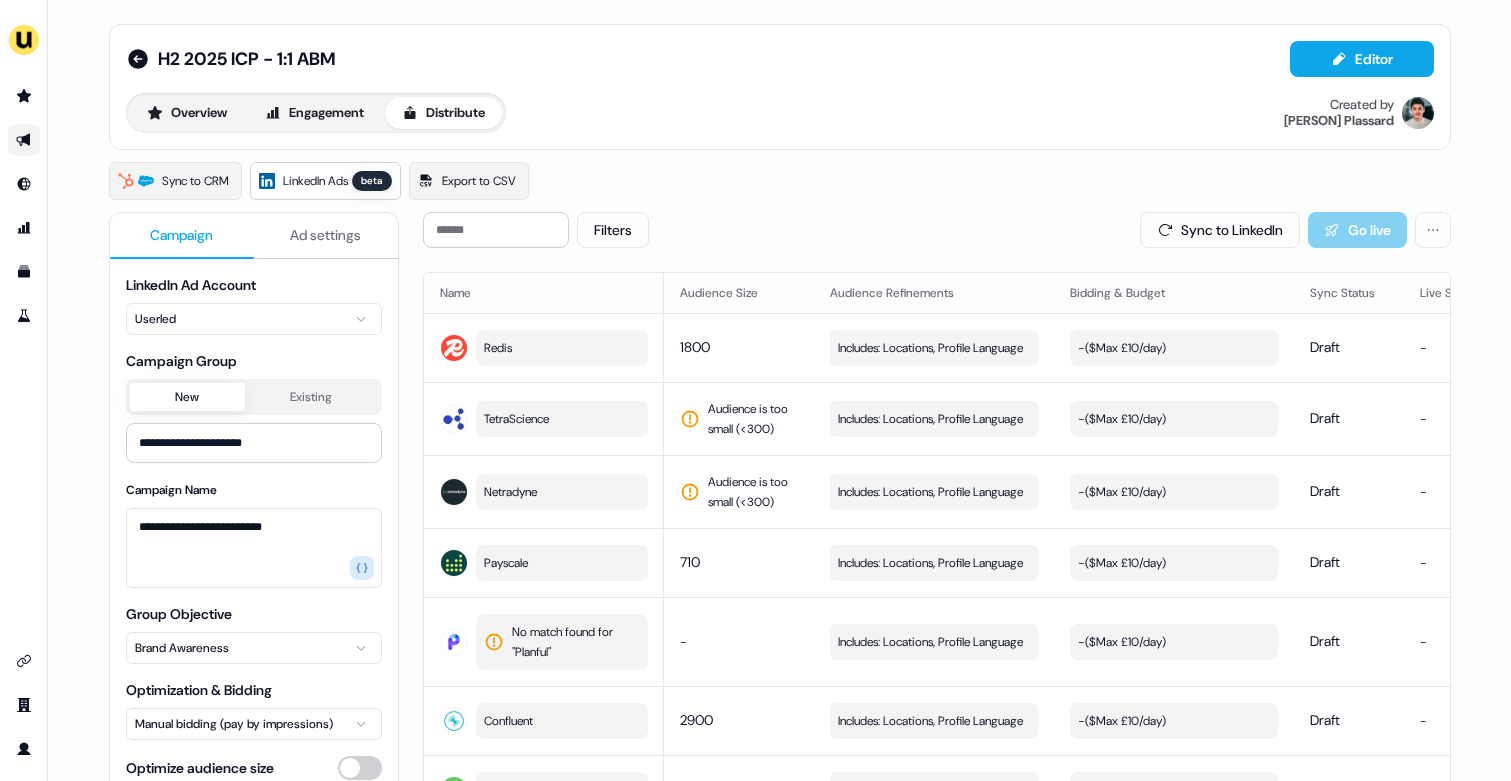 scroll, scrollTop: 165, scrollLeft: 0, axis: vertical 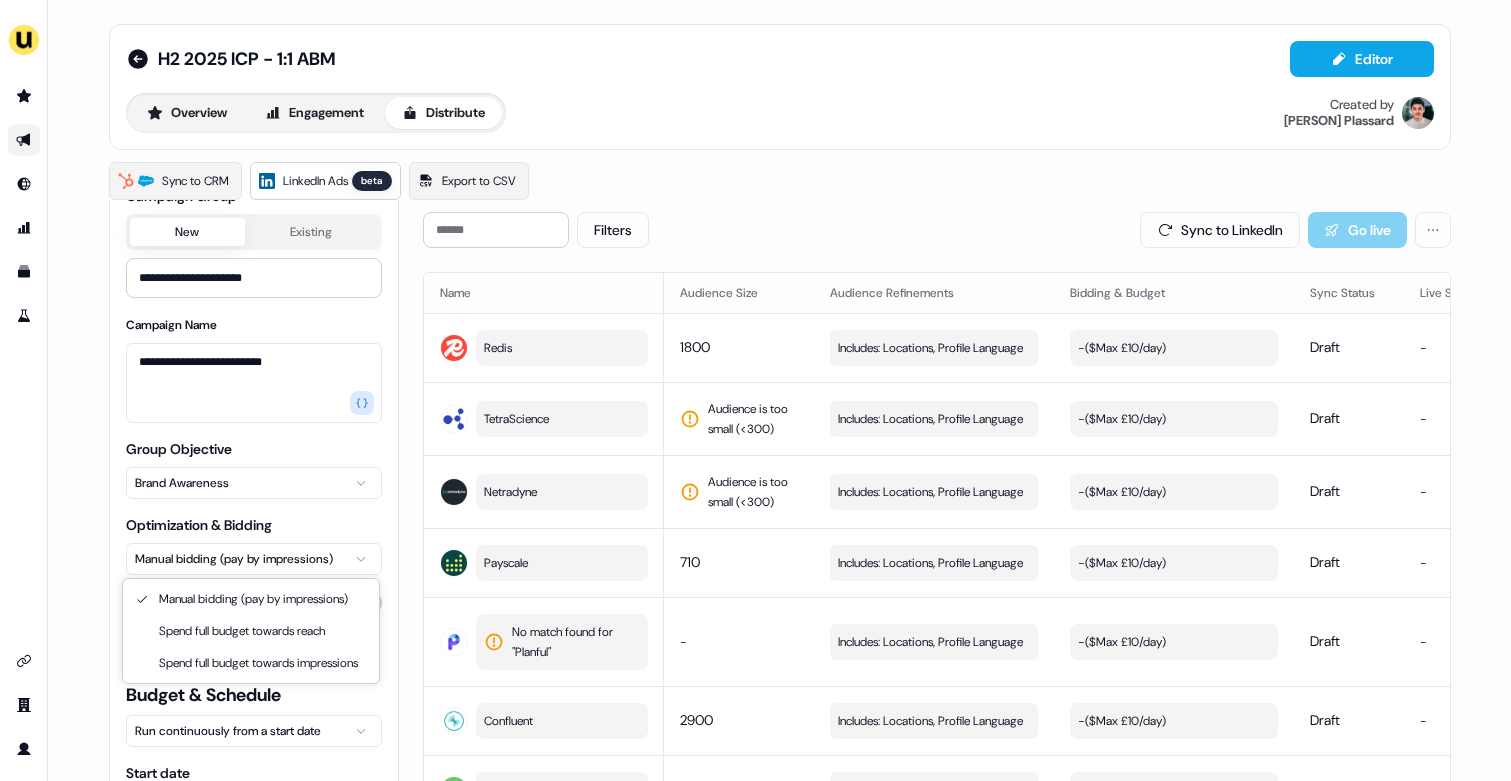 click on "**********" at bounding box center [755, 390] 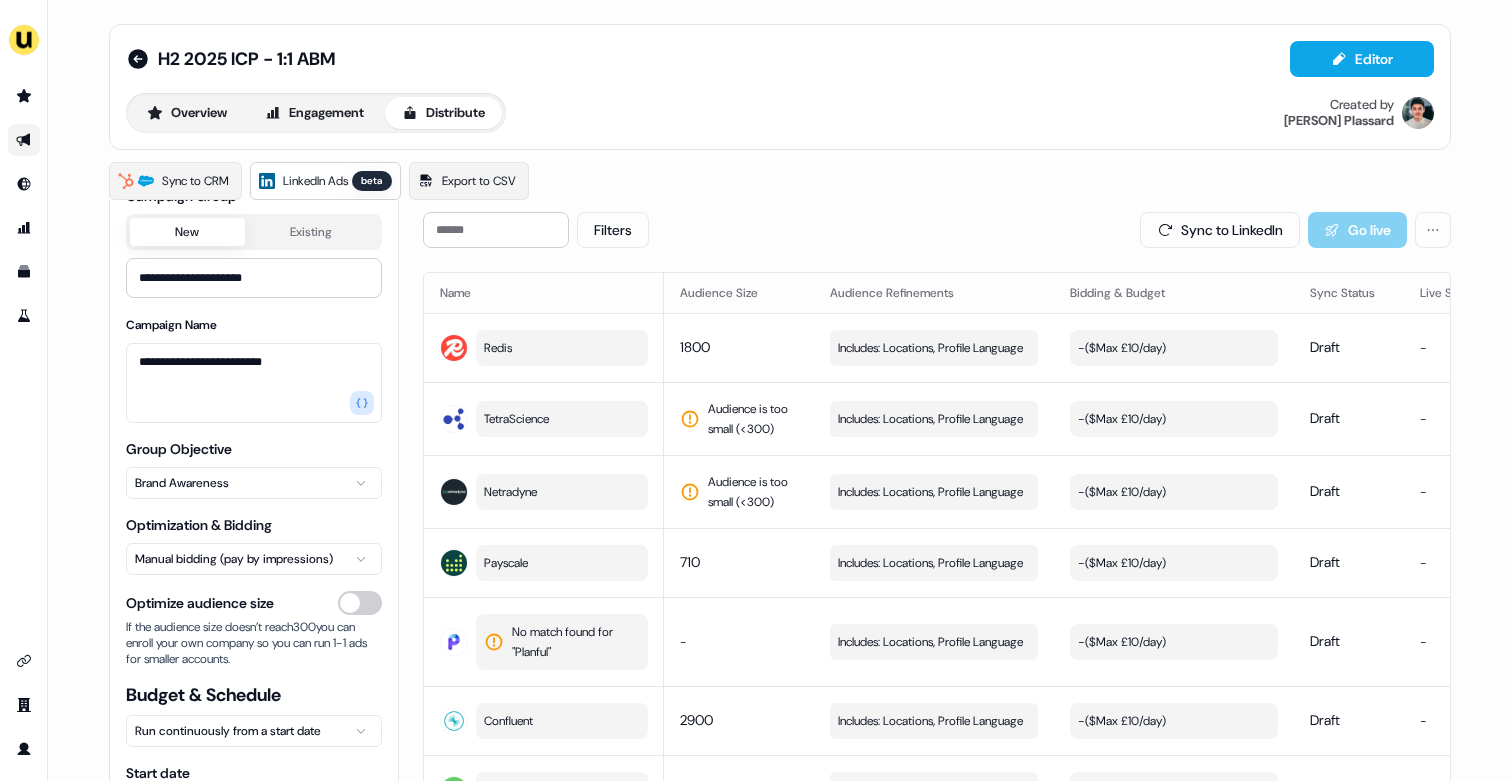click on "**********" at bounding box center (755, 390) 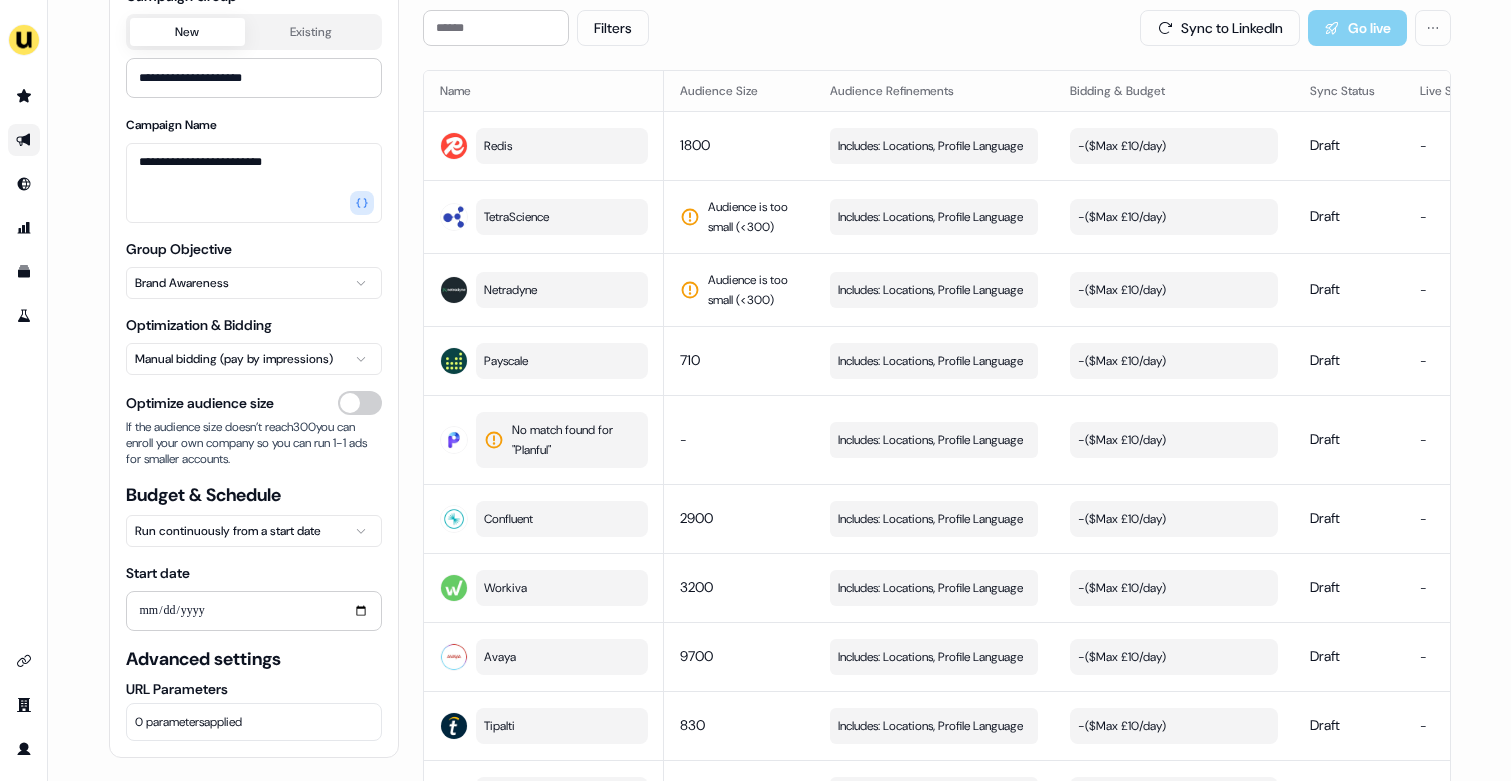 scroll, scrollTop: 208, scrollLeft: 0, axis: vertical 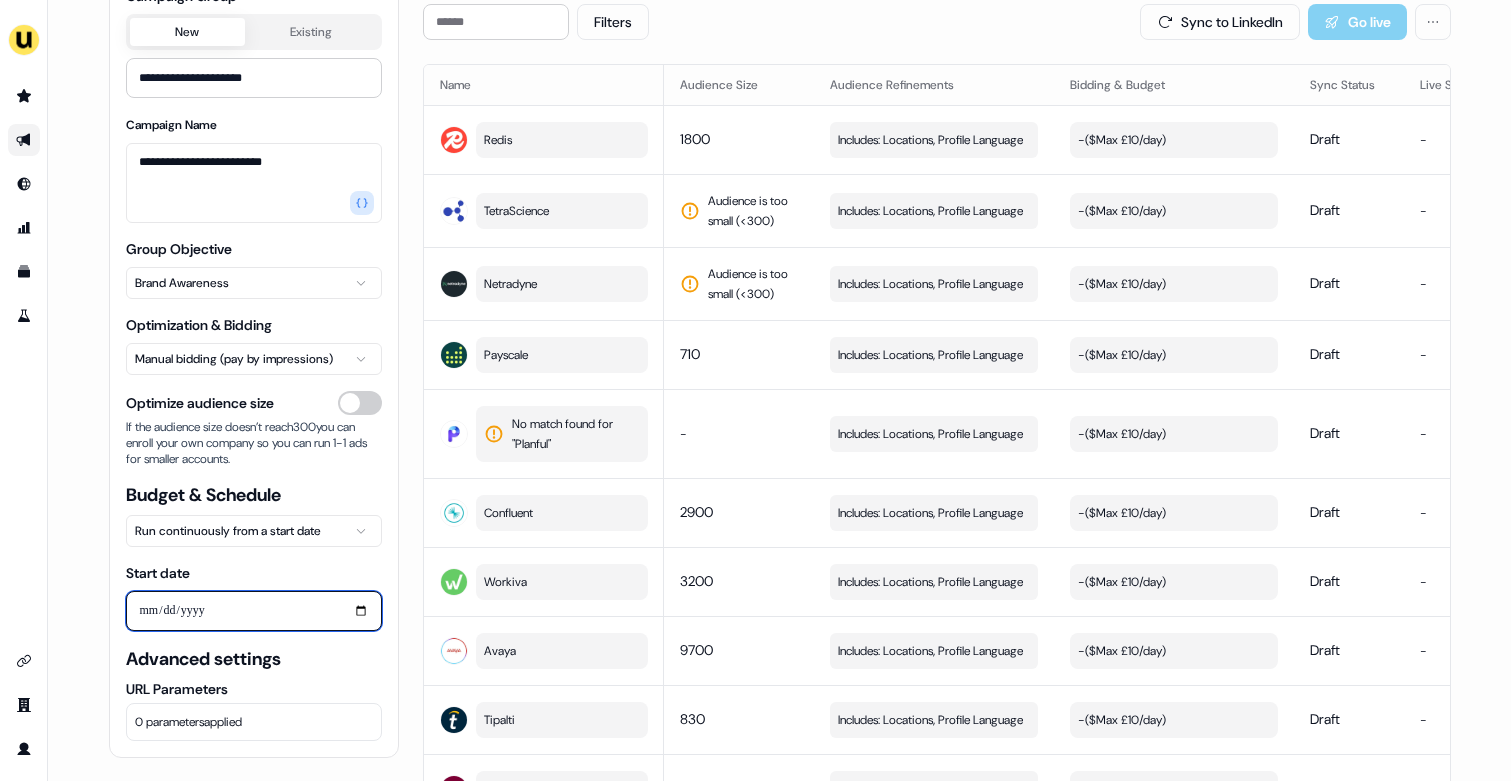 click on "Start date" at bounding box center (254, 611) 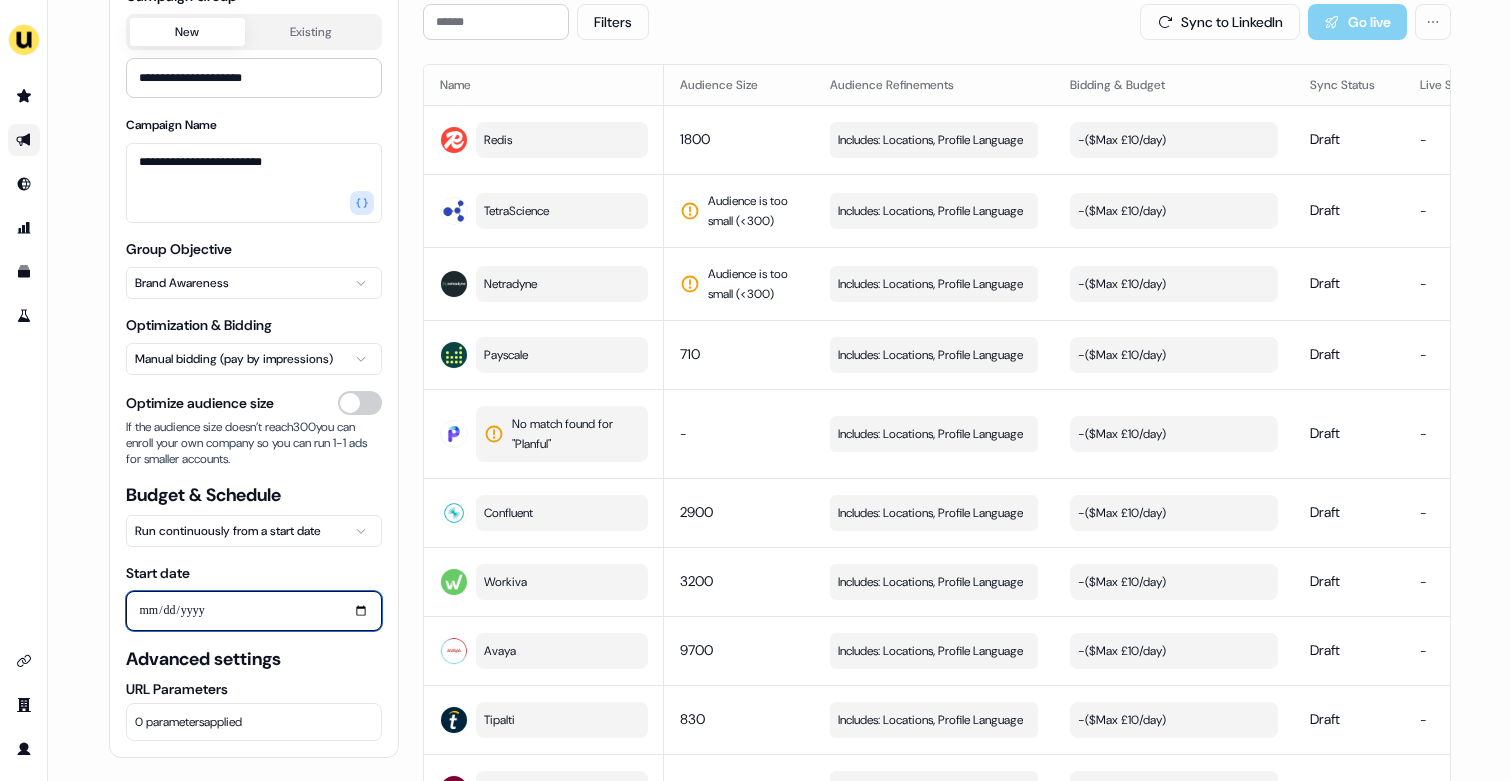 type on "**********" 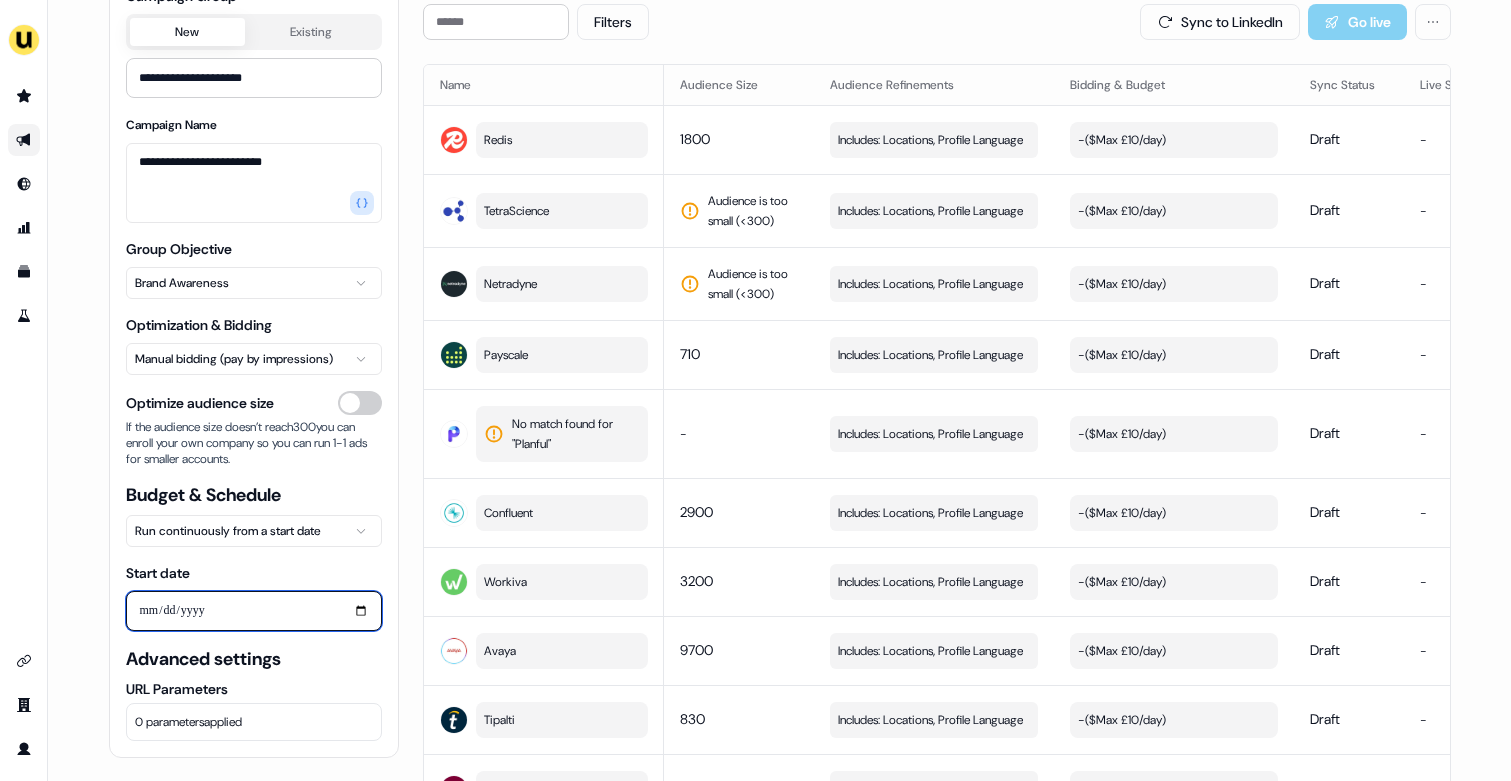 scroll, scrollTop: 0, scrollLeft: 0, axis: both 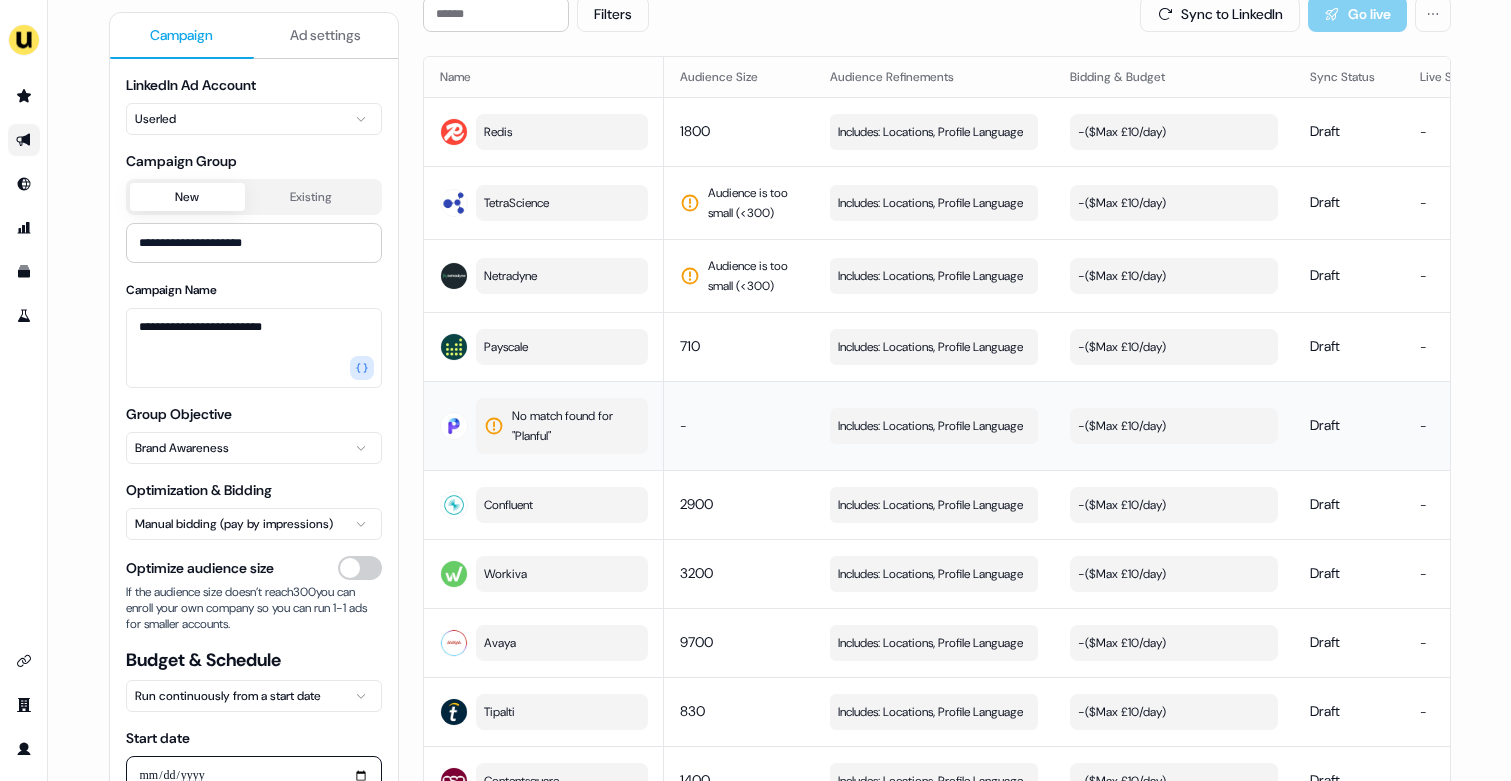 click on "No match found for " Planful "" at bounding box center [574, 426] 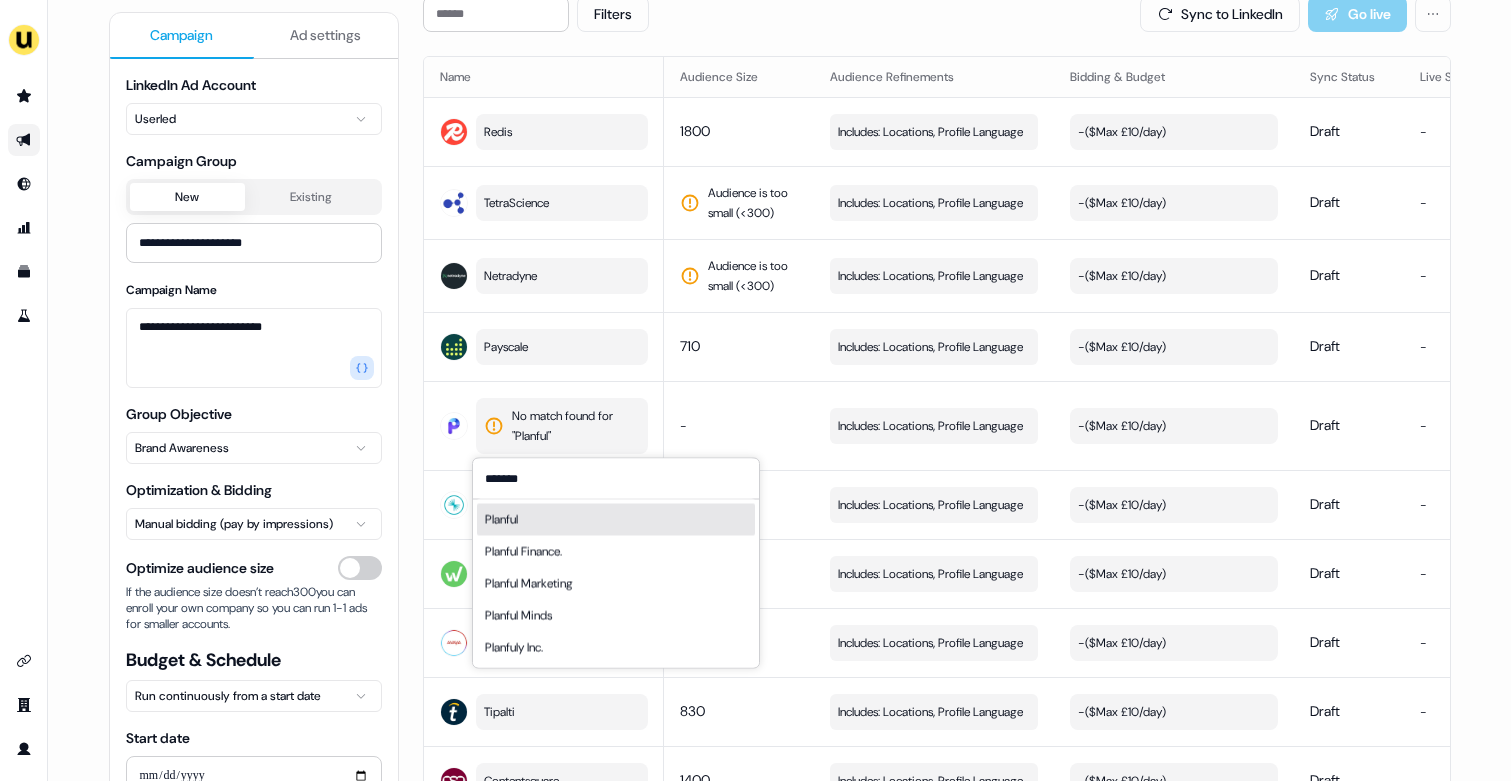 type on "*******" 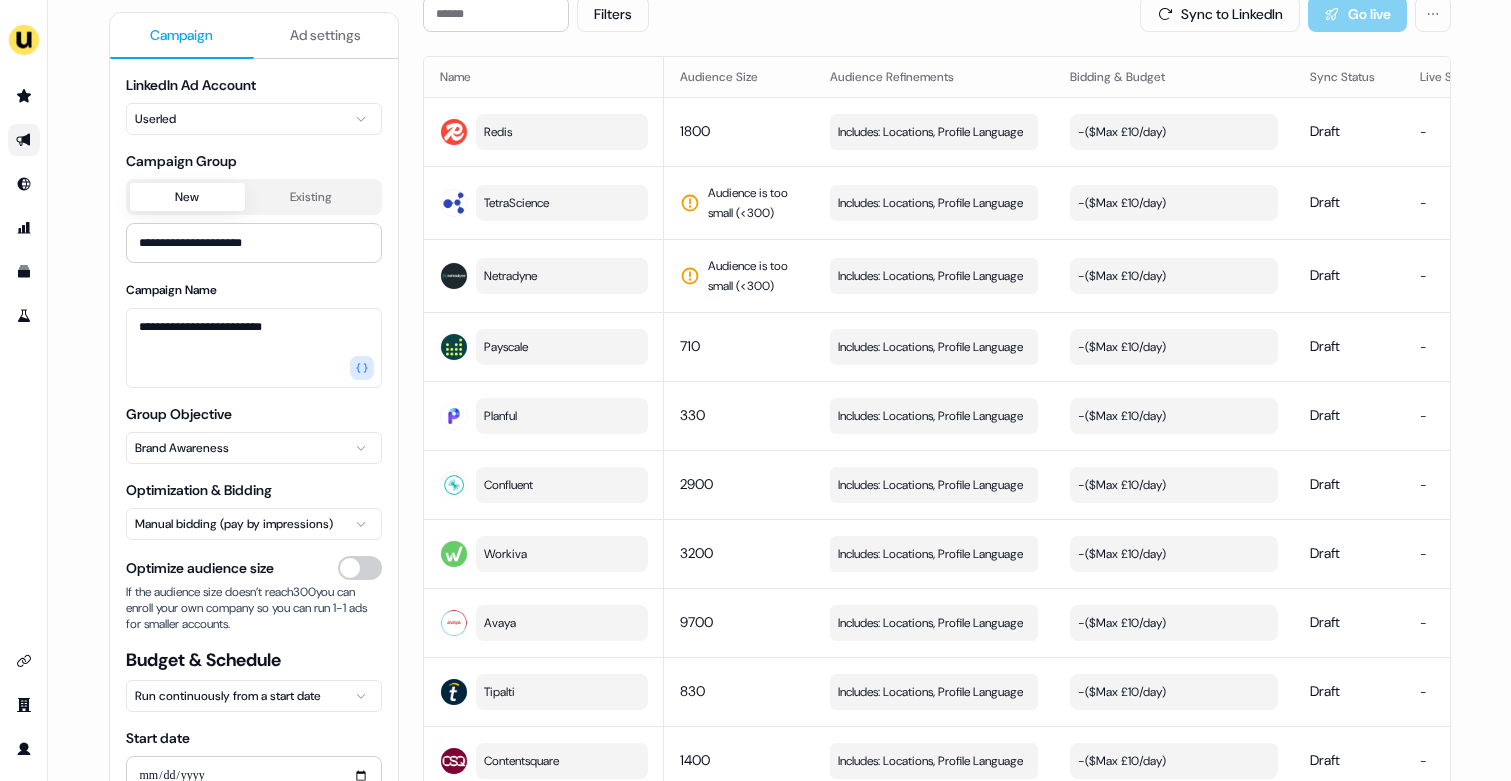 scroll, scrollTop: 261, scrollLeft: 0, axis: vertical 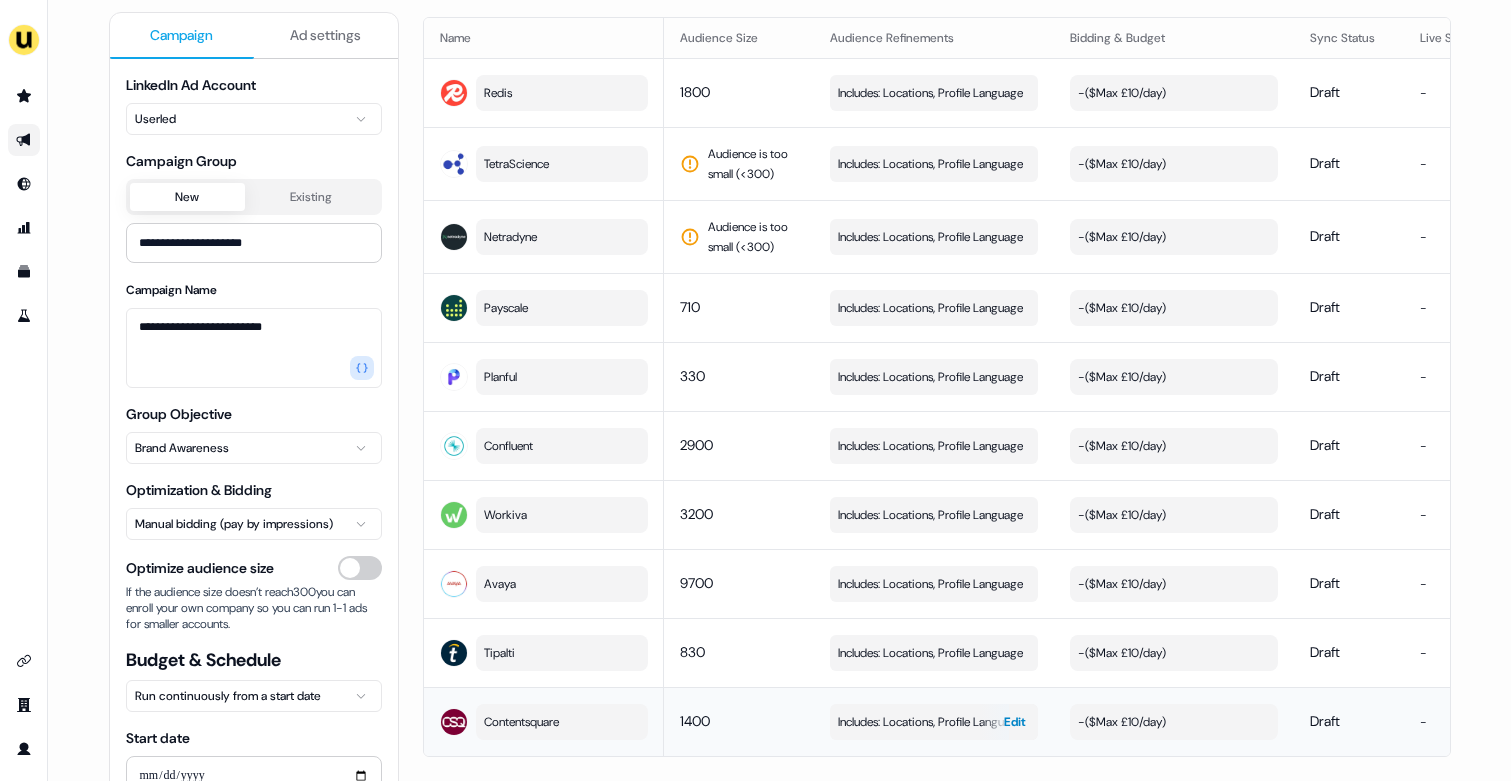 click on "Includes: Locations, Profile Language" at bounding box center (930, 722) 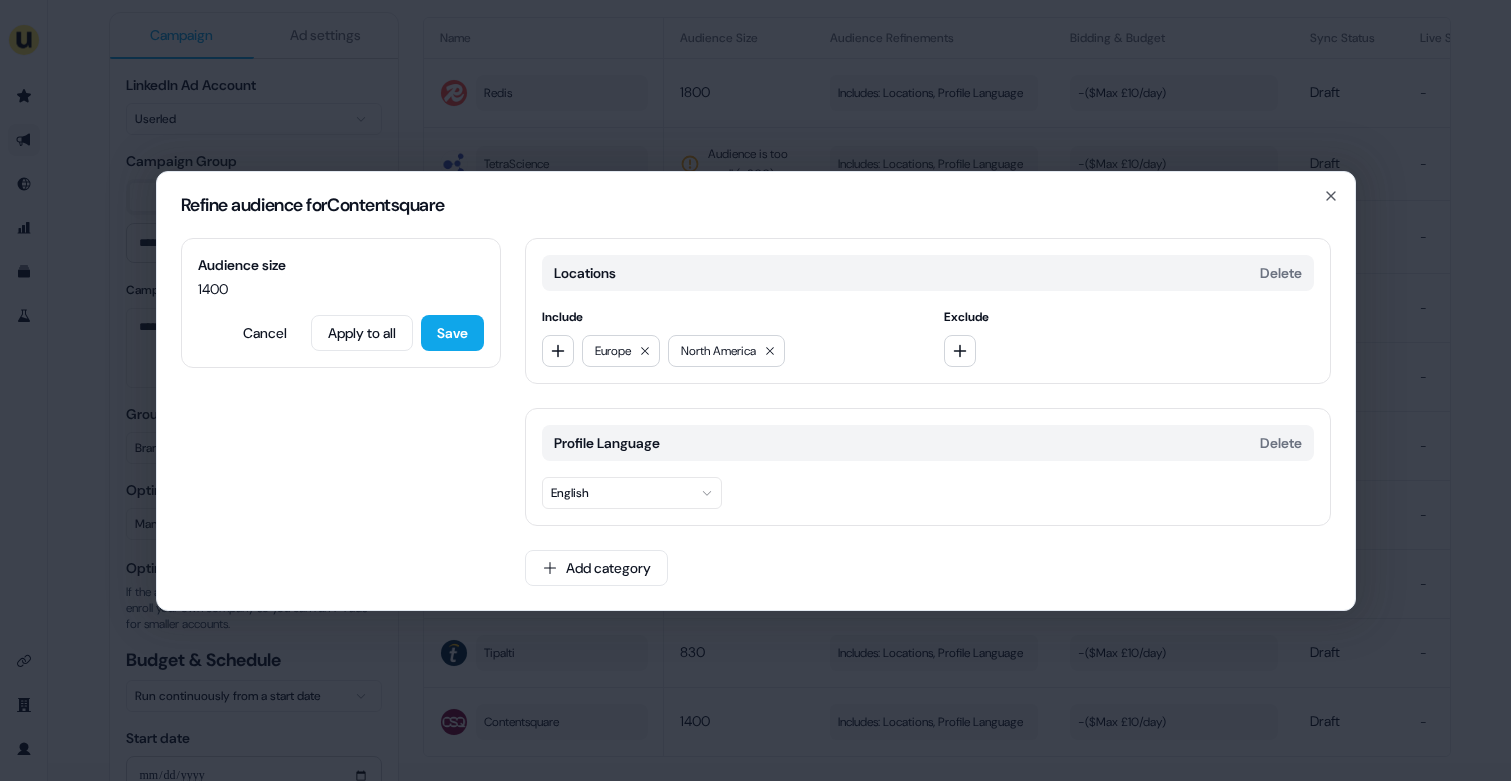 click on "Locations Delete Include Europe North America Exclude Profile Language Delete English Add category" at bounding box center (928, 424) 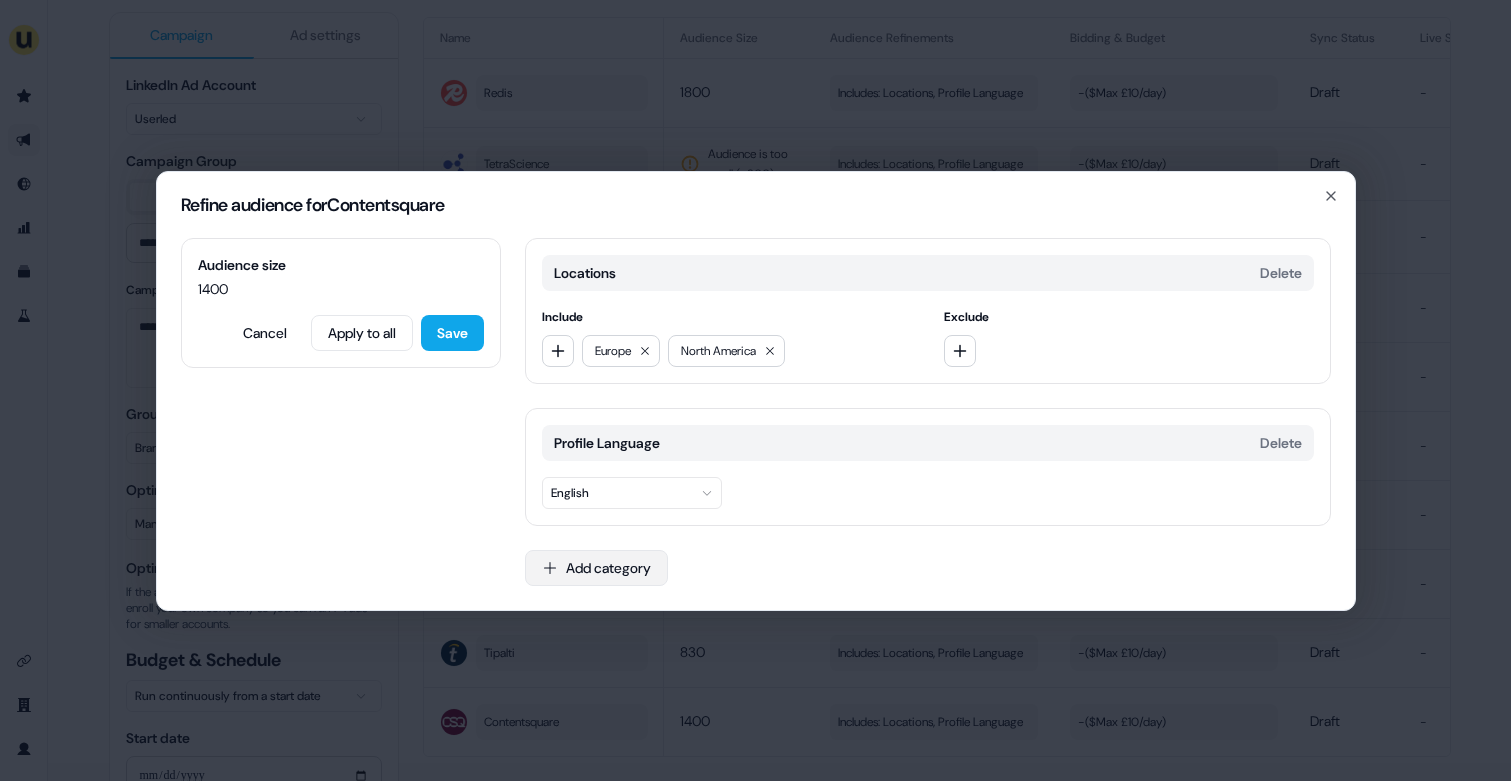 click on "Add category" at bounding box center [596, 568] 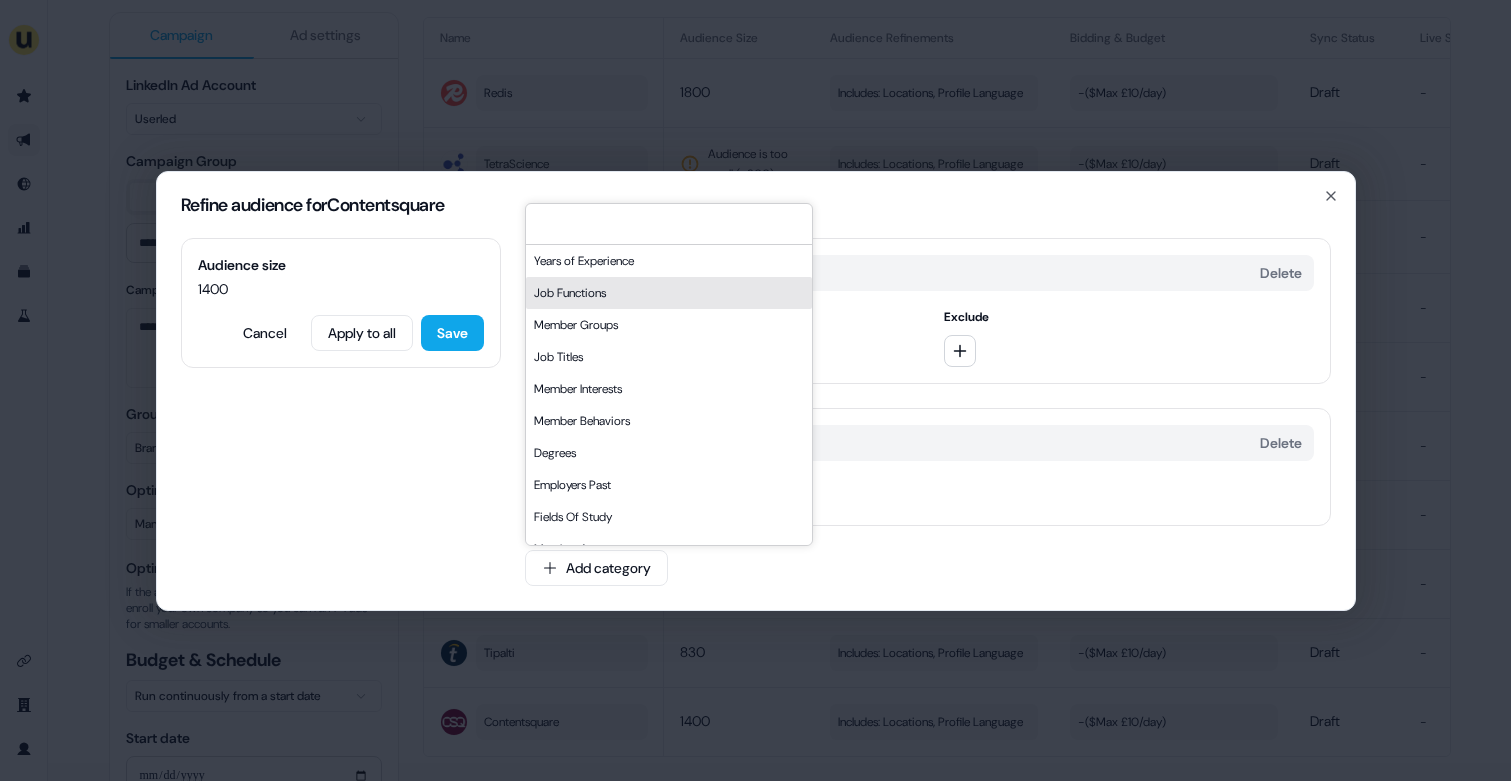 click on "Job Functions" at bounding box center [669, 293] 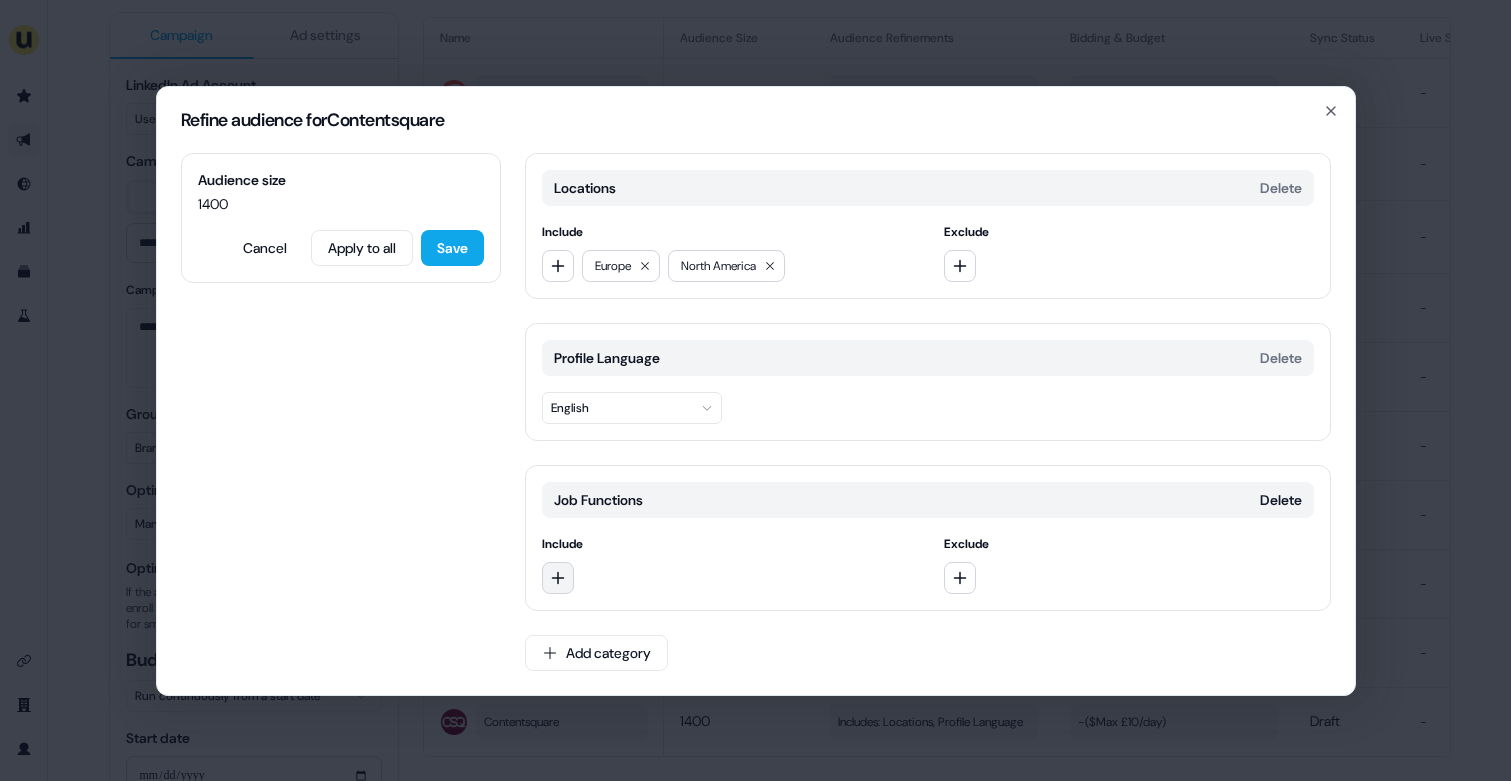 click 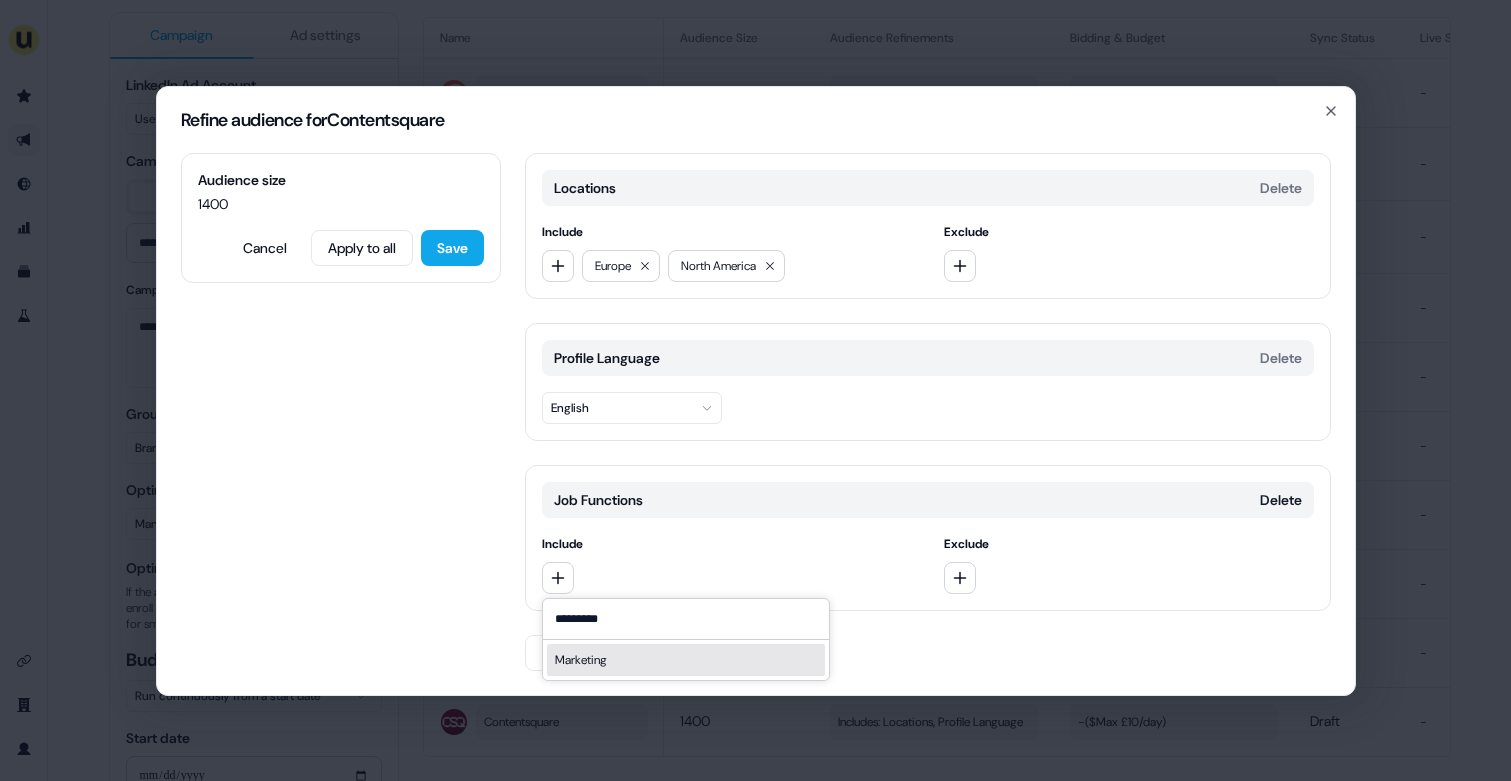 type on "*********" 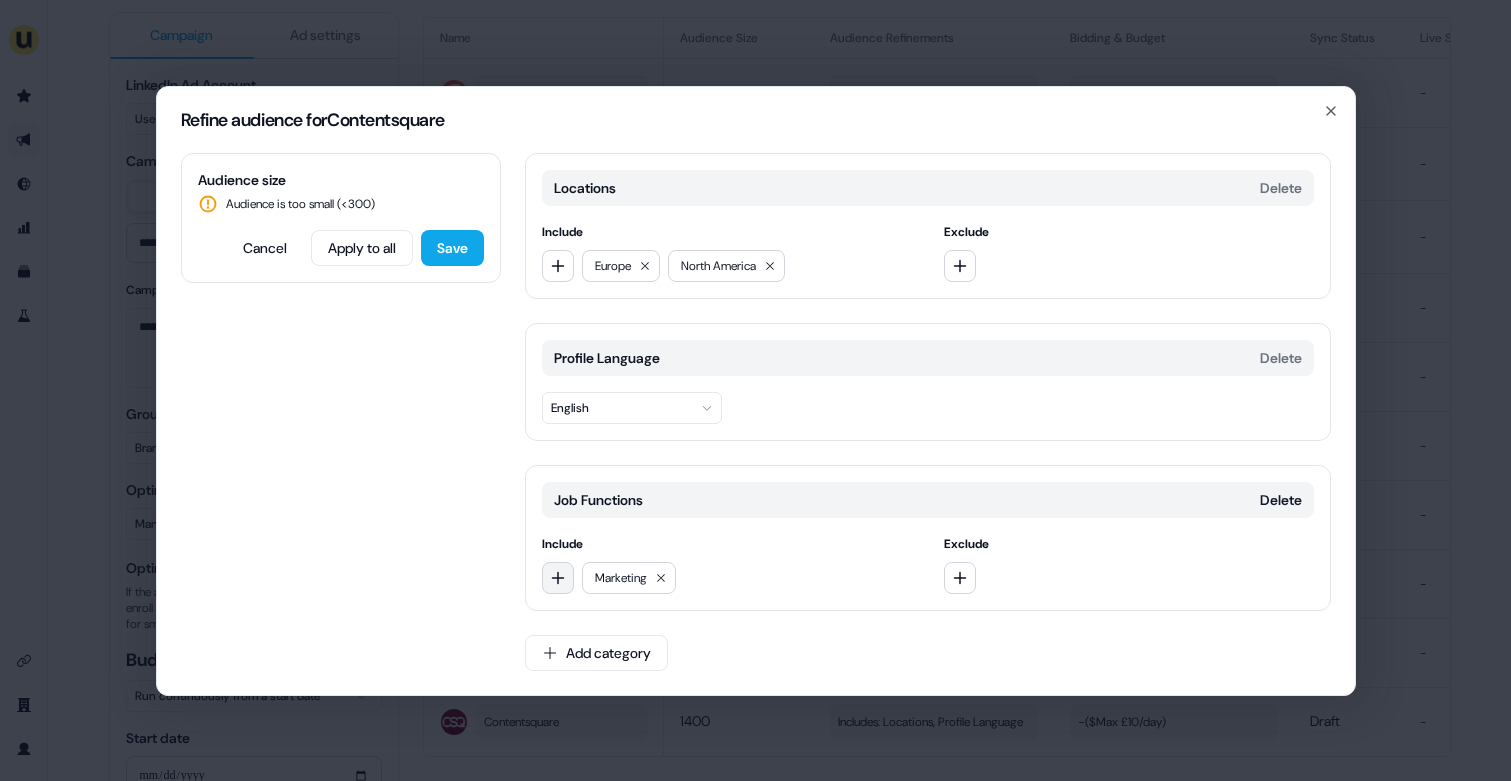 click at bounding box center [558, 578] 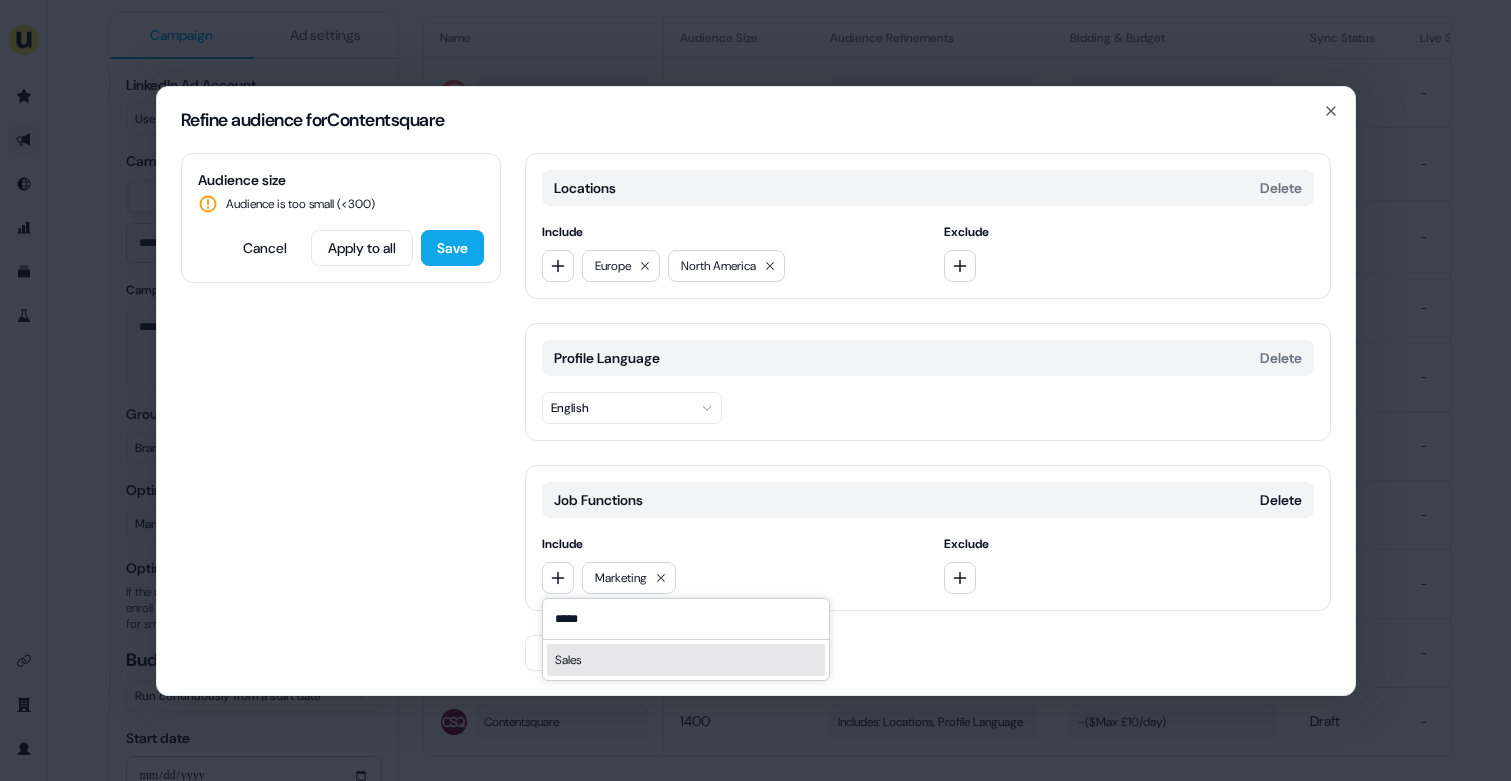 type on "*****" 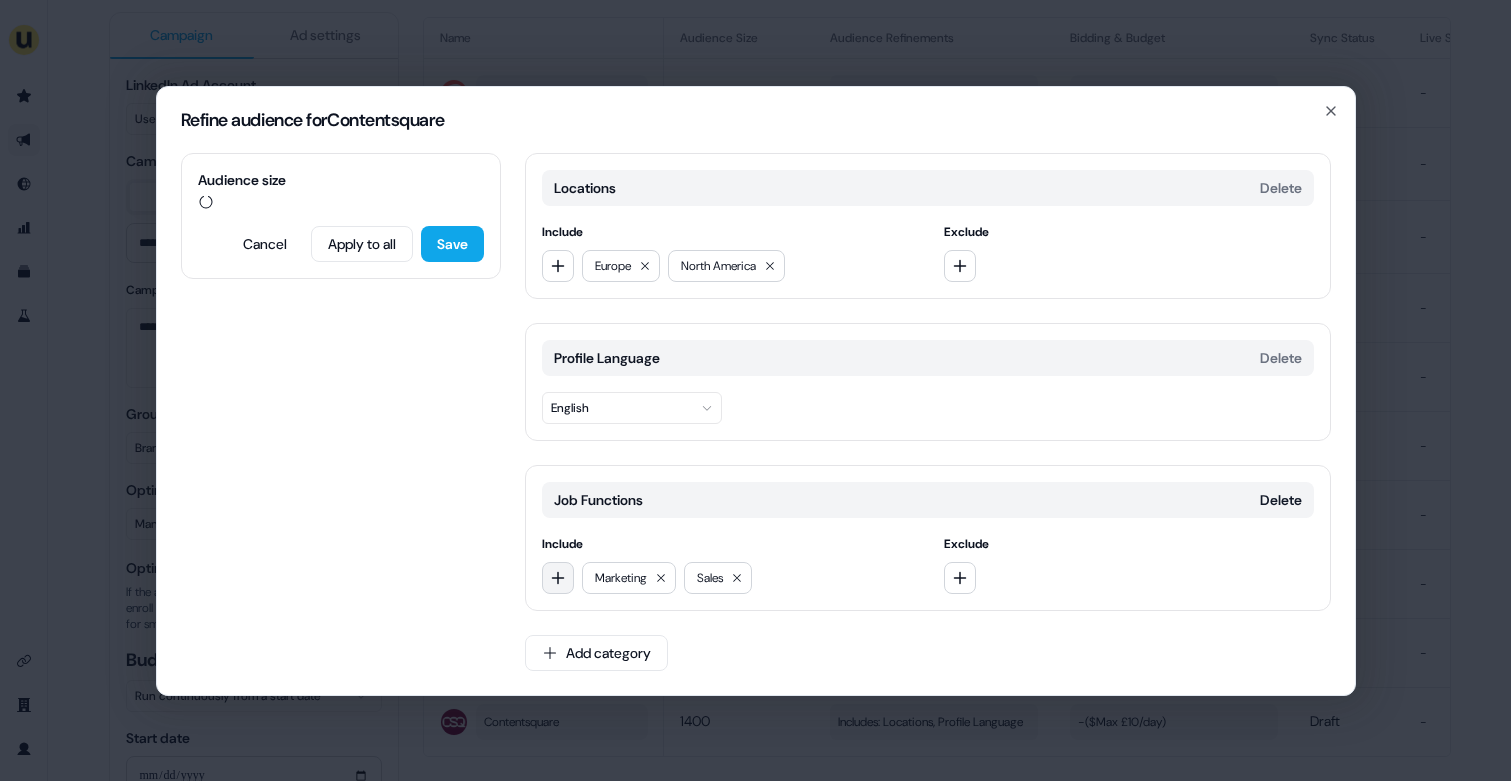 click 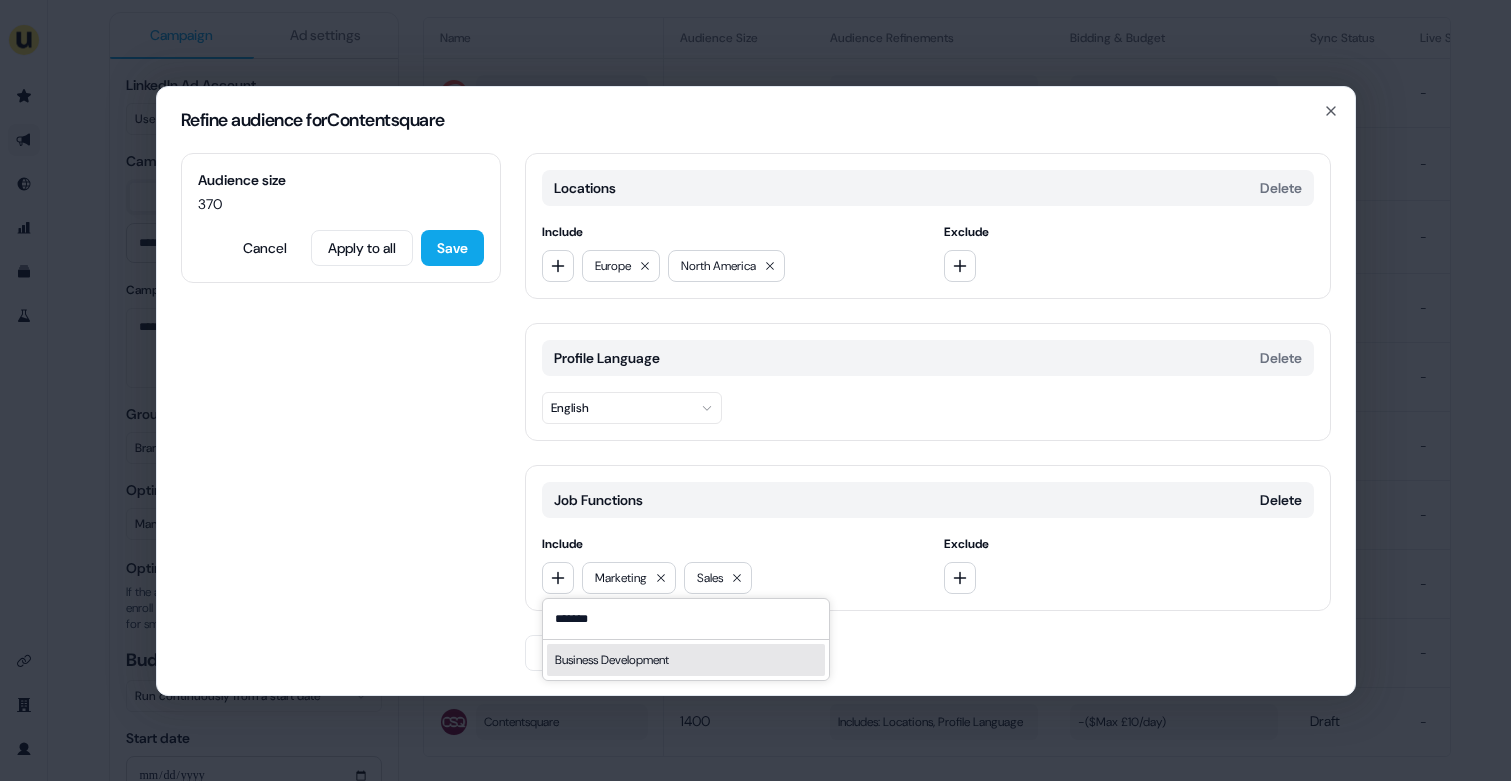 type on "*******" 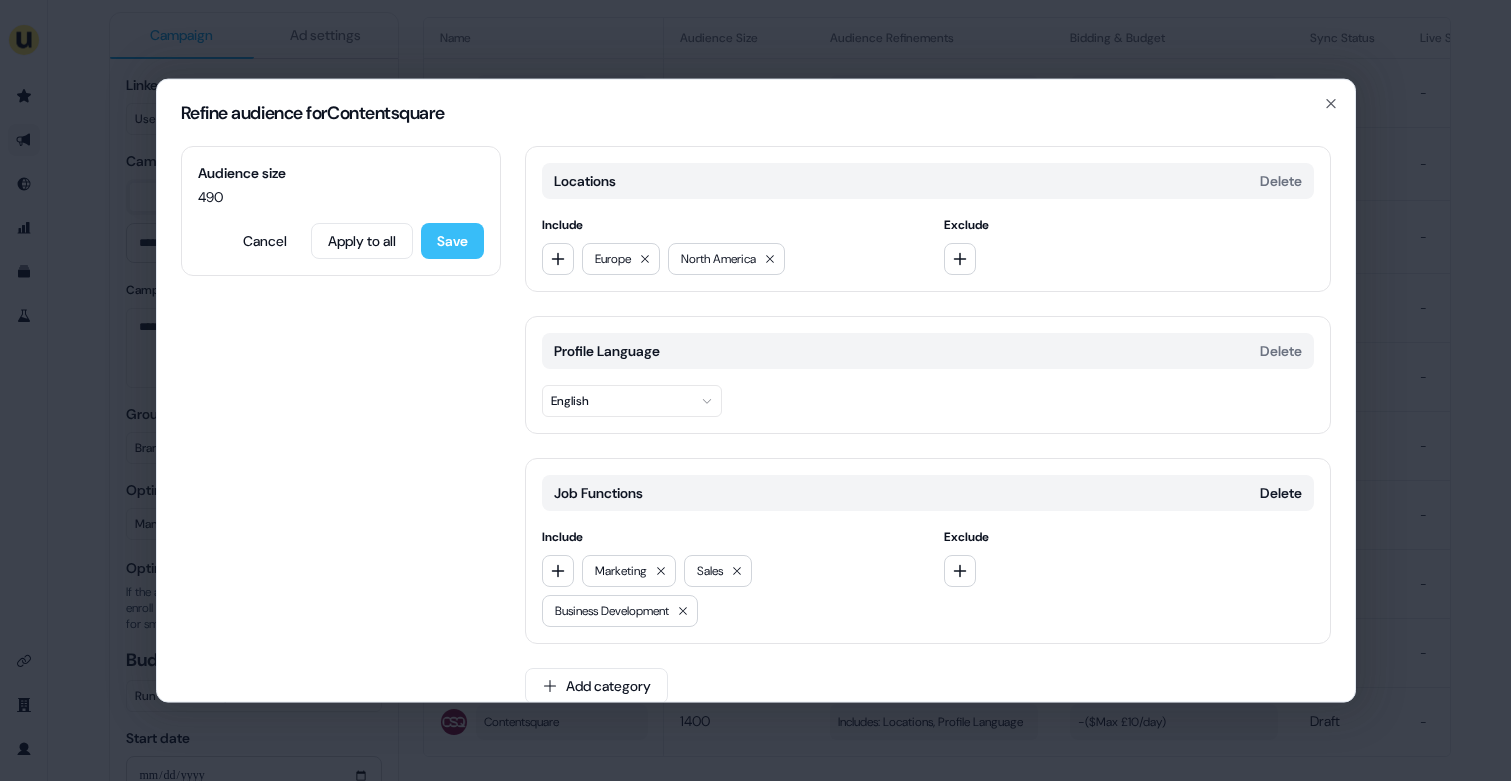 click on "Save" at bounding box center (452, 240) 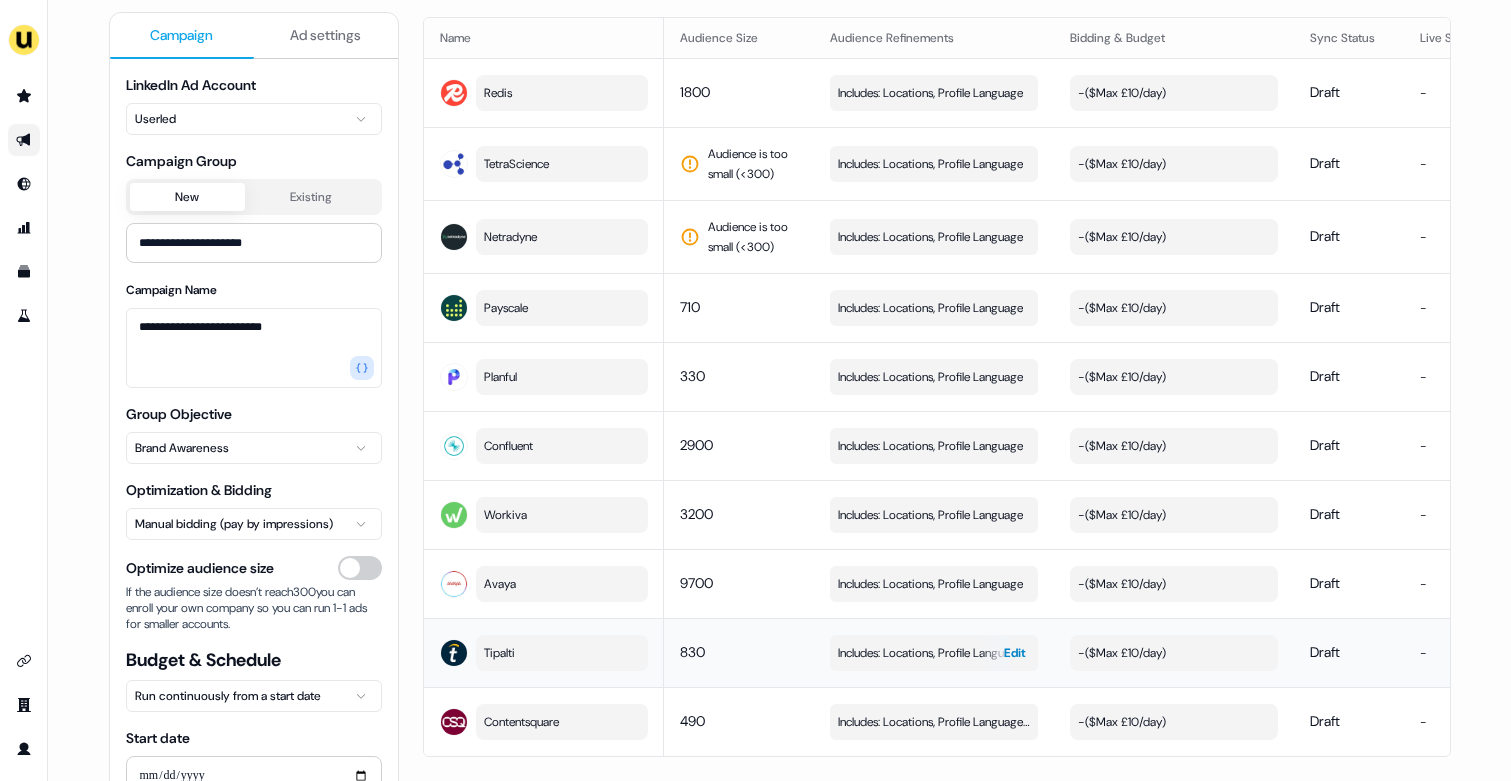 click on "Includes: Locations, Profile Language" at bounding box center [930, 653] 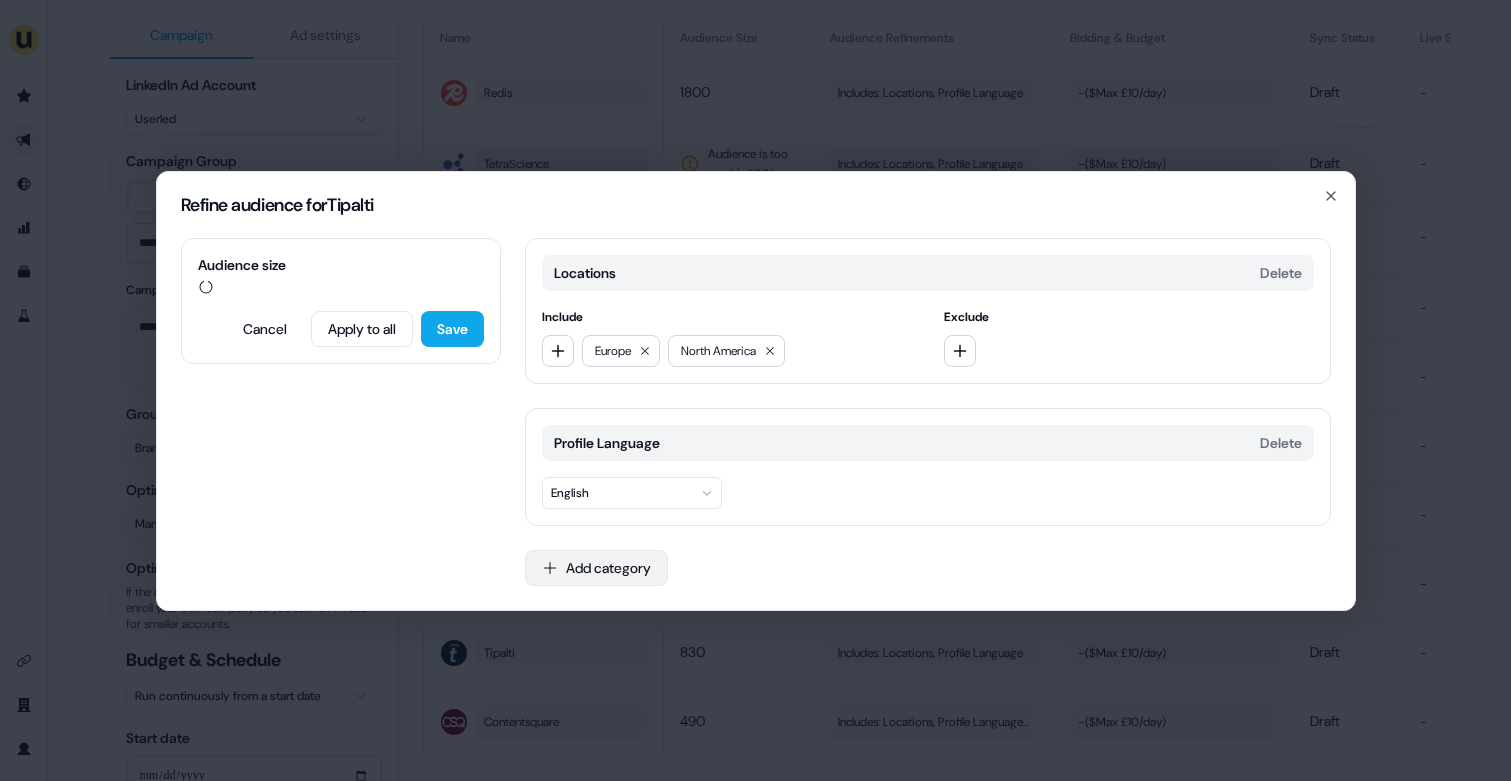 click on "Add category" at bounding box center [596, 568] 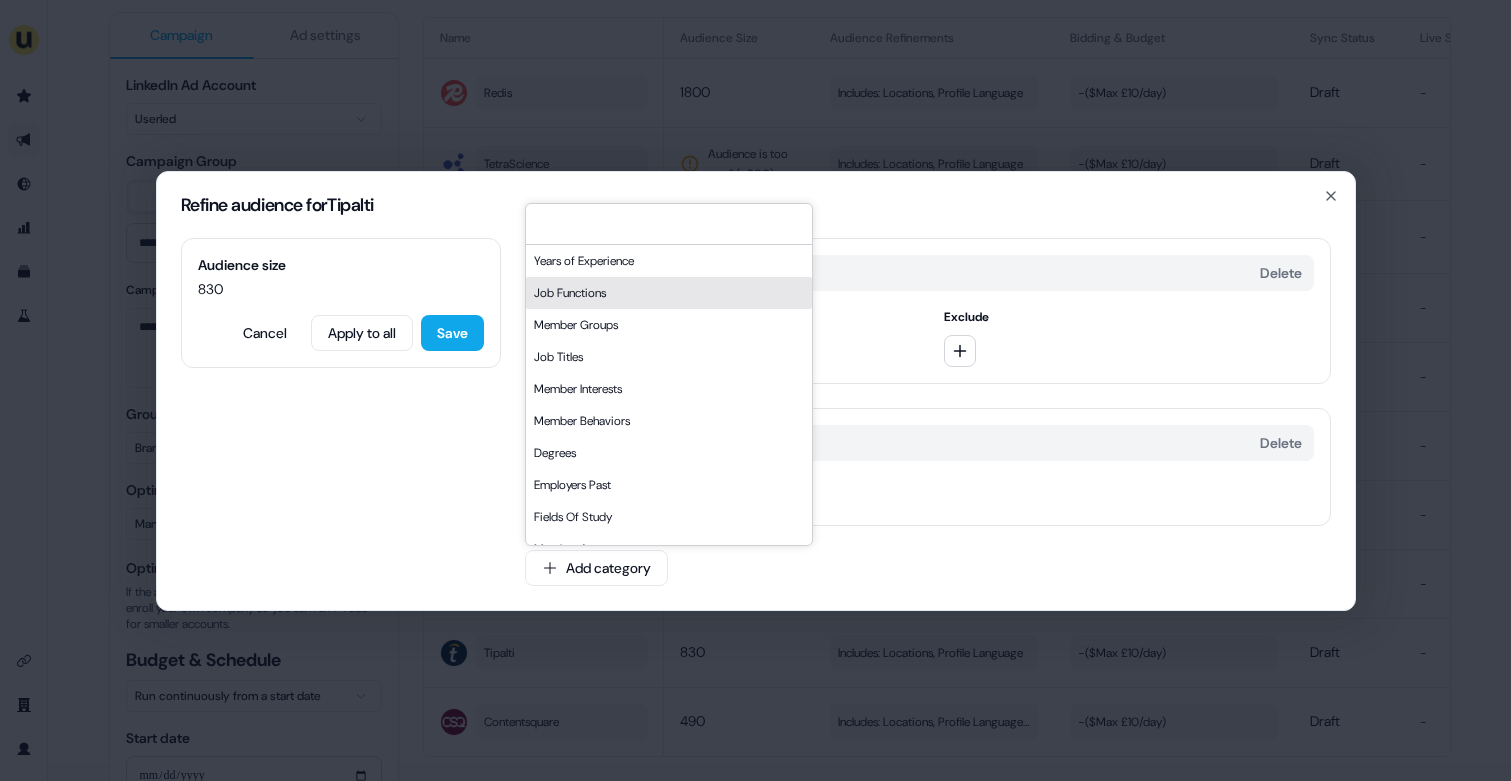 click on "Job Functions" at bounding box center (669, 293) 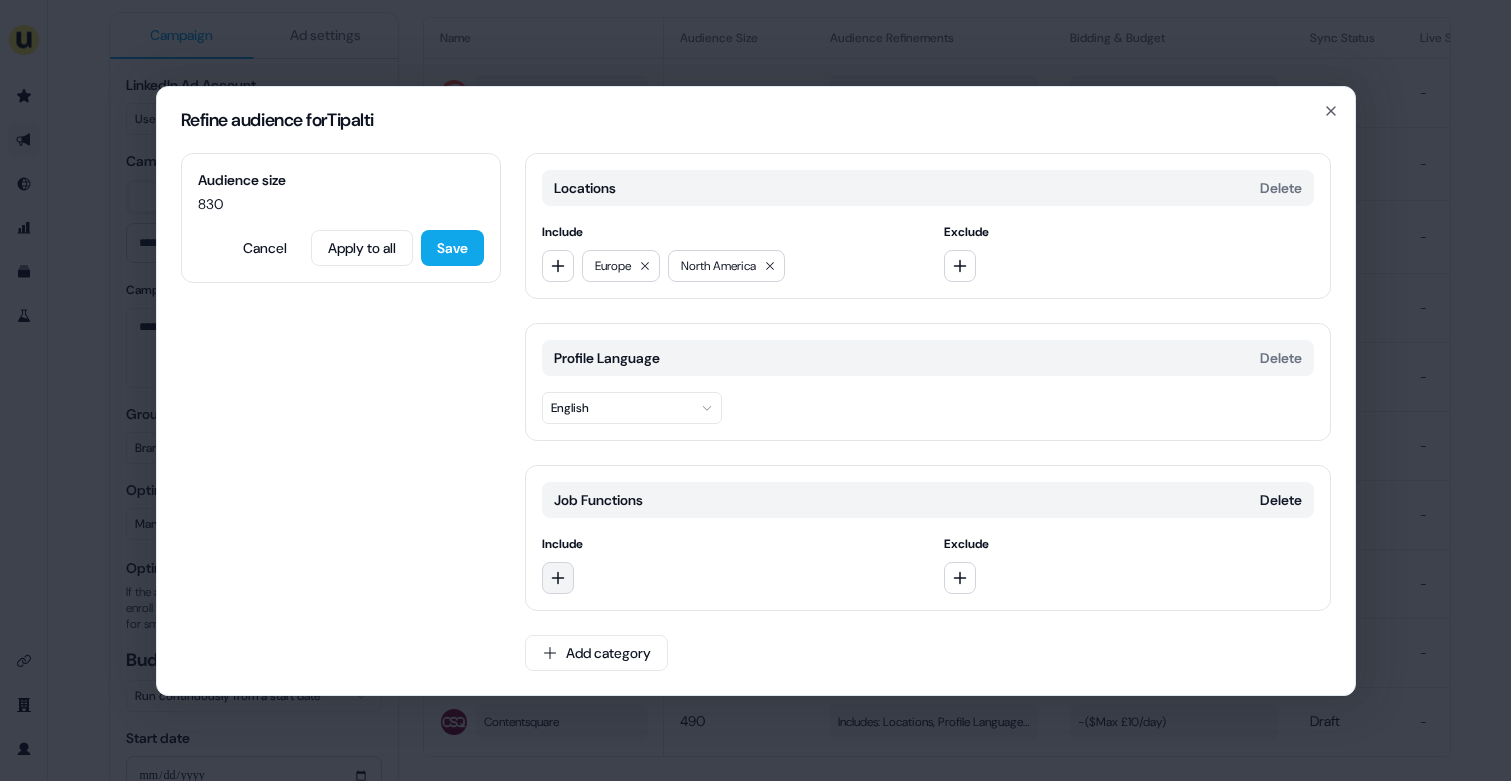 click 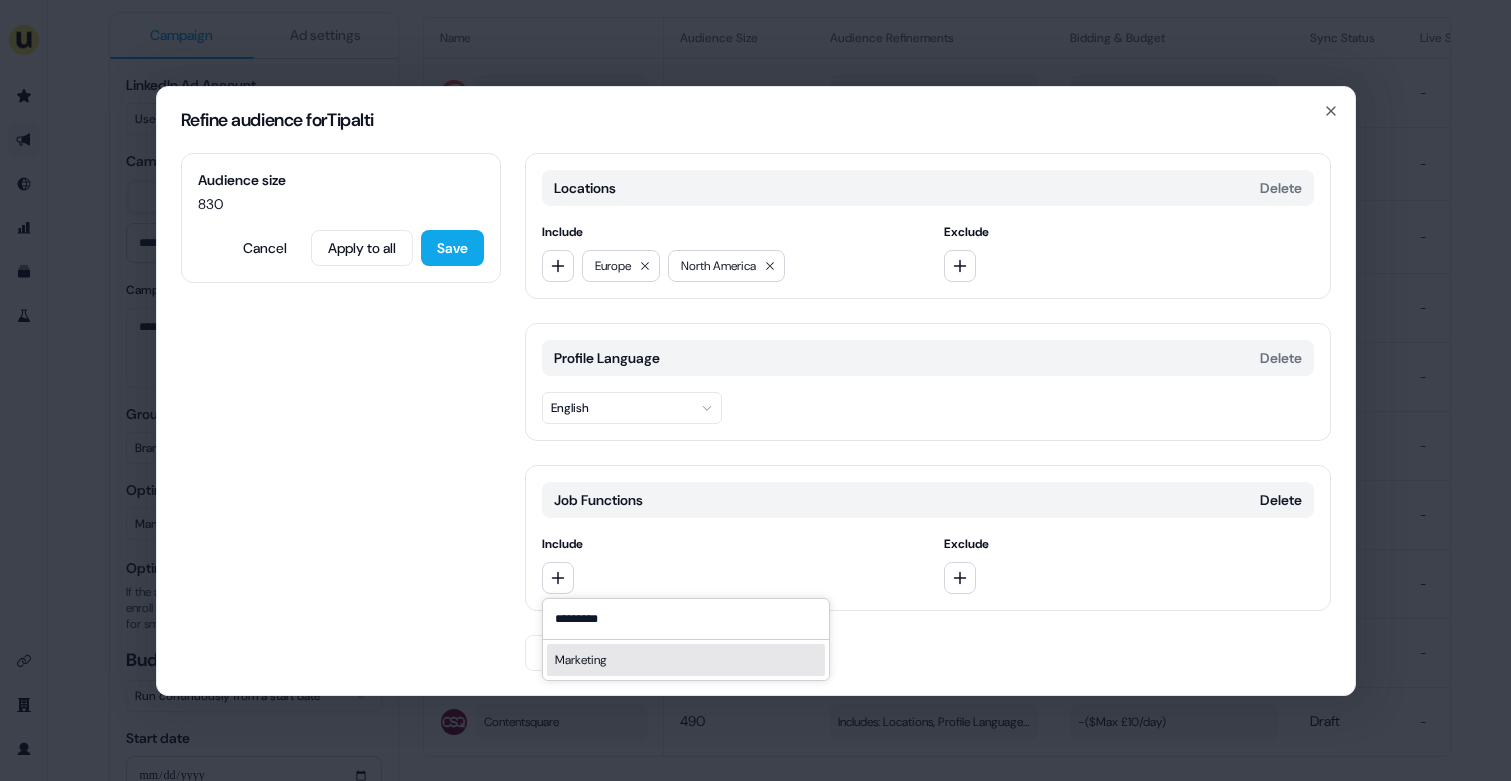 type on "*********" 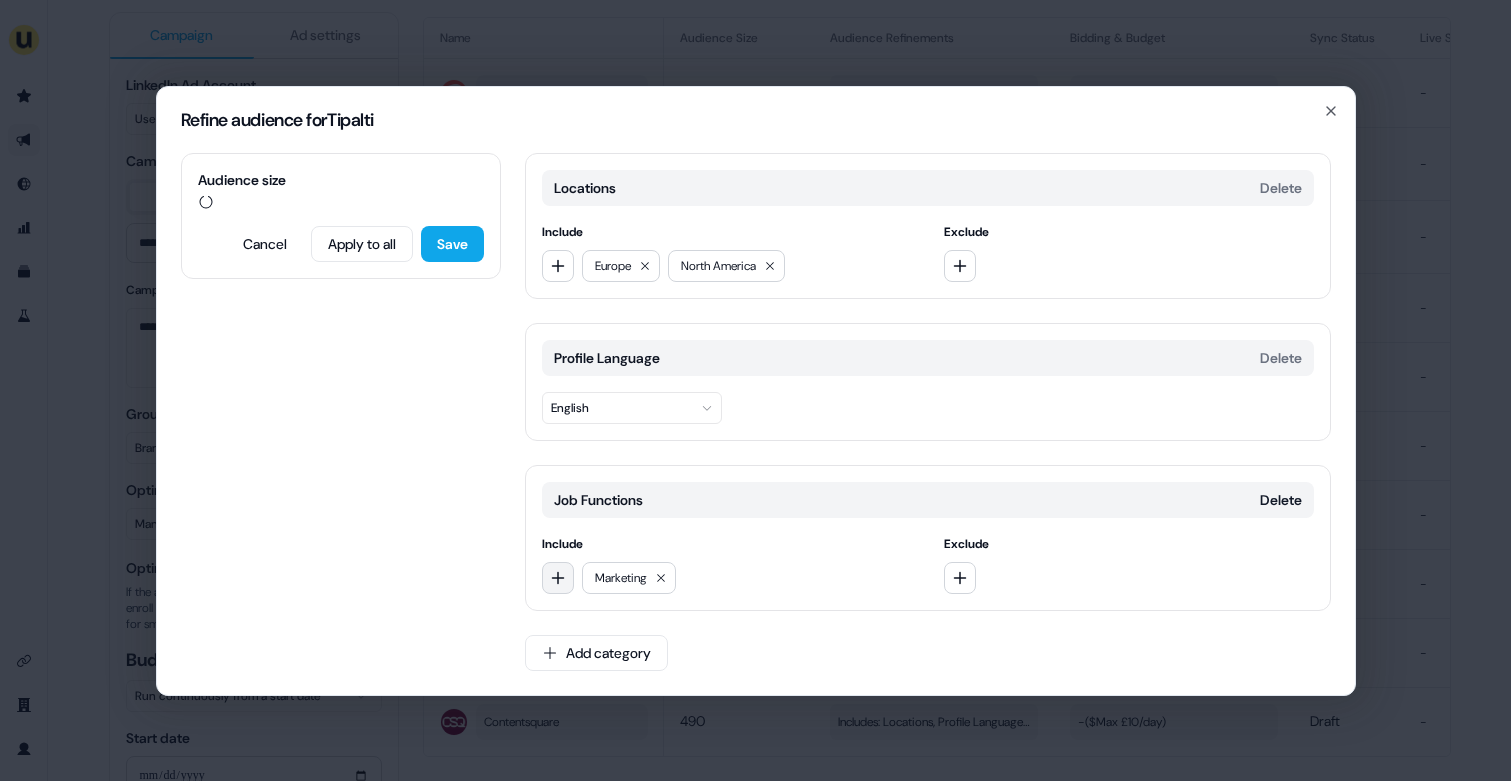 click 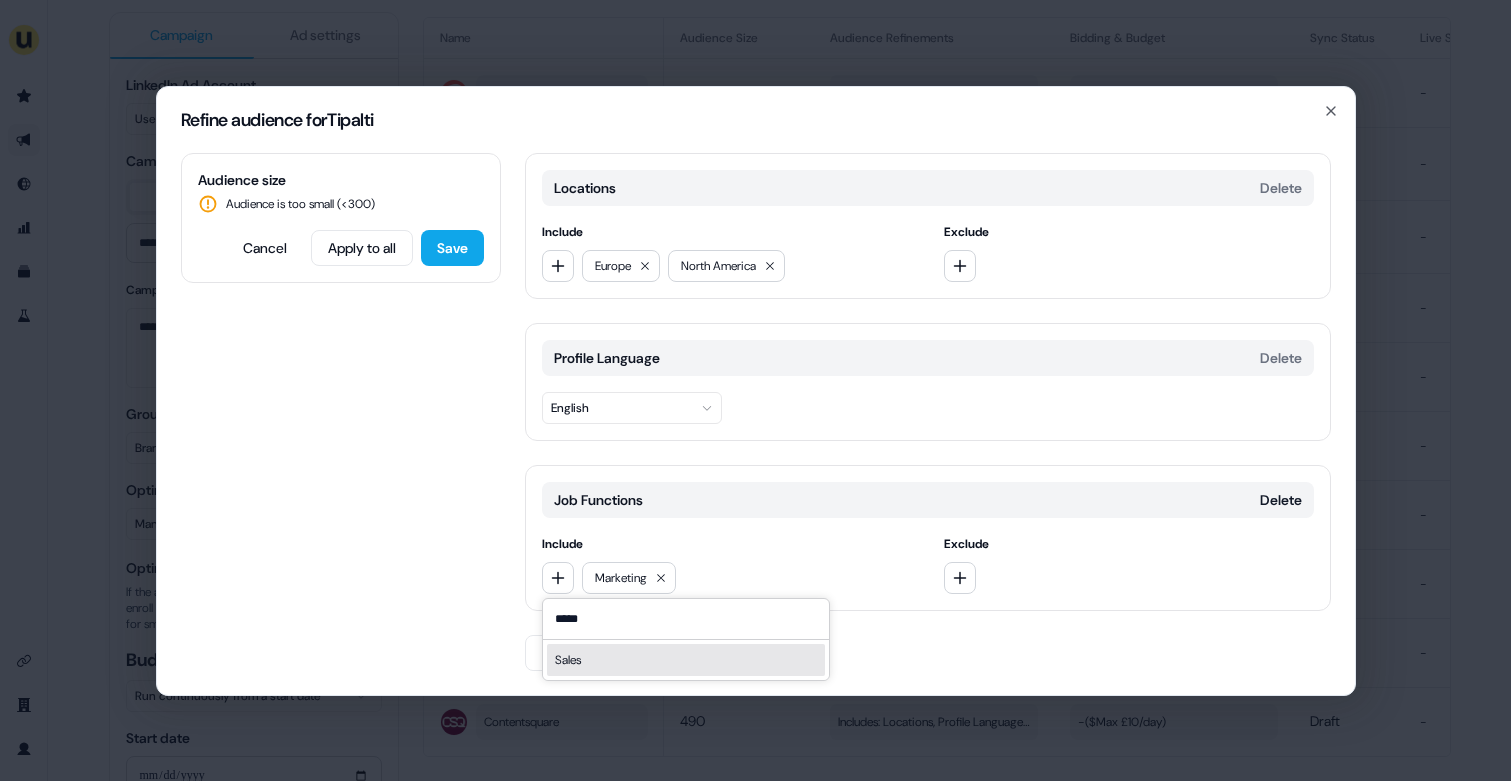 type on "*****" 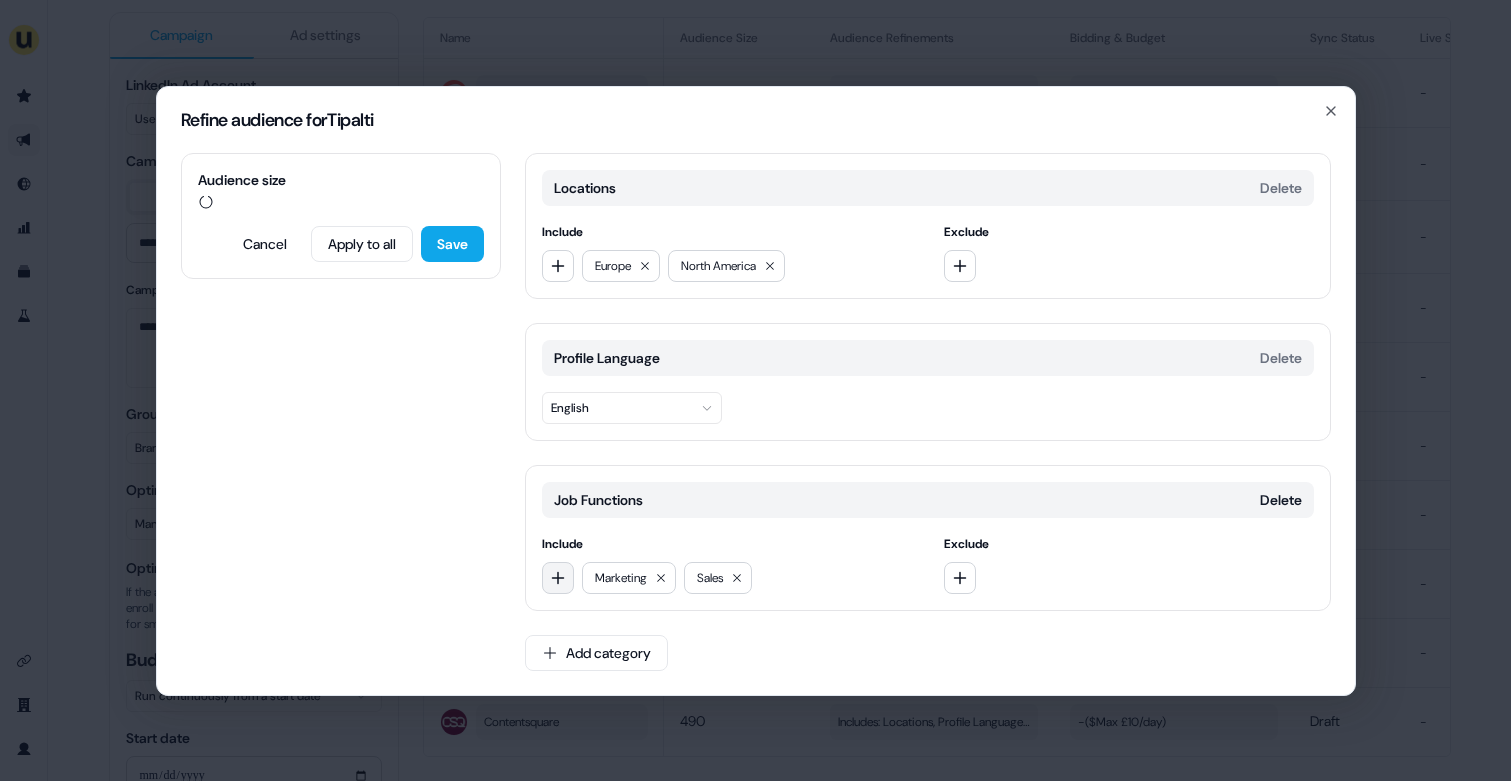 click 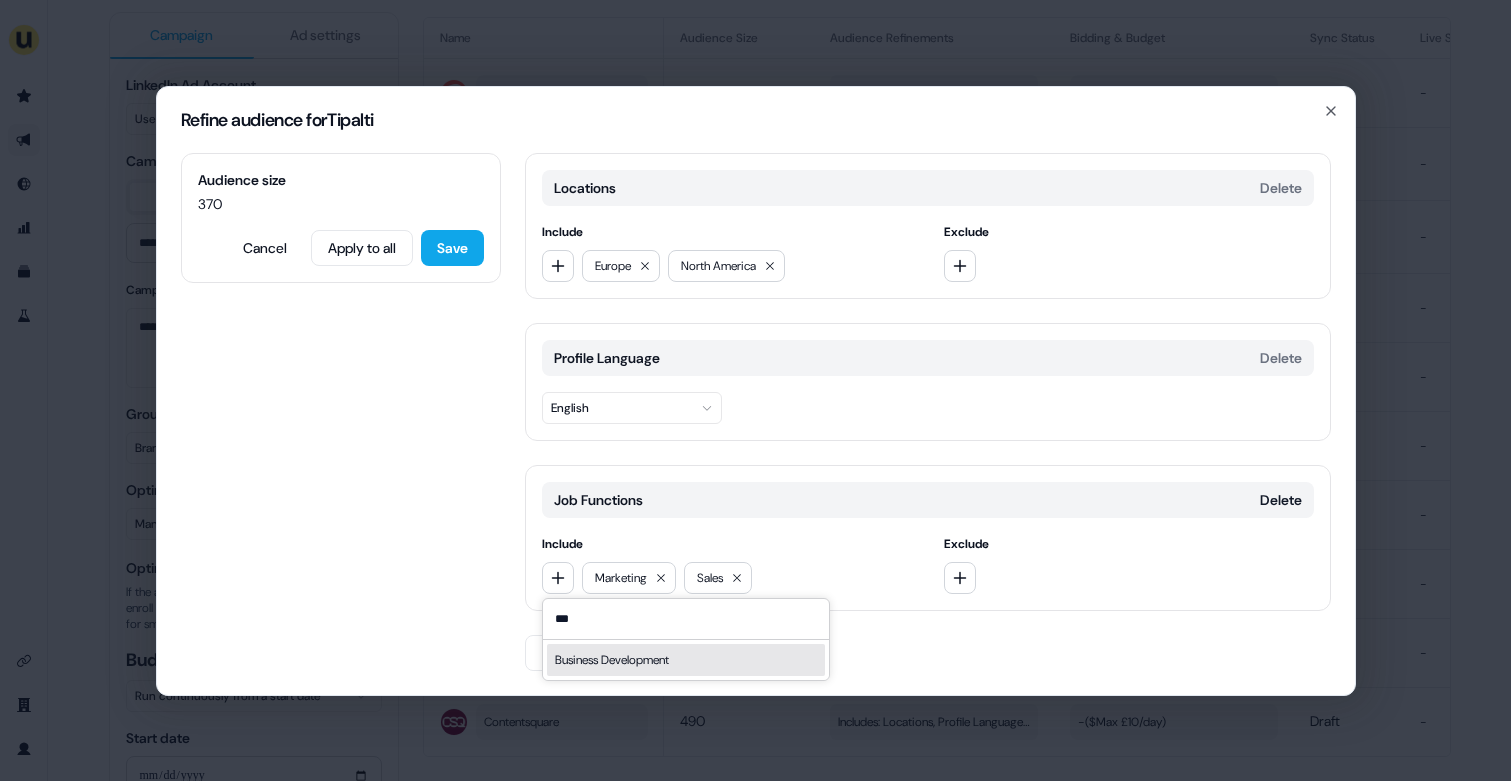 type on "***" 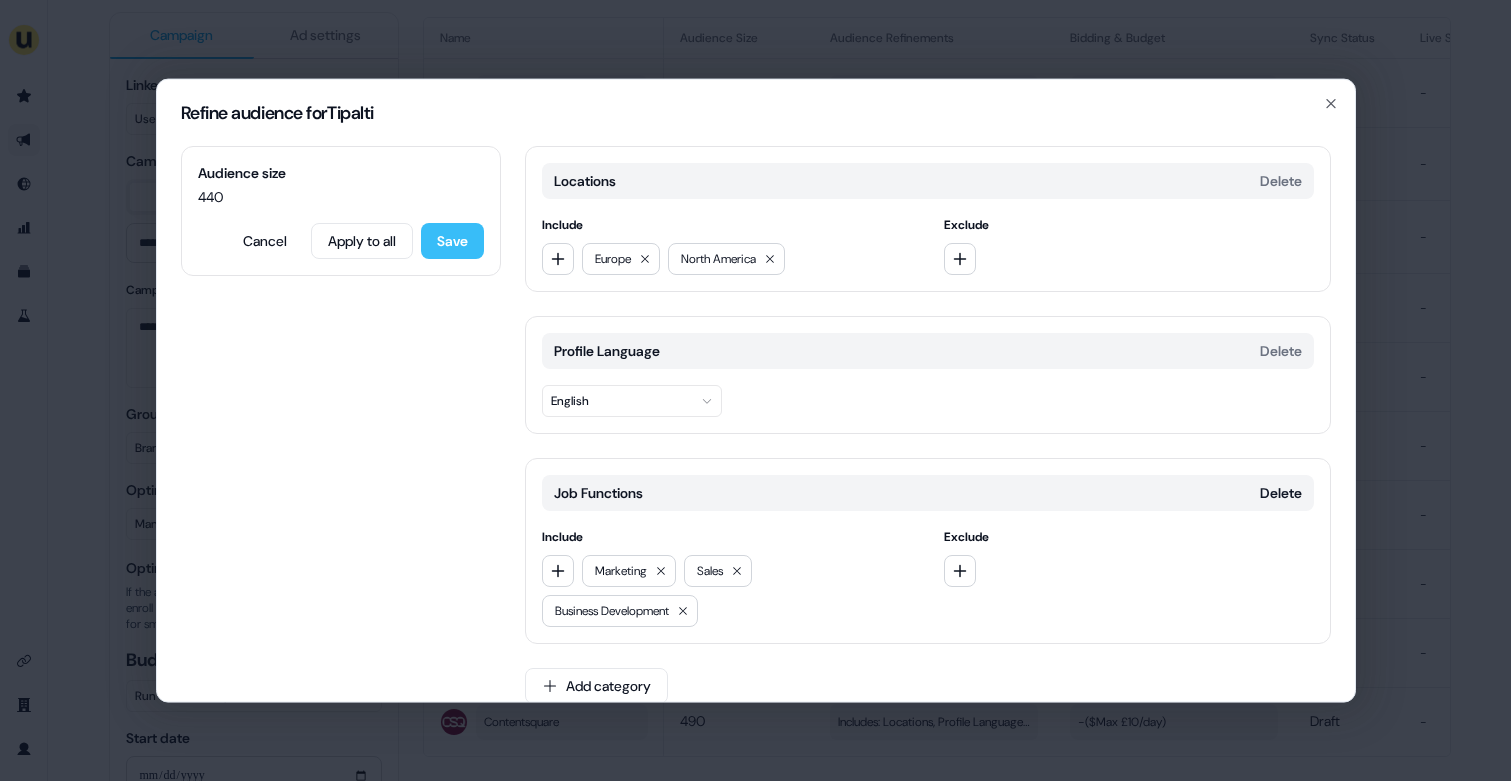 click on "Save" at bounding box center [452, 240] 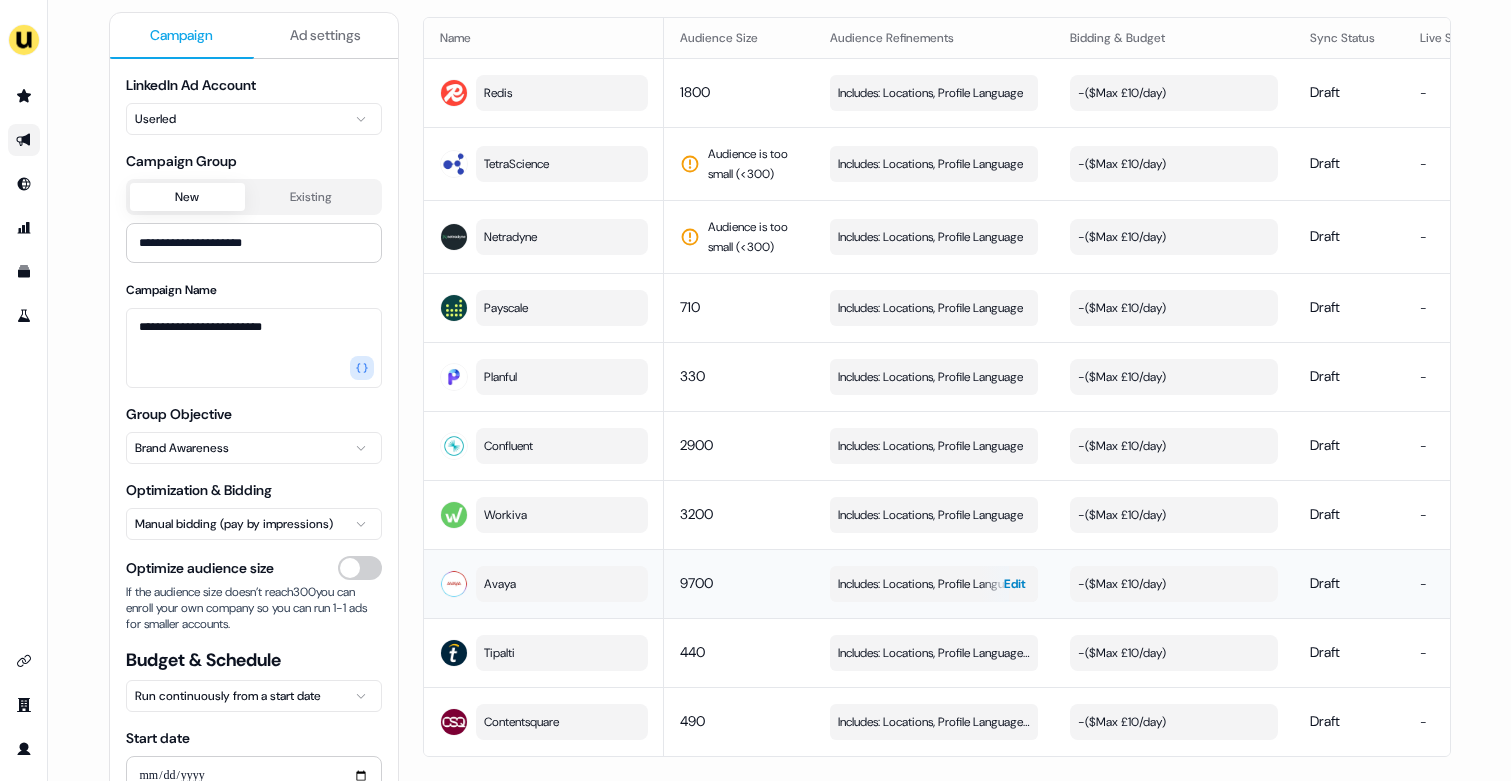 click on "Includes: Locations, Profile Language Edit" at bounding box center [934, 584] 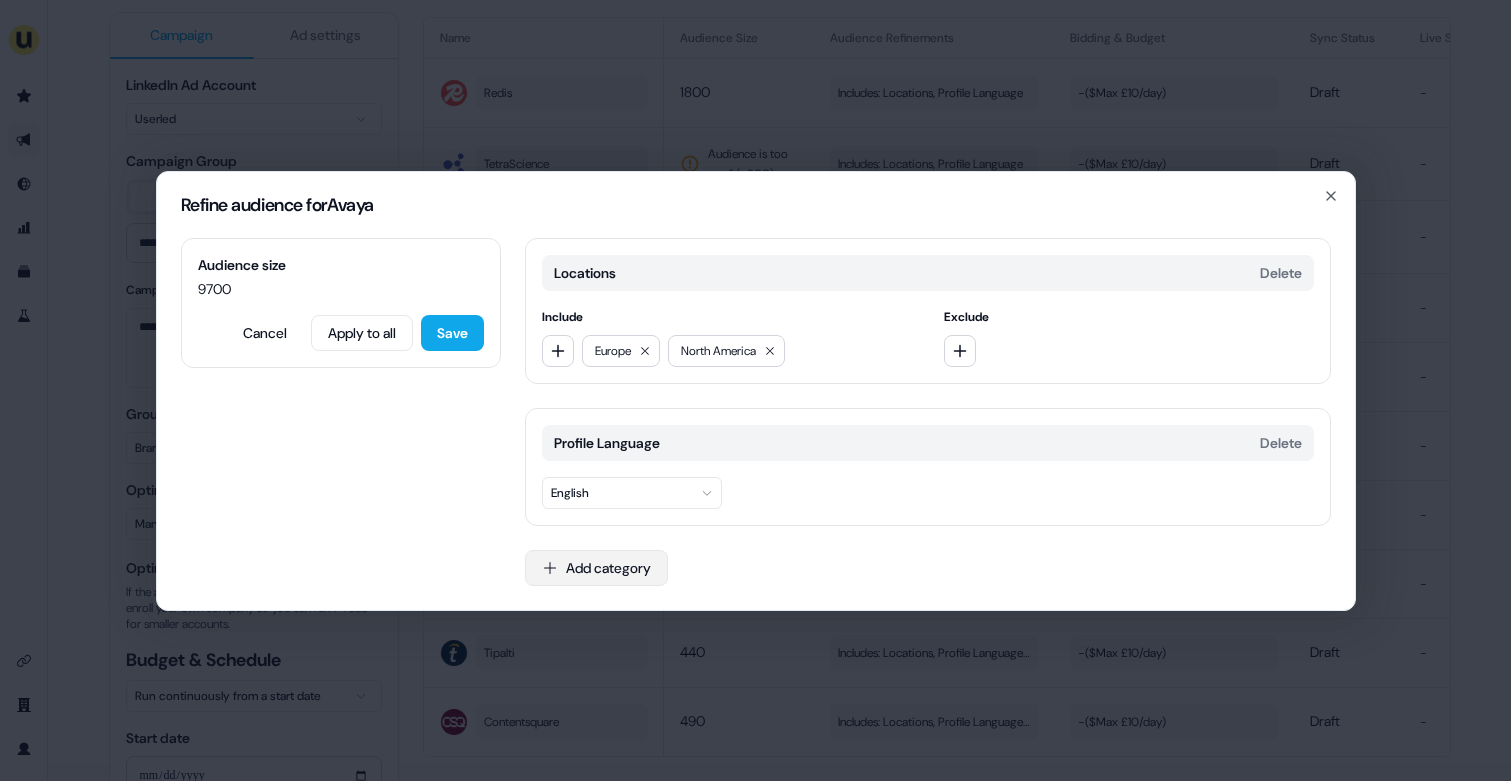click on "Add category" at bounding box center [596, 568] 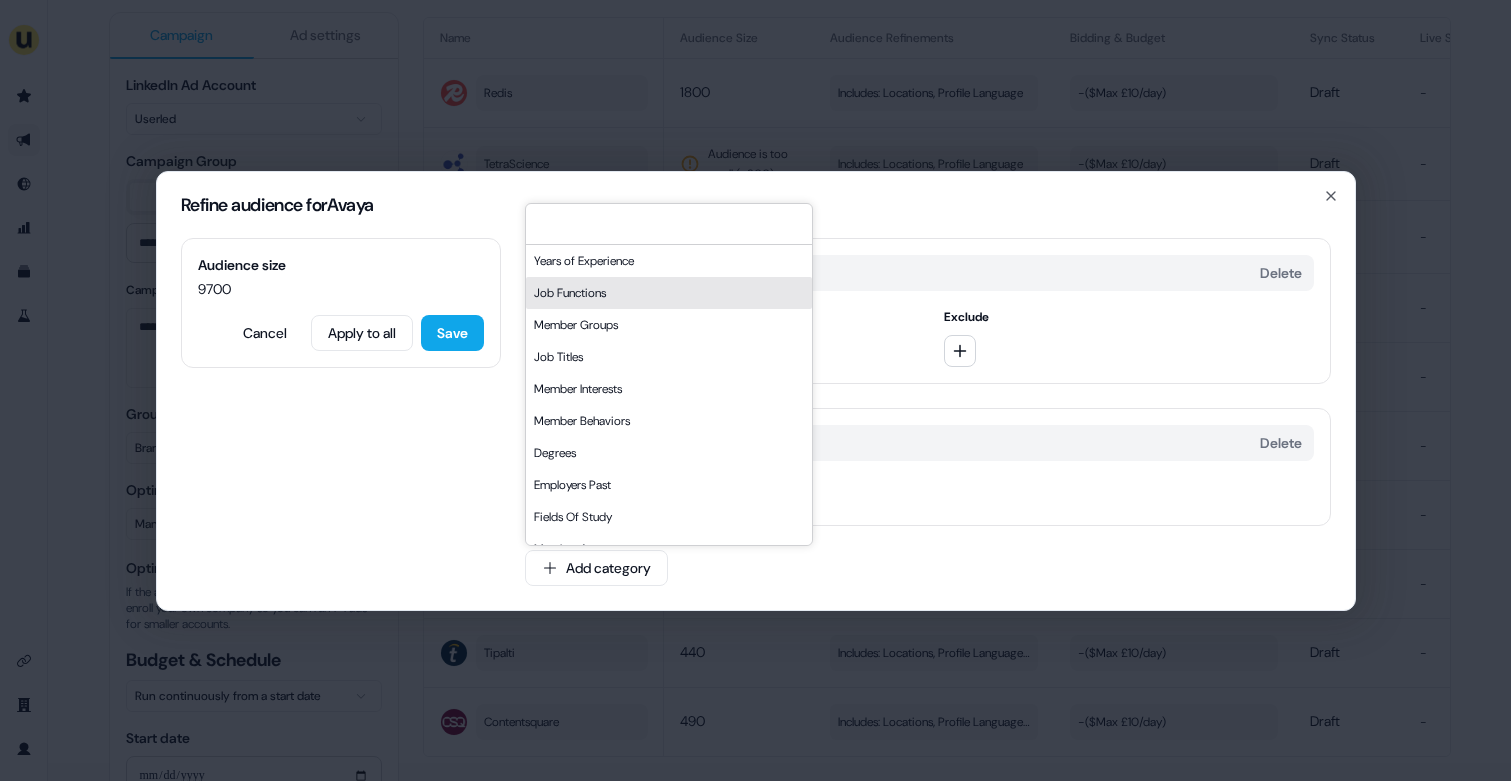 click on "Job Functions" at bounding box center [669, 293] 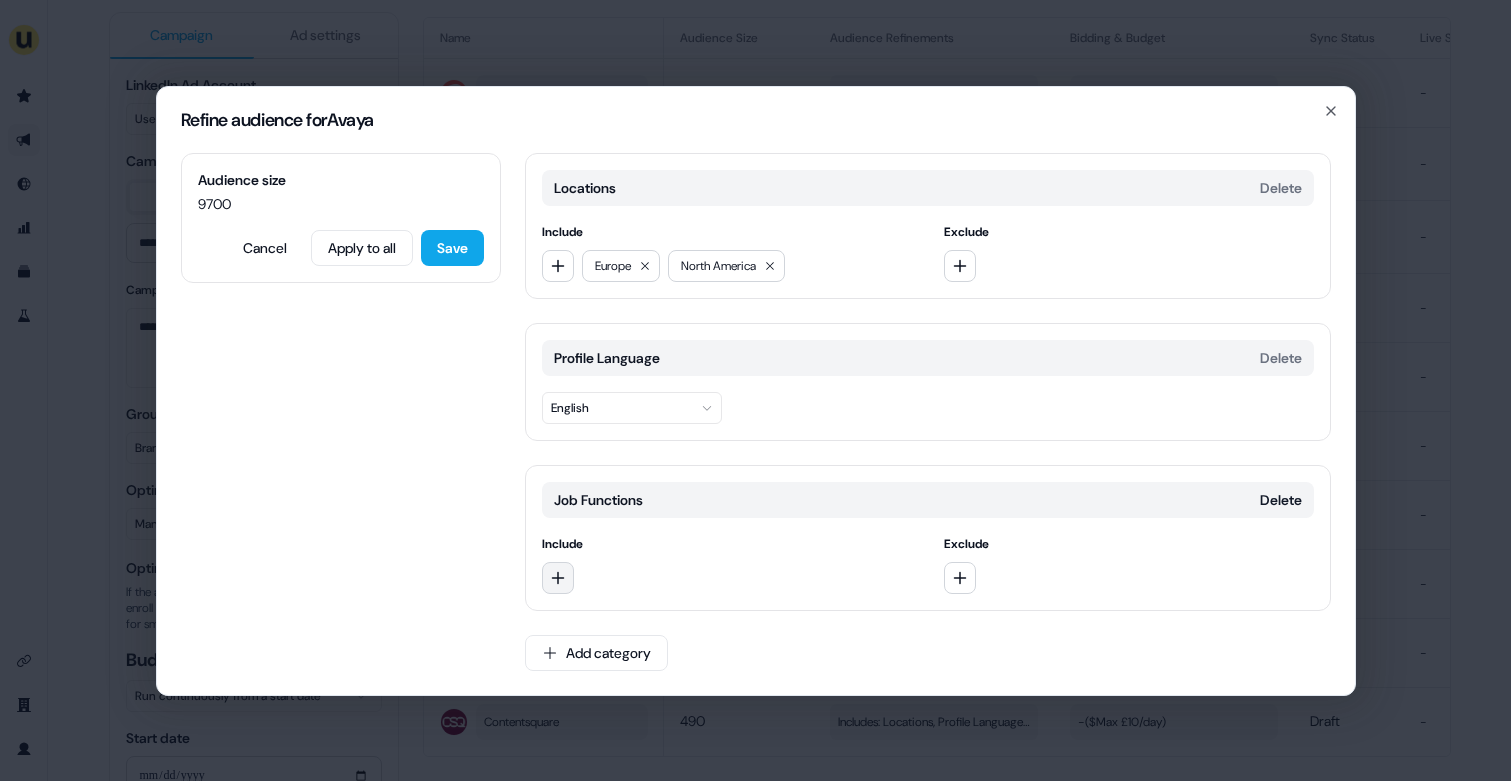 click 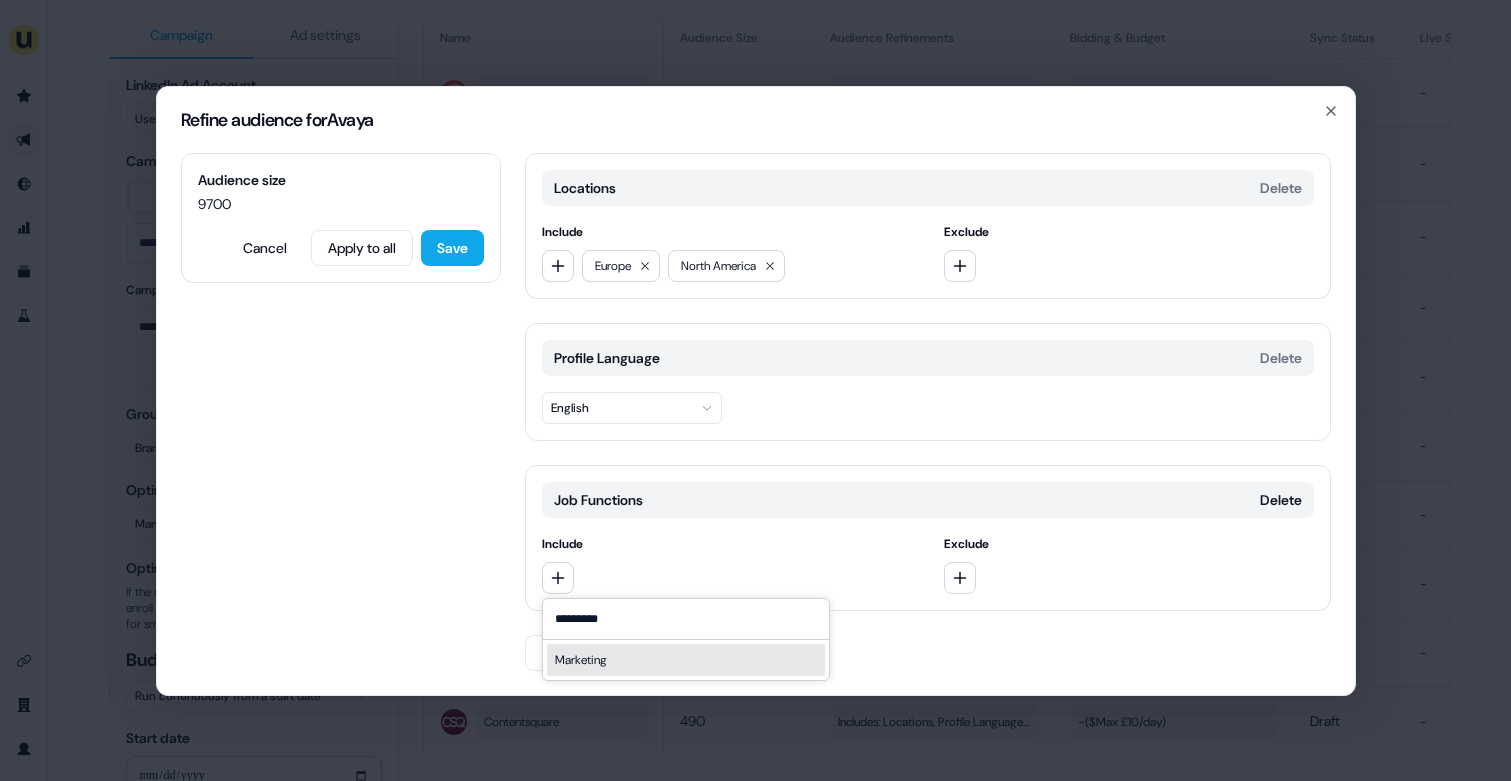 type on "*********" 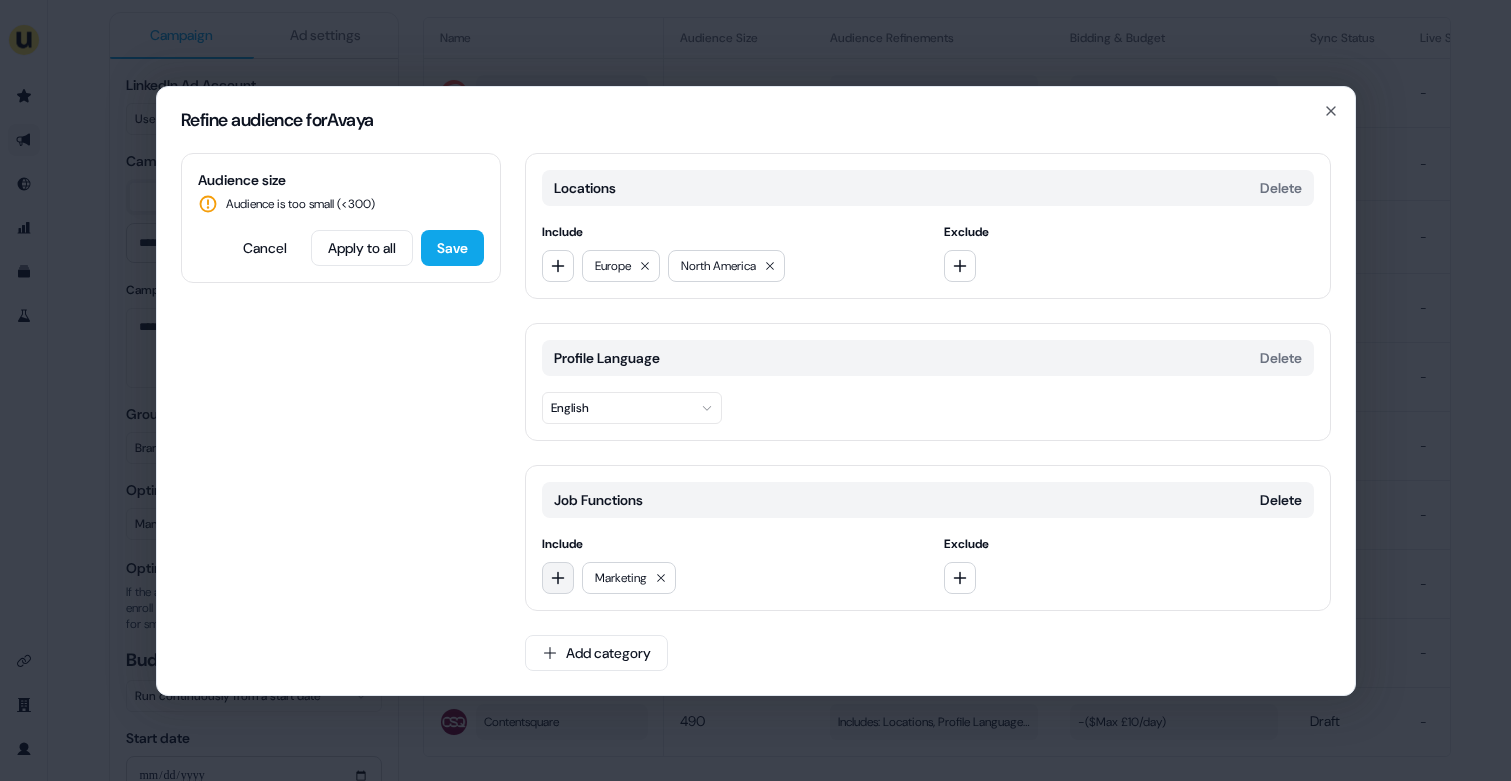 click 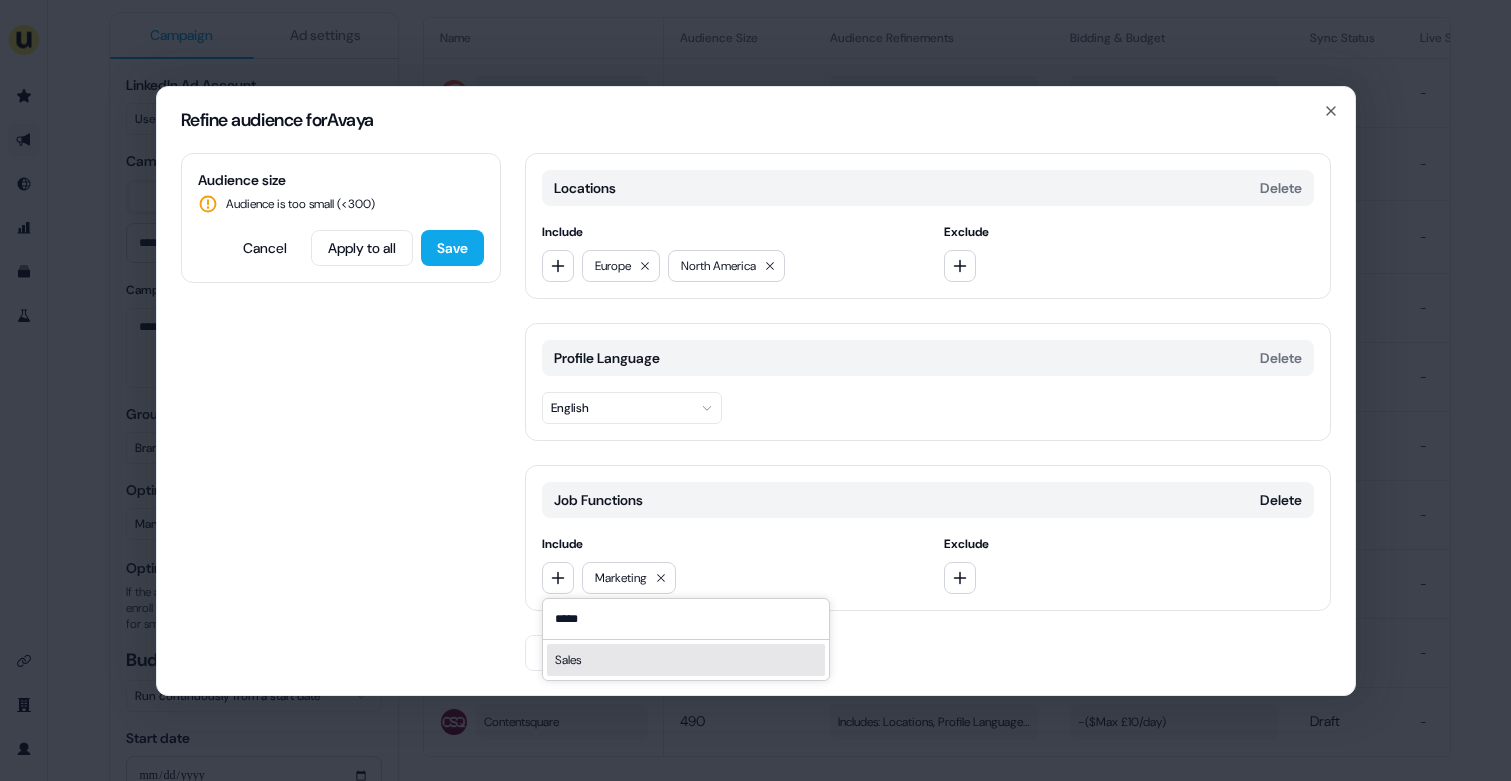 type on "*****" 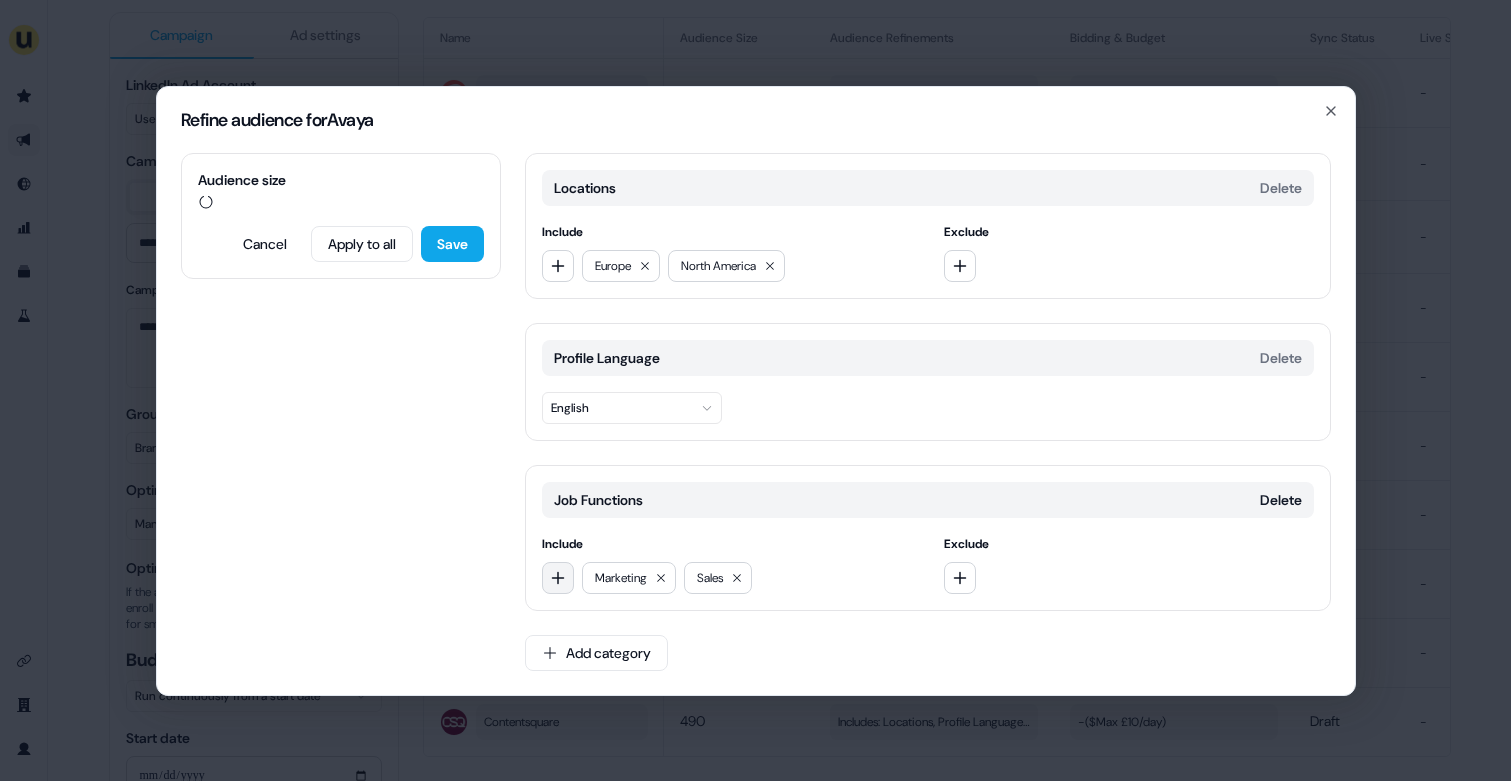 click 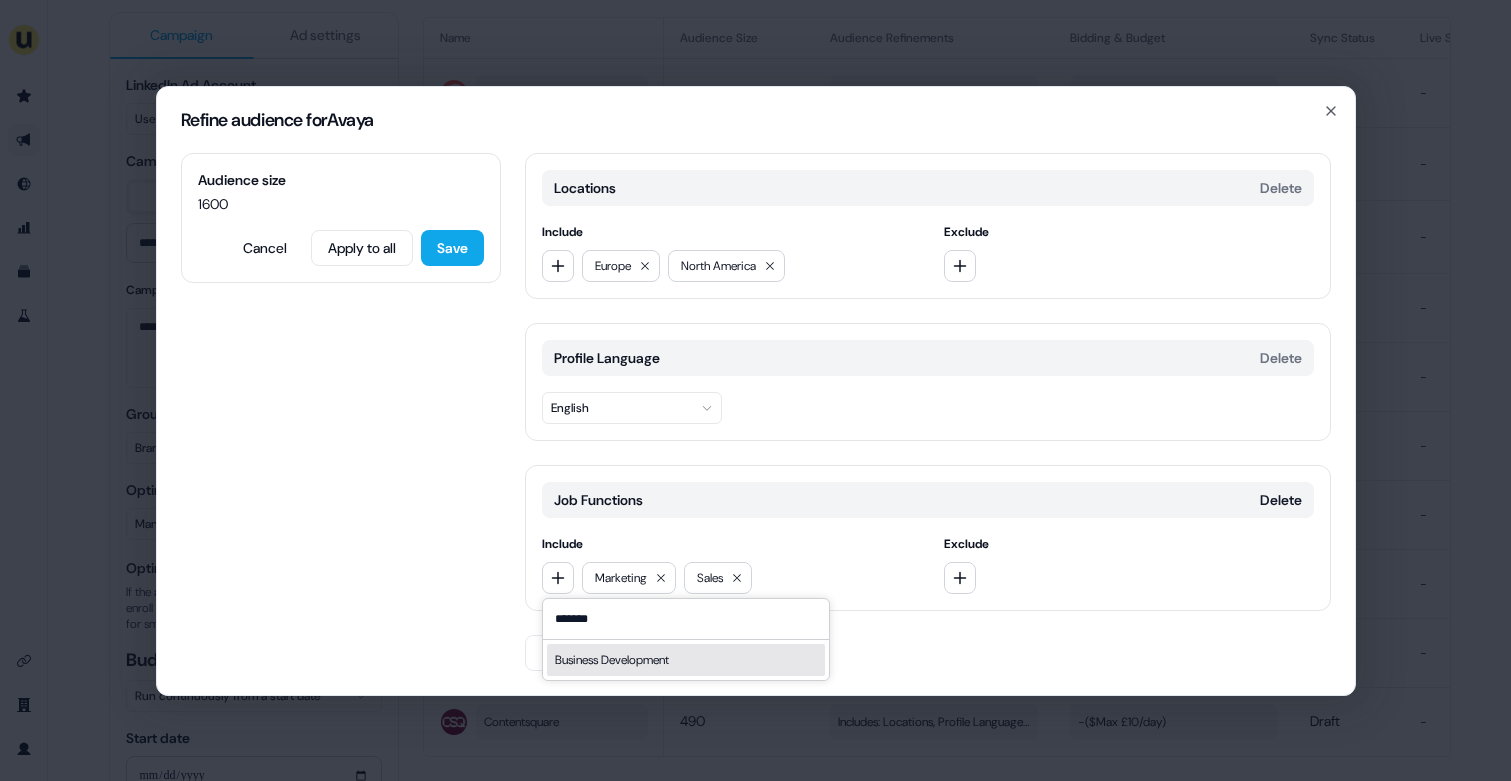 type on "*******" 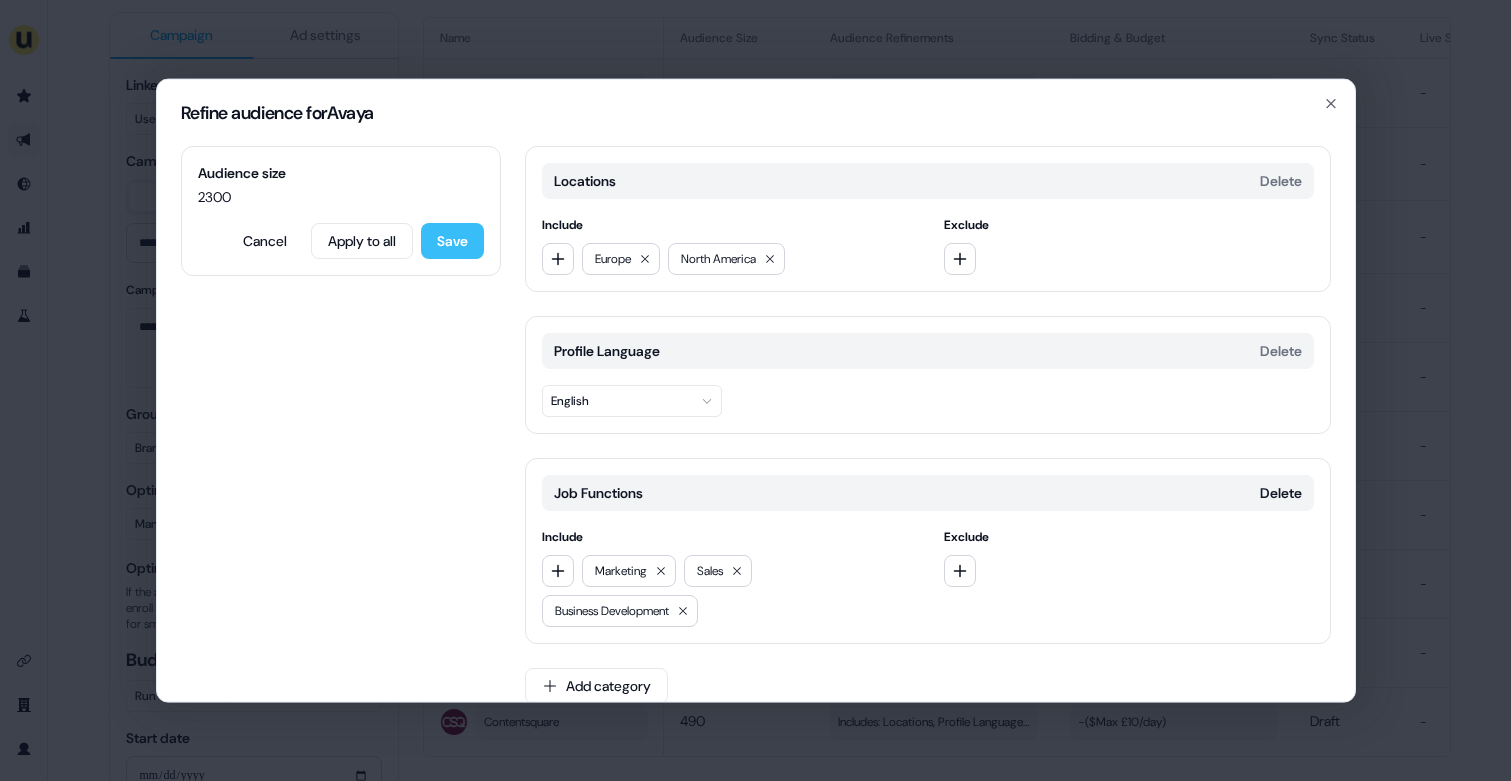 click on "Save" at bounding box center [452, 240] 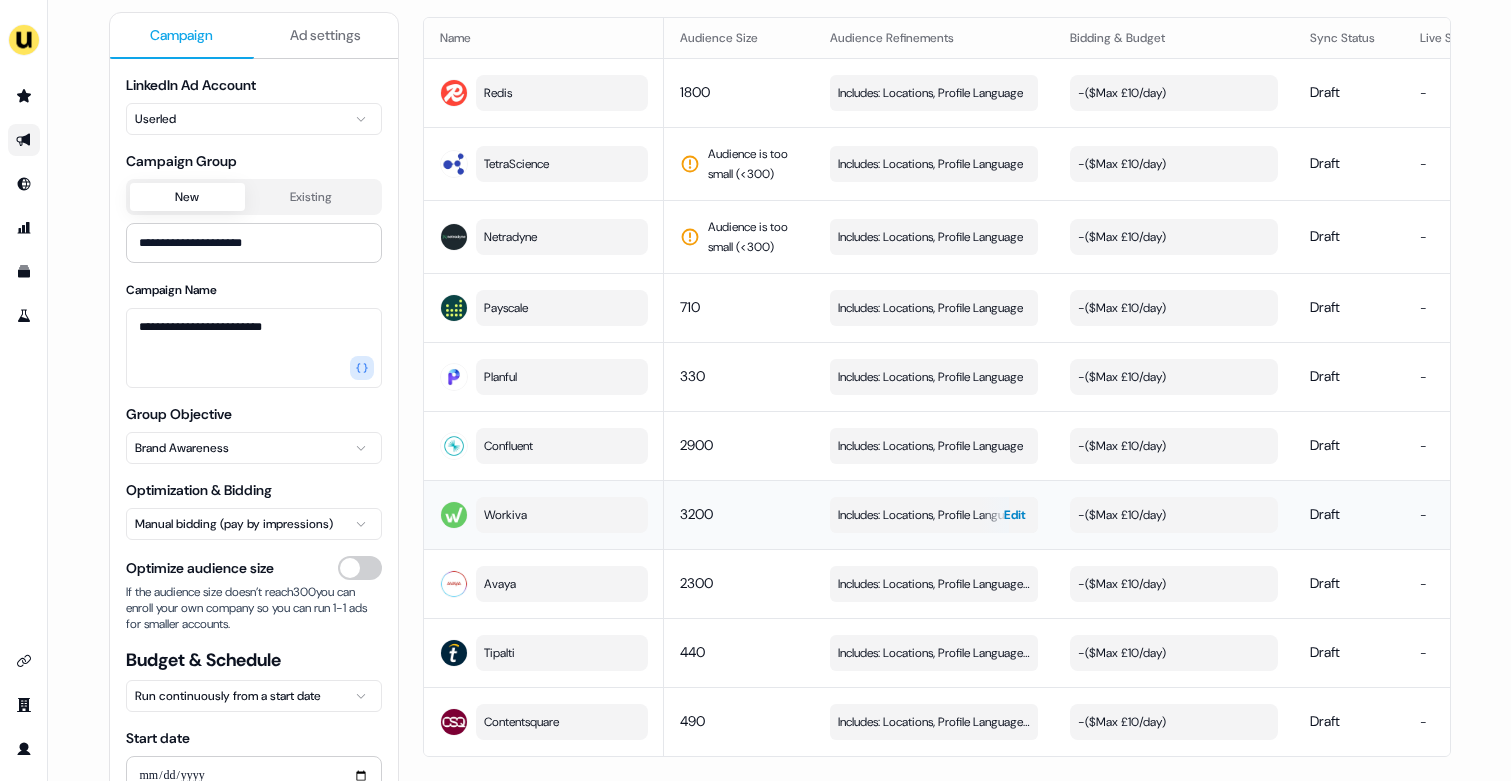 click on "Includes: Locations, Profile Language" at bounding box center (930, 515) 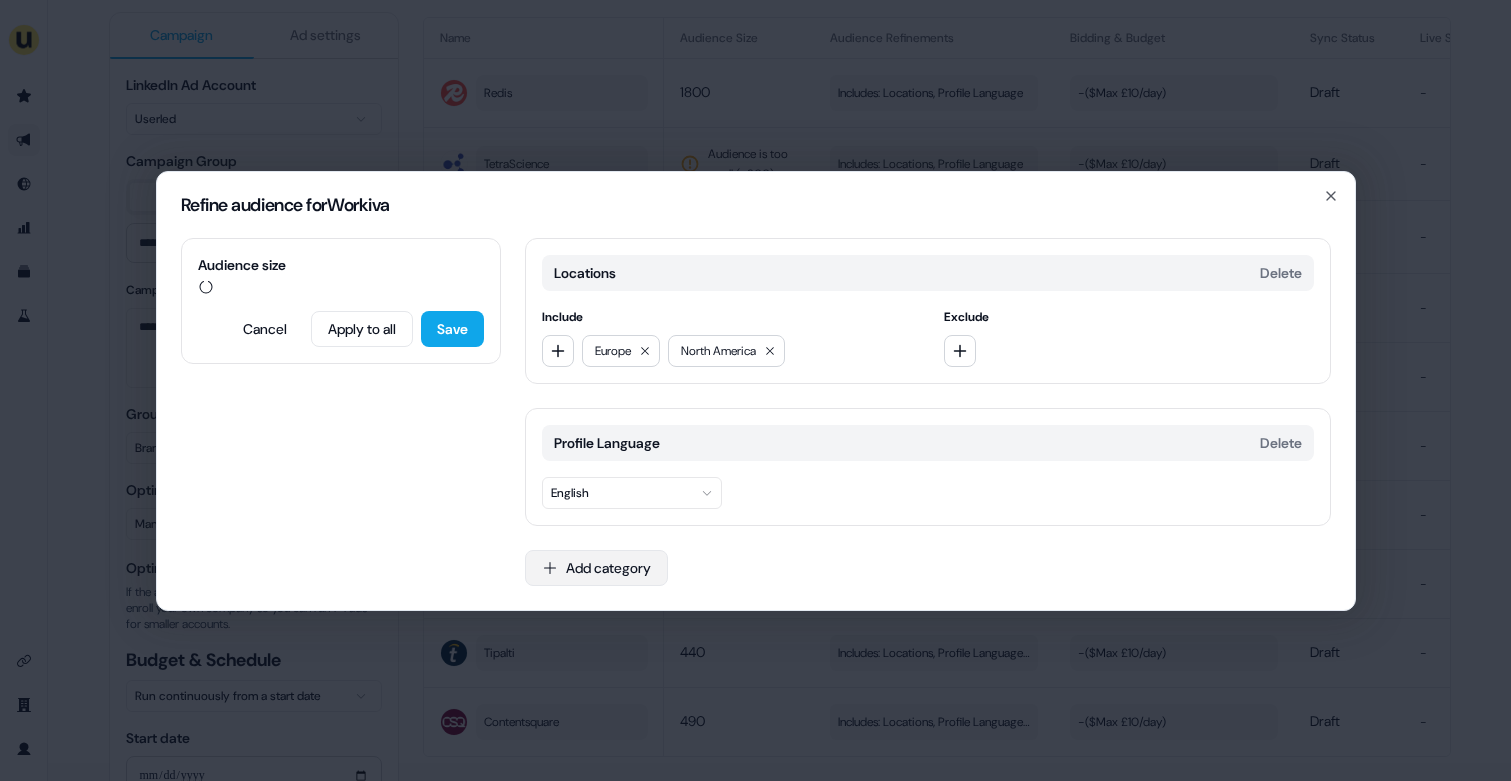 click on "Add category" at bounding box center (596, 568) 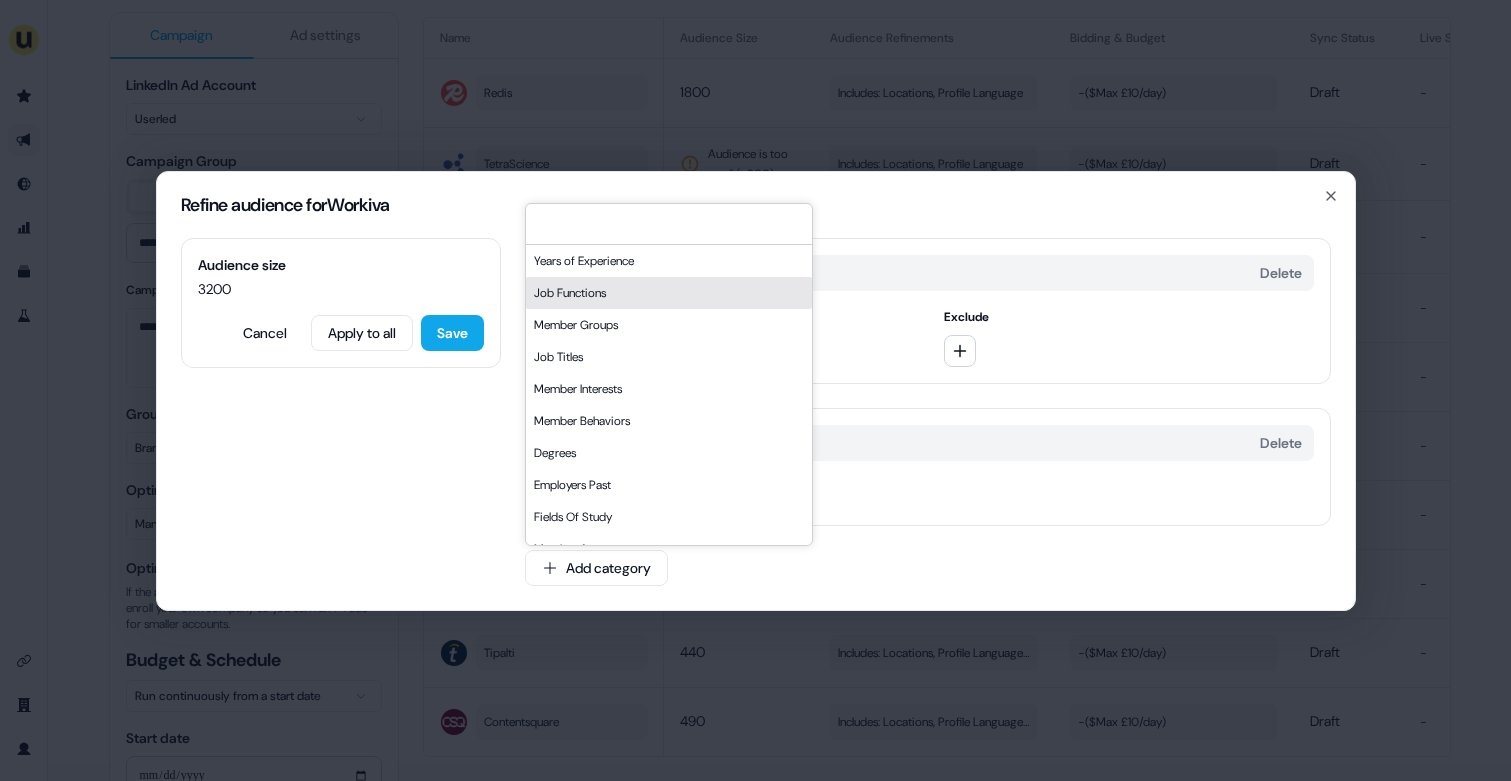 click on "Job Functions" at bounding box center [669, 293] 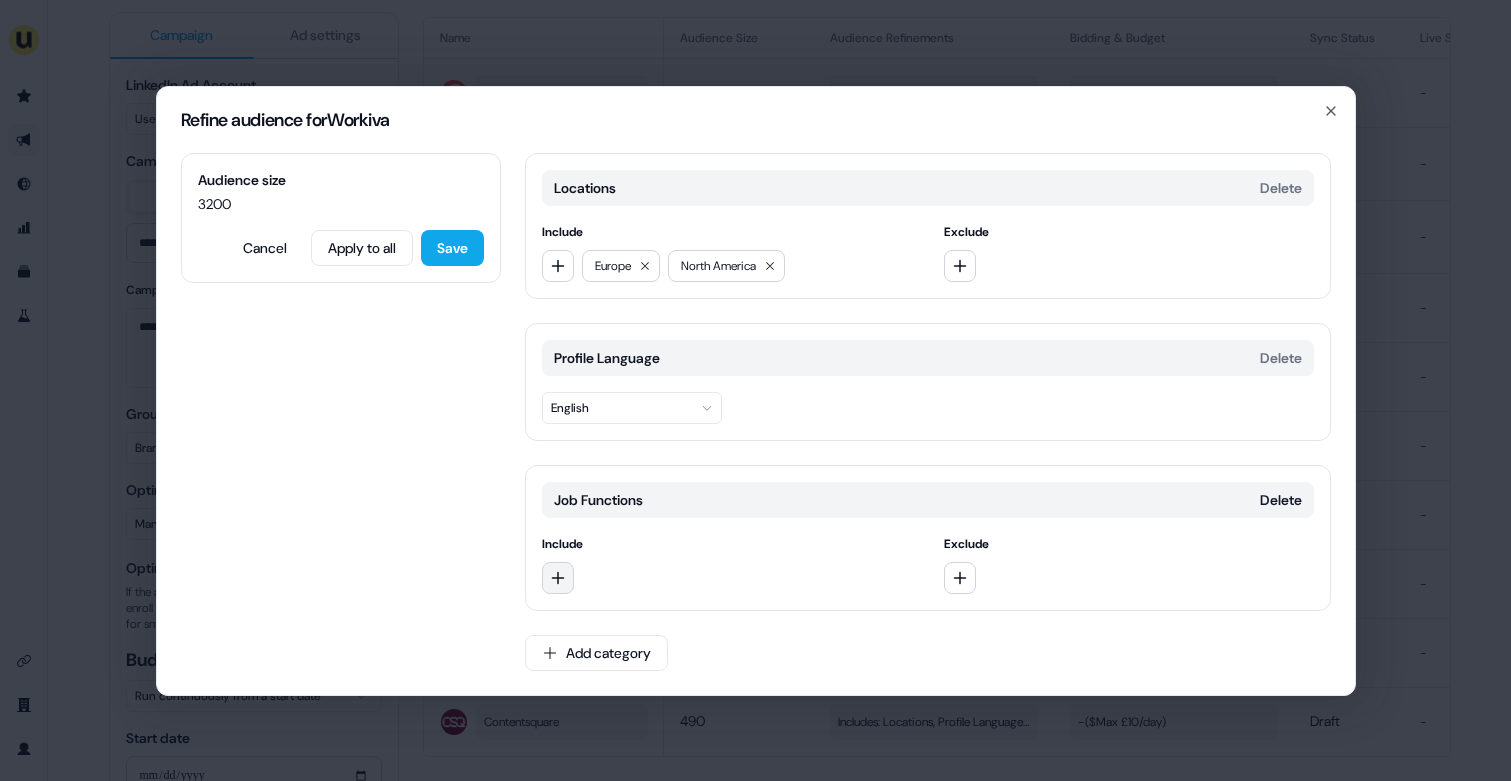click 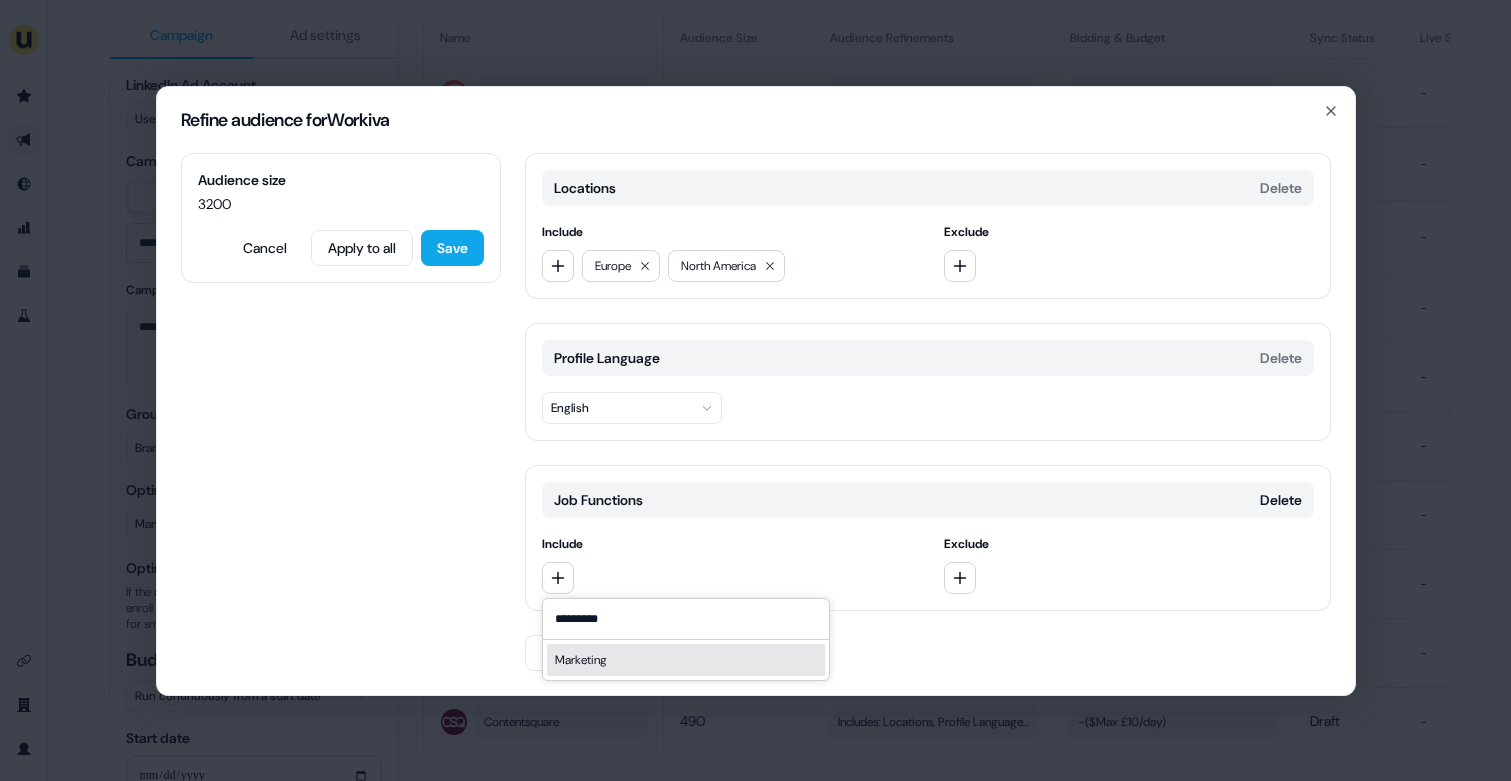type on "*********" 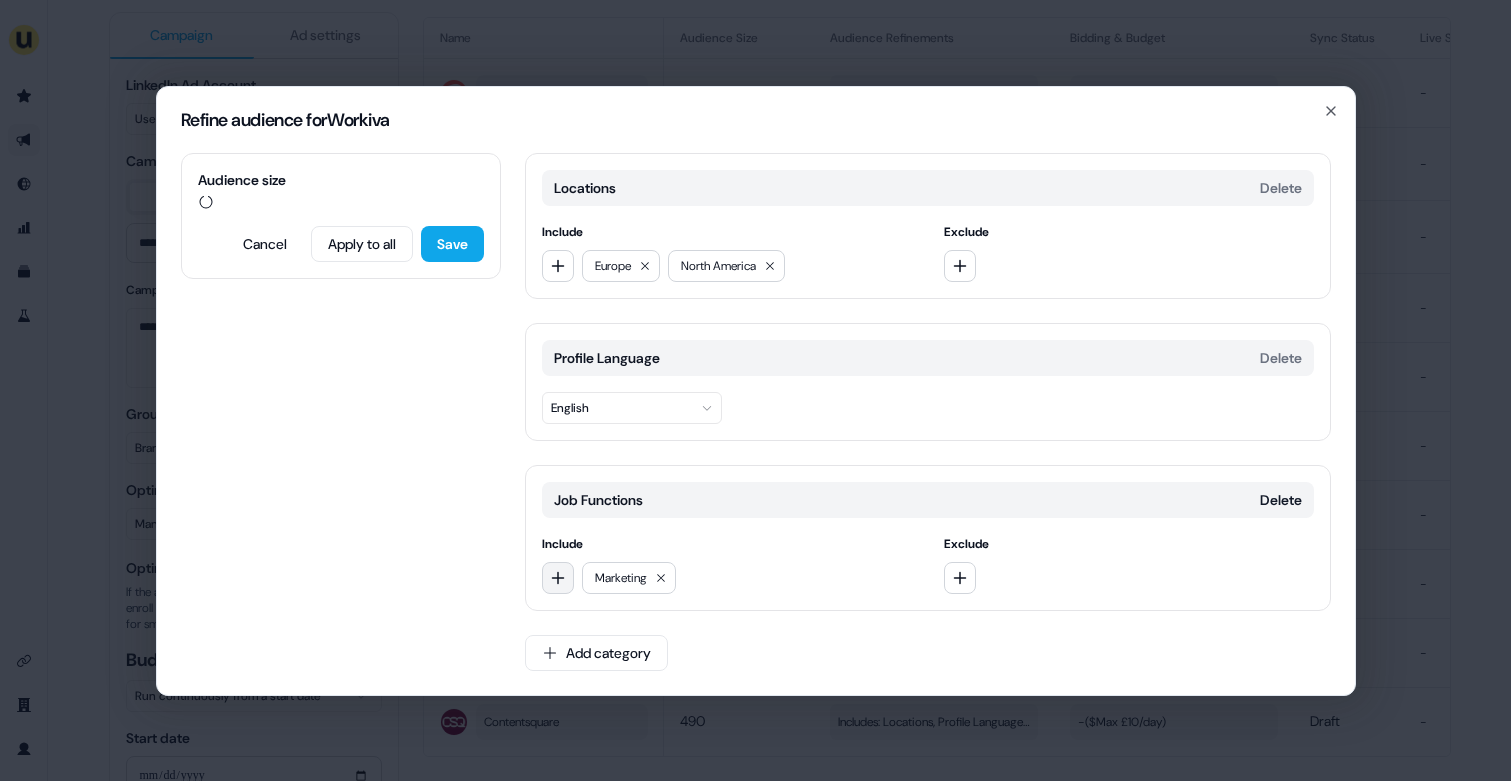 click 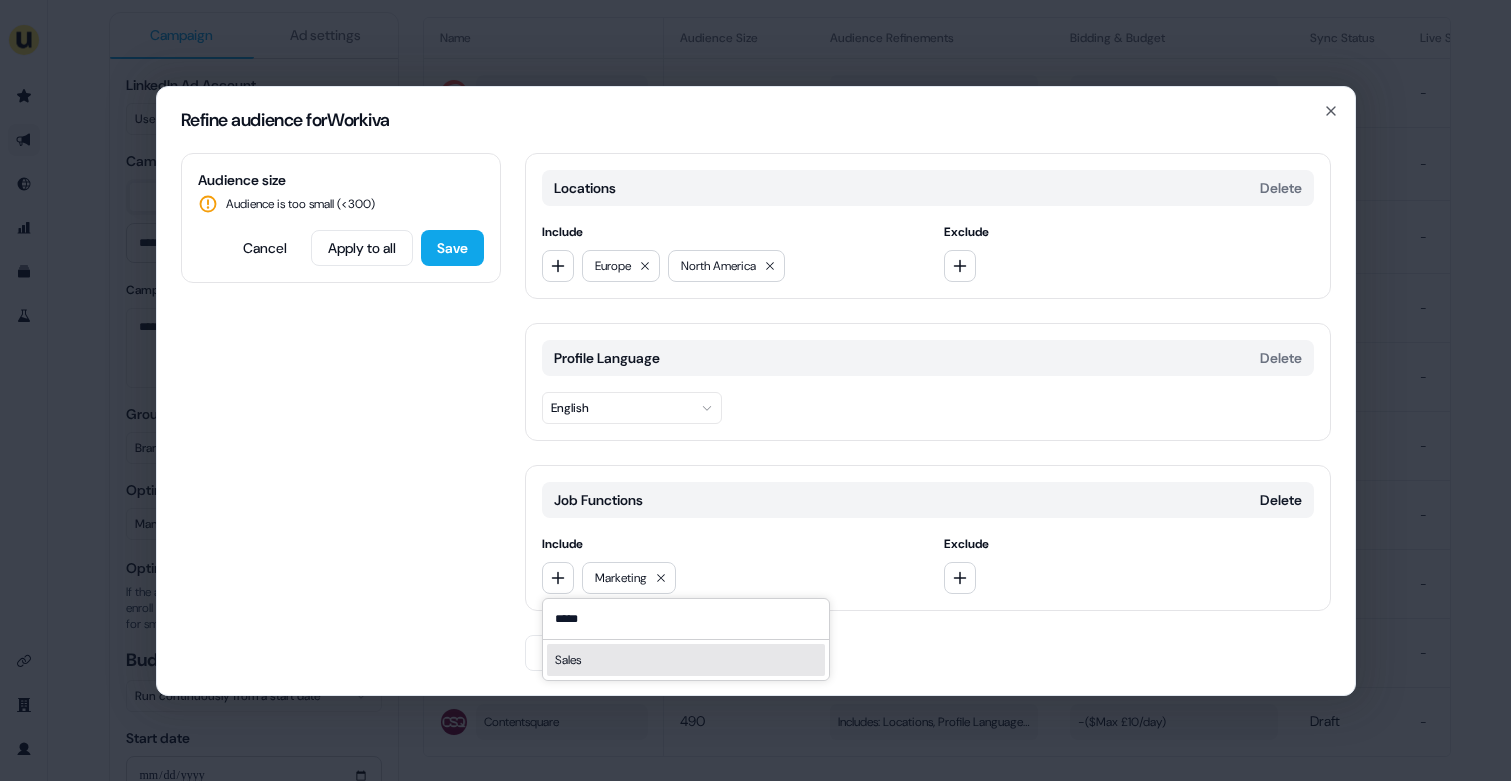 type on "*****" 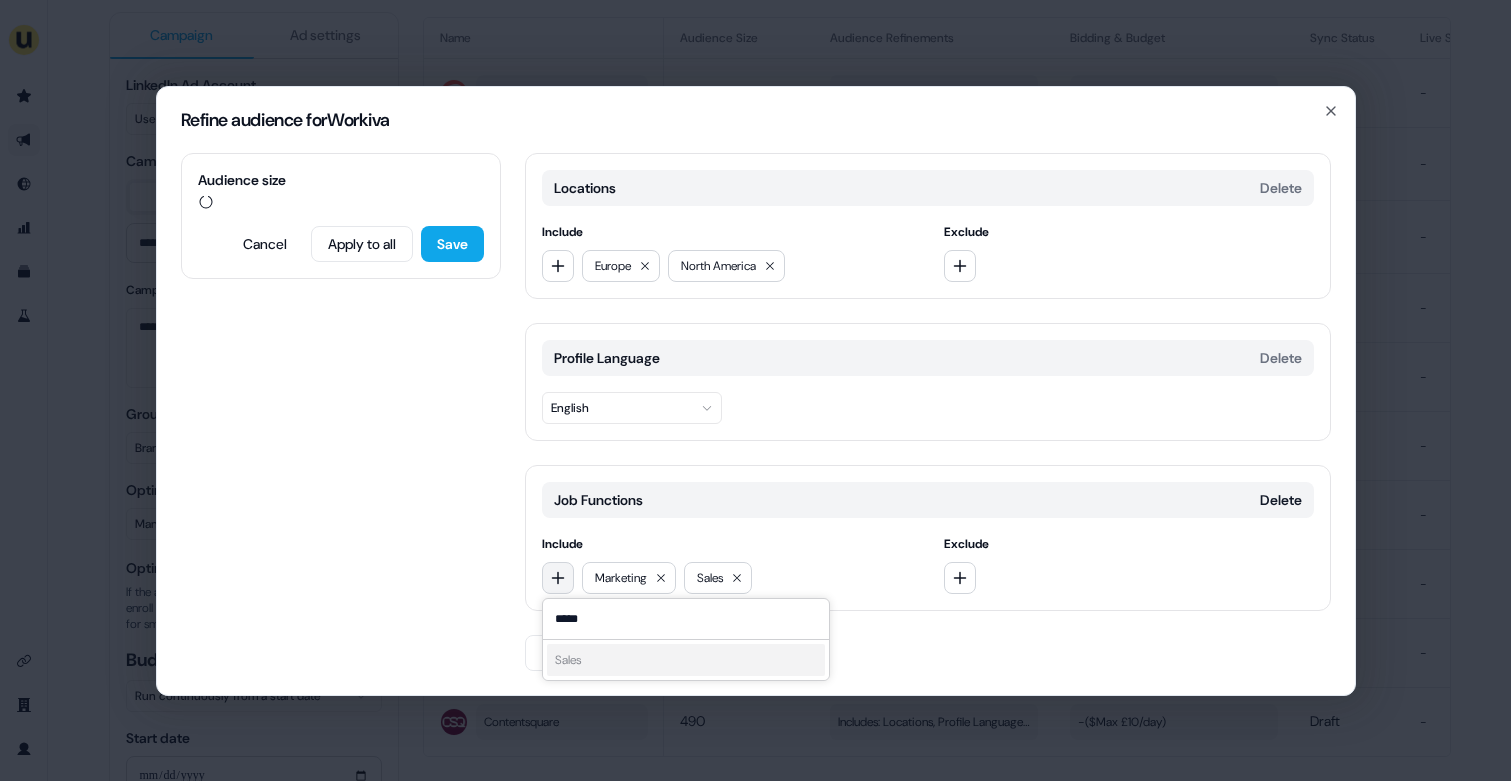click at bounding box center (558, 578) 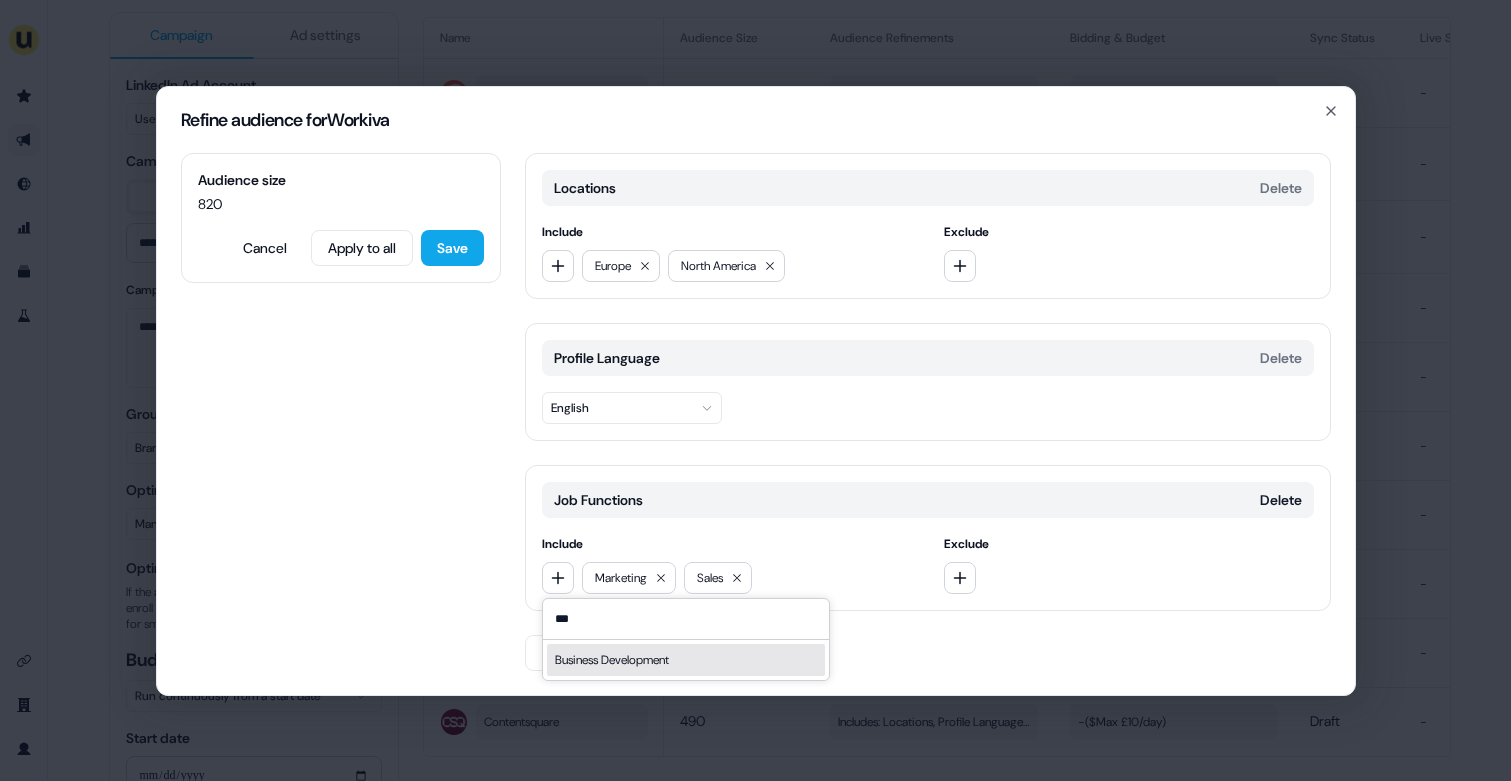 type on "***" 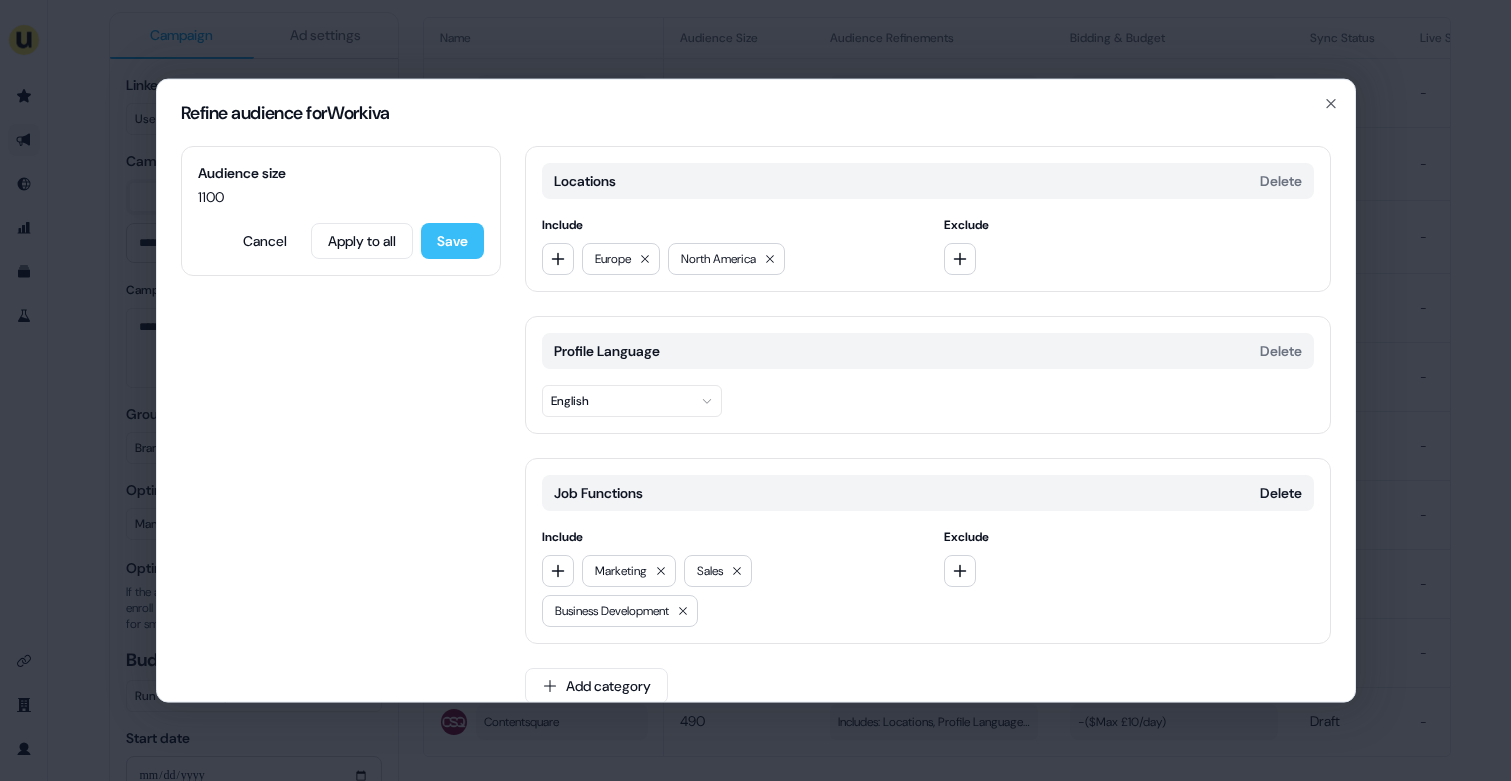 click on "Save" at bounding box center [452, 240] 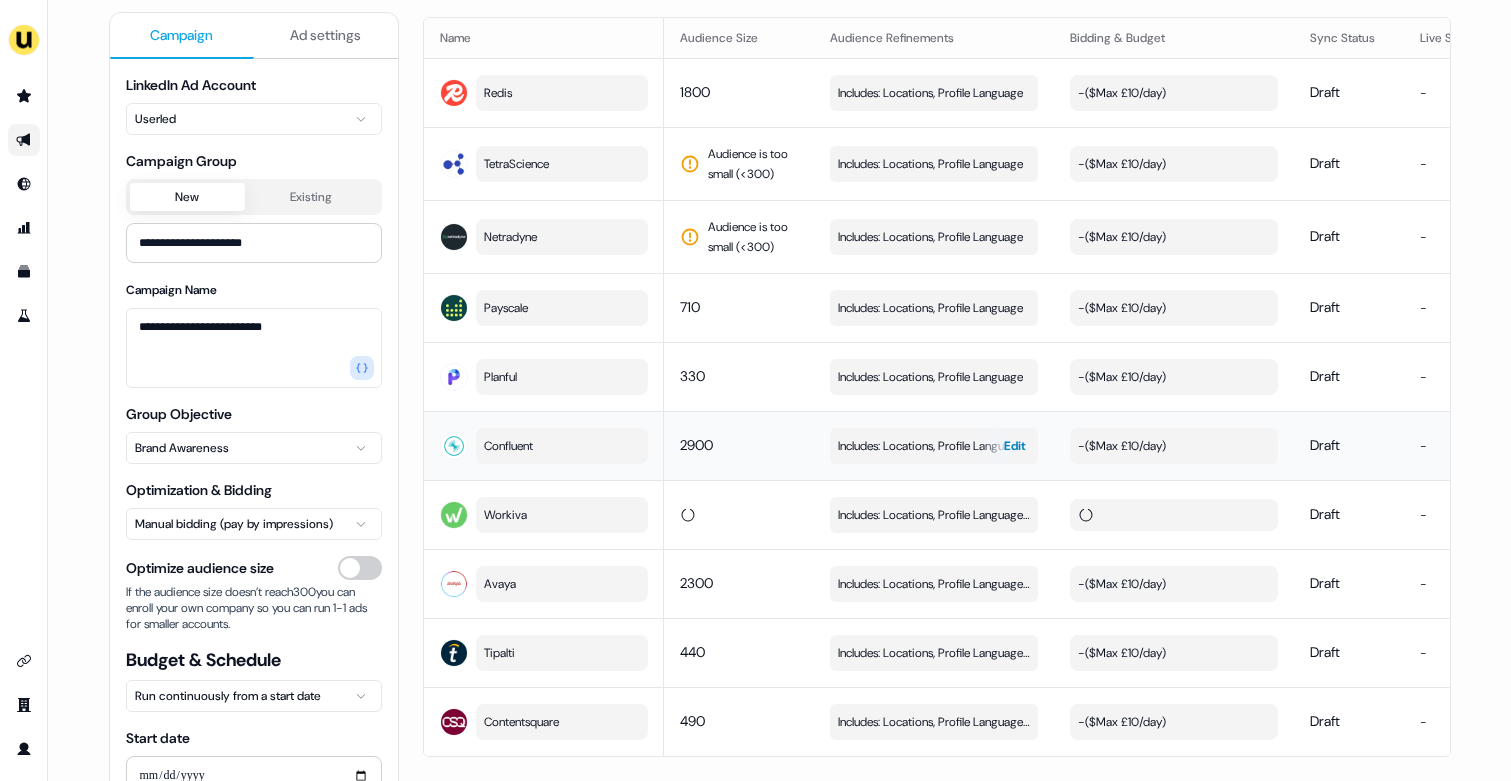 click on "Includes: Locations, Profile Language" at bounding box center [930, 446] 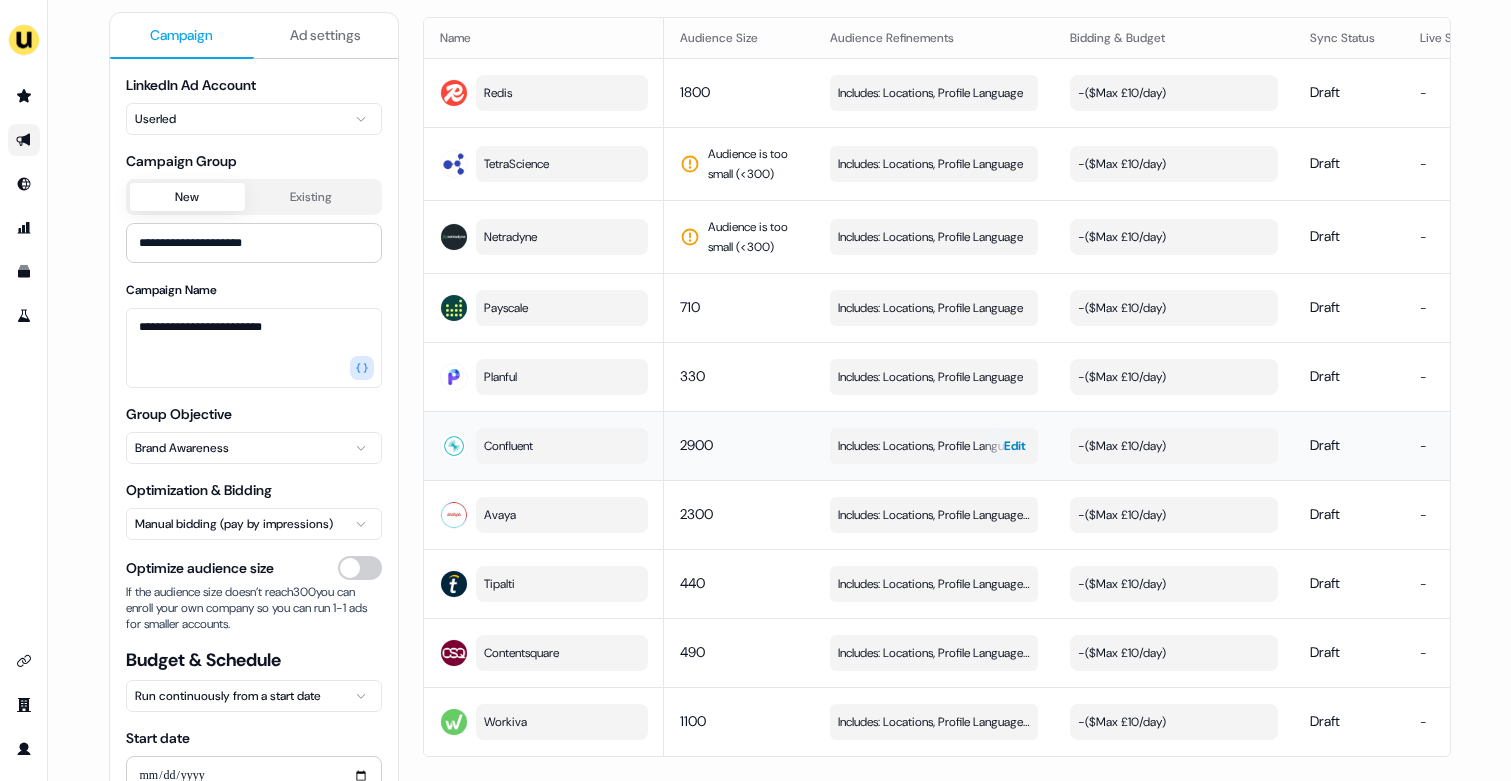 click on "Includes: Locations, Profile Language" at bounding box center [930, 446] 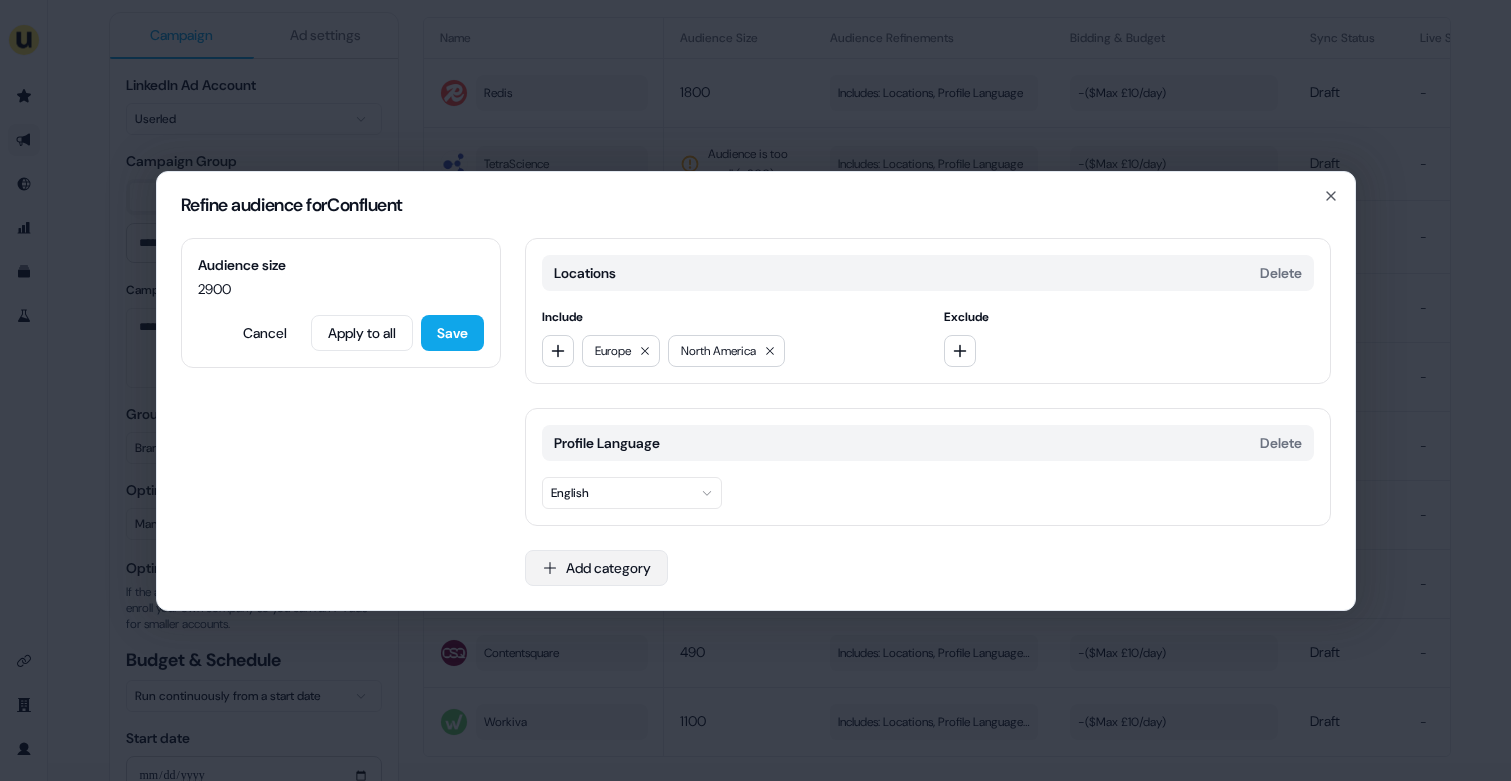click on "Add category" at bounding box center [596, 568] 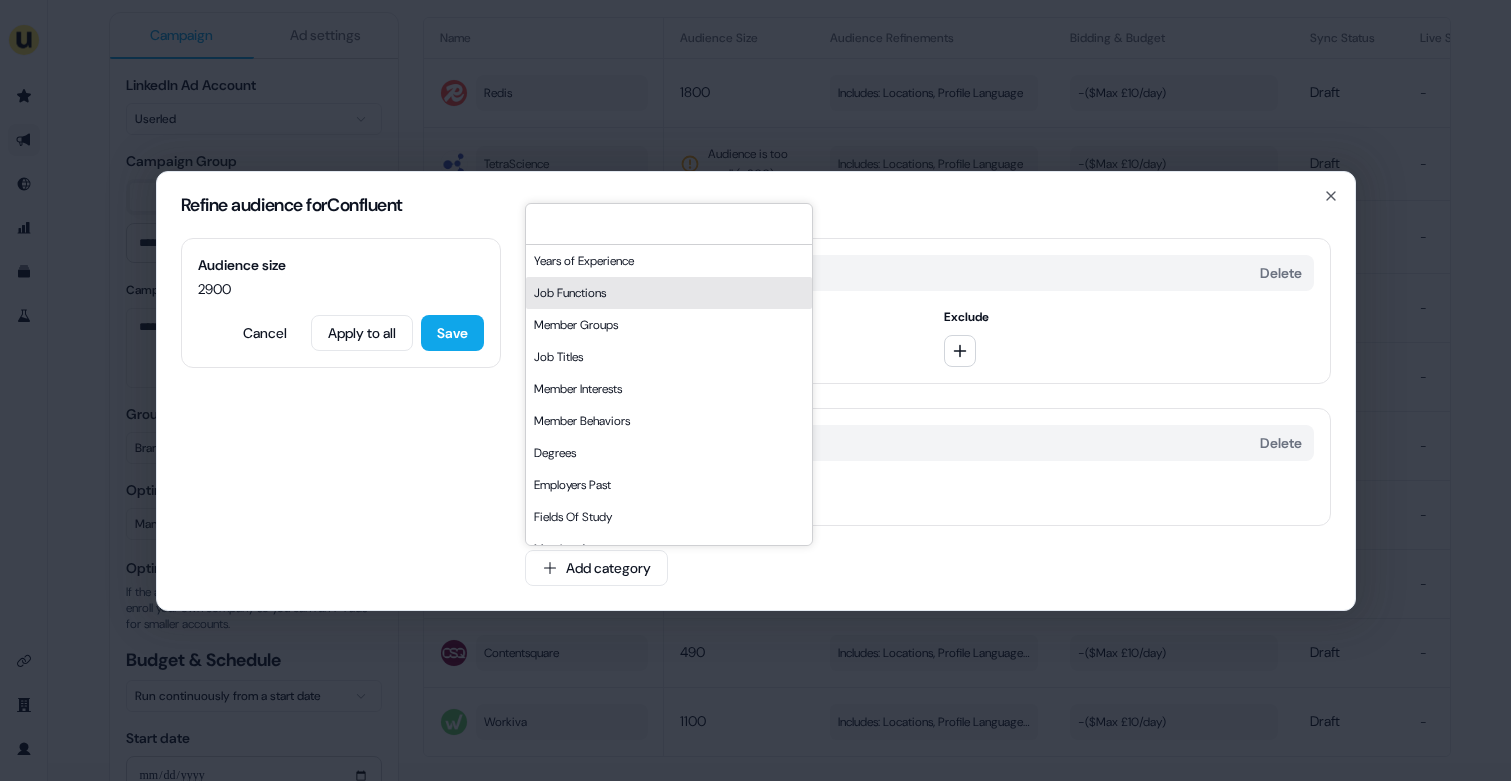 click on "Job Functions" at bounding box center (669, 293) 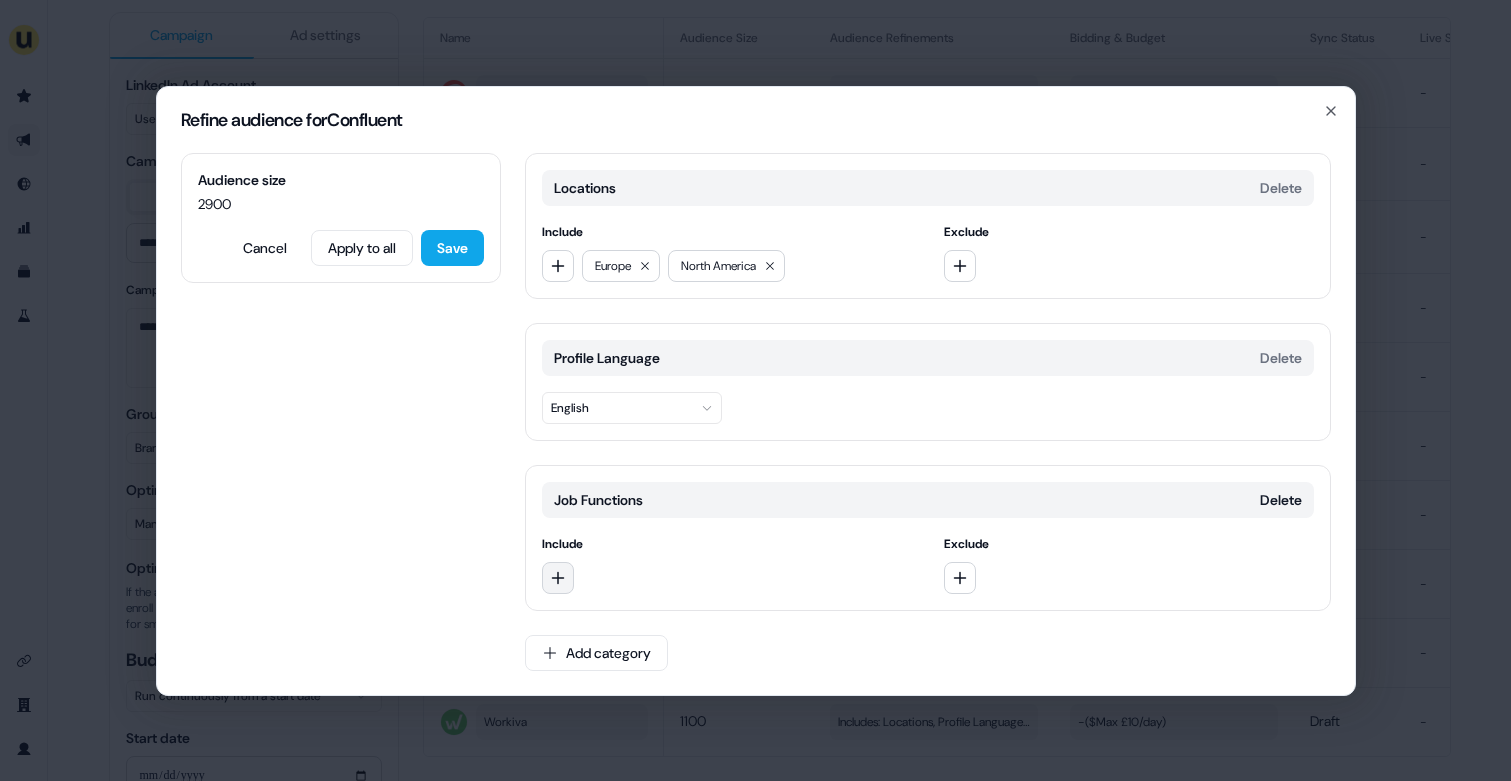 click 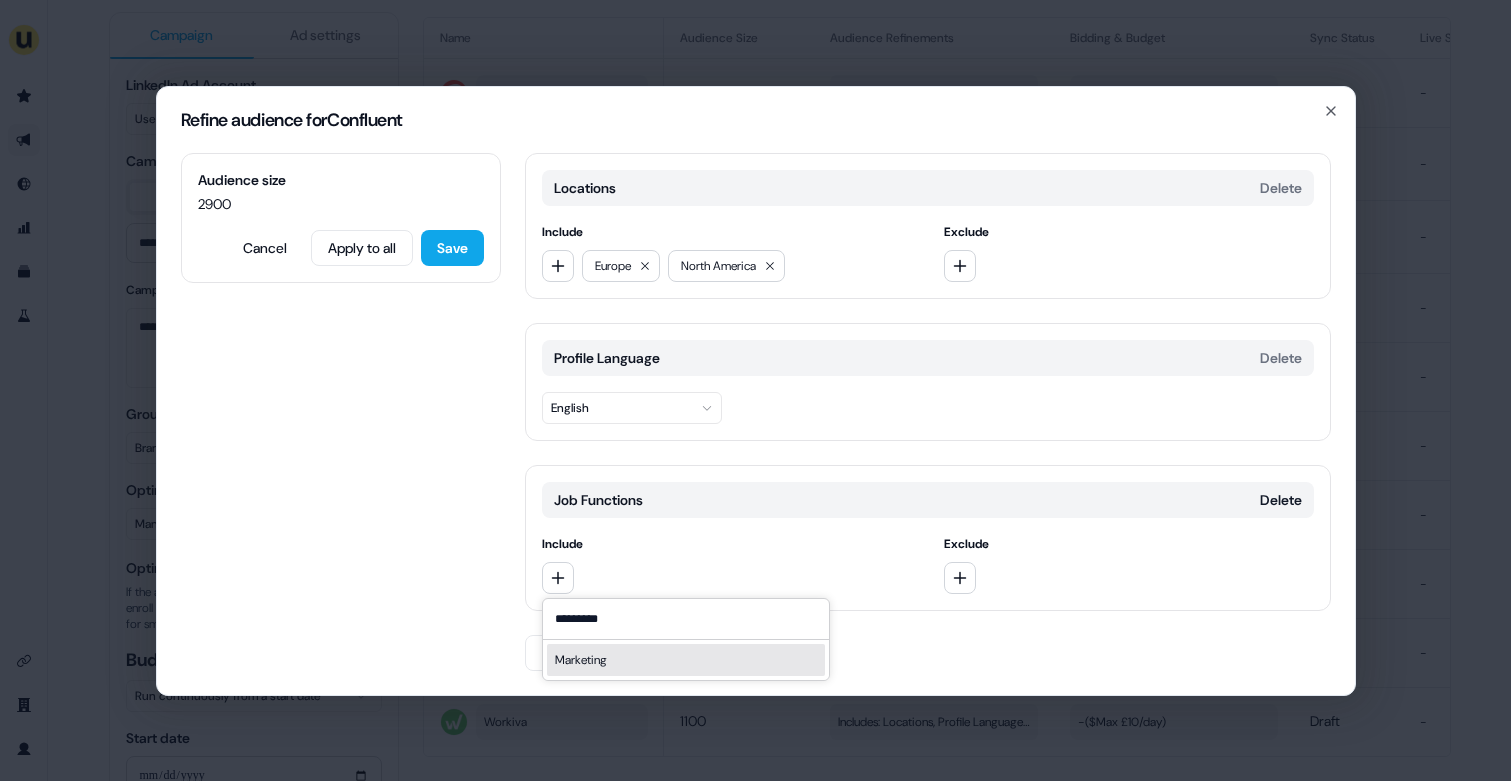 type on "*********" 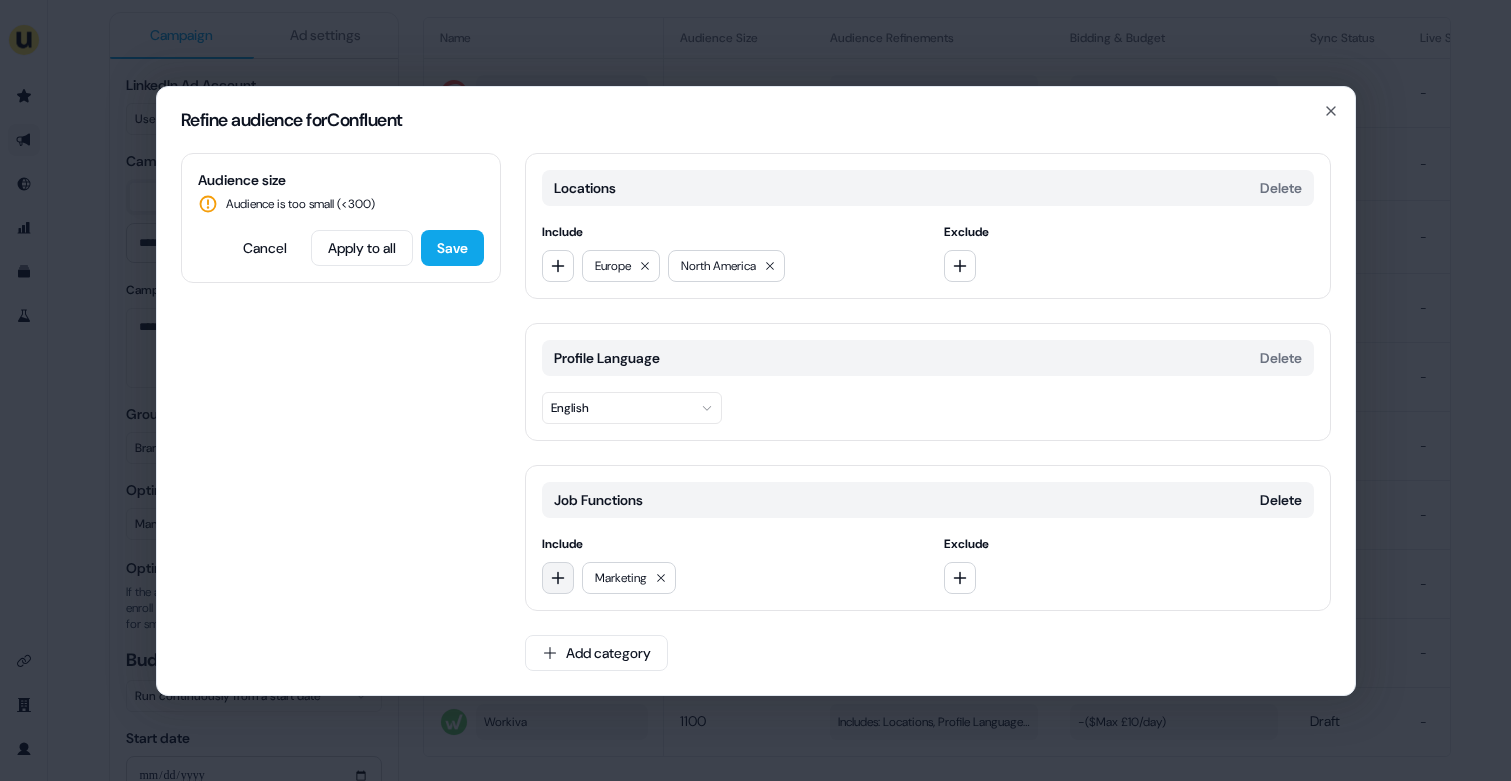 click 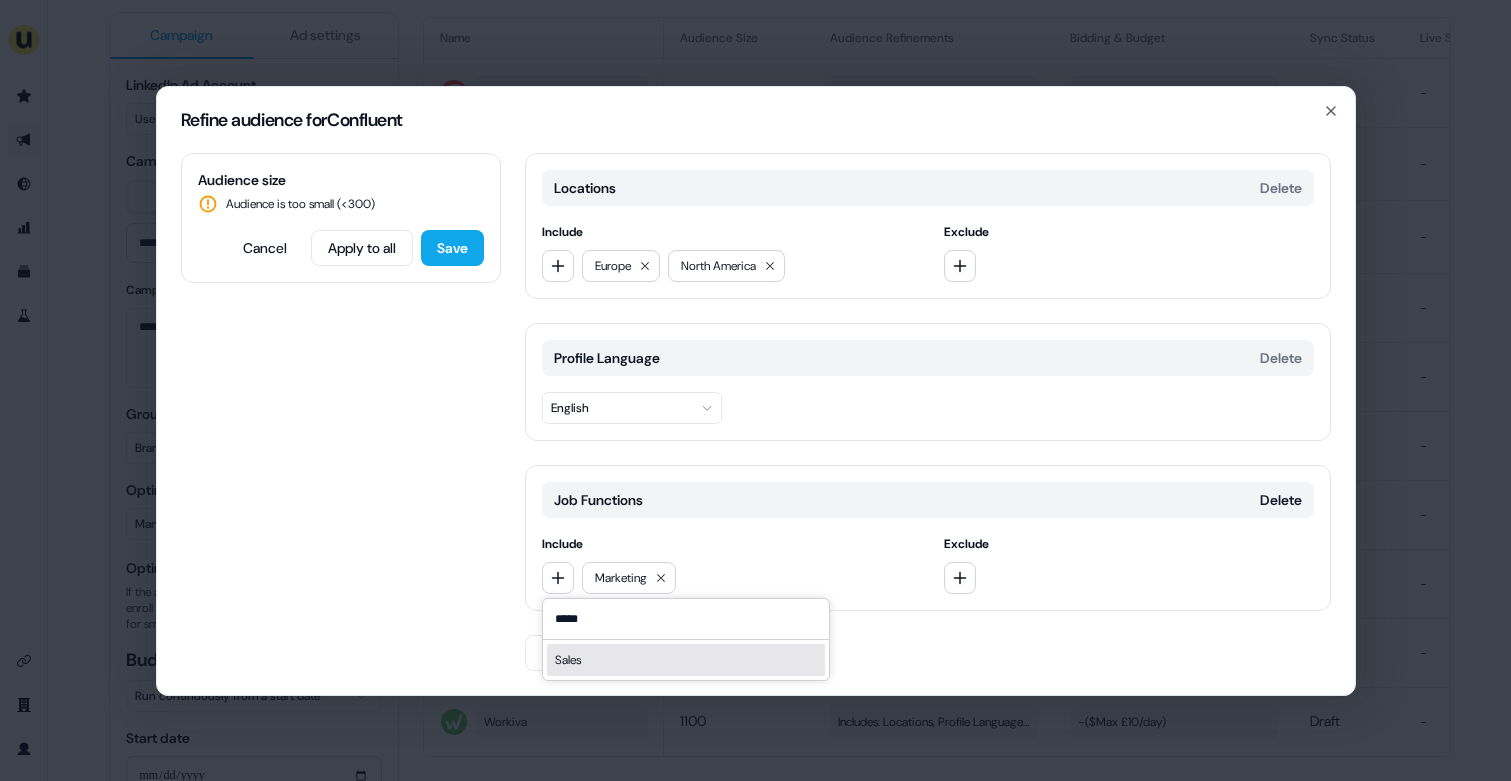 type on "*****" 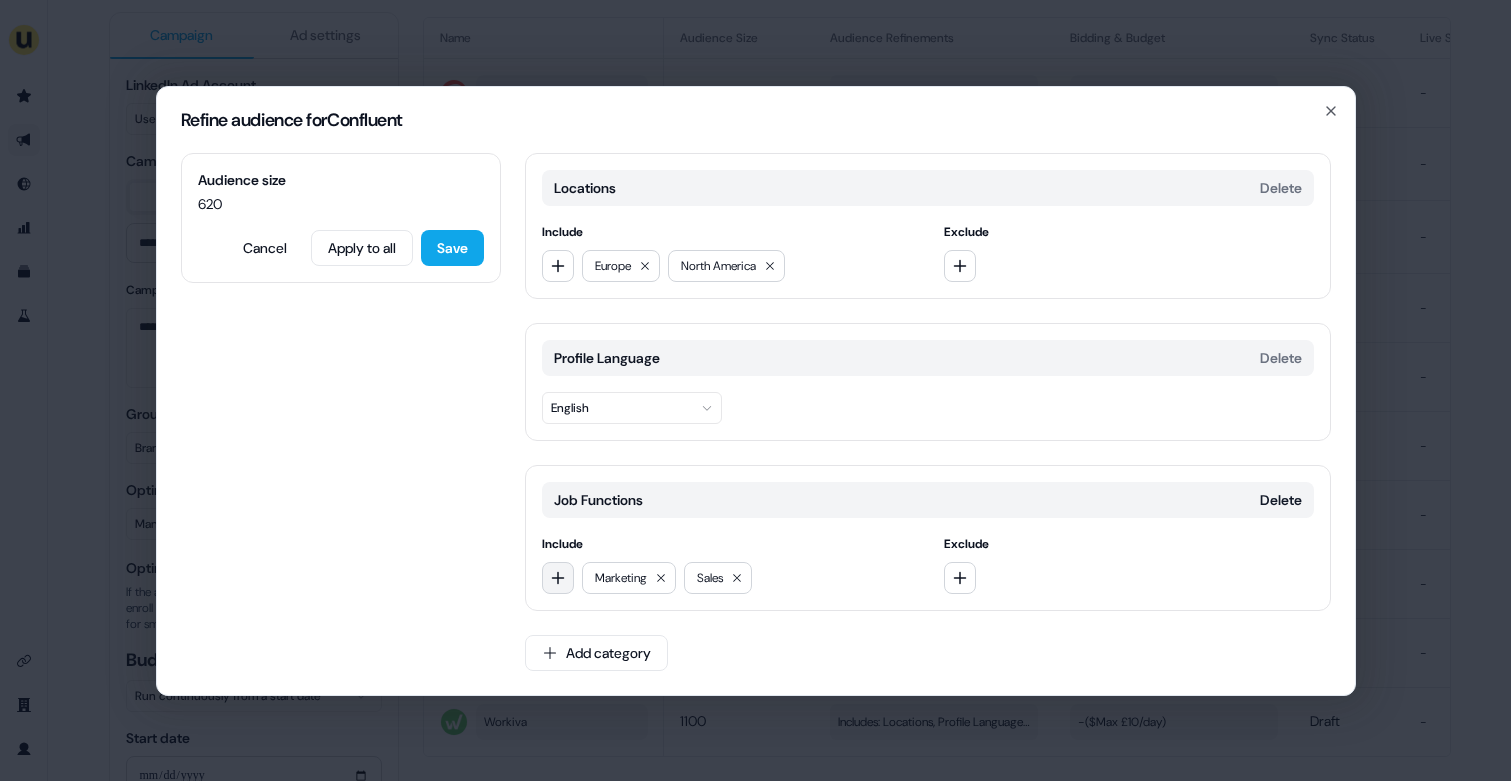 click at bounding box center (558, 578) 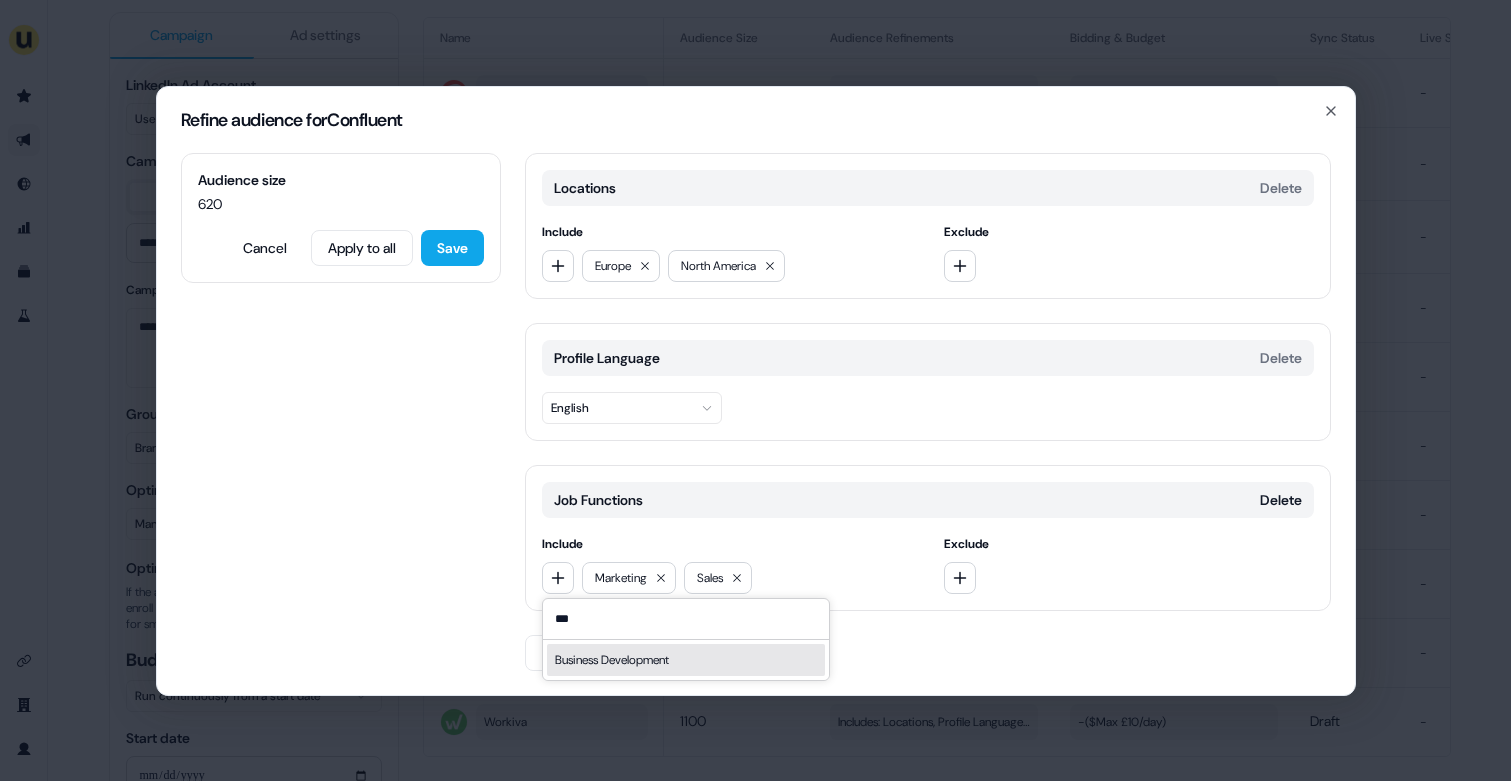 type on "***" 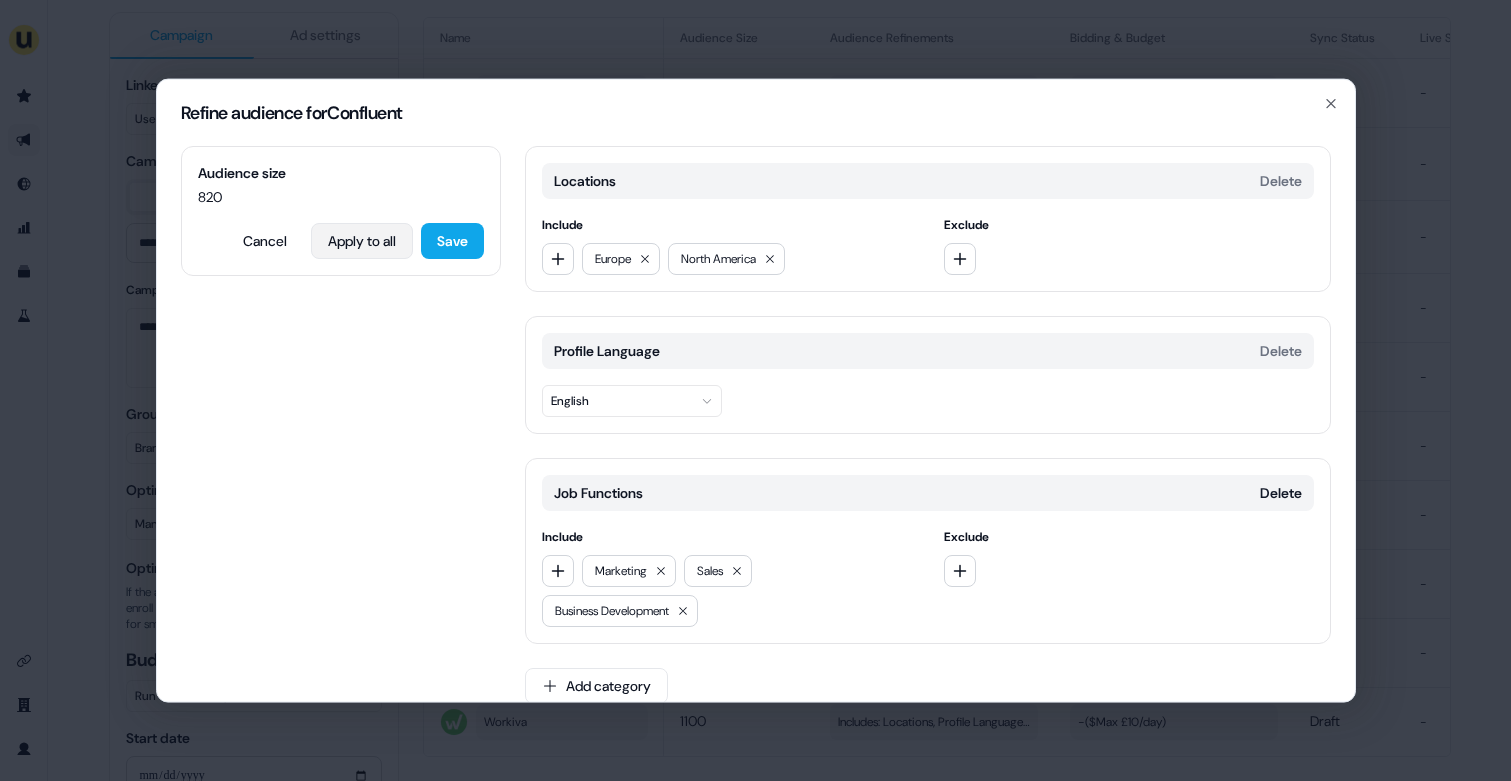click on "Apply to all" at bounding box center (362, 240) 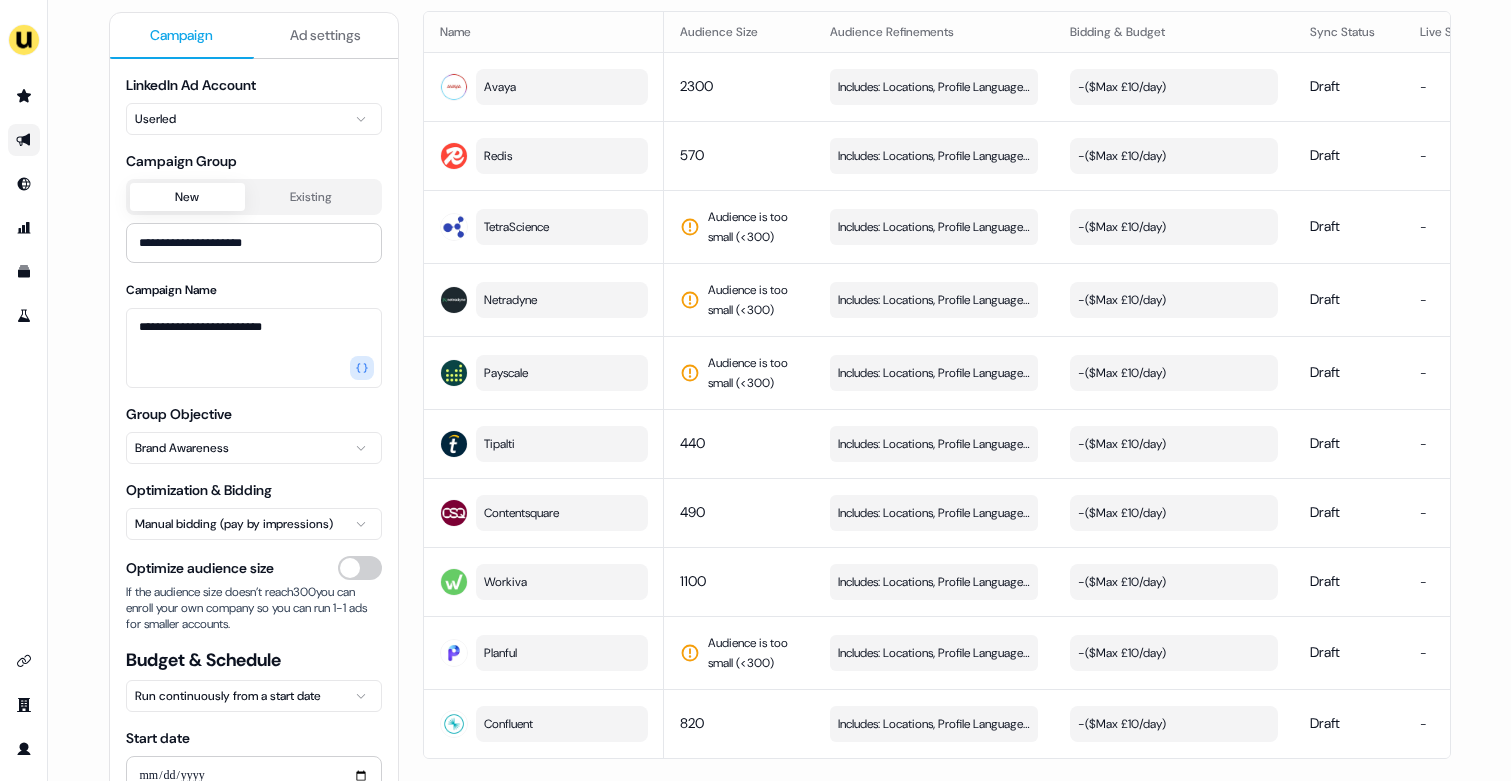 scroll, scrollTop: 269, scrollLeft: 0, axis: vertical 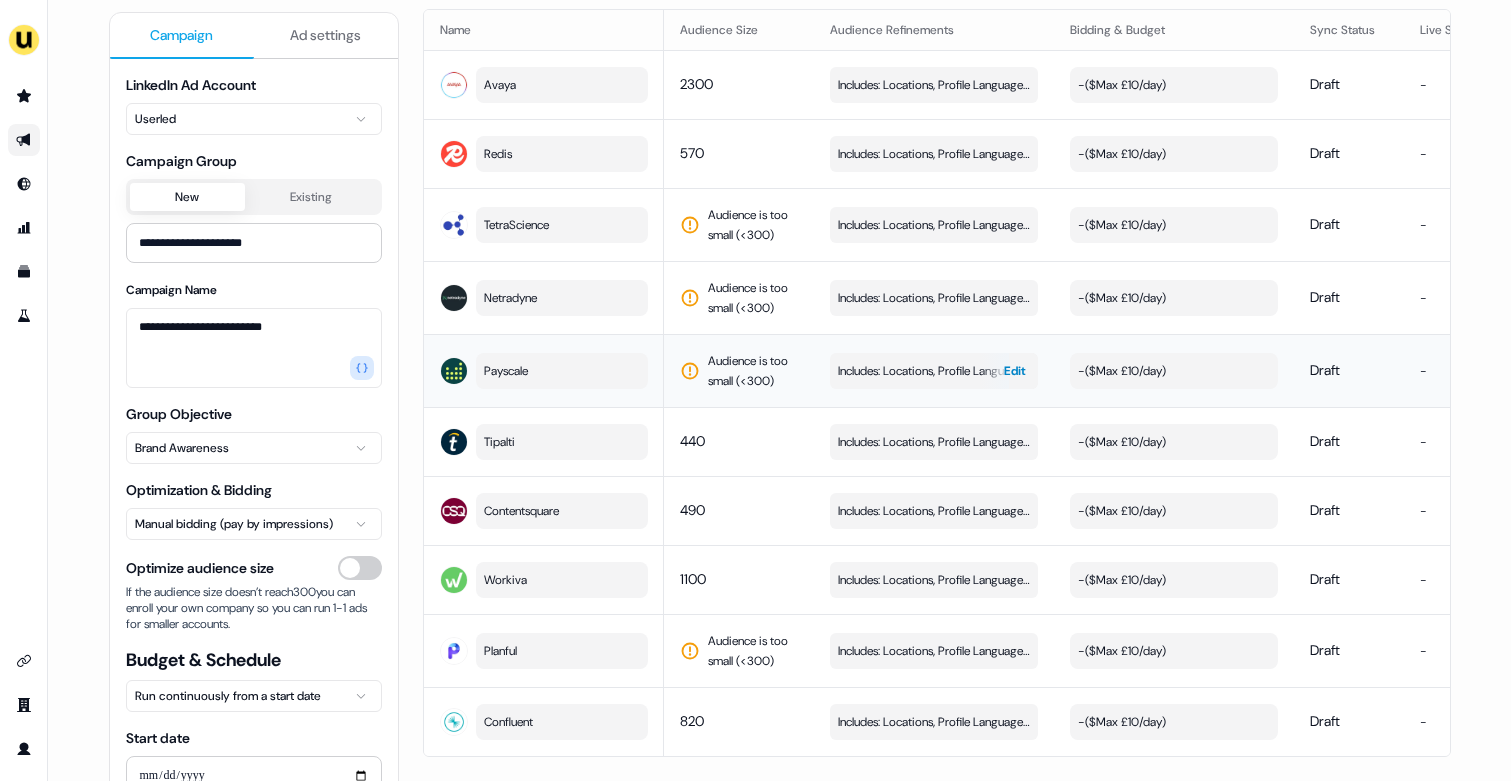 click on "Includes: Locations, Profile Language, Job Functions" at bounding box center (934, 371) 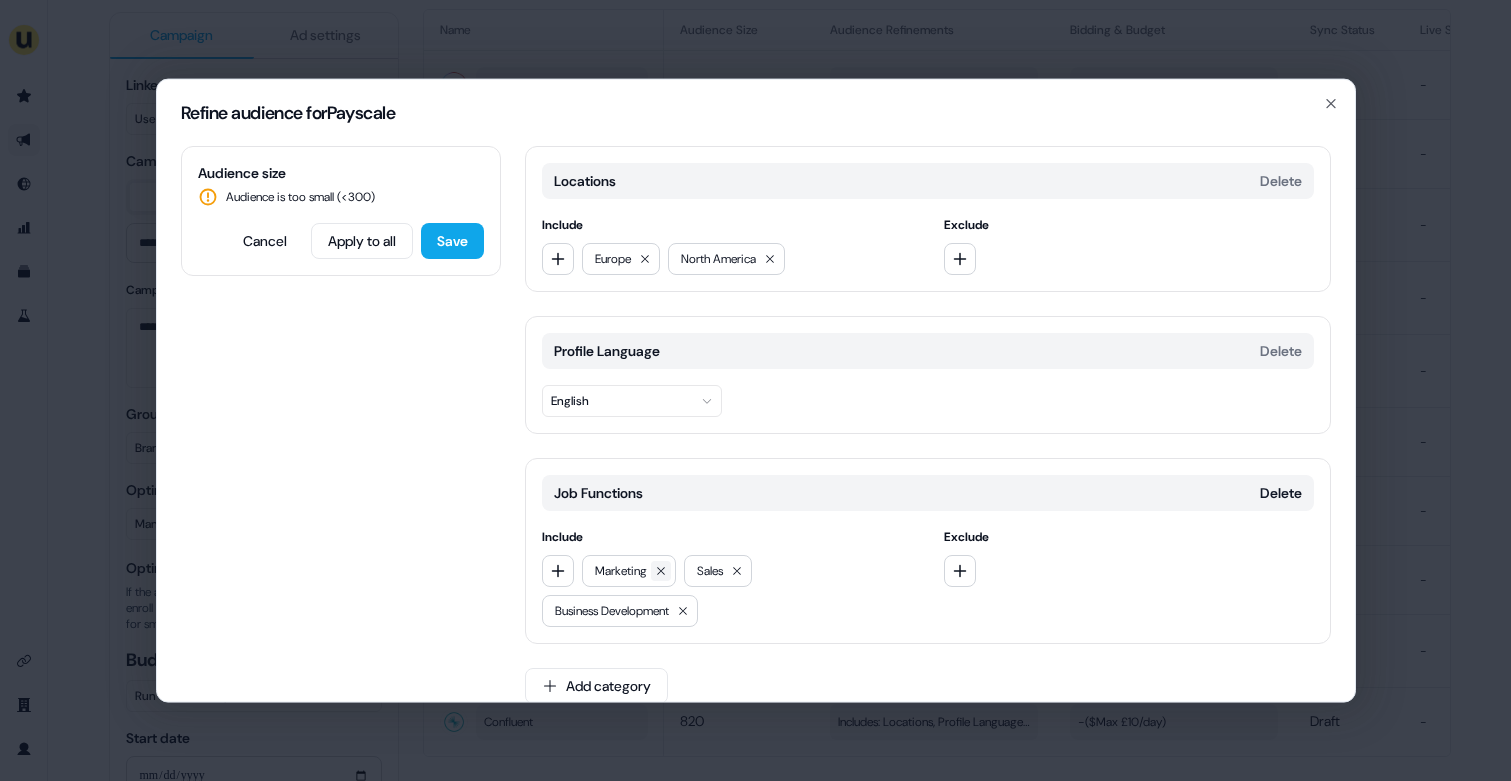 click 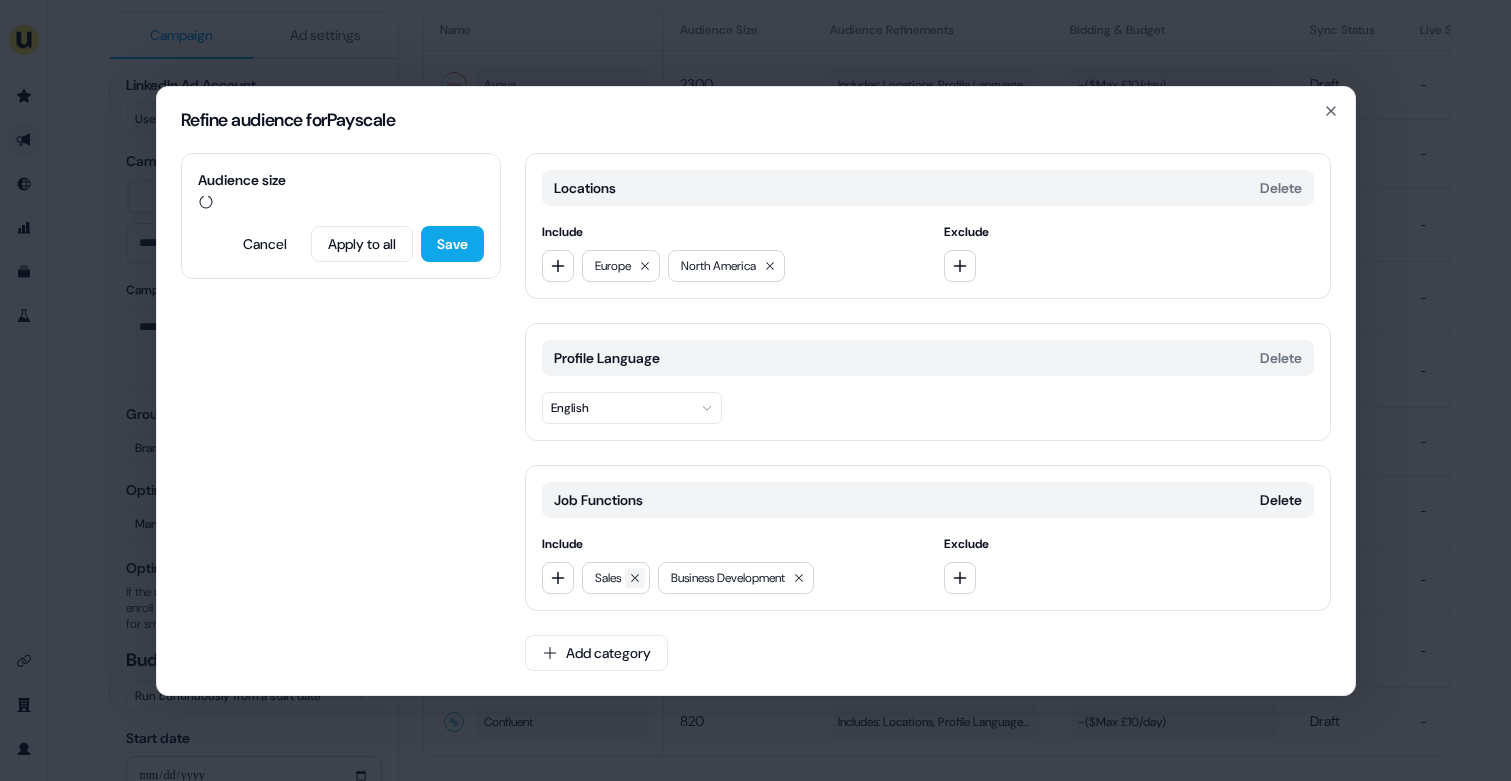 click 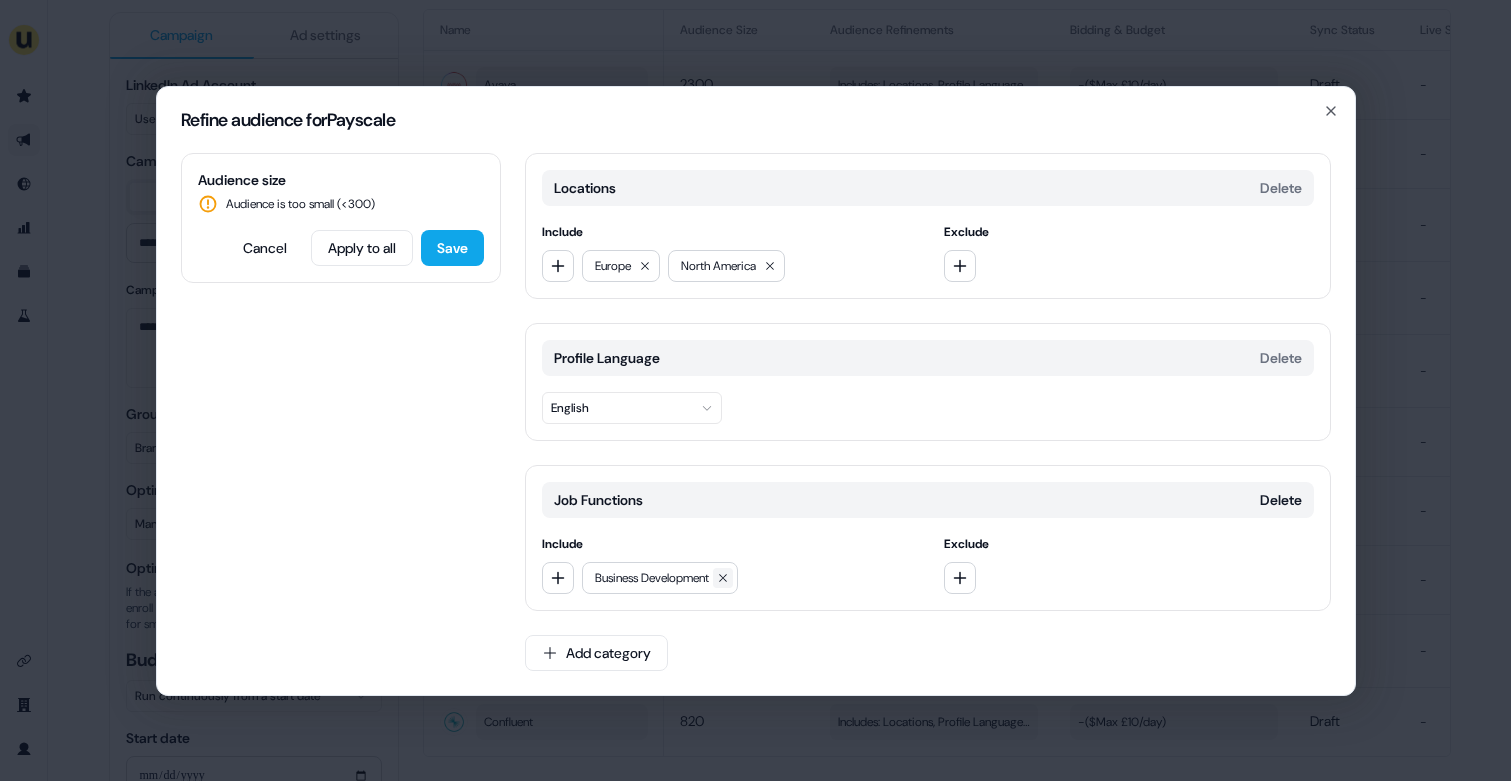click 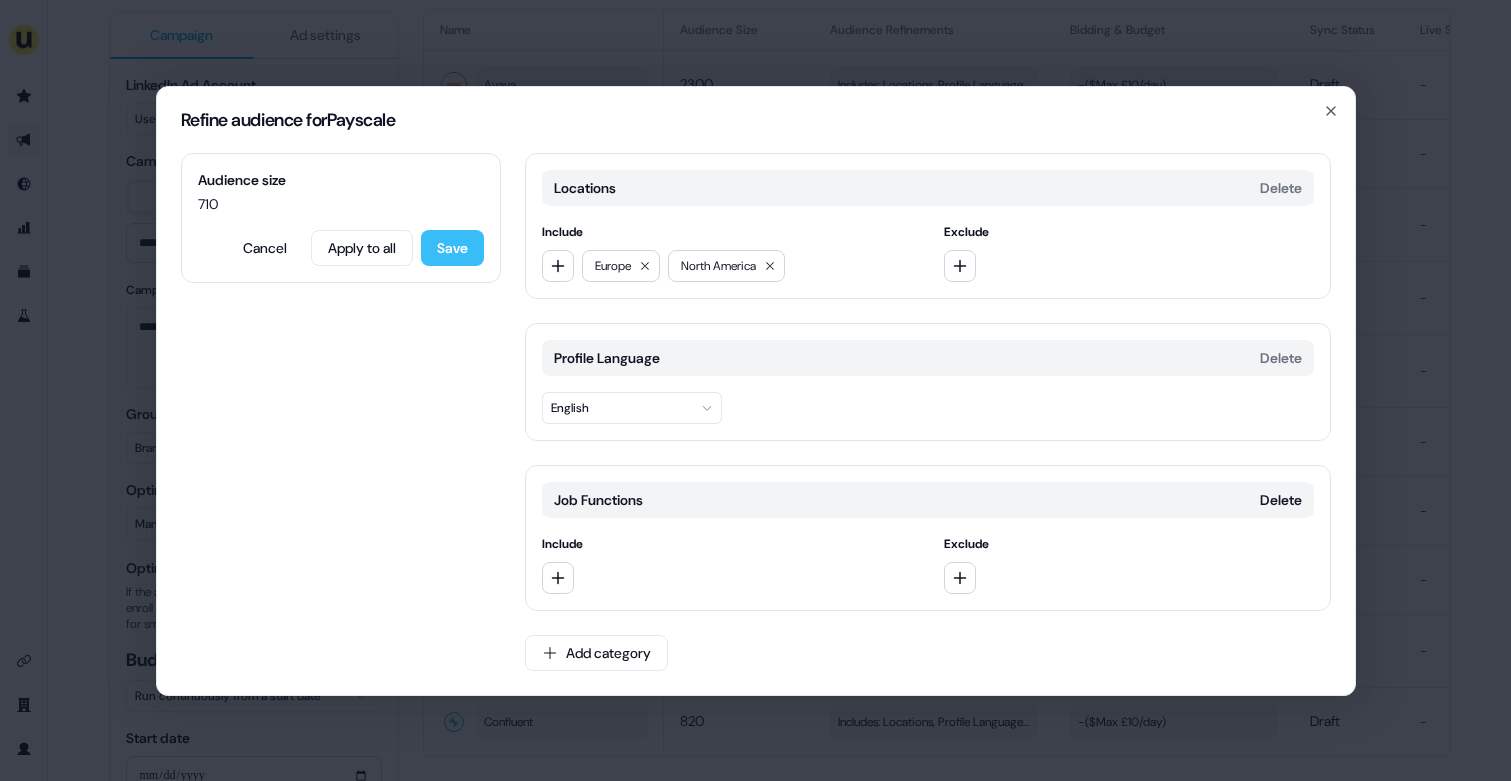 click on "Save" at bounding box center [452, 248] 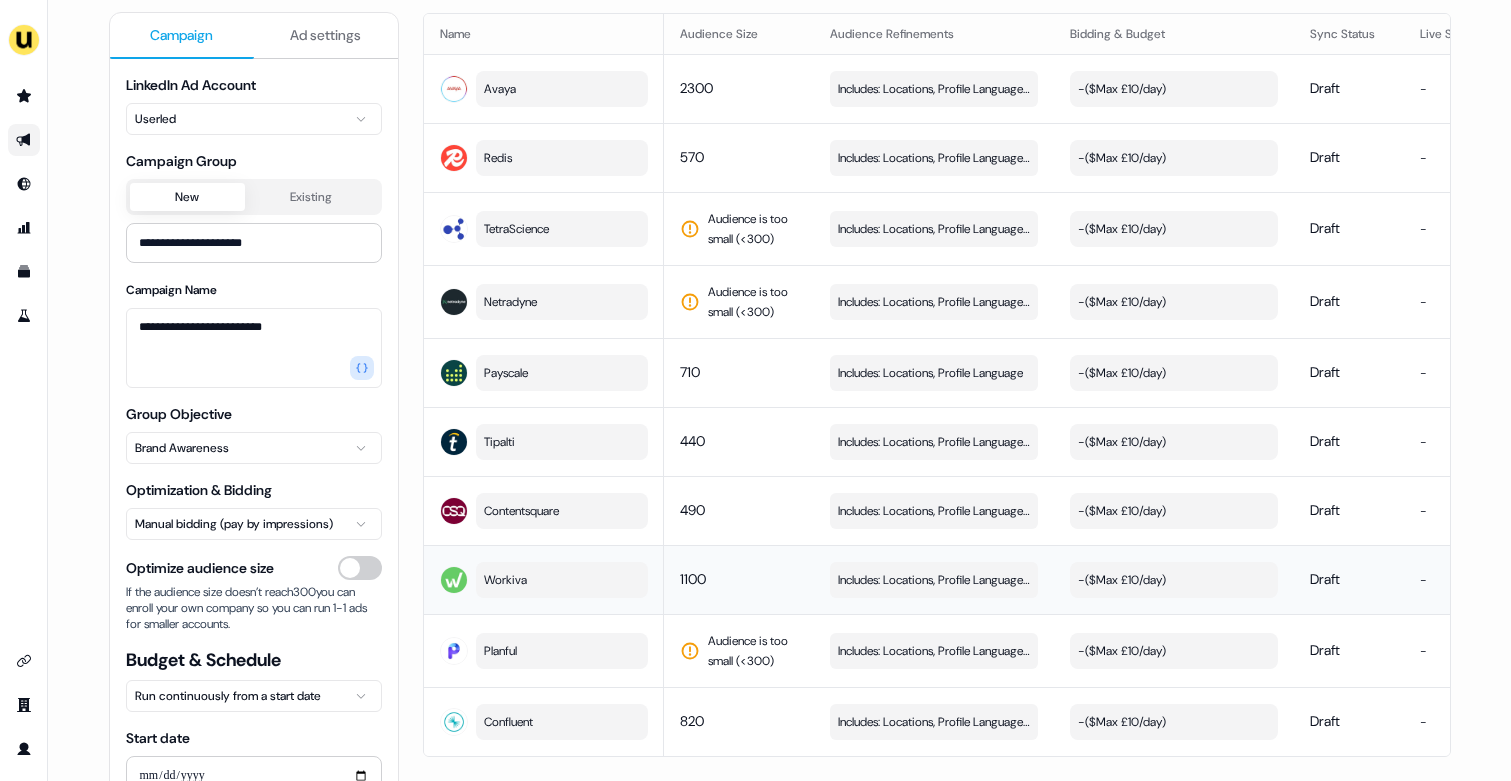 scroll, scrollTop: 265, scrollLeft: 0, axis: vertical 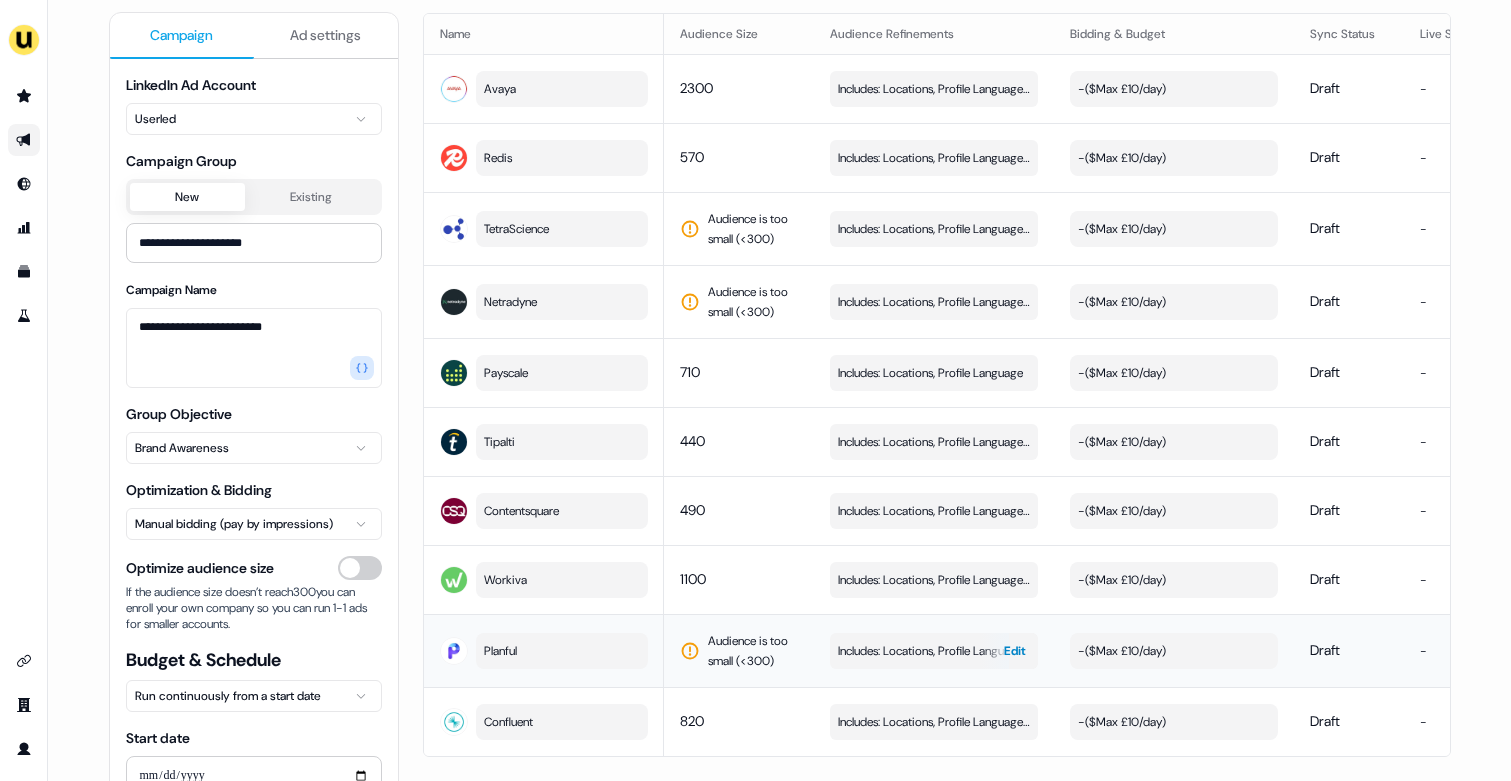 click on "Includes: Locations, Profile Language, Job Functions" at bounding box center [934, 651] 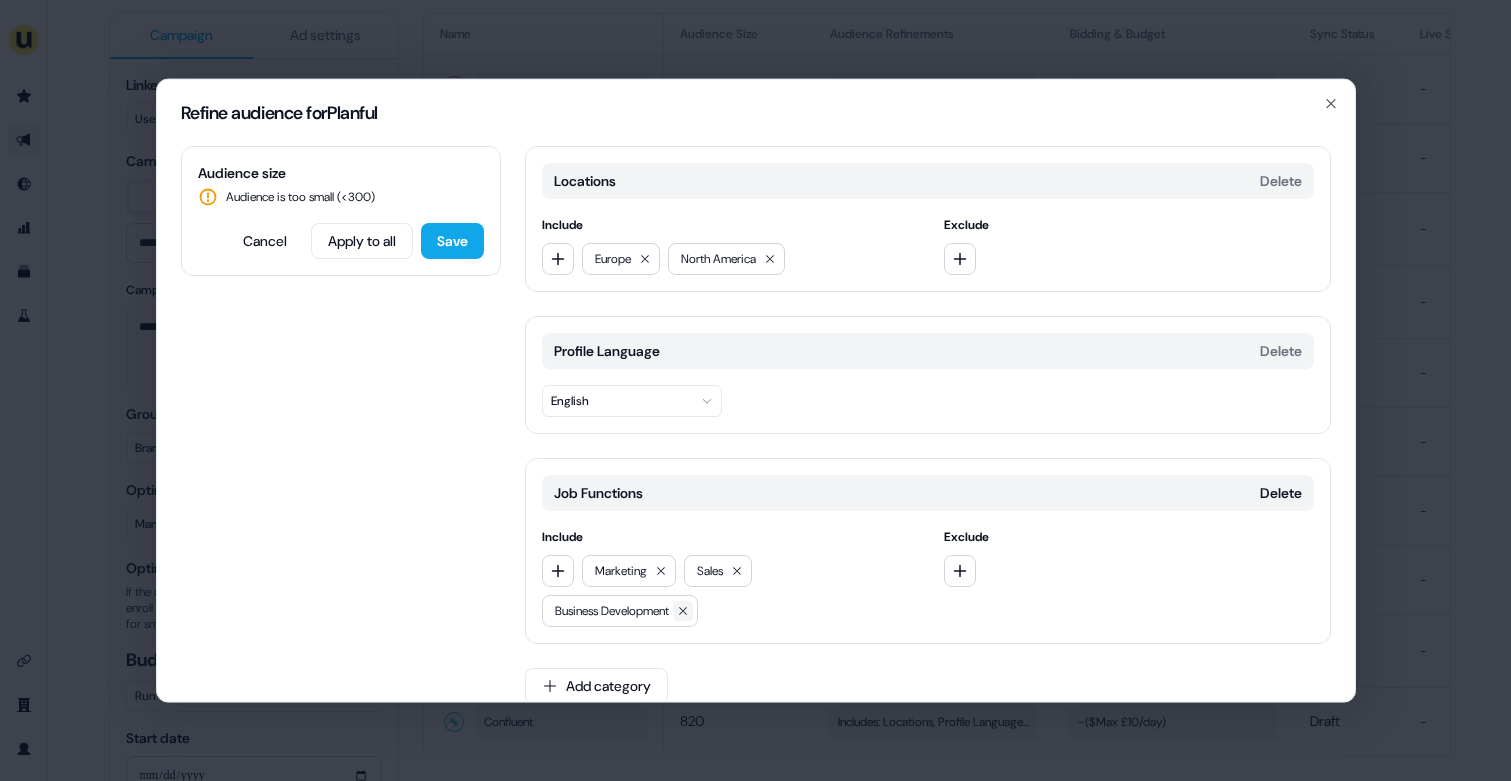 click 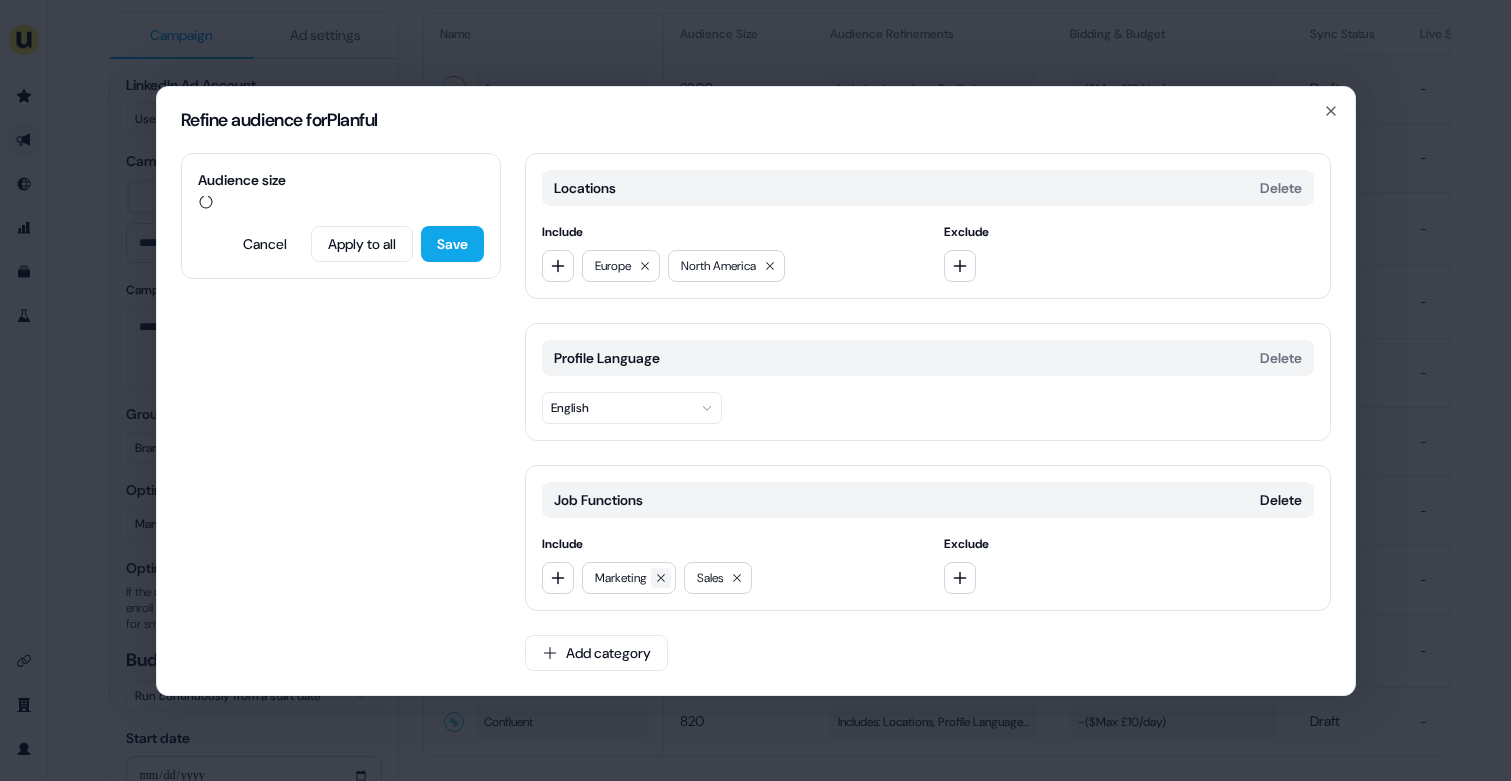 click at bounding box center [661, 578] 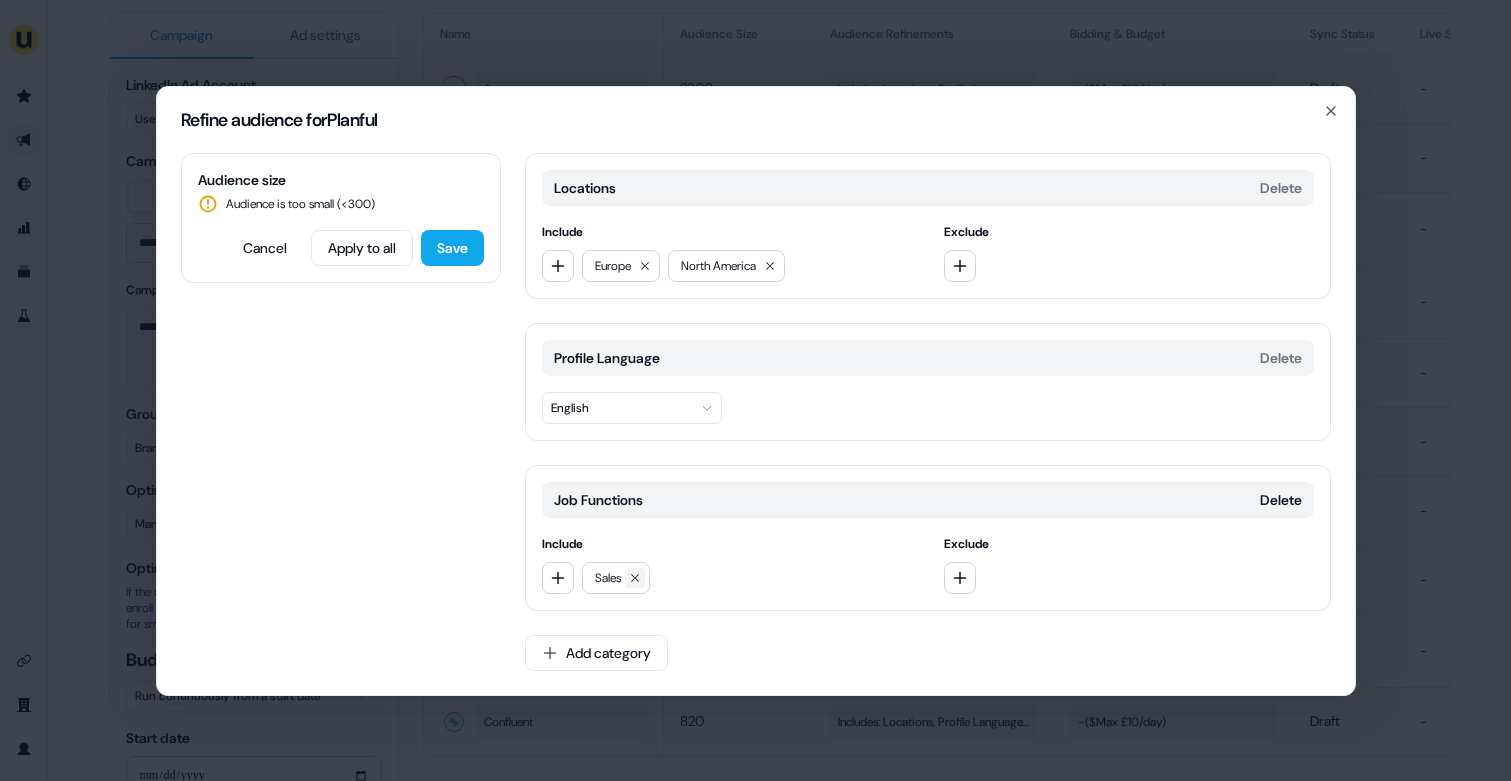 click 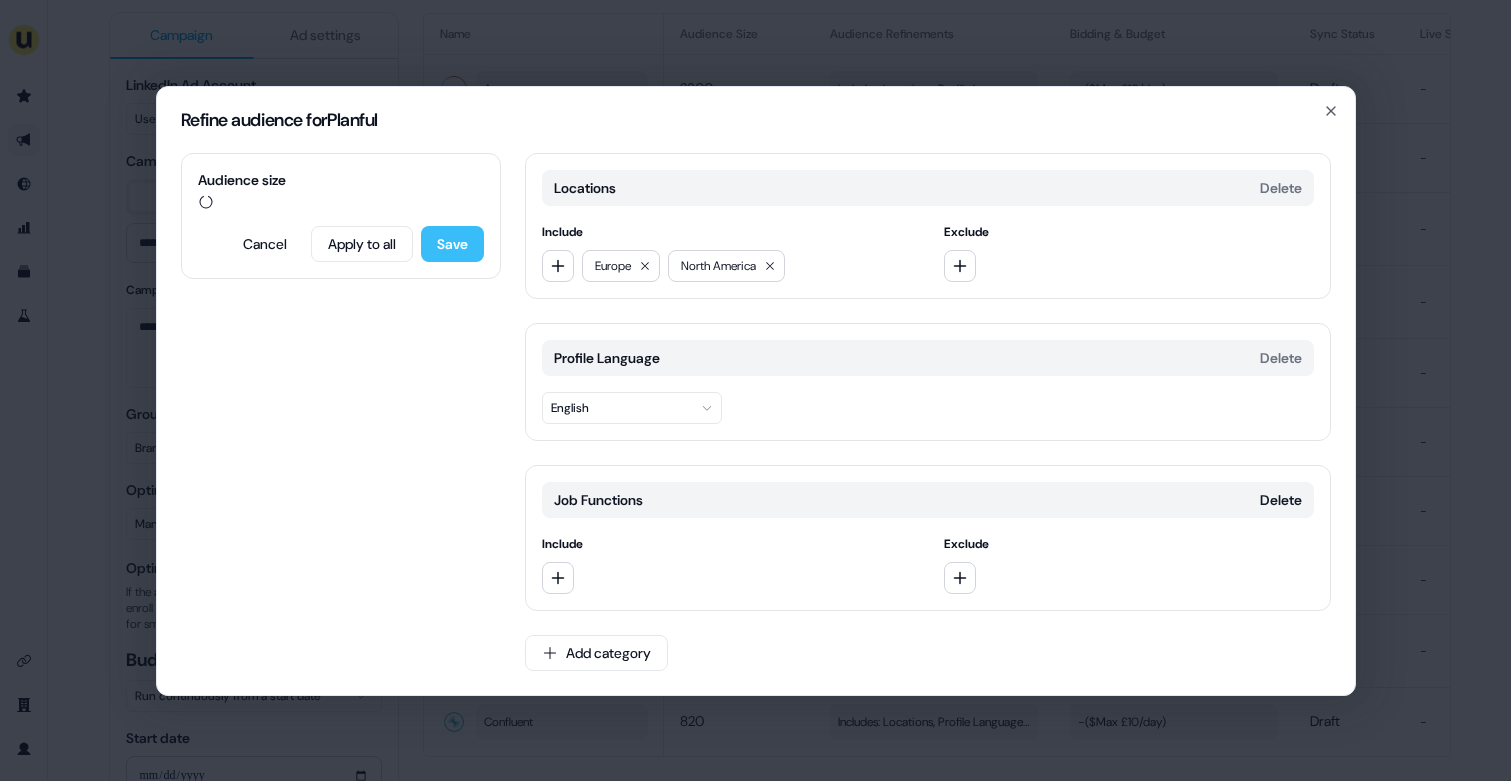 click on "Save" at bounding box center (452, 244) 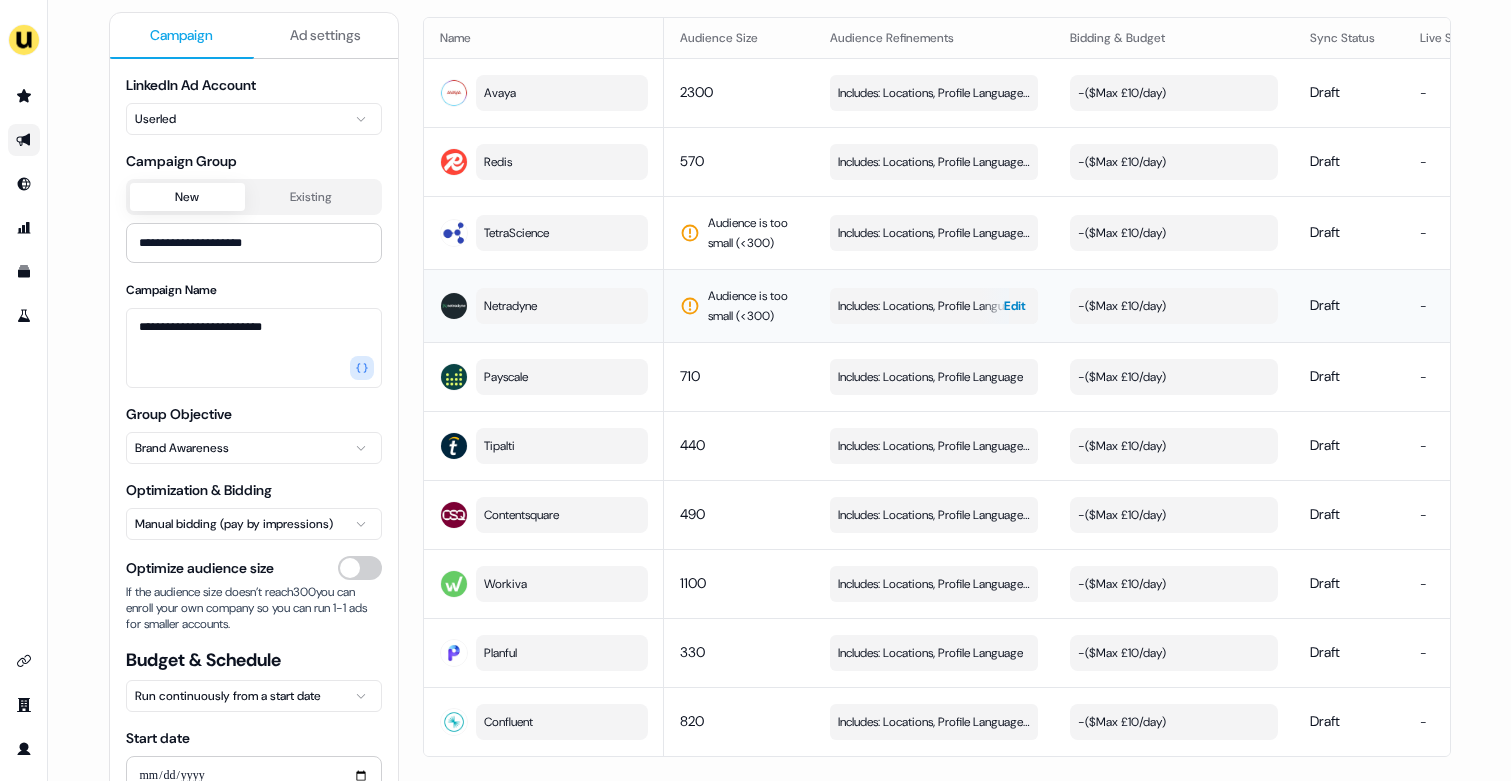 scroll, scrollTop: 0, scrollLeft: 0, axis: both 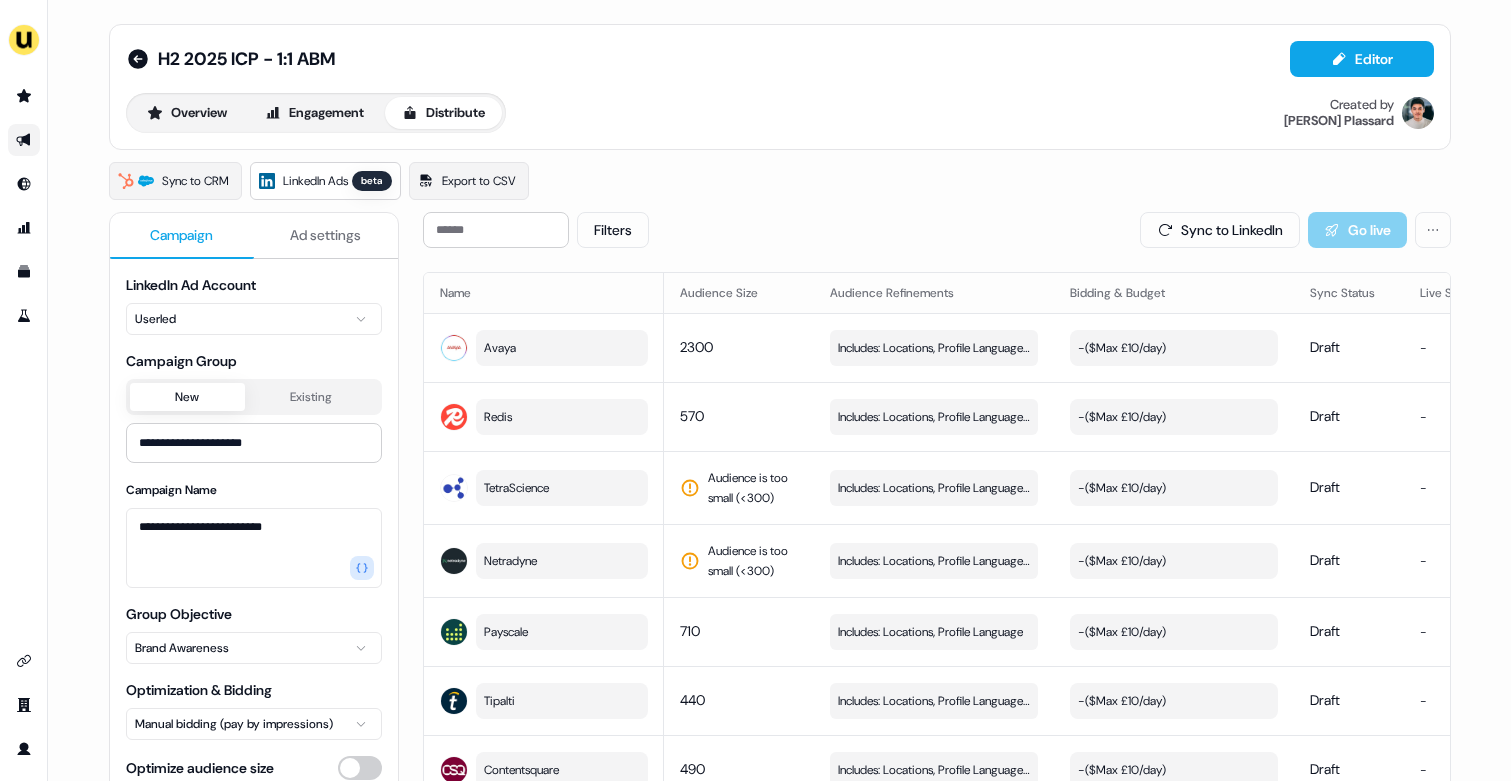 click on "Ad settings" at bounding box center (325, 235) 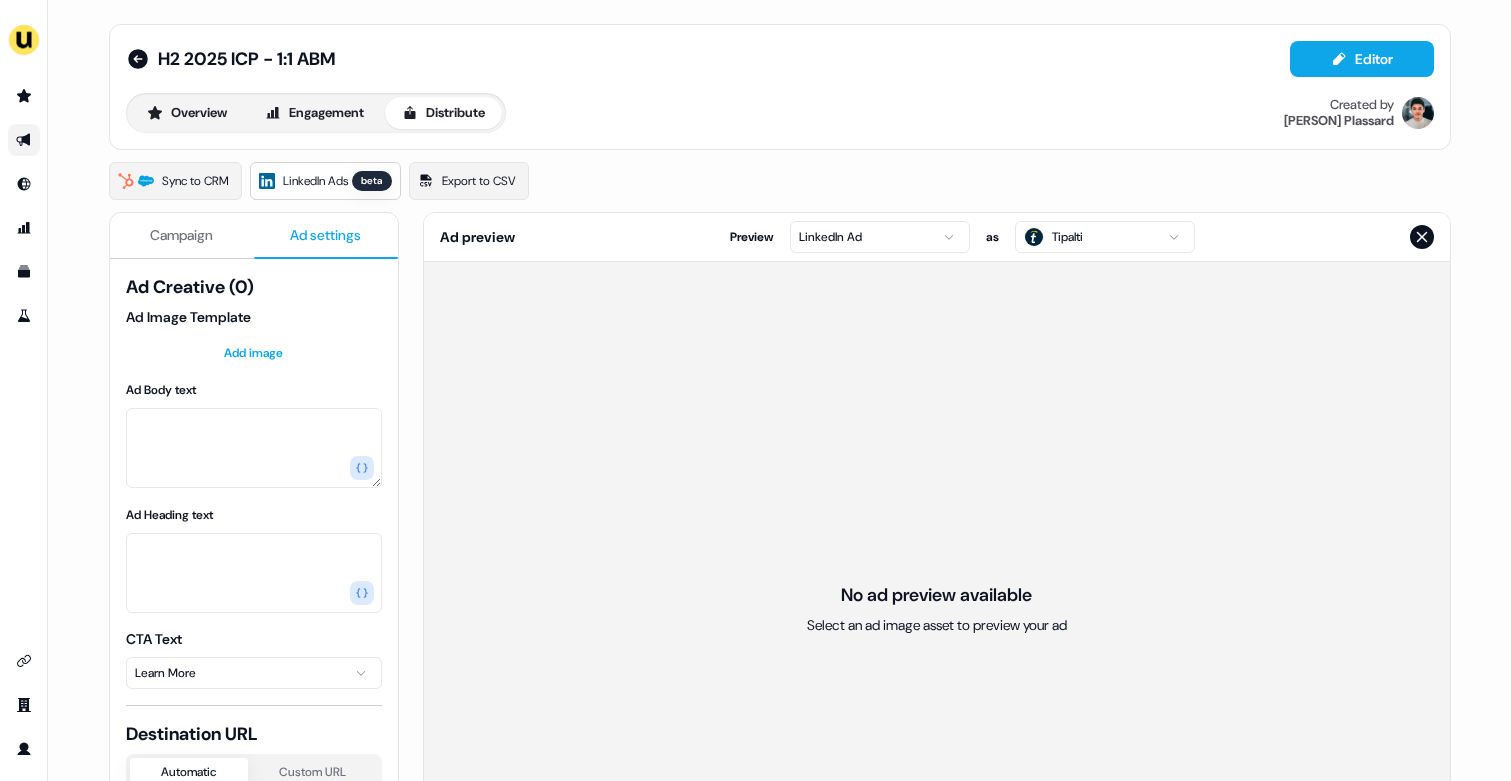 click on "Ad Image Template Add image" at bounding box center [254, 335] 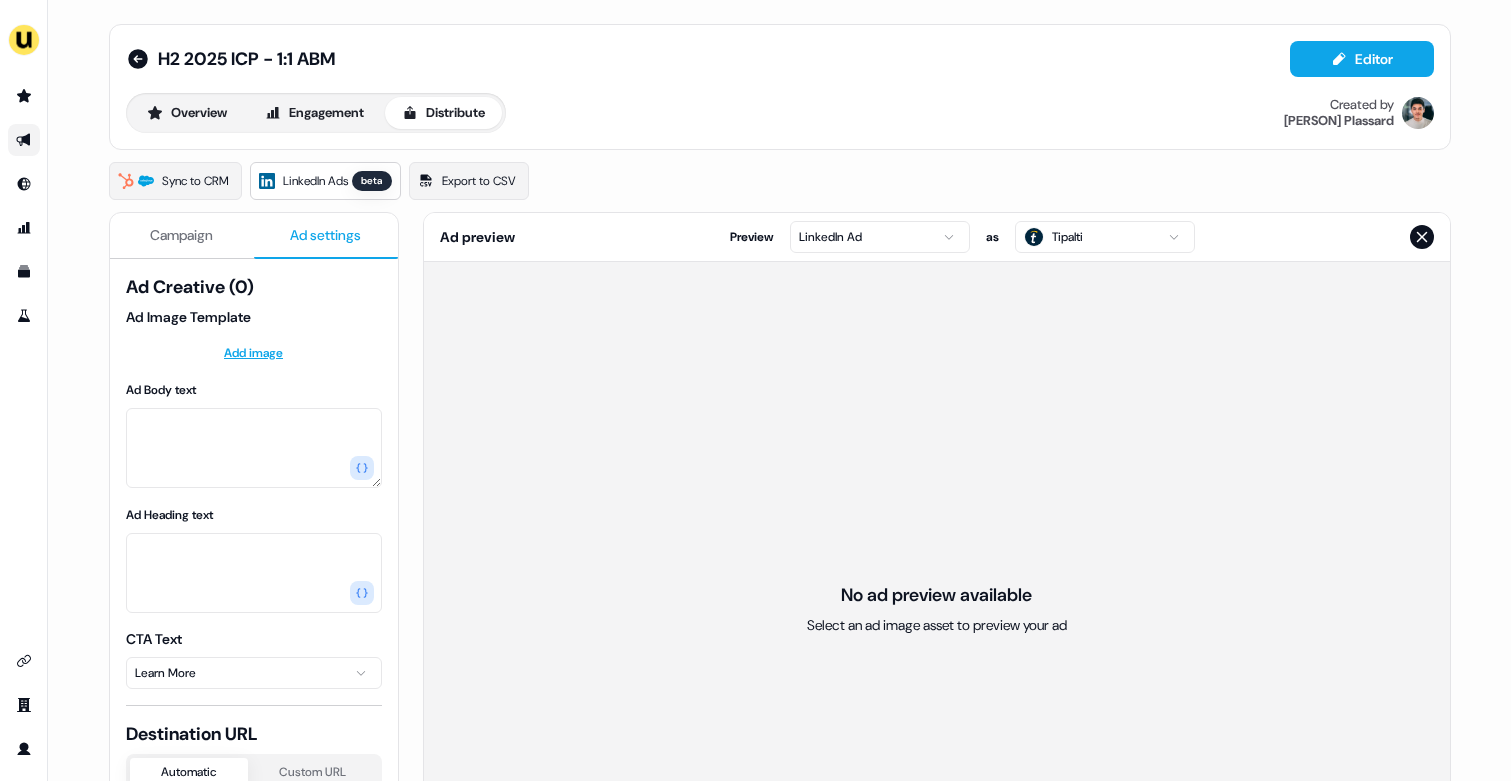 click on "For the best experience switch devices to a bigger screen. Go to Userled.io H2 2025 ICP - 1:1 ABM Editor Overview Engagement Distribute Created by Vincent   Plassard Sync to CRM LinkedIn Ads beta Export to CSV Campaign Ad settings Ad Creative (0) Ad Image Template Add image Ad Body text Ad Heading text CTA Text Learn More Destination URL Automatic Custom URL Automatically pair each generated Landing Page with it’s generated Image counterpart from this Outbound Experience. Landing Page Template Select template Ad preview Preview LinkedIn Ad as Tipalti No ad preview available Select an ad image asset to preview your ad" at bounding box center [755, 390] 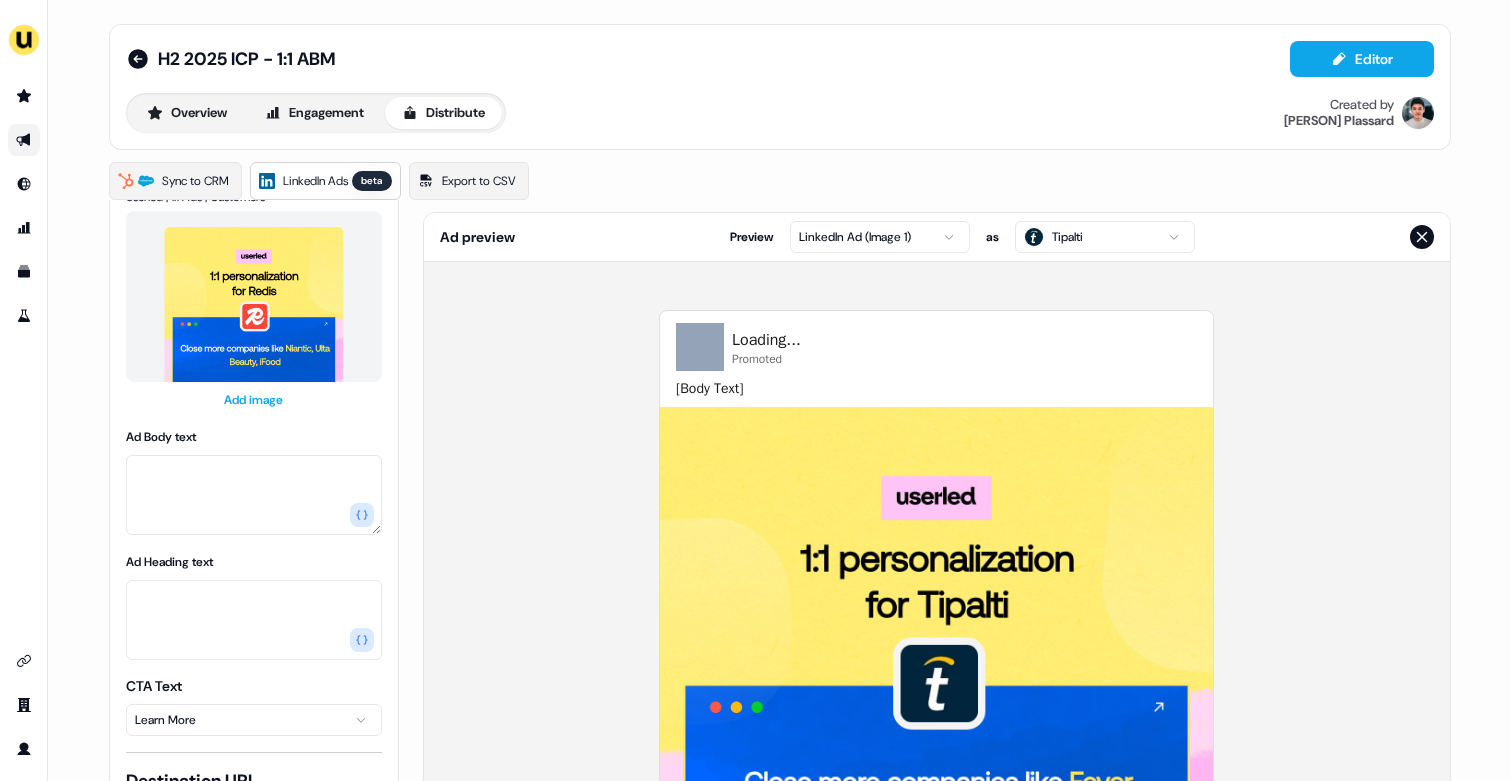scroll, scrollTop: 146, scrollLeft: 0, axis: vertical 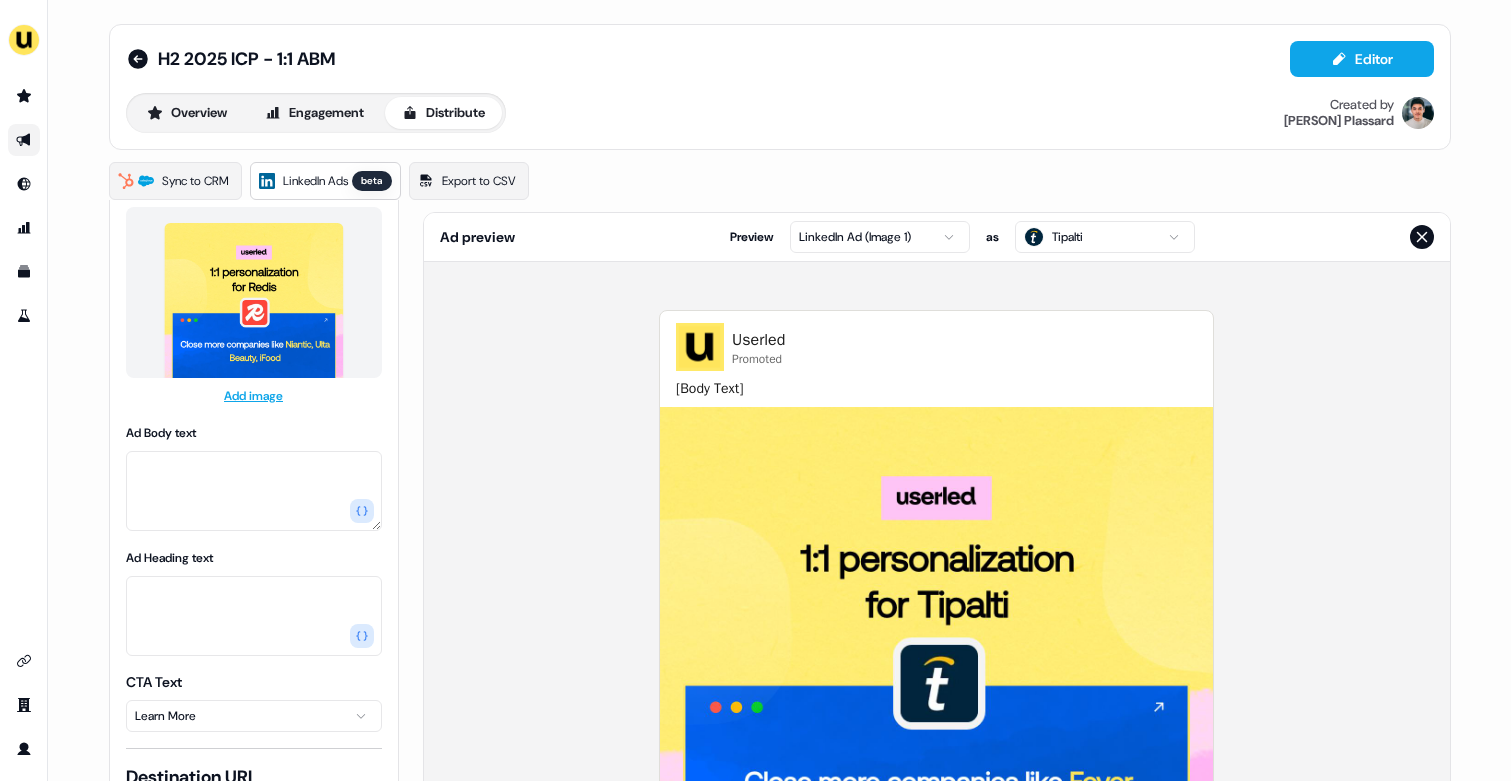 click on "For the best experience switch devices to a bigger screen. Go to Userled.io H2 2025 ICP - 1:1 ABM Editor Overview Engagement Distribute Created by Vincent   Plassard Sync to CRM LinkedIn Ads beta Export to CSV Campaign Ad settings Ad Creative (1) Ad Image  1 Userled | 1:1 Ads | Customers Add image Ad Body text Ad Heading text CTA Text Learn More Destination URL Automatic Custom URL Automatically pair each generated Landing Page with it’s generated Image counterpart from this Outbound Experience. Landing Page Template Select template Ad preview Preview LinkedIn Ad (Image 1) as Tipalti Userled Promoted [Body Text] [Ad Heading Text] - Learn More" at bounding box center [755, 390] 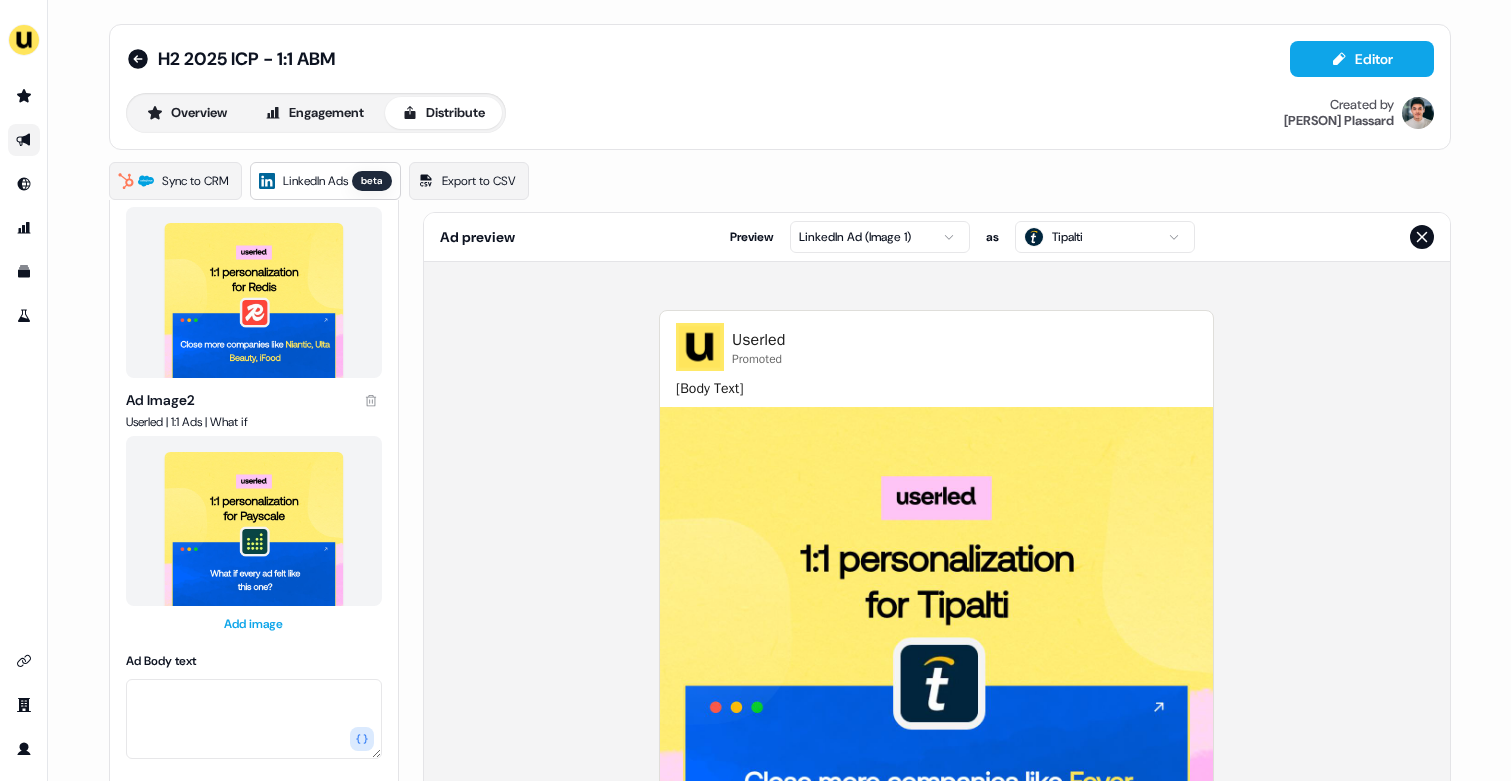 scroll, scrollTop: 228, scrollLeft: 0, axis: vertical 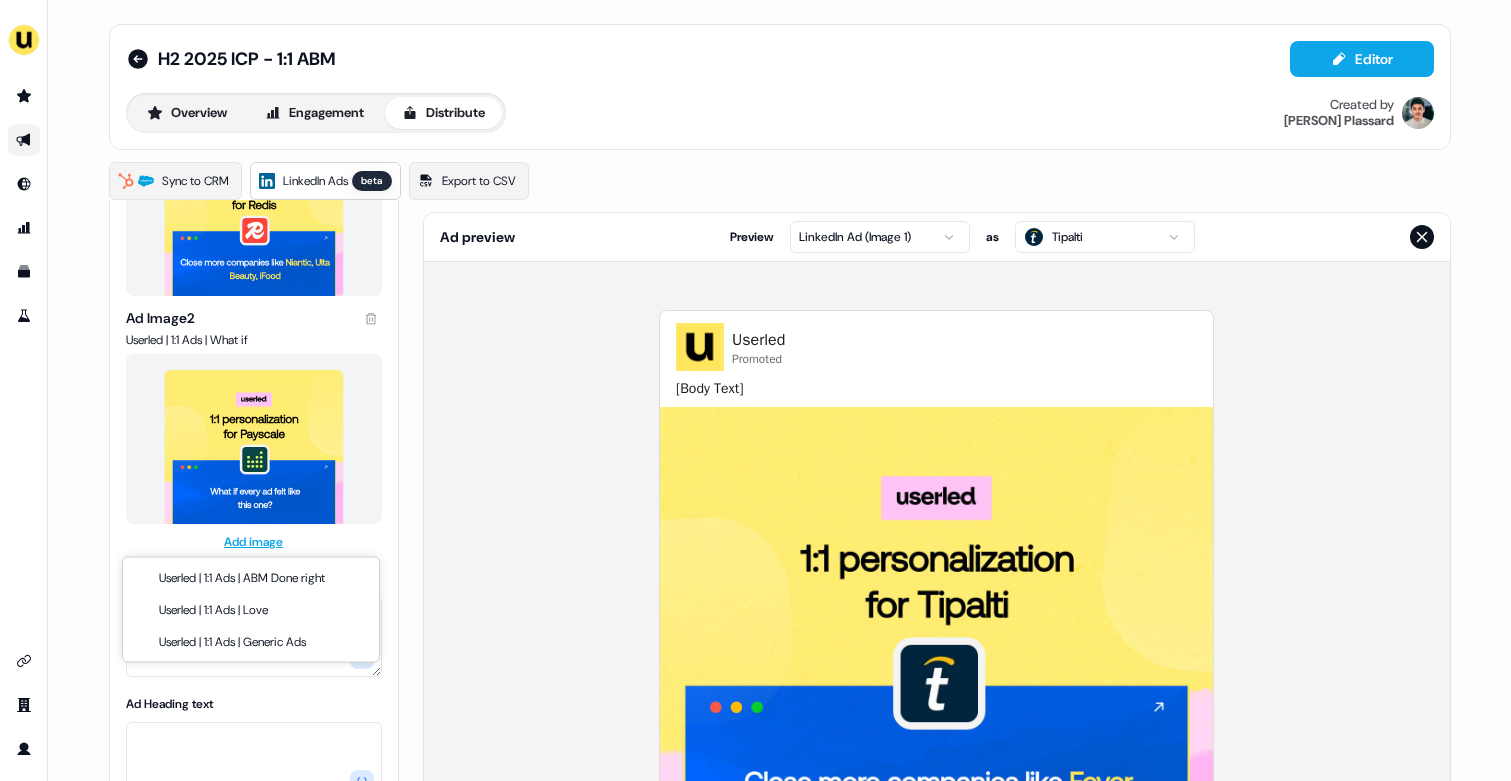 click on "For the best experience switch devices to a bigger screen. Go to Userled.io H2 2025 ICP - 1:1 ABM Editor Overview Engagement Distribute Created by Vincent   Plassard Sync to CRM LinkedIn Ads beta Export to CSV Campaign Ad settings Ad Creative (2) Ad Image  1 Userled | 1:1 Ads | Customers Ad Image  2 Userled | 1:1 Ads | What if Add image Ad Body text Ad Heading text CTA Text Learn More Destination URL Automatic Custom URL Automatically pair each generated Landing Page with it’s generated Image counterpart from this Outbound Experience. Landing Page Template Select template Ad preview Preview LinkedIn Ad (Image 1) as Tipalti Userled Promoted [Body Text] [Ad Heading Text] - Learn More Userled | 1:1 Ads | ABM Done right Userled | 1:1 Ads | Love Userled | 1:1 Ads | Generic Ads" at bounding box center [755, 390] 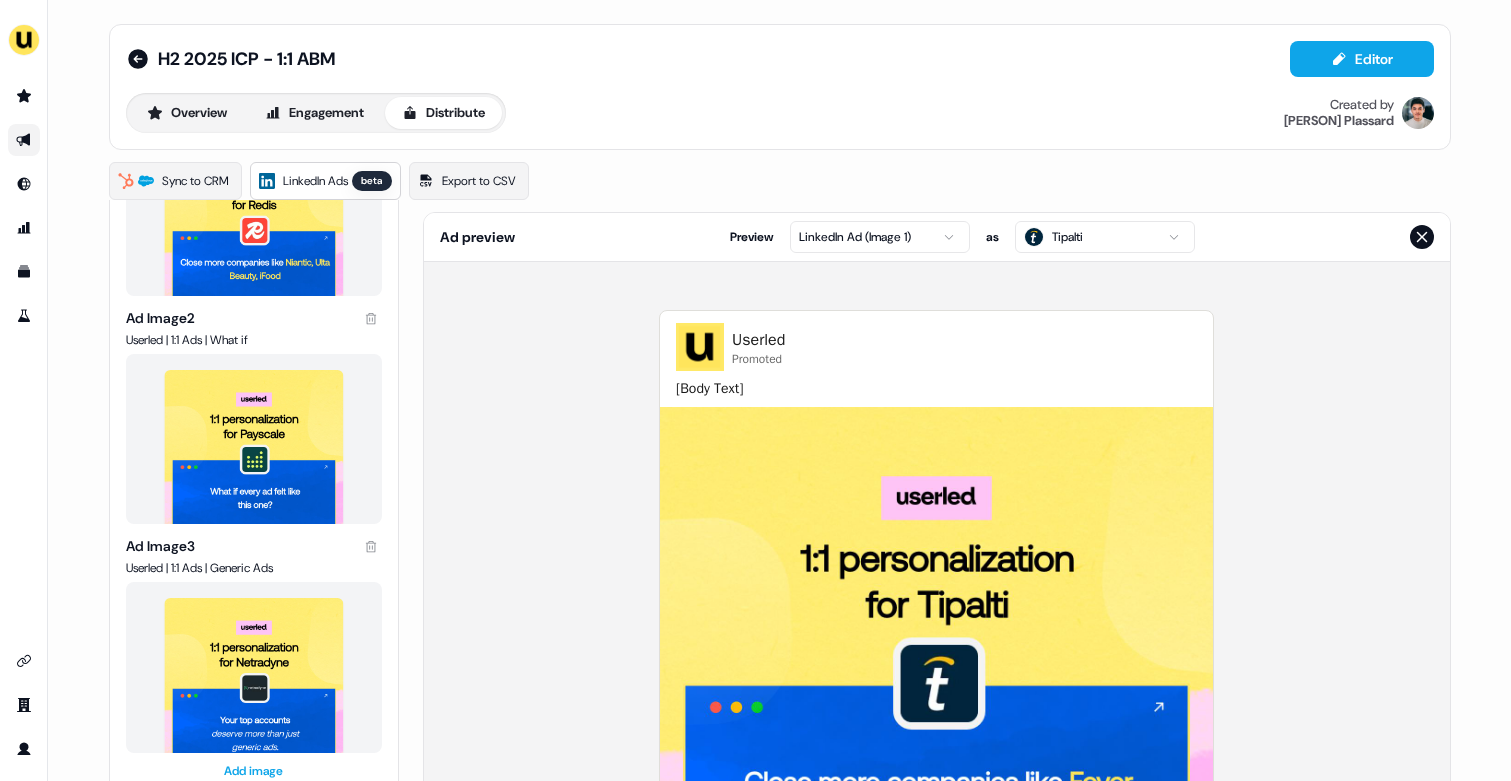 scroll, scrollTop: 296, scrollLeft: 0, axis: vertical 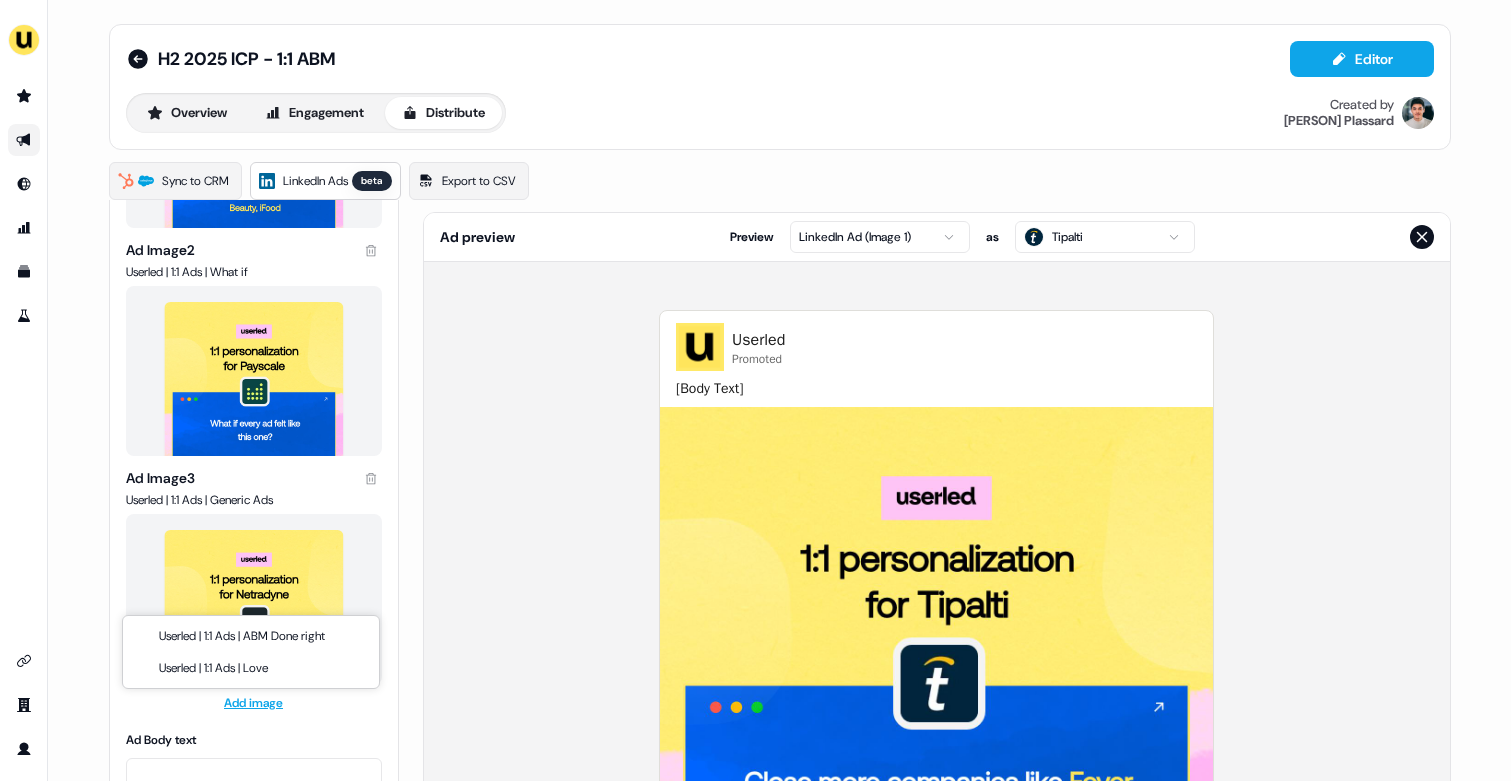 click on "For the best experience switch devices to a bigger screen. Go to Userled.io H2 2025 ICP - 1:1 ABM Editor Overview Engagement Distribute Created by Vincent   Plassard Sync to CRM LinkedIn Ads beta Export to CSV Campaign Ad settings Ad Creative (3) Ad Image  1 Userled | 1:1 Ads | Customers Ad Image  2 Userled | 1:1 Ads | What if Ad Image  3 Userled | 1:1 Ads | Generic Ads Add image Ad Body text Ad Heading text CTA Text Learn More Destination URL Automatic Custom URL Automatically pair each generated Landing Page with it’s generated Image counterpart from this Outbound Experience. Landing Page Template Select template Ad preview Preview LinkedIn Ad (Image 1) as Tipalti Userled Promoted [Body Text] [Ad Heading Text] - Learn More Userled | 1:1 Ads | ABM Done right Userled | 1:1 Ads | Love" at bounding box center (755, 390) 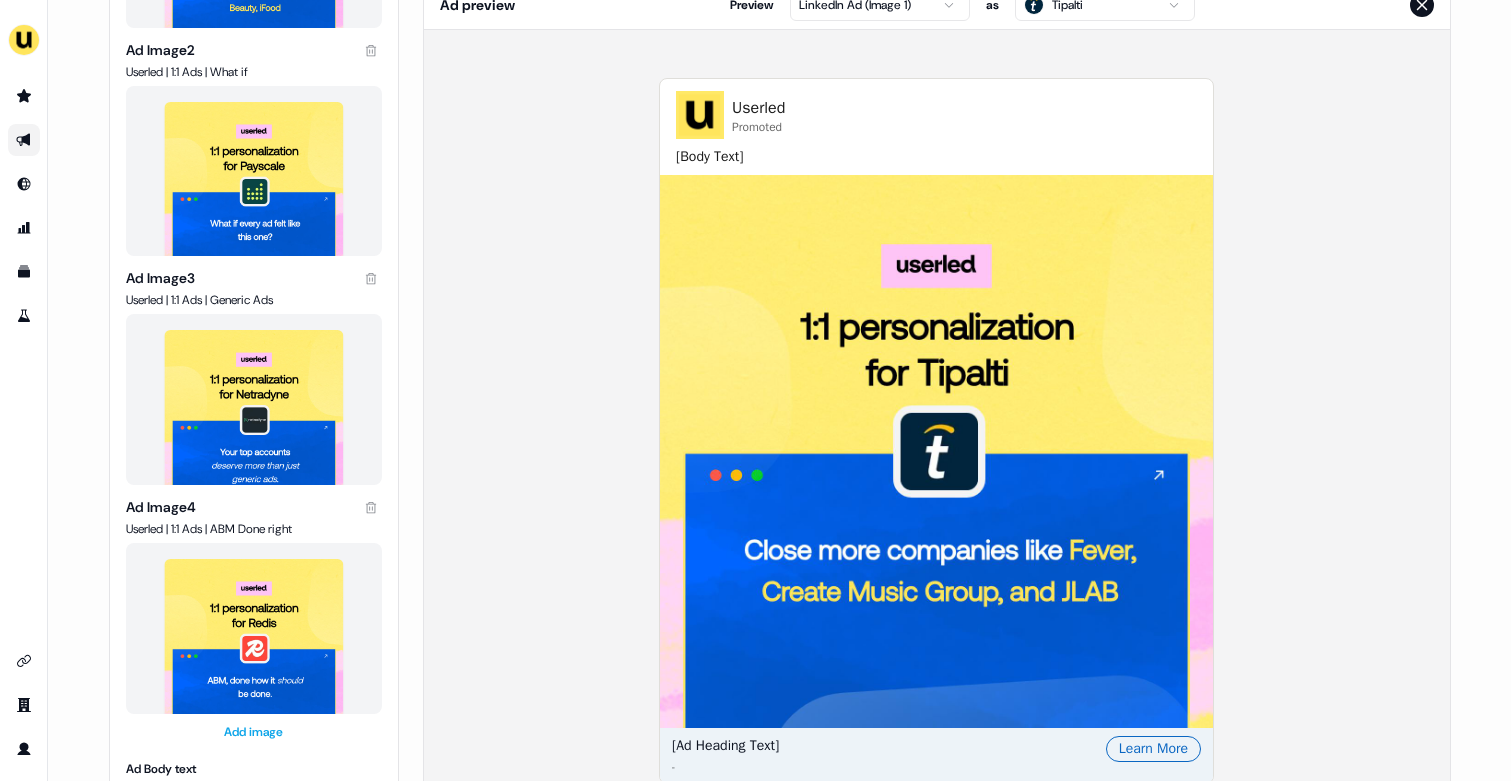 scroll, scrollTop: 237, scrollLeft: 0, axis: vertical 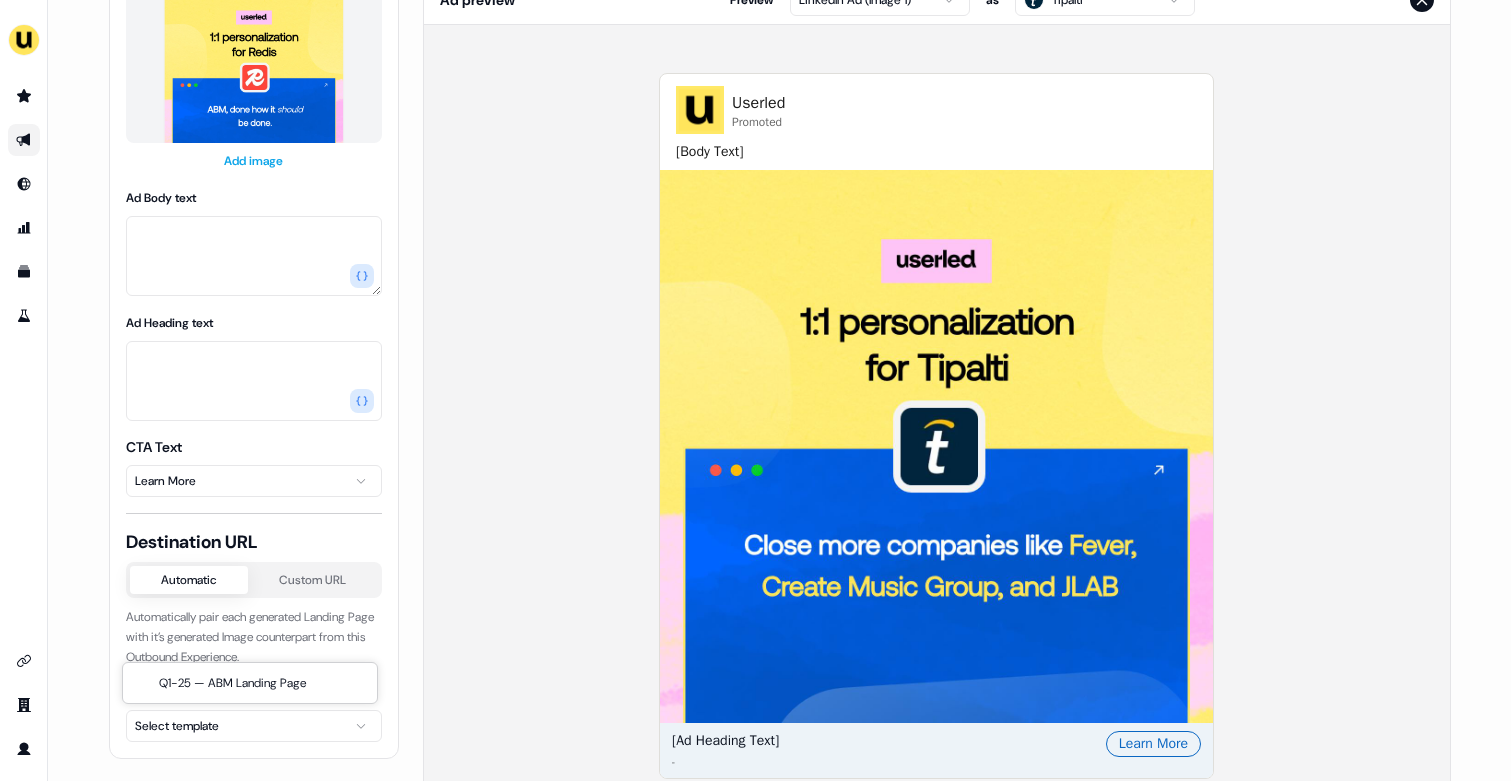 click on "For the best experience switch devices to a bigger screen. Go to Userled.io H2 2025 ICP - 1:1 ABM Editor Overview Engagement Distribute Created by Vincent   Plassard Sync to CRM LinkedIn Ads beta Export to CSV Campaign Ad settings Ad Creative (4) Ad Image  1 Userled | 1:1 Ads | Customers Ad Image  2 Userled | 1:1 Ads | What if Ad Image  3 Userled | 1:1 Ads | Generic Ads Ad Image  4 Userled | 1:1 Ads | ABM Done right Add image Ad Body text Ad Heading text CTA Text Learn More Destination URL Automatic Custom URL Automatically pair each generated Landing Page with it’s generated Image counterpart from this Outbound Experience. Landing Page Template Select template Ad preview Preview LinkedIn Ad (Image 1) as Tipalti Userled Promoted [Body Text] [Ad Heading Text] - Learn More Q1-25 — ABM Landing Page" at bounding box center (755, 390) 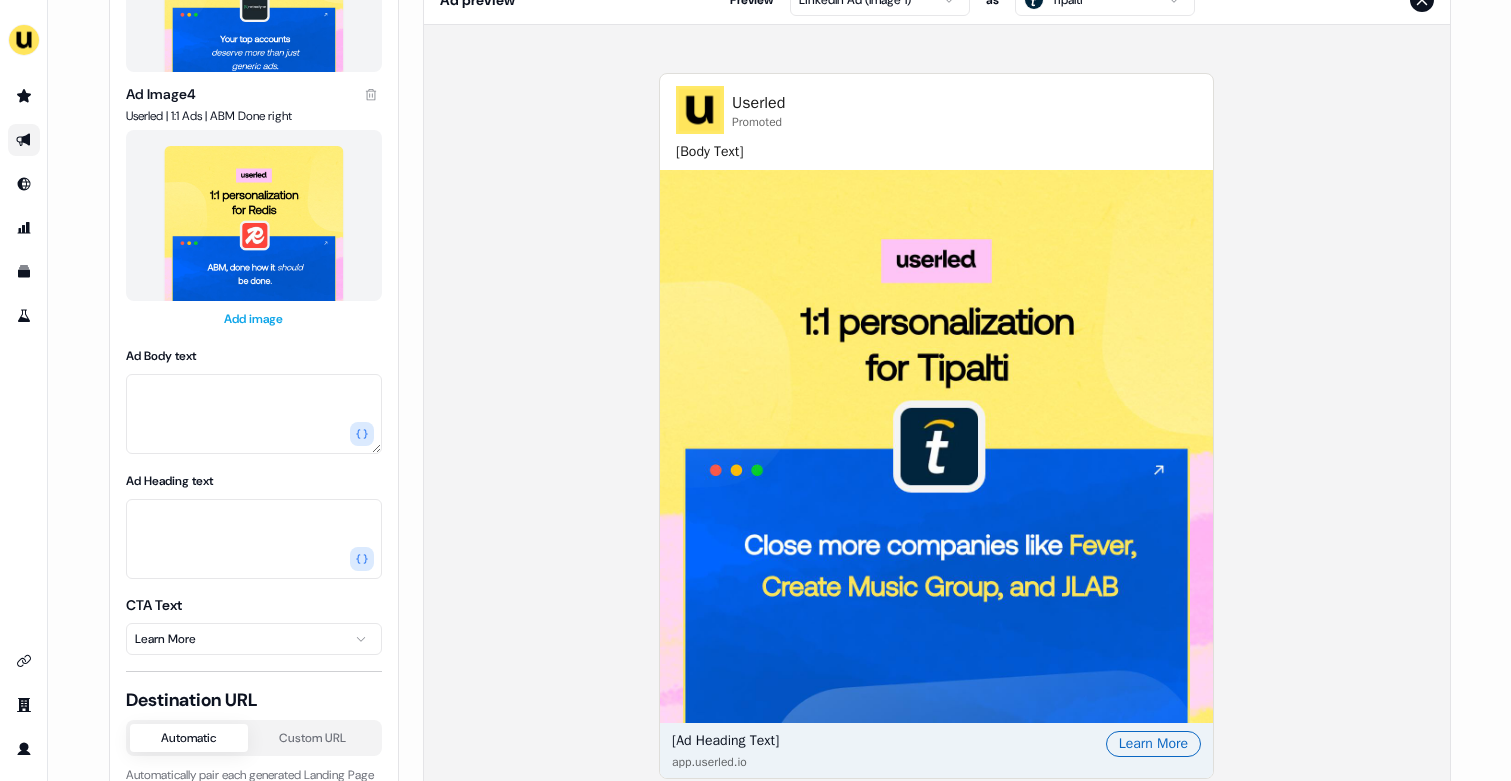 scroll, scrollTop: 707, scrollLeft: 0, axis: vertical 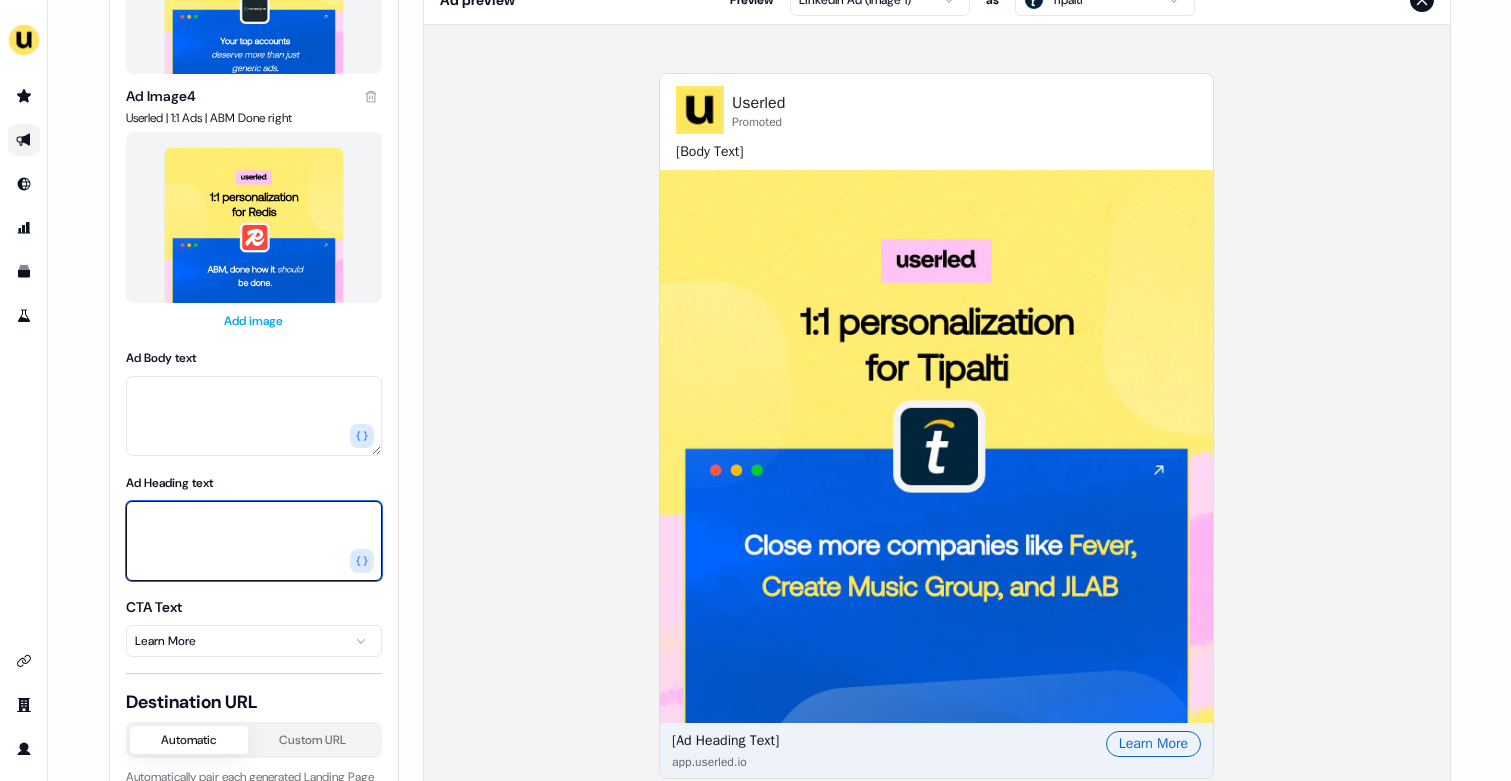 click on "Ad Heading text" at bounding box center [254, 541] 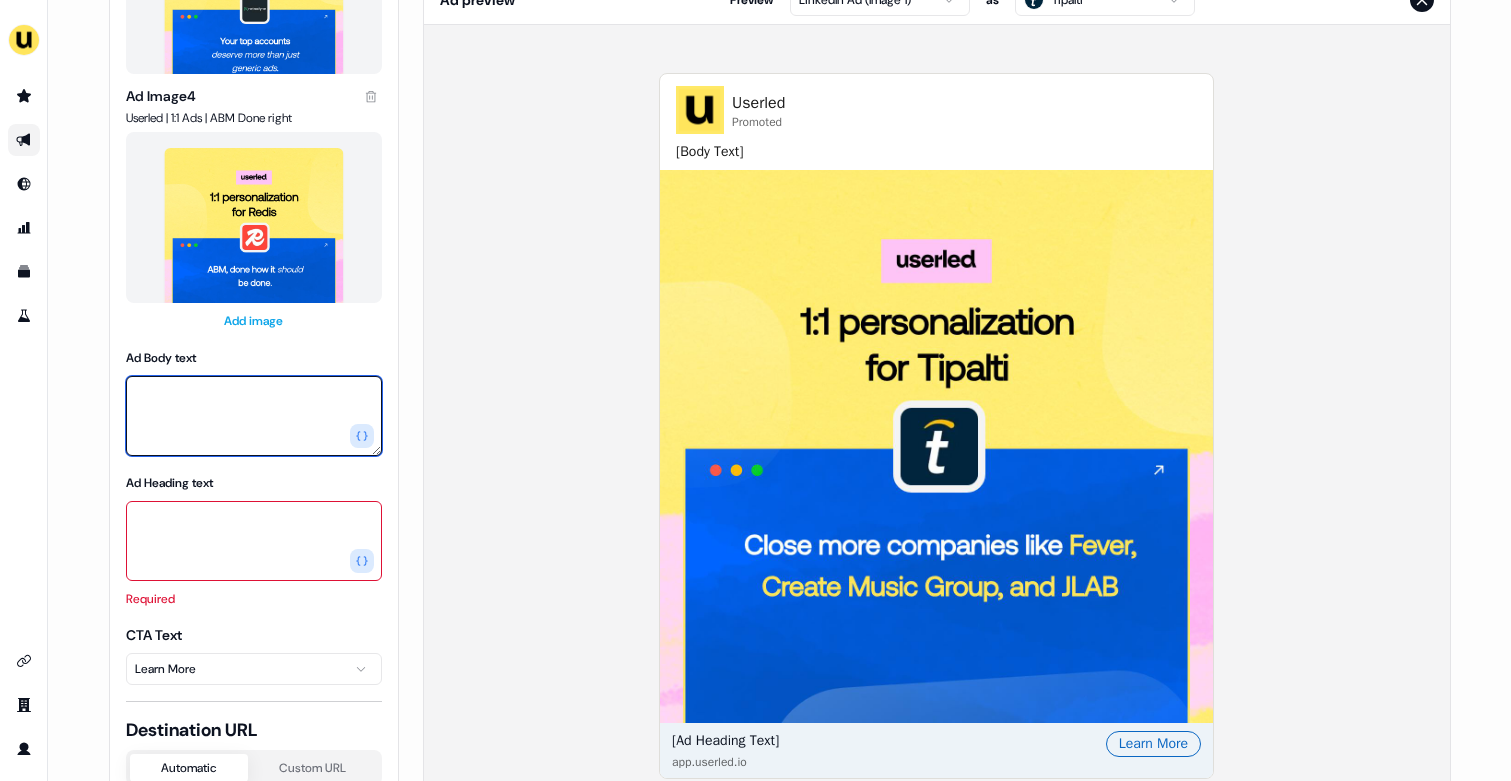 click on "Ad Body text" at bounding box center [254, 416] 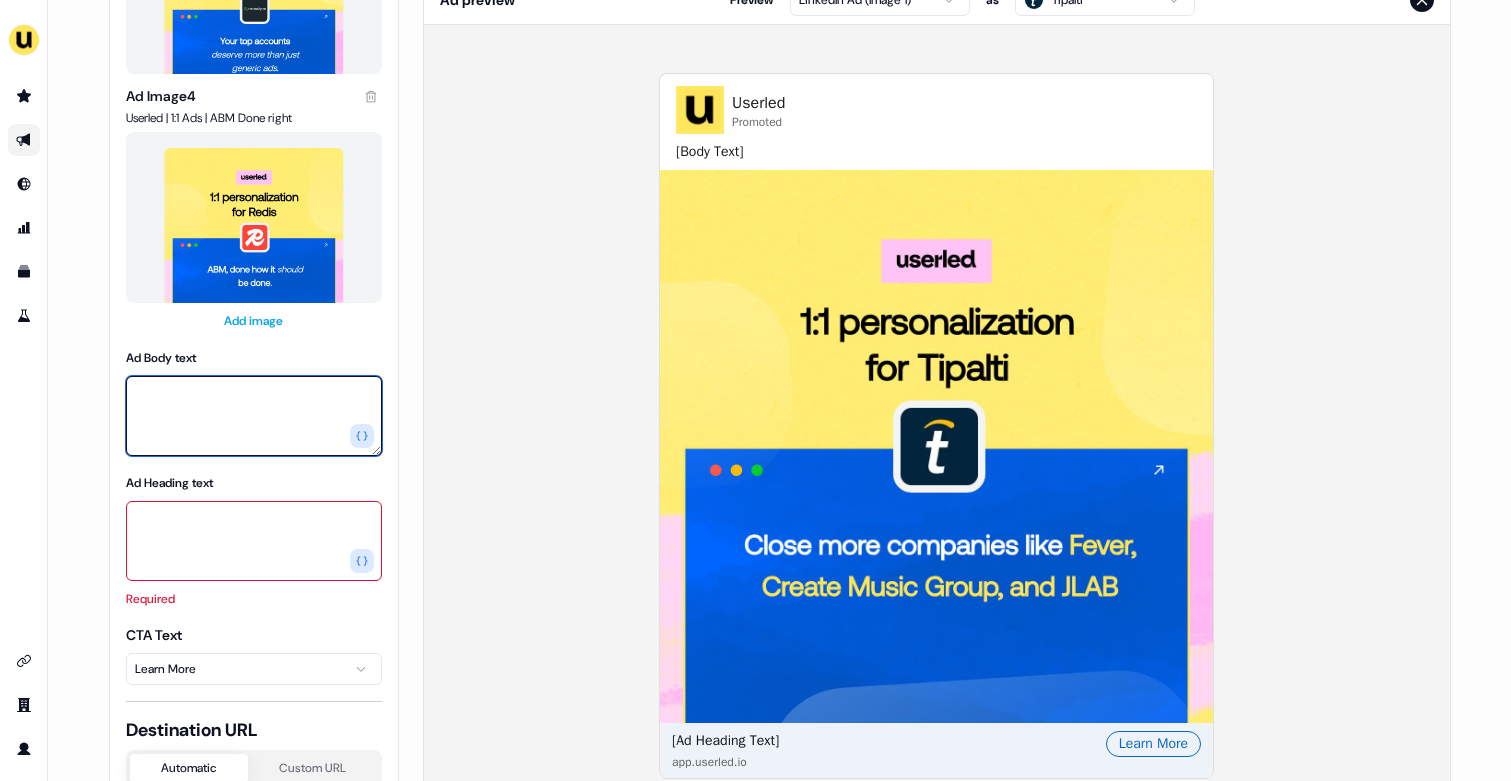 paste on "**********" 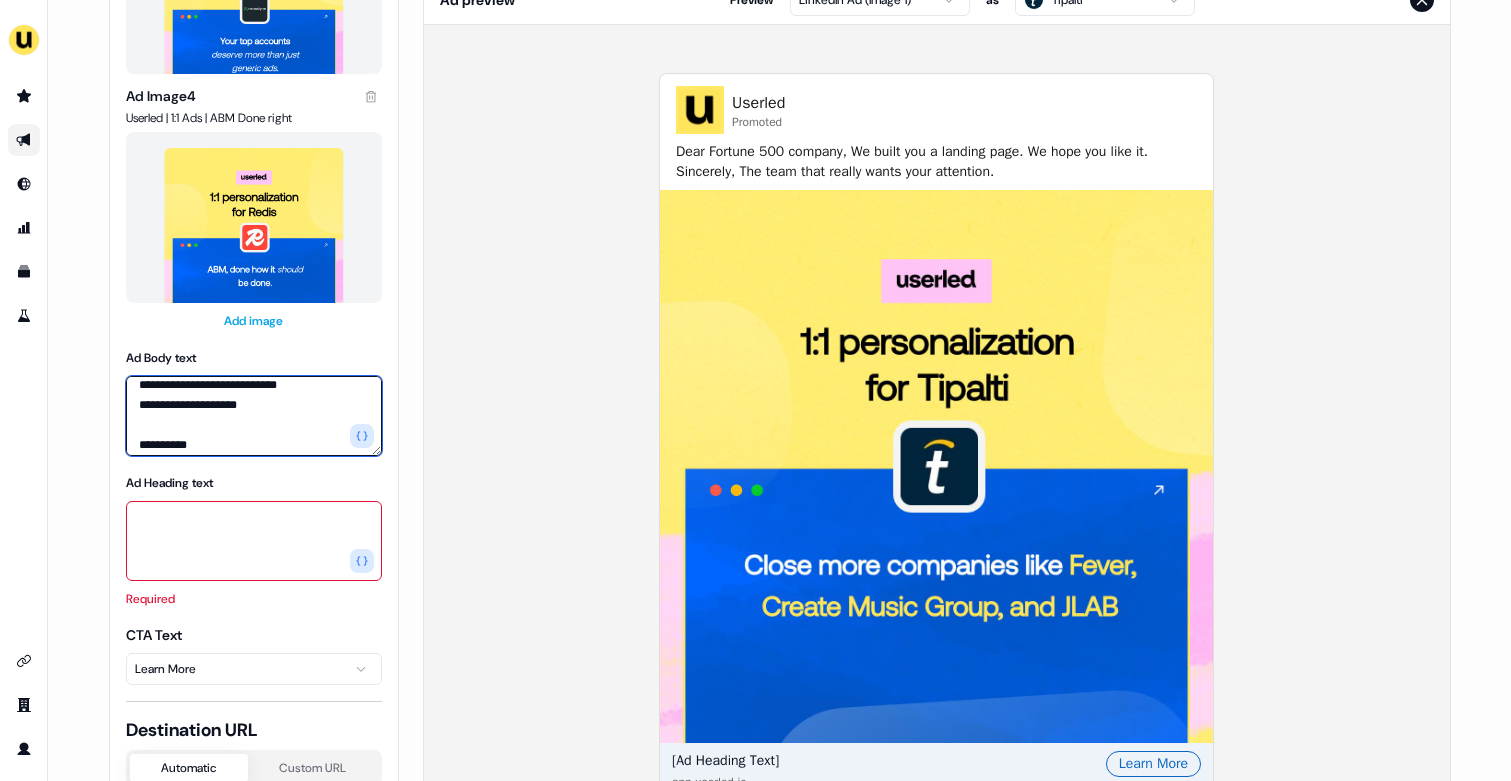 scroll, scrollTop: 0, scrollLeft: 0, axis: both 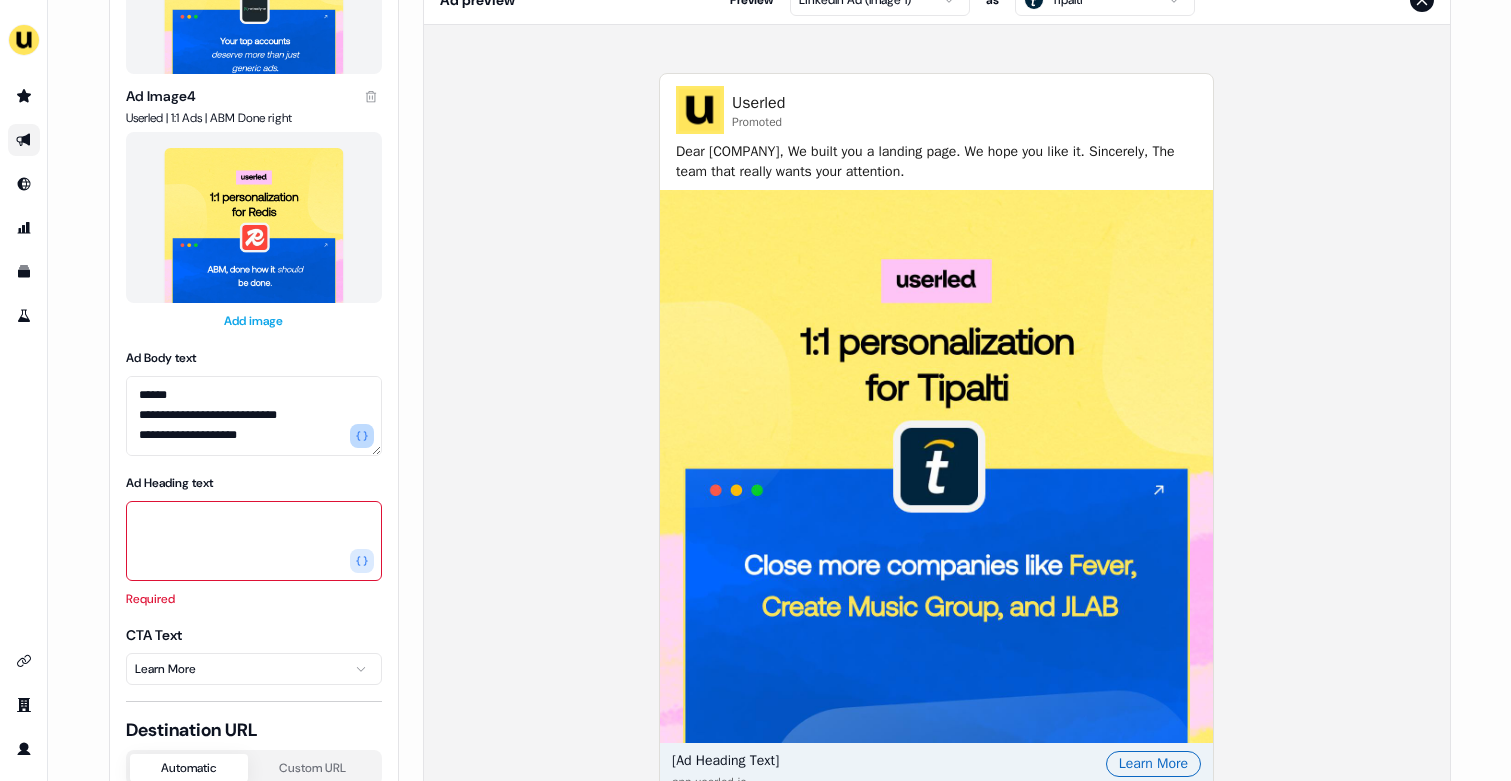 click 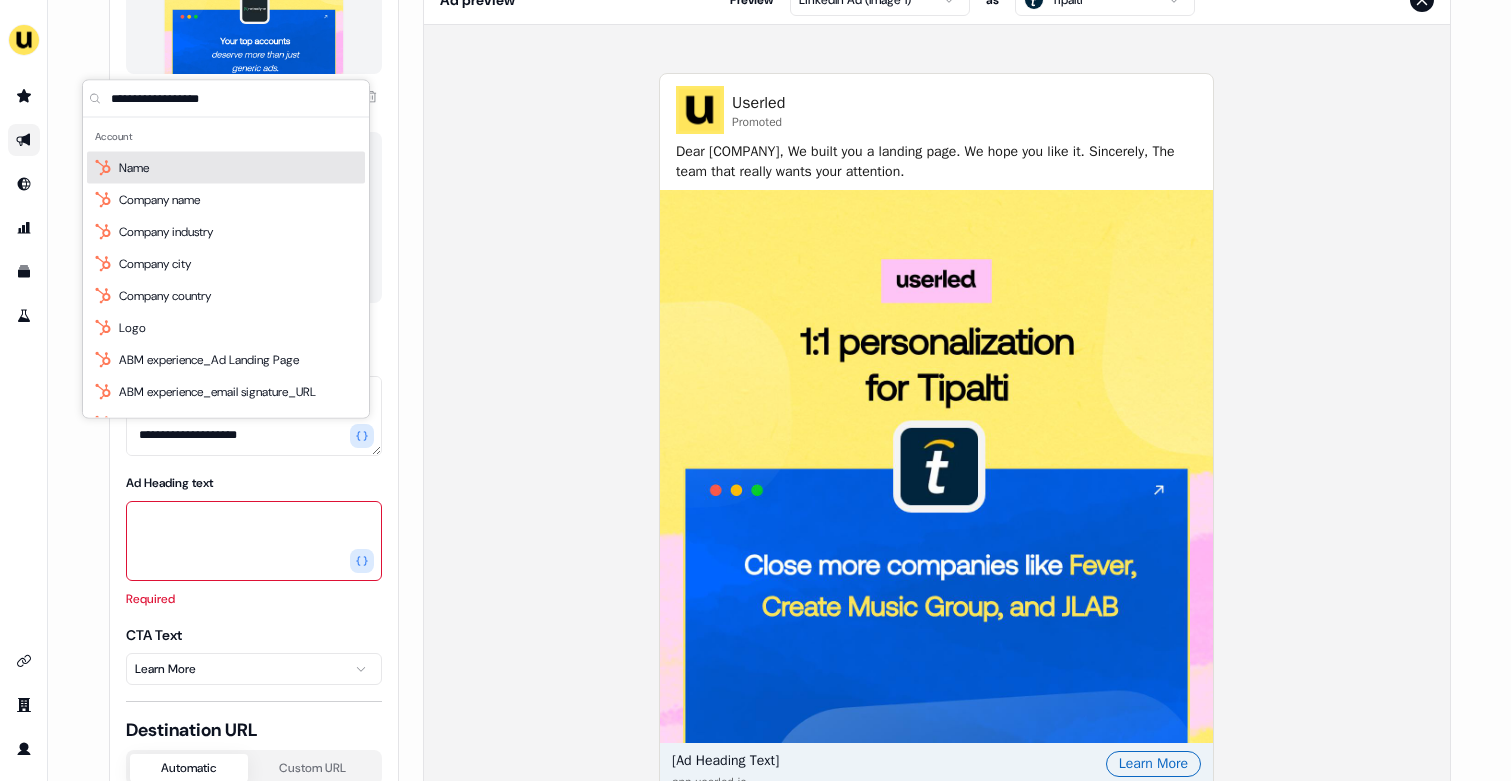 click on "Name" at bounding box center [226, 168] 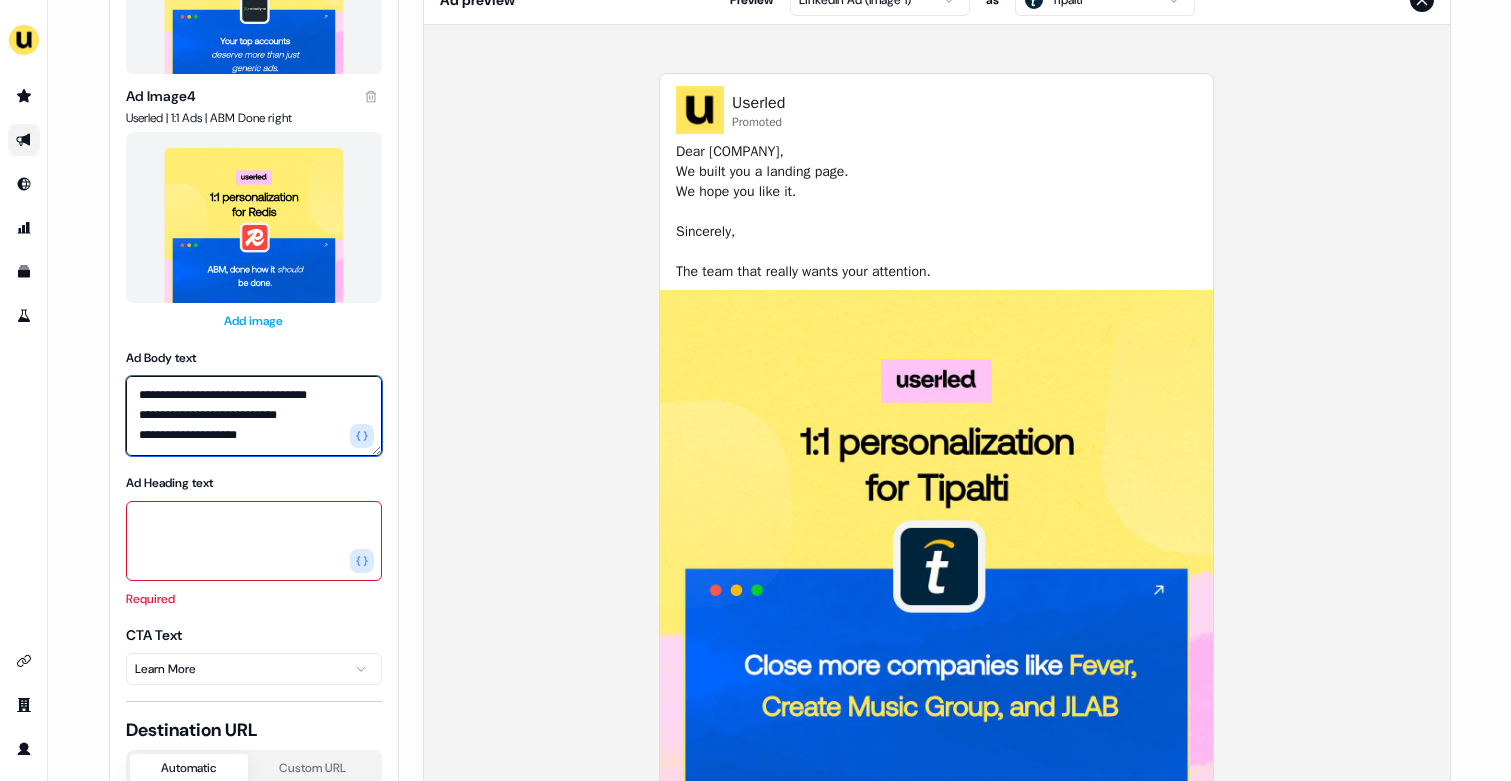click on "**********" at bounding box center [254, 416] 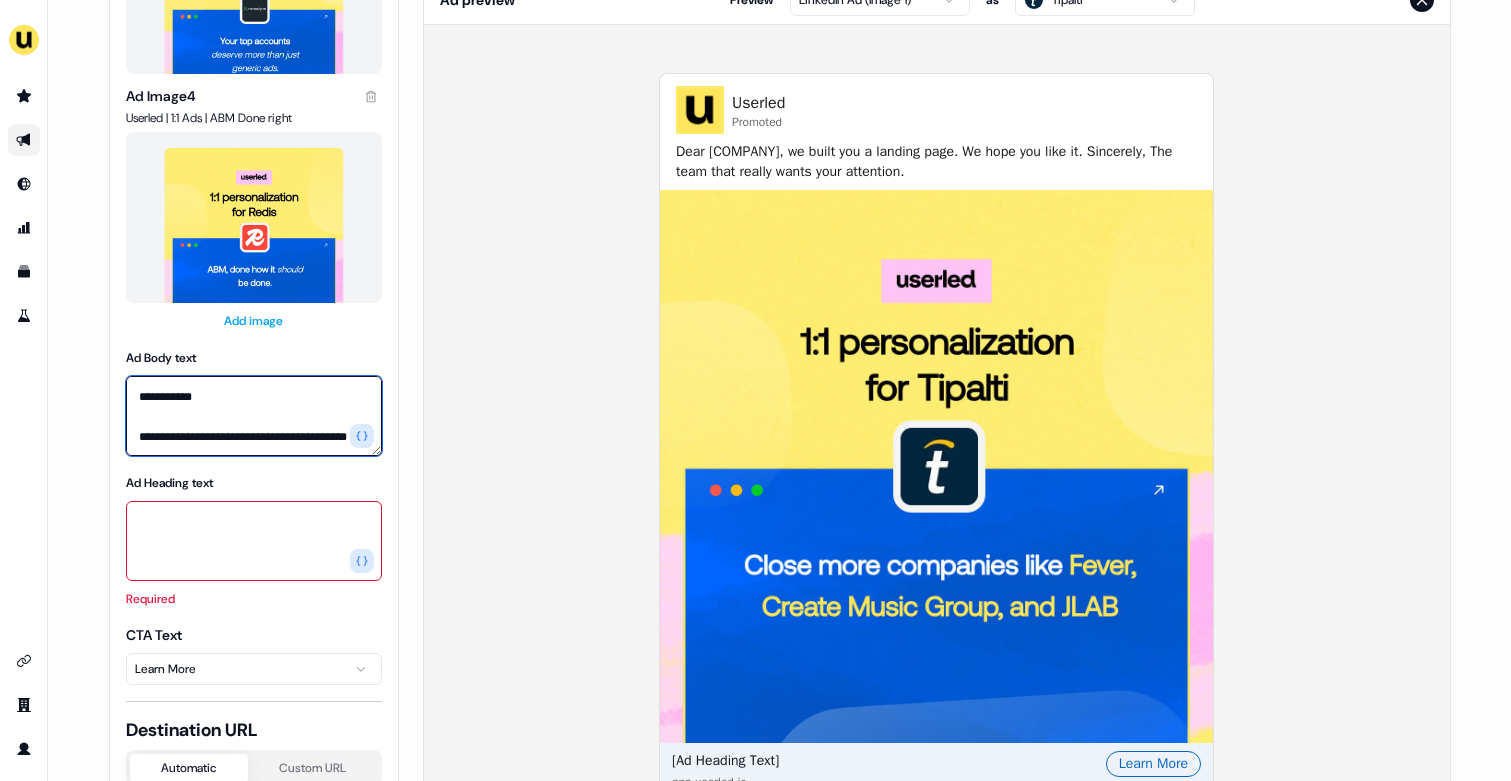 scroll, scrollTop: 98, scrollLeft: 0, axis: vertical 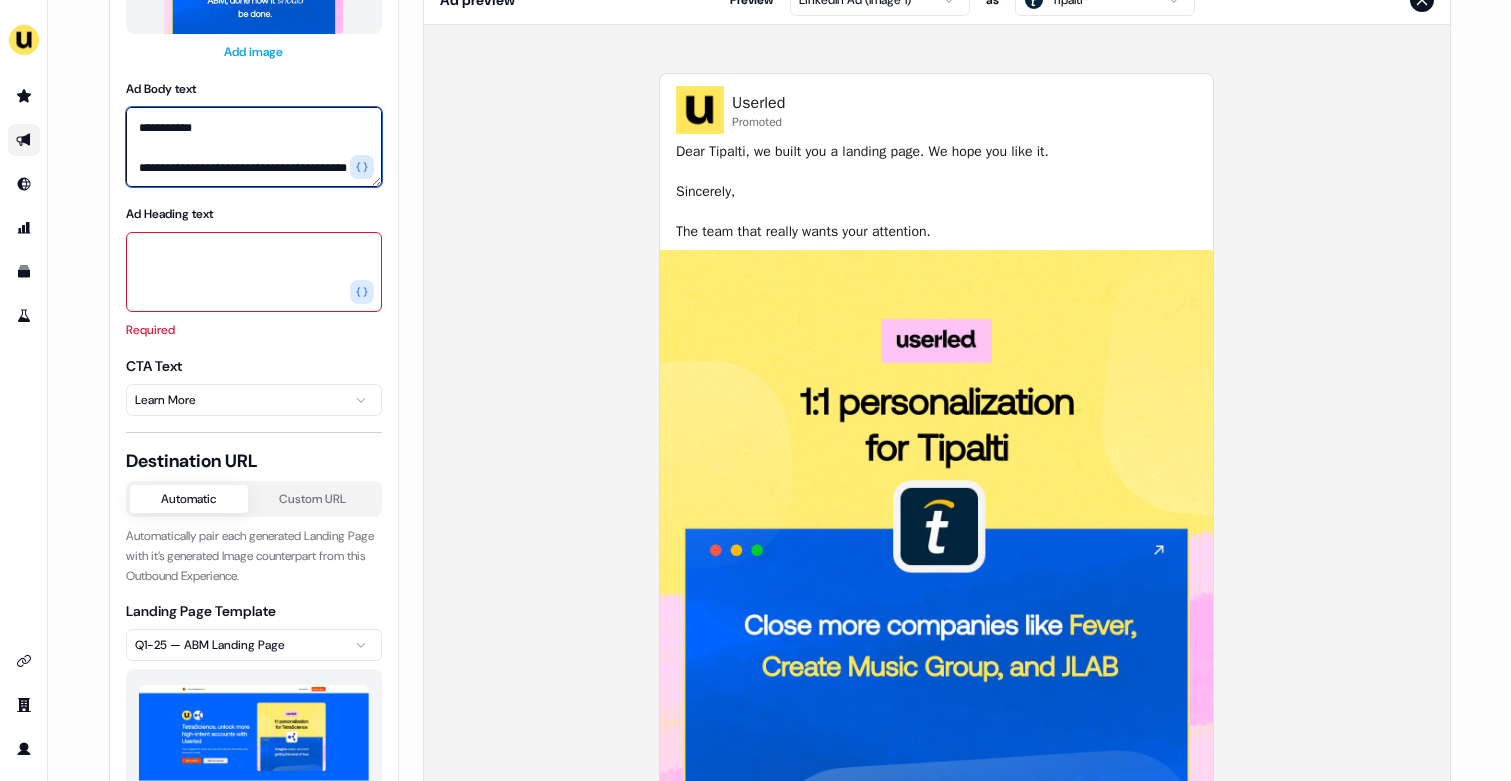 type on "**********" 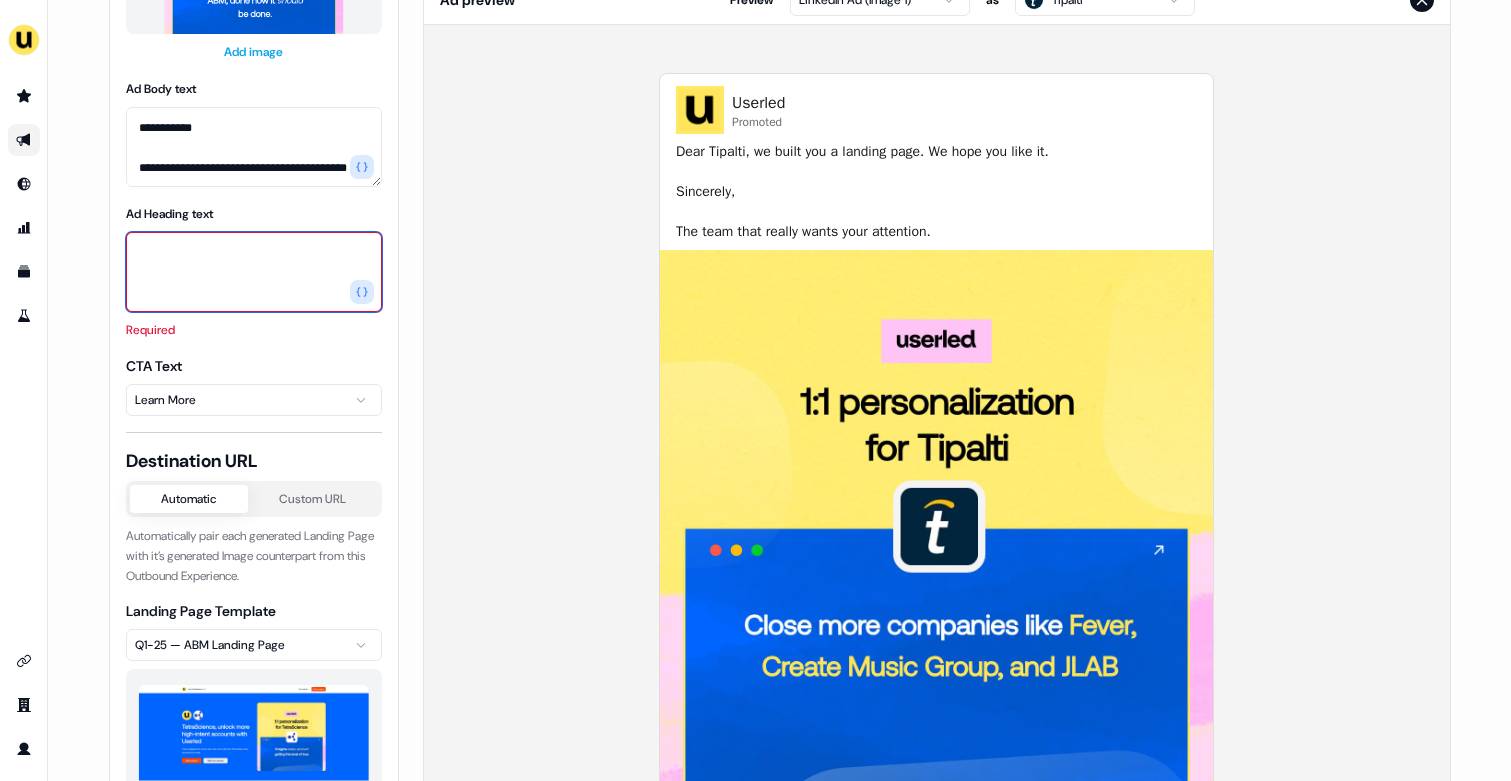 click on "Ad Heading text" at bounding box center (254, 272) 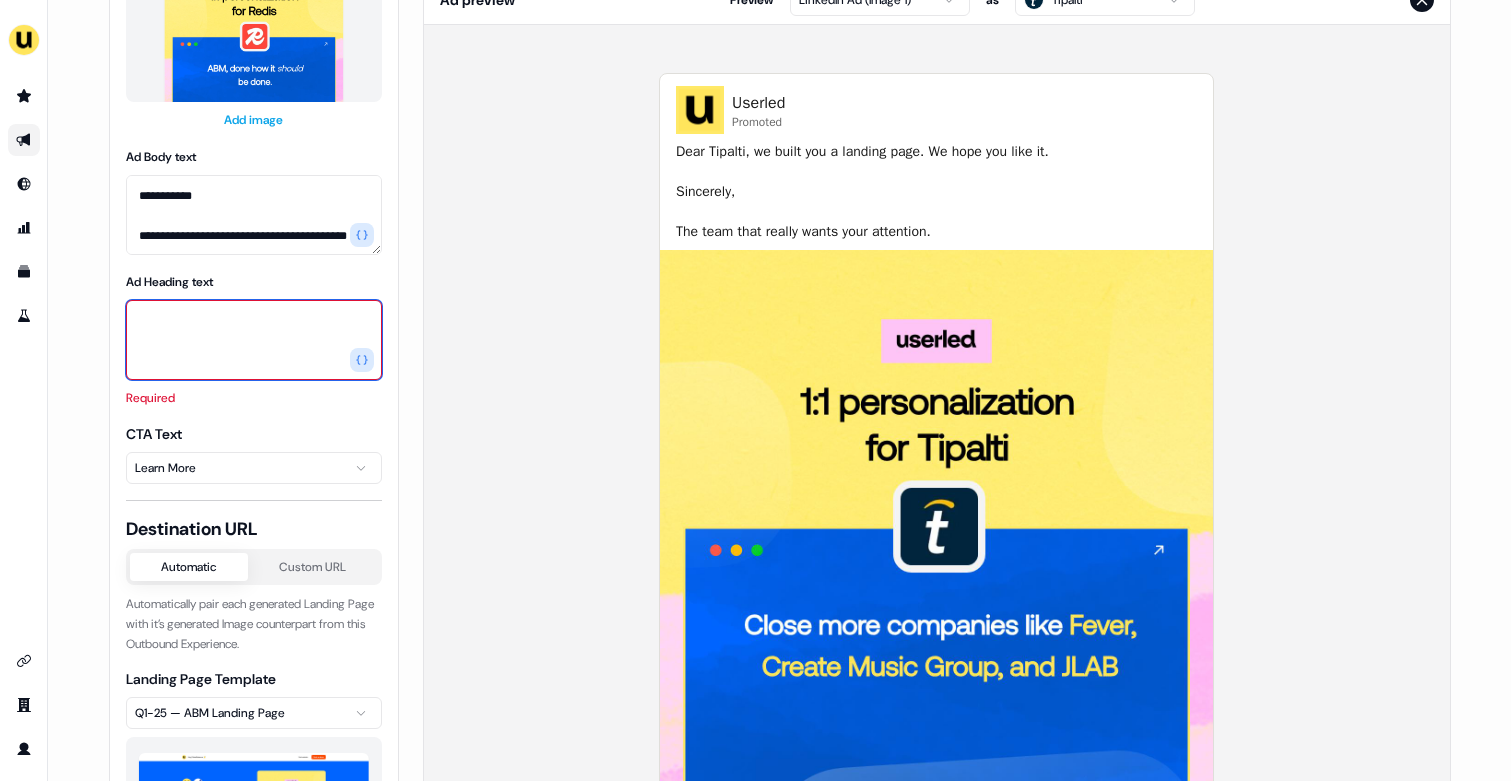 scroll, scrollTop: 1031, scrollLeft: 0, axis: vertical 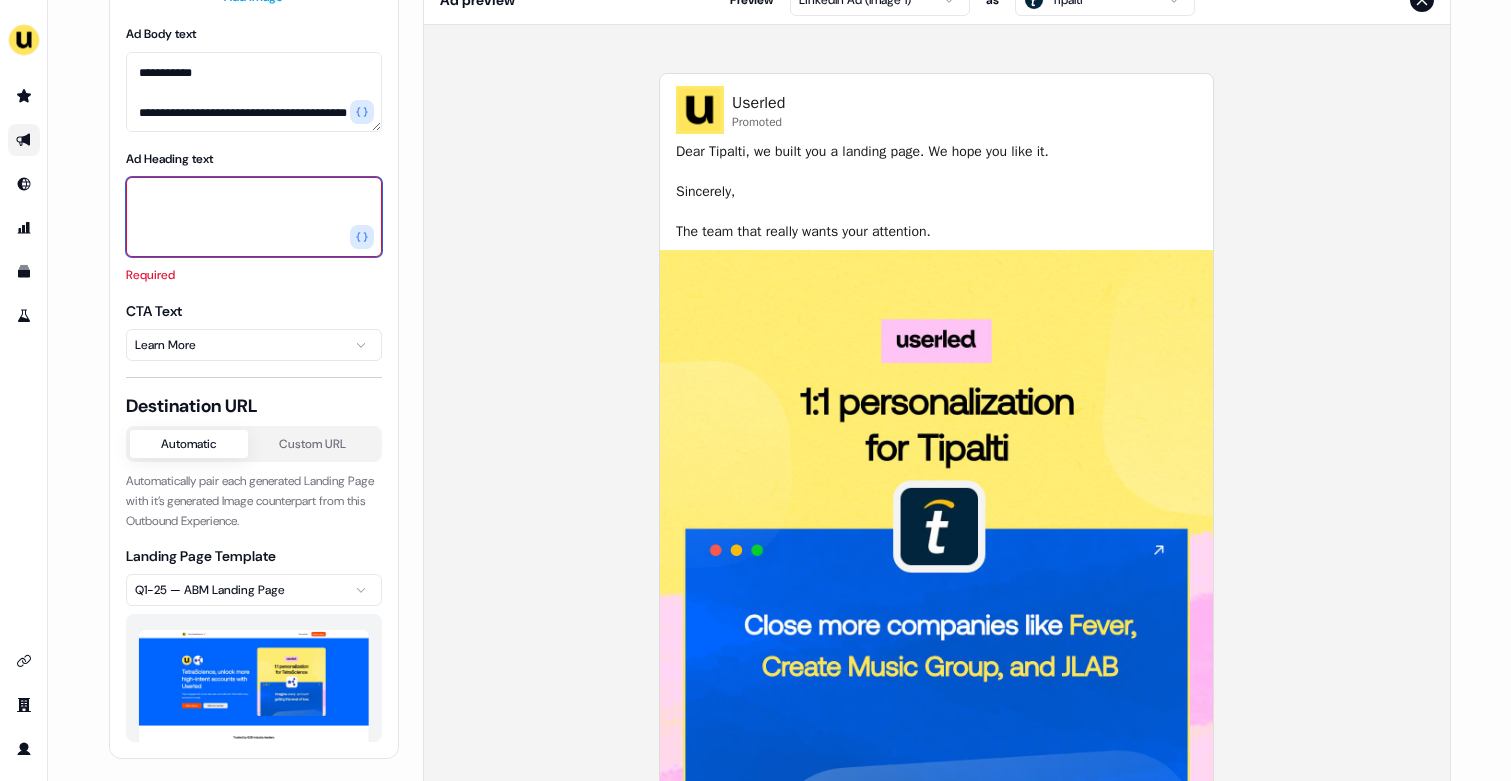 paste on "**********" 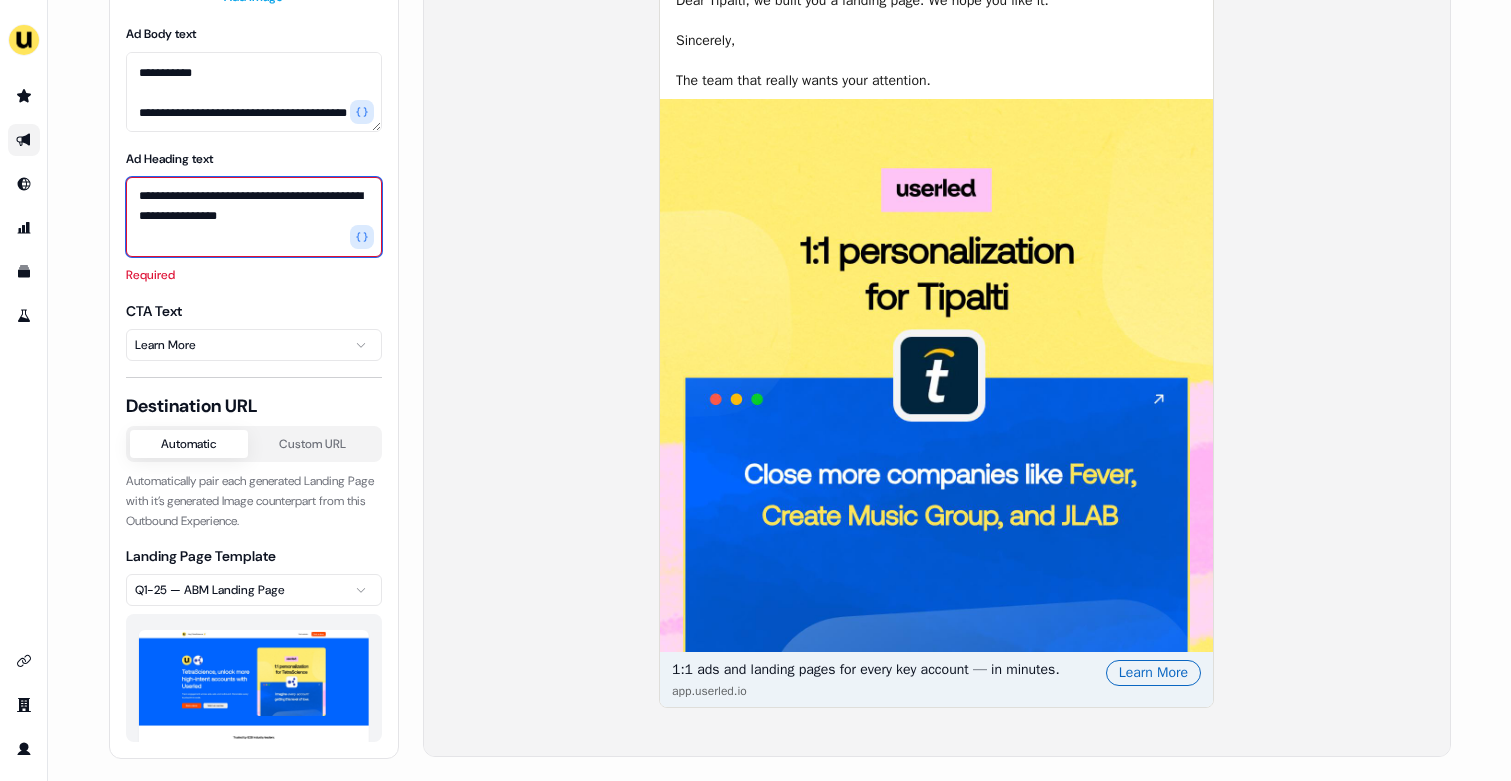 scroll, scrollTop: 408, scrollLeft: 0, axis: vertical 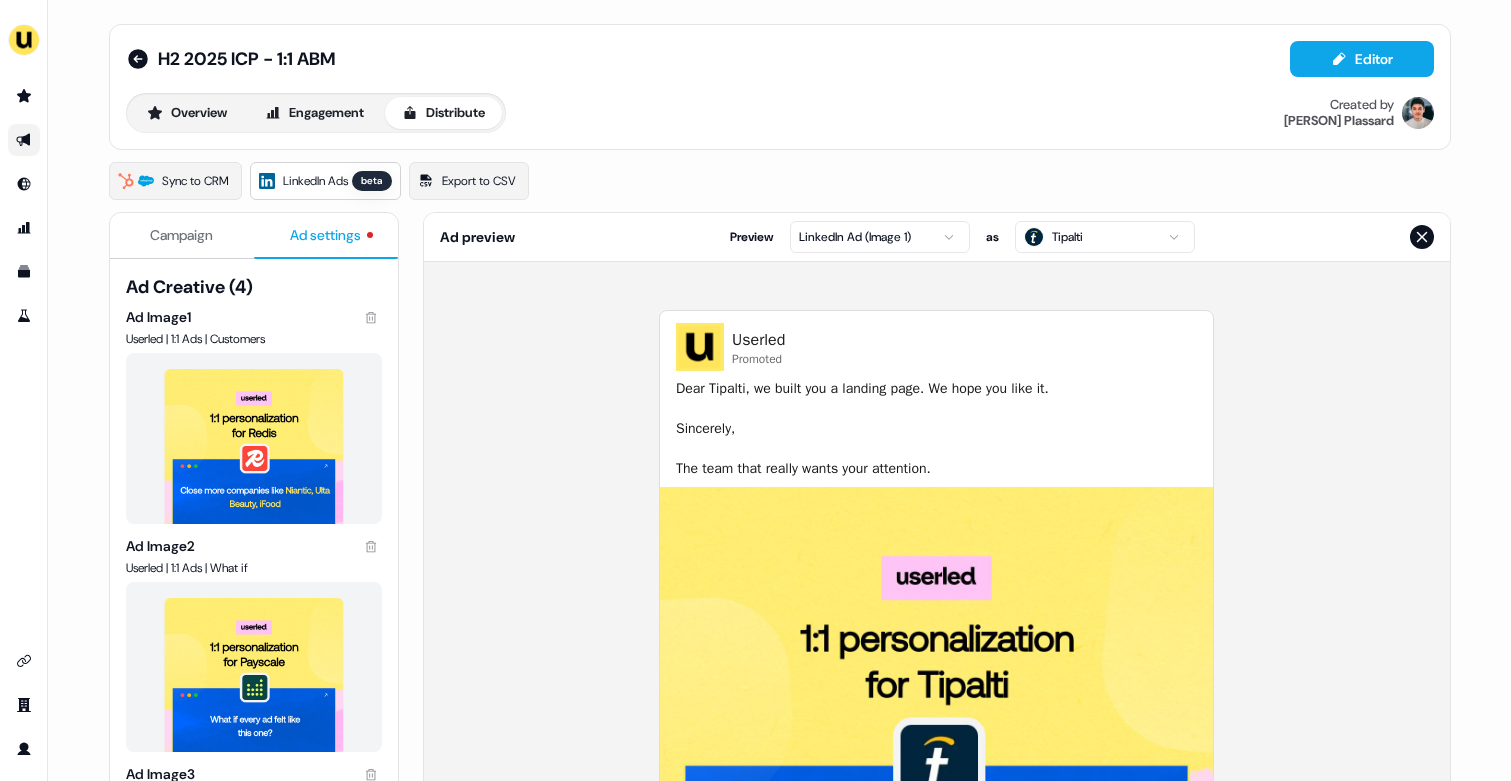 click on "Campaign" at bounding box center (181, 235) 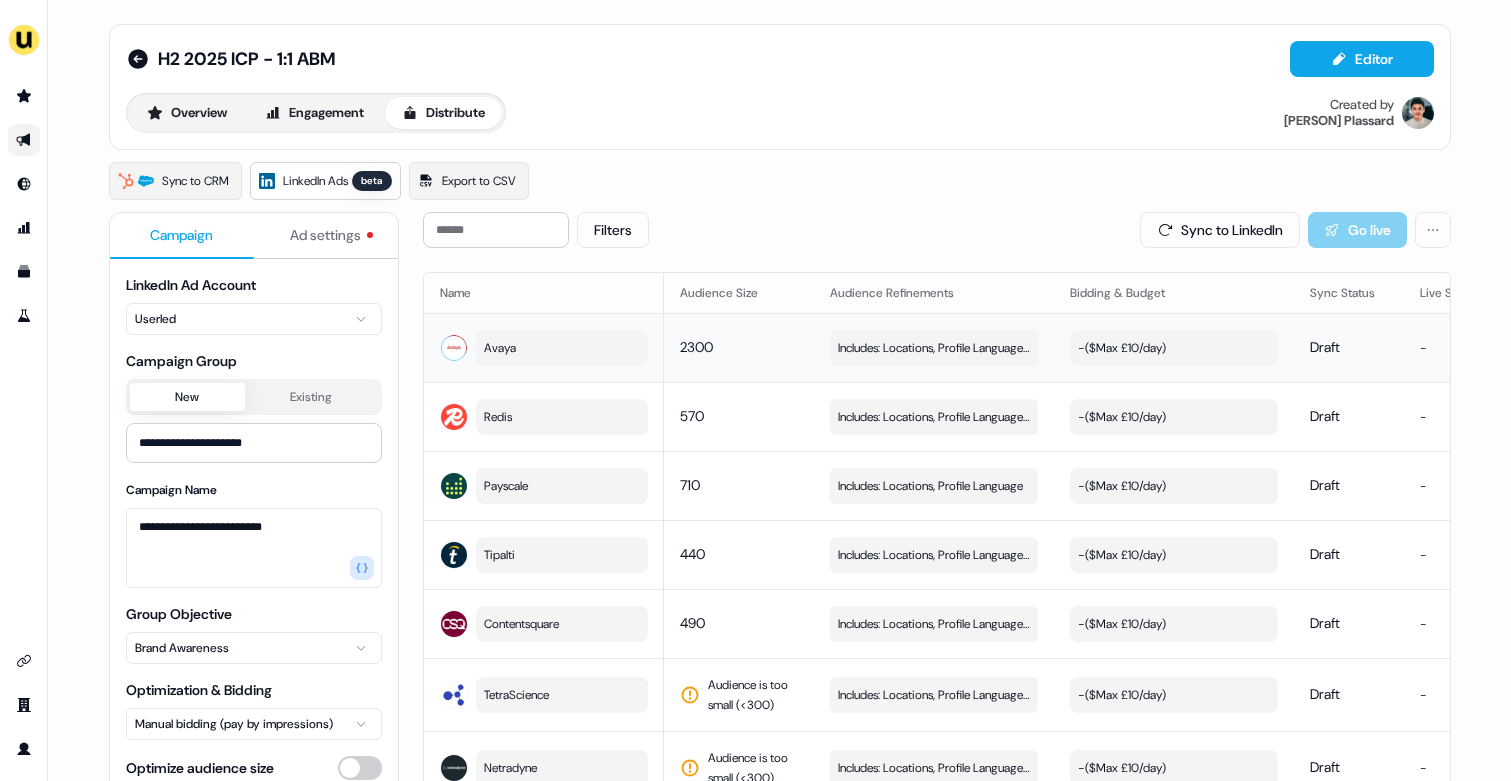 click on "-  ($ Max £10/day )" at bounding box center [1122, 348] 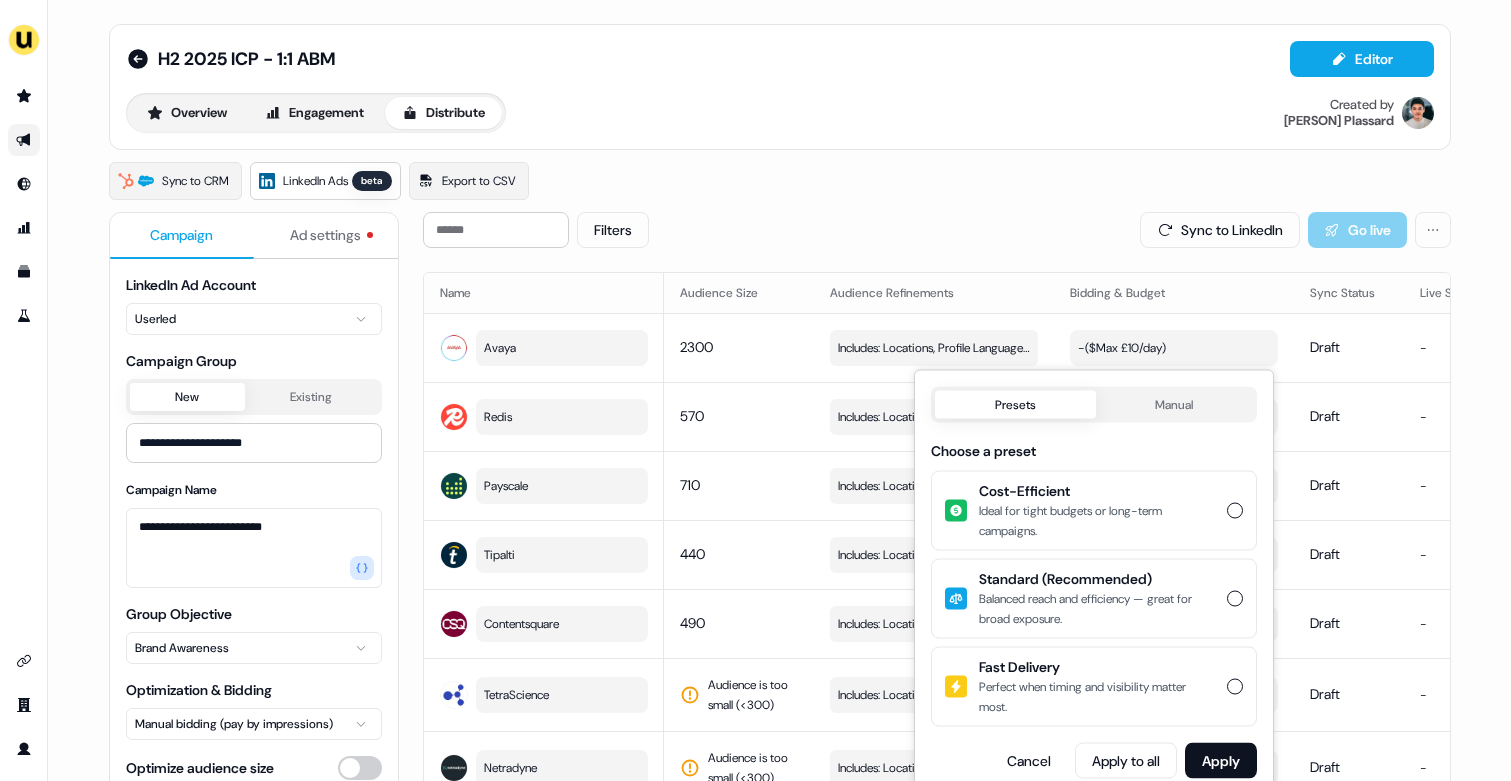 click on "Cost-Efficient Ideal for tight budgets or long-term campaigns." at bounding box center (1235, 511) 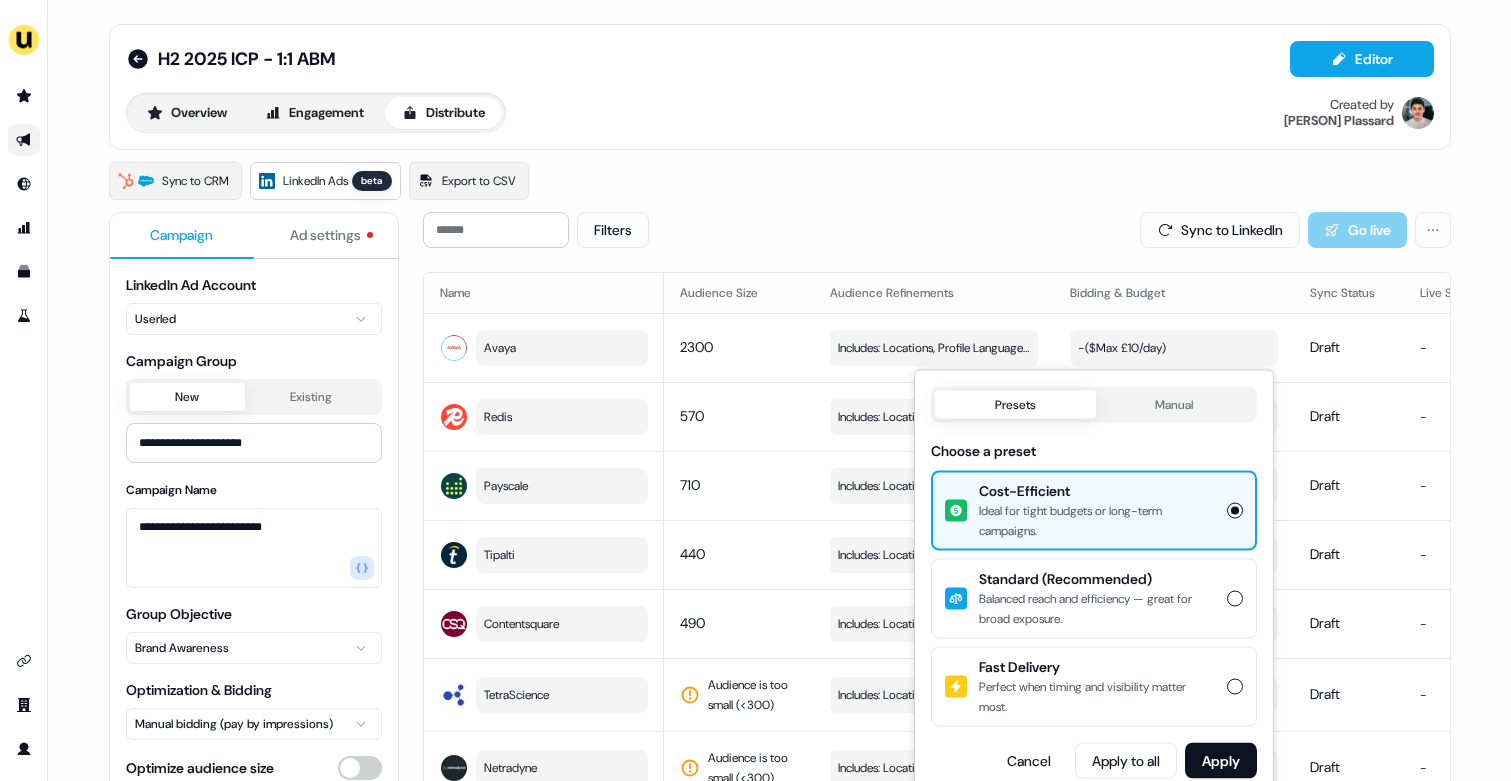 type on "cost_efficient" 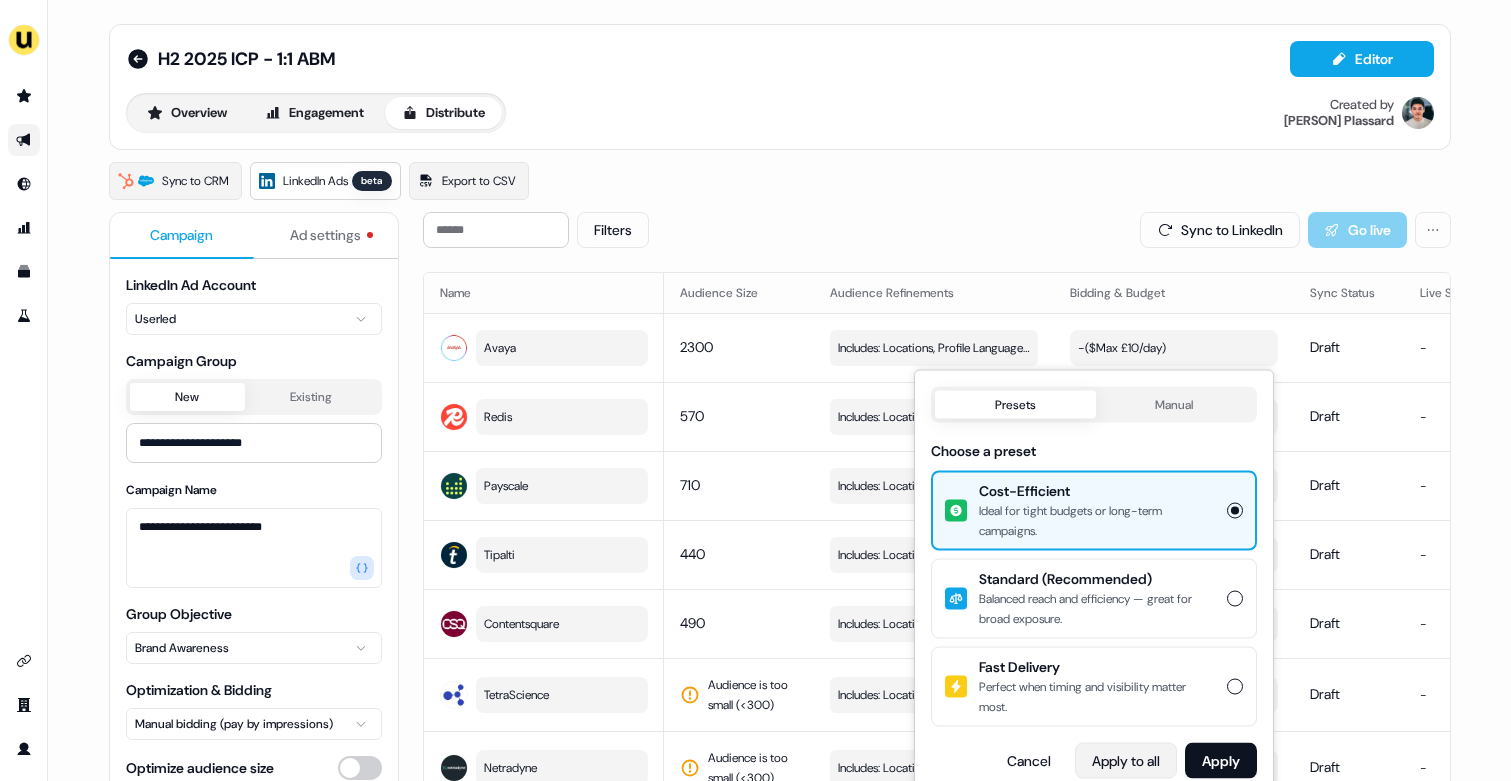 drag, startPoint x: 1226, startPoint y: 752, endPoint x: 1119, endPoint y: 754, distance: 107.01869 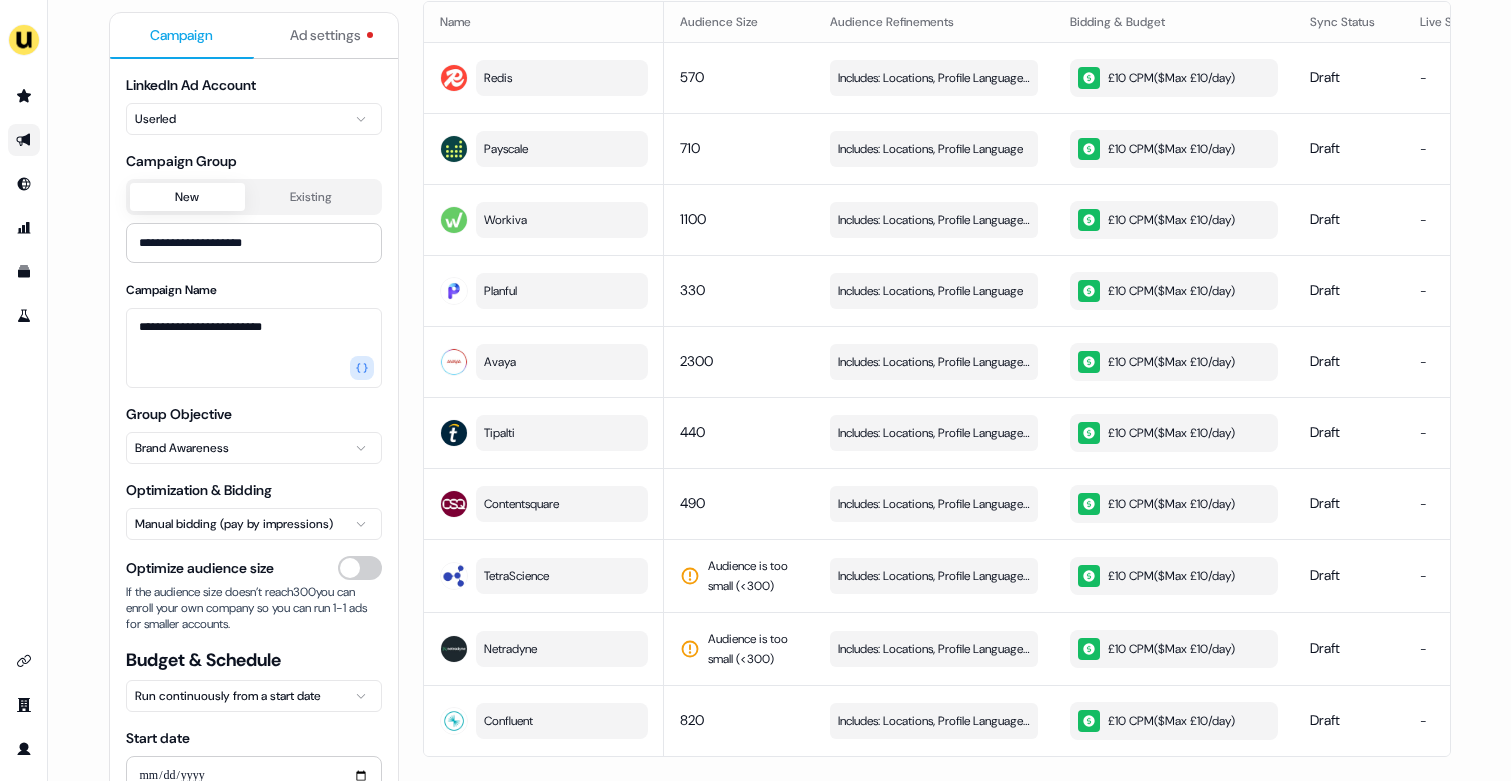 scroll, scrollTop: 0, scrollLeft: 0, axis: both 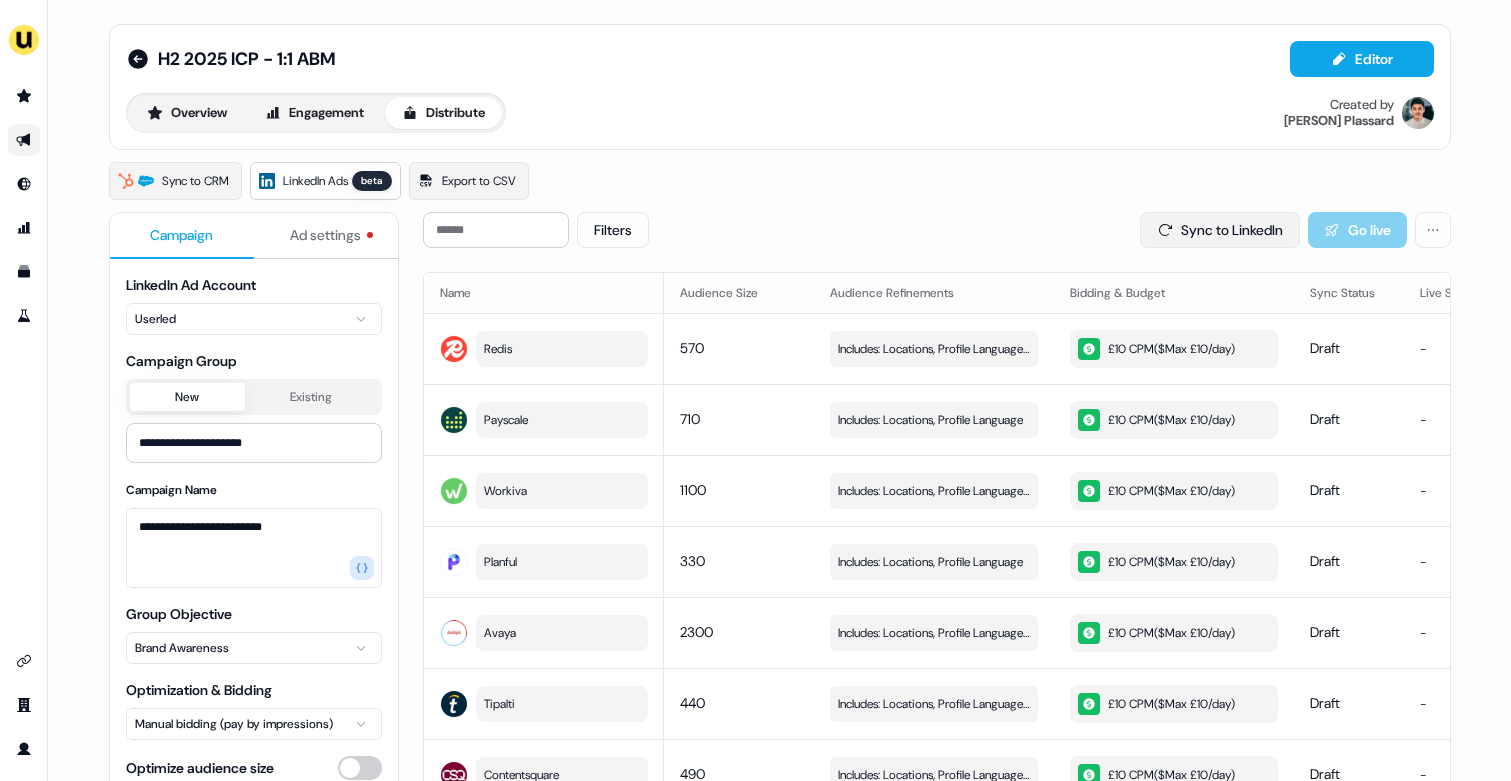 click on "Sync to LinkedIn" at bounding box center [1220, 230] 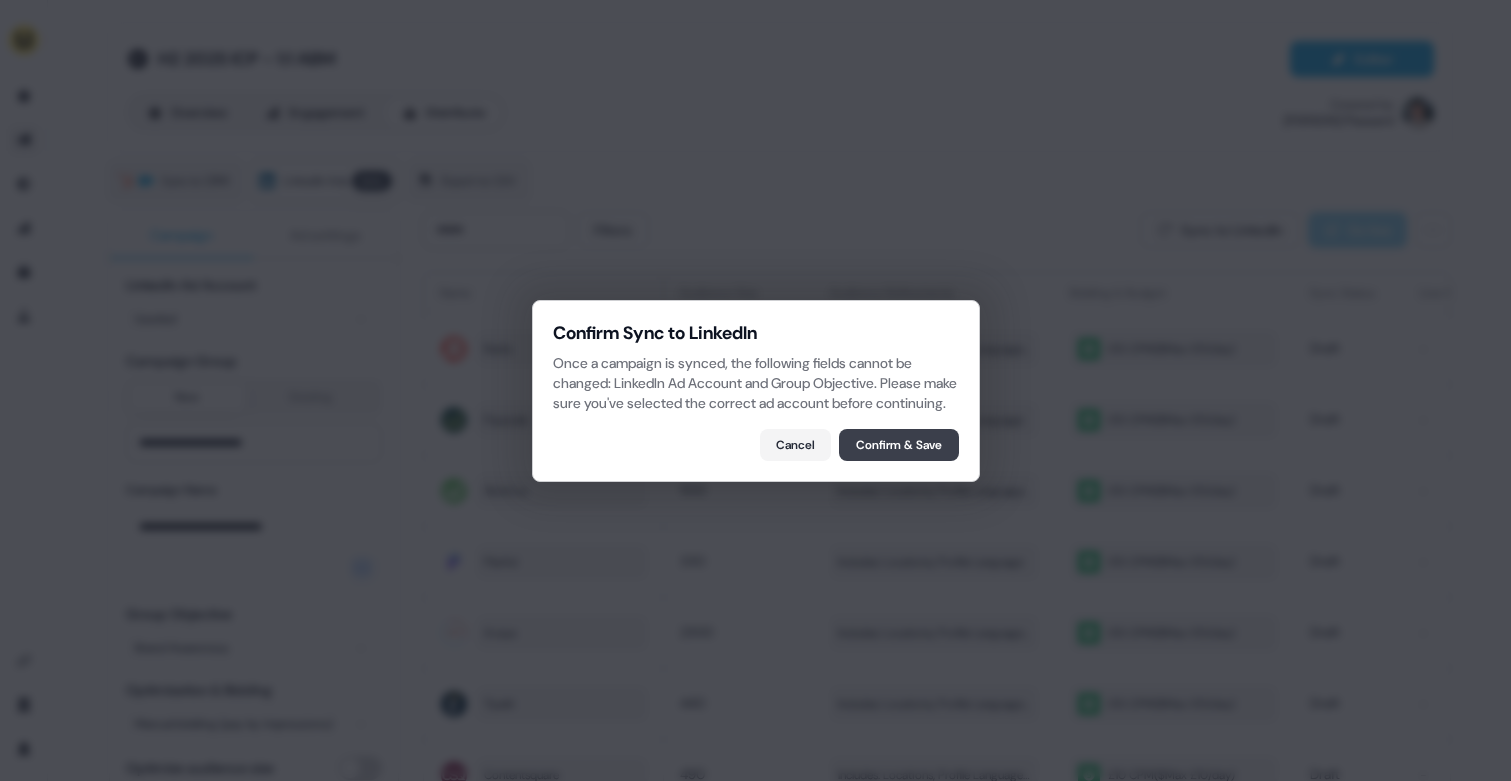 click on "Confirm & Save" at bounding box center [899, 445] 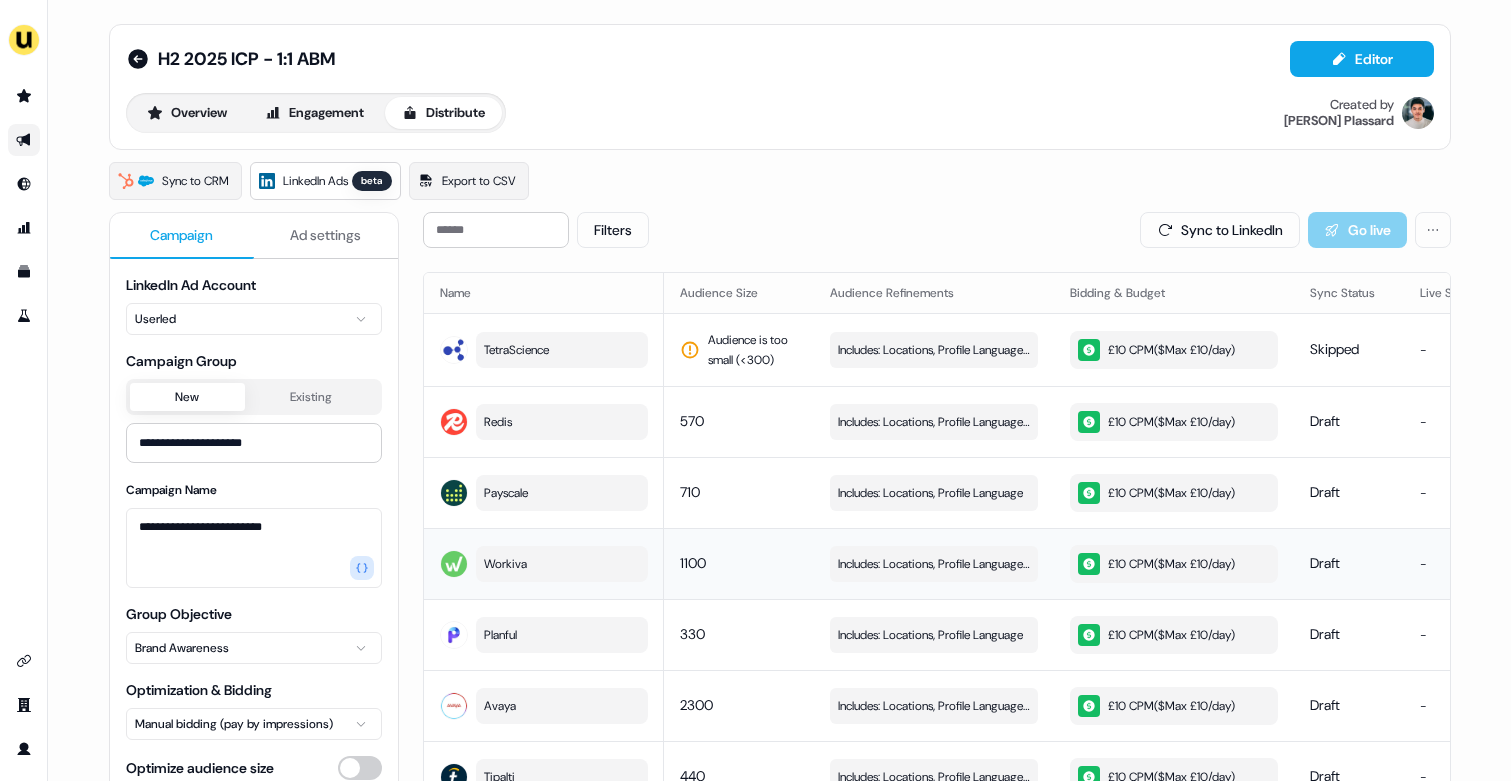 scroll, scrollTop: 277, scrollLeft: 0, axis: vertical 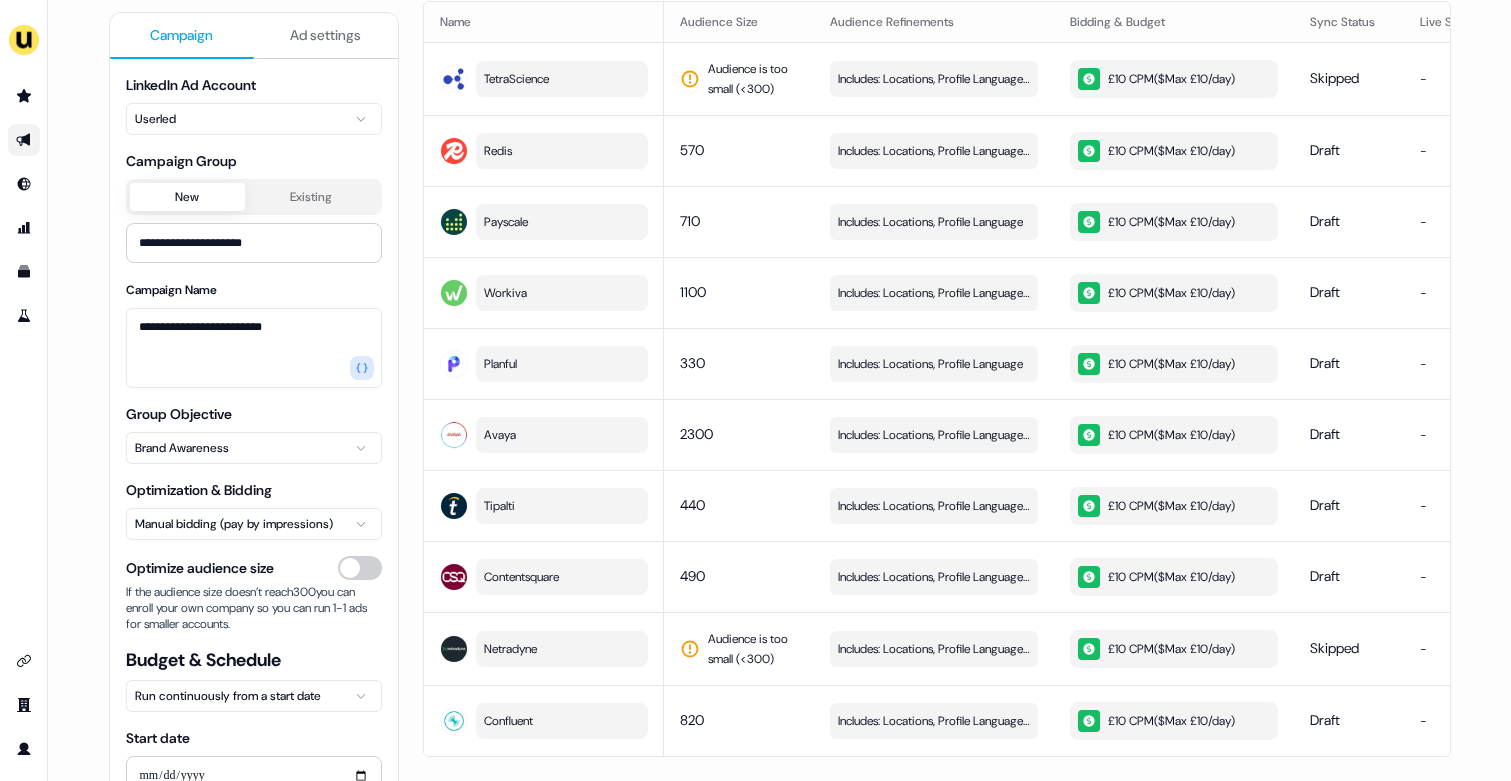 click on "Optimize audience size" at bounding box center (360, 568) 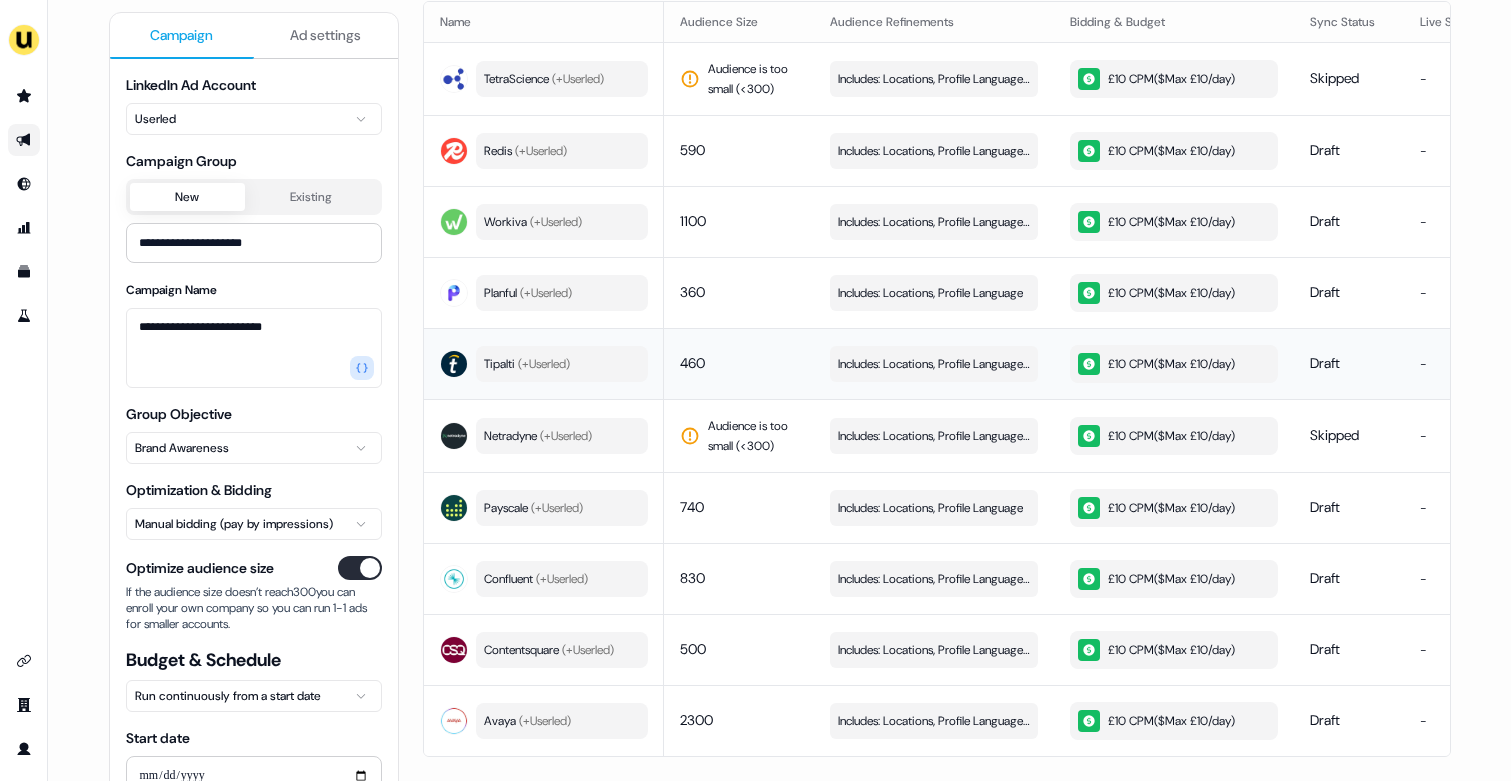 scroll, scrollTop: 277, scrollLeft: 0, axis: vertical 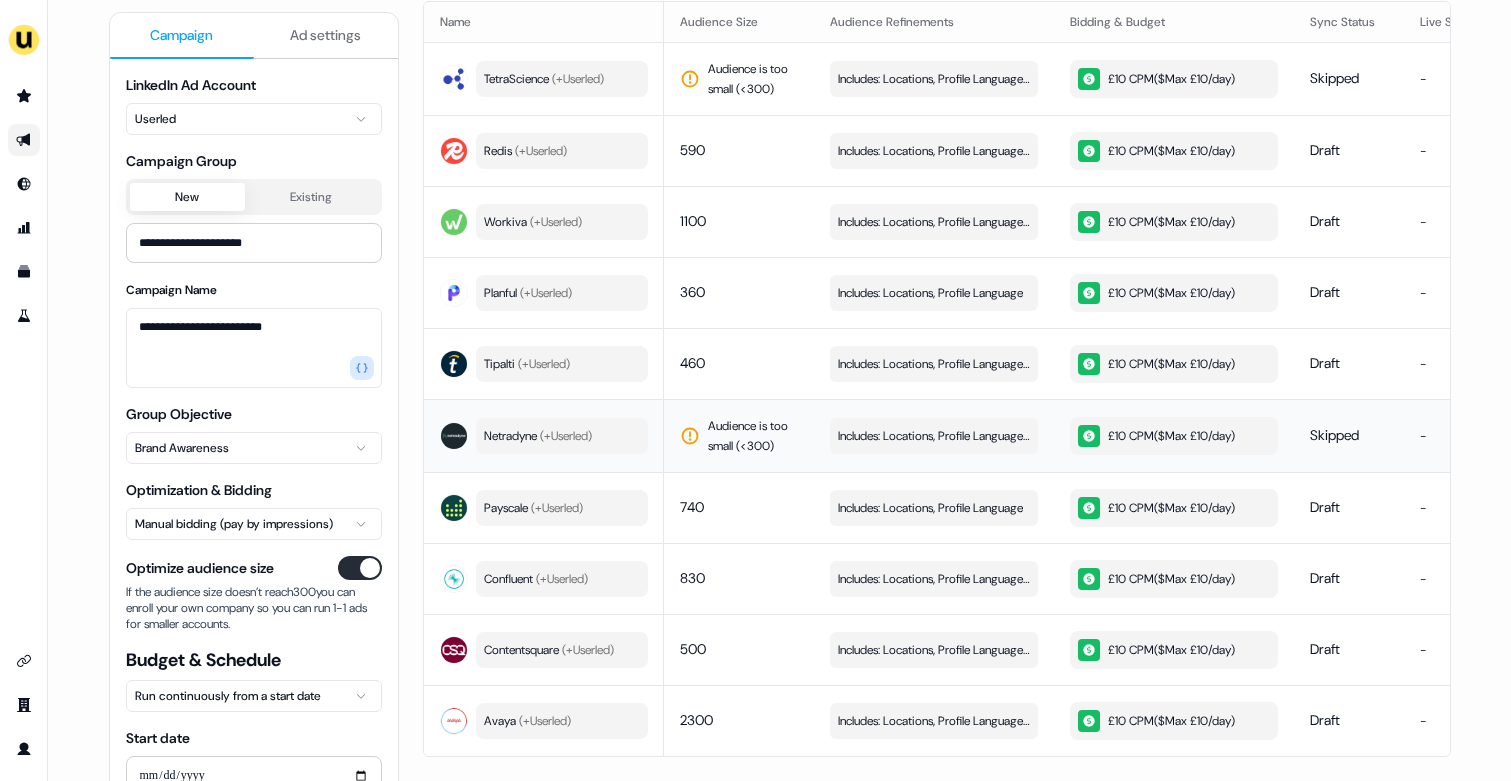 type on "on" 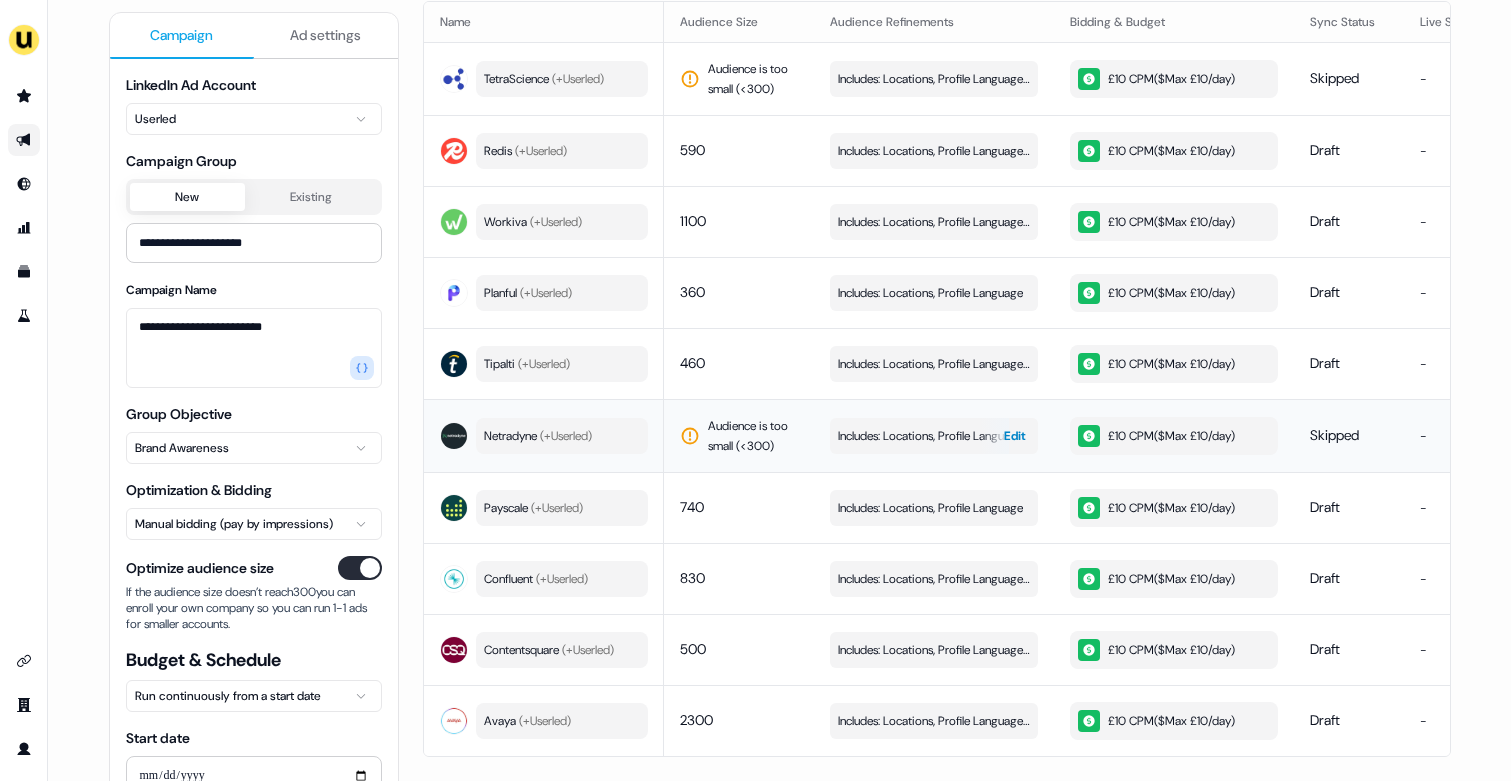 click on "Includes: Locations, Profile Language, Job Functions" at bounding box center (934, 436) 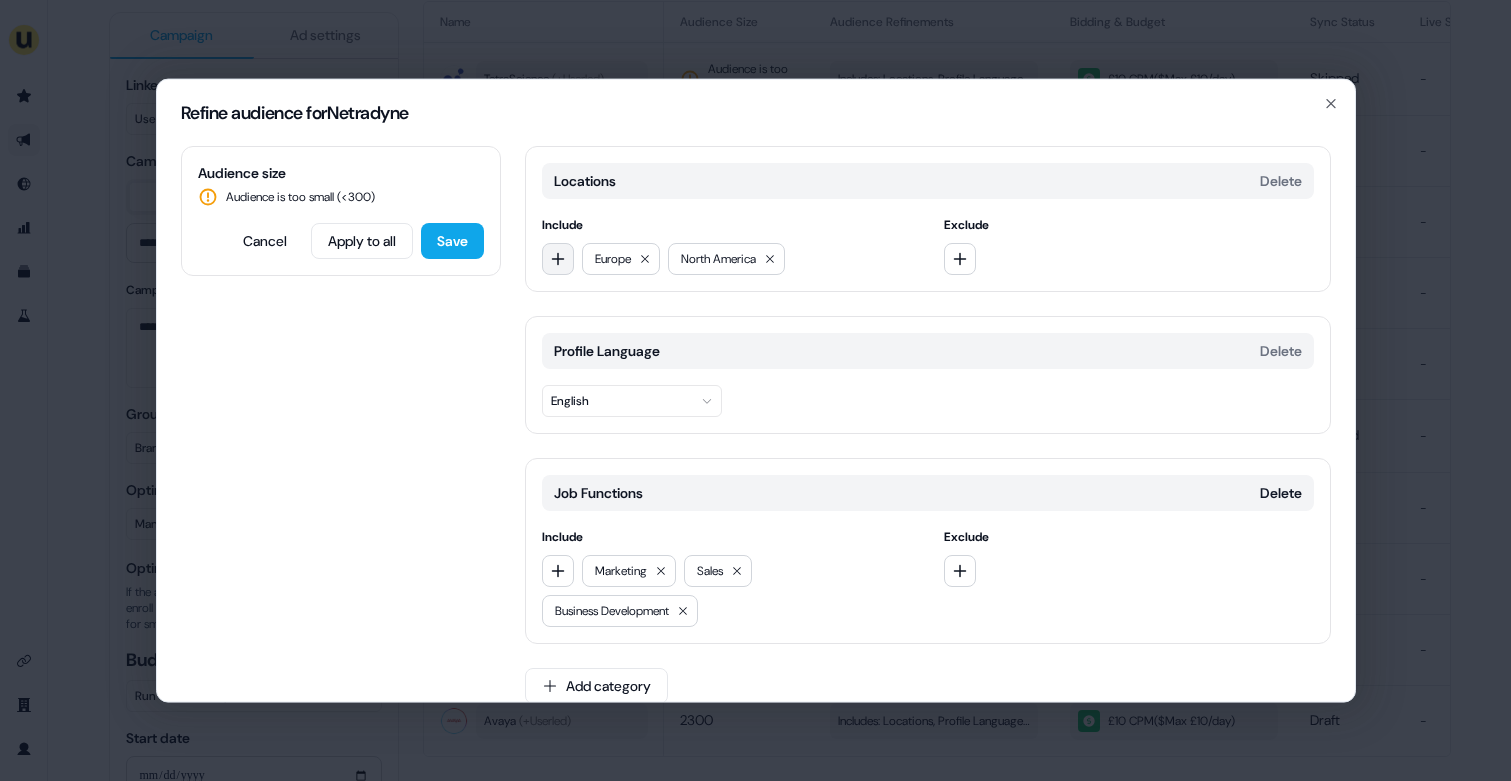 click 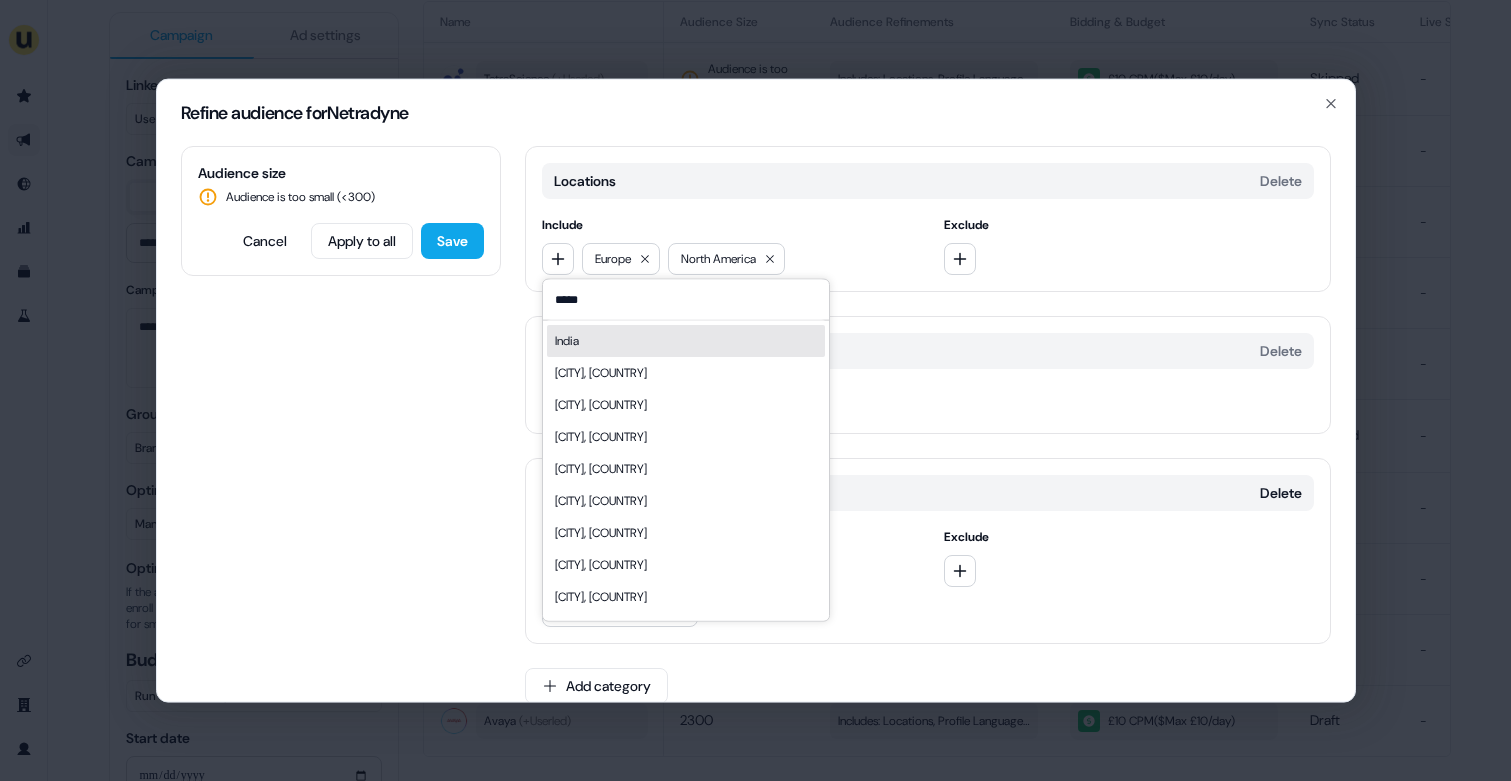 type on "*****" 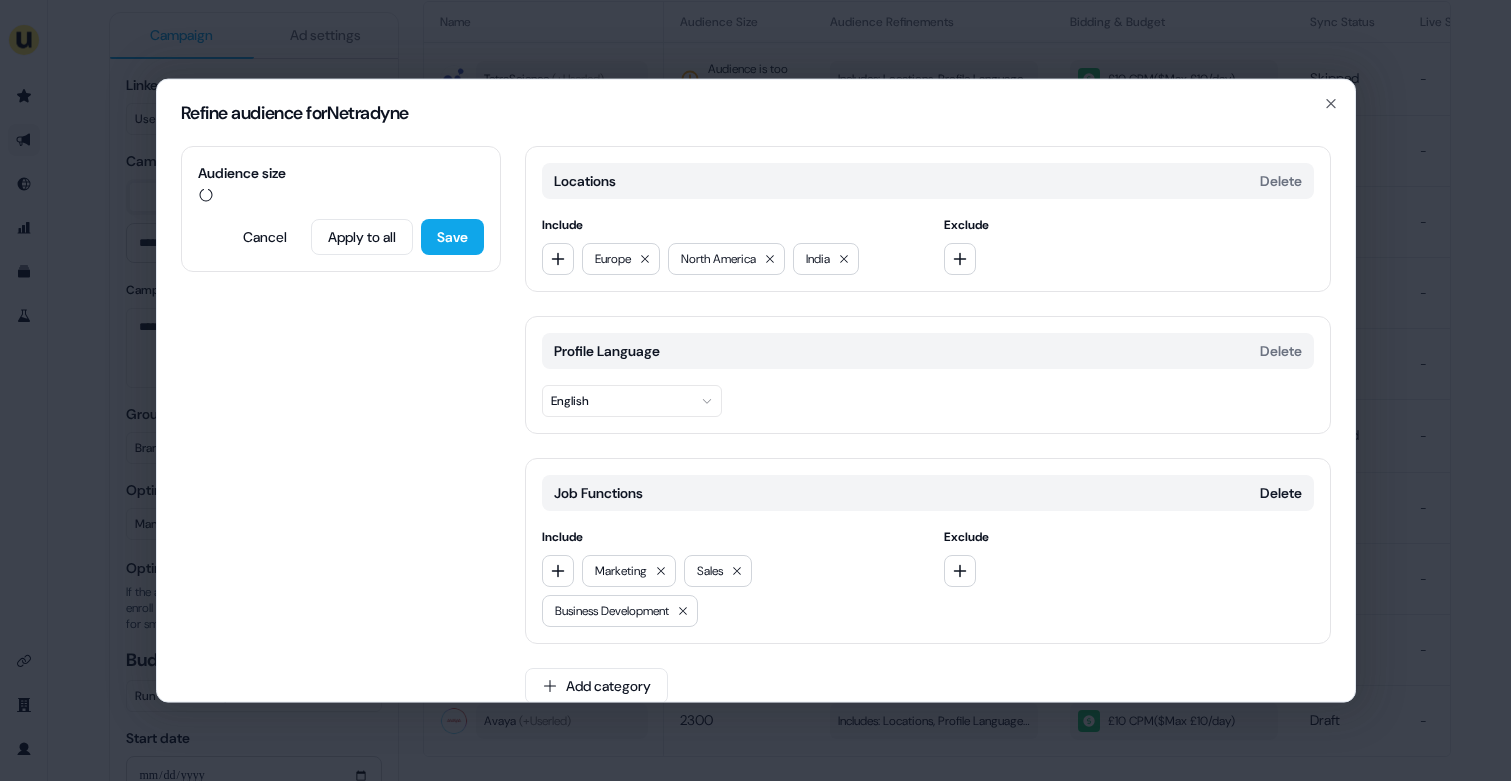 click on "Profile Language Delete" at bounding box center [928, 350] 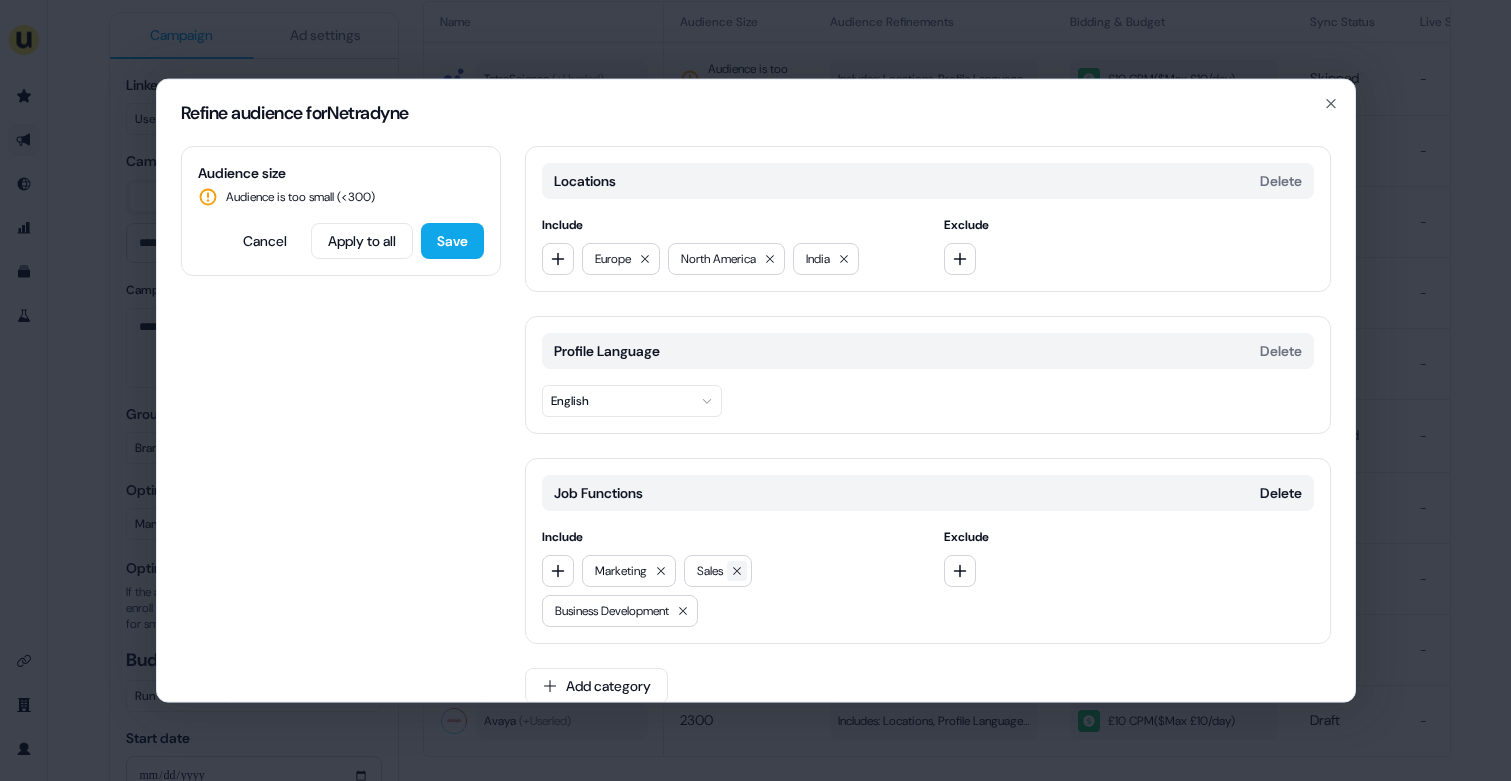 click 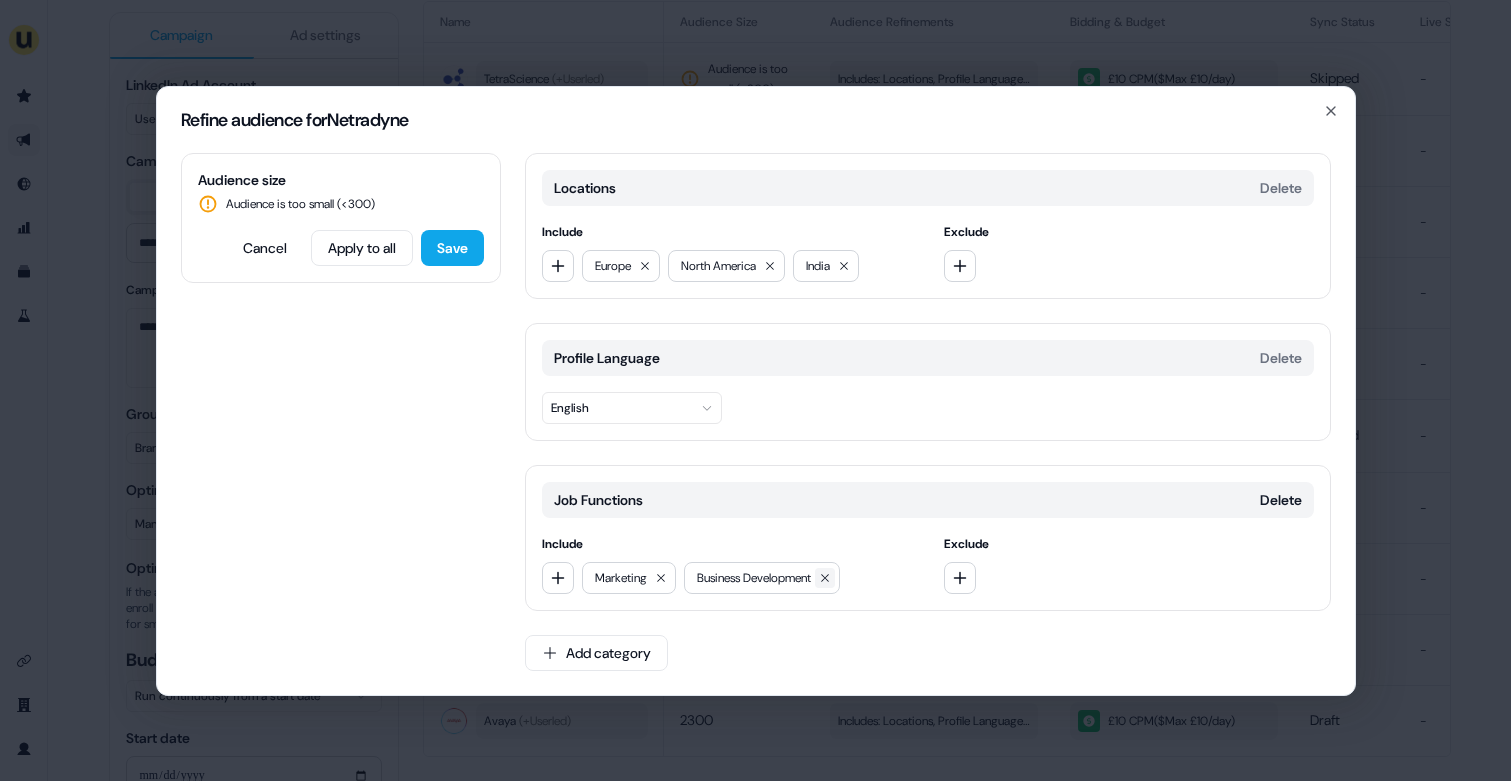 click at bounding box center (825, 578) 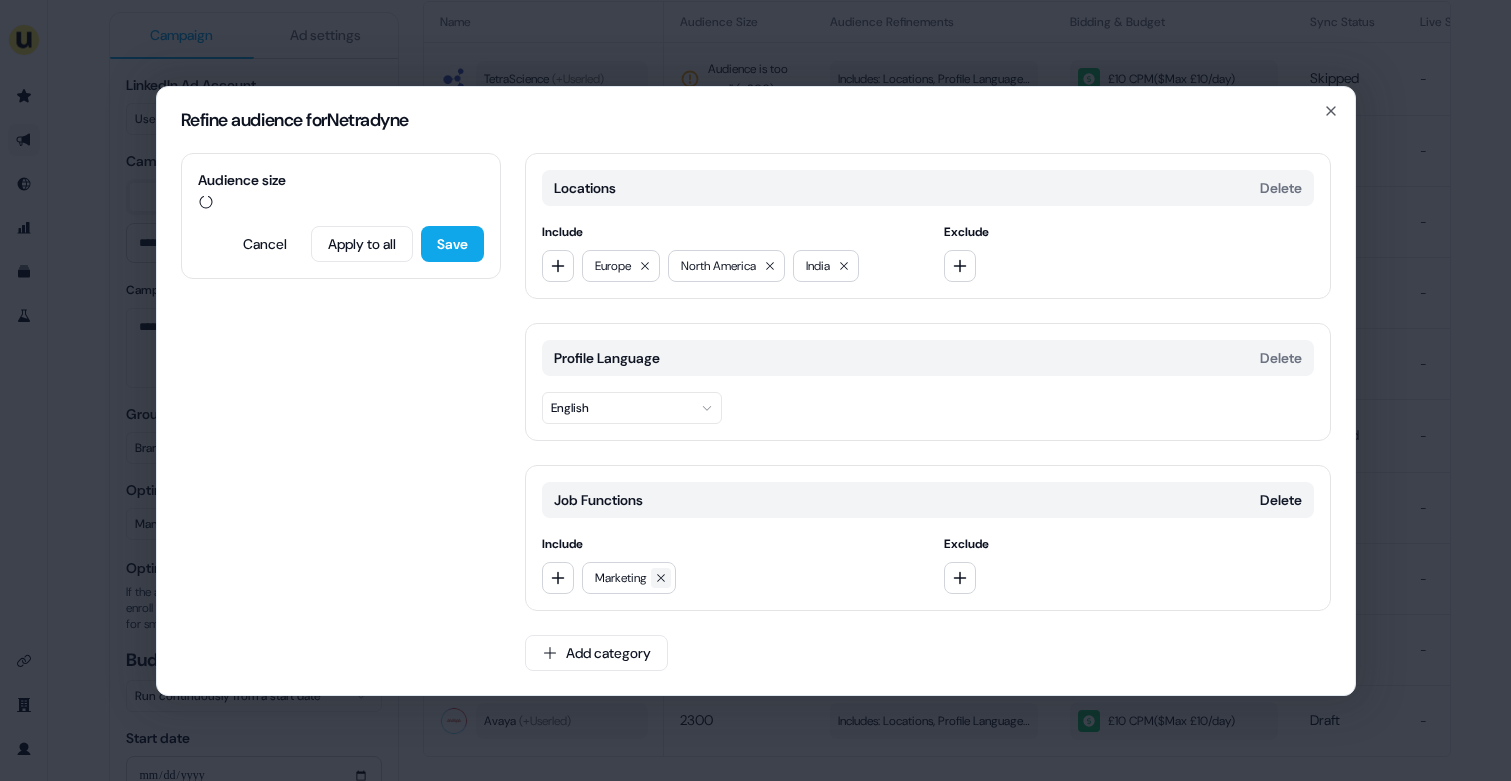 click at bounding box center (661, 578) 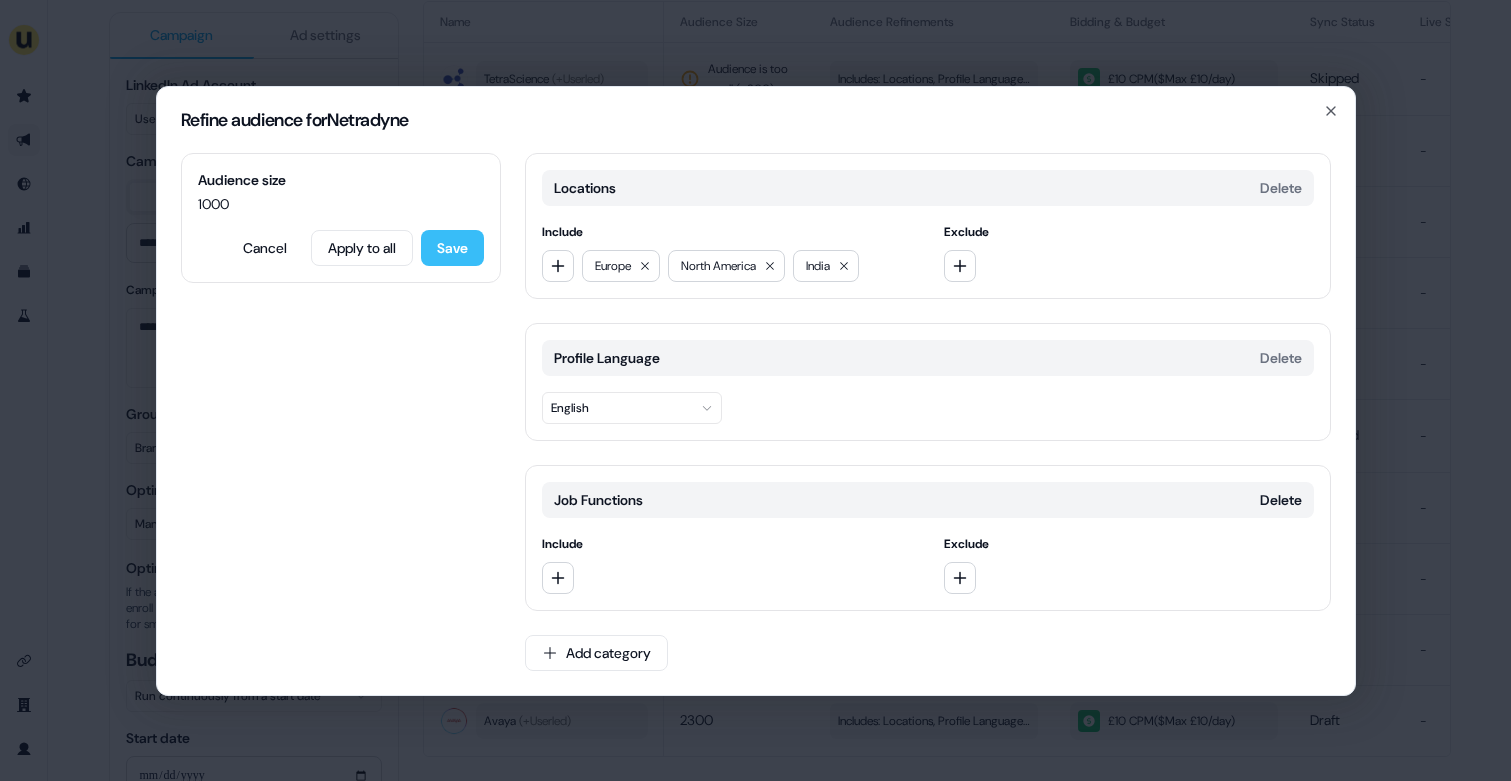 click on "Save" at bounding box center [452, 248] 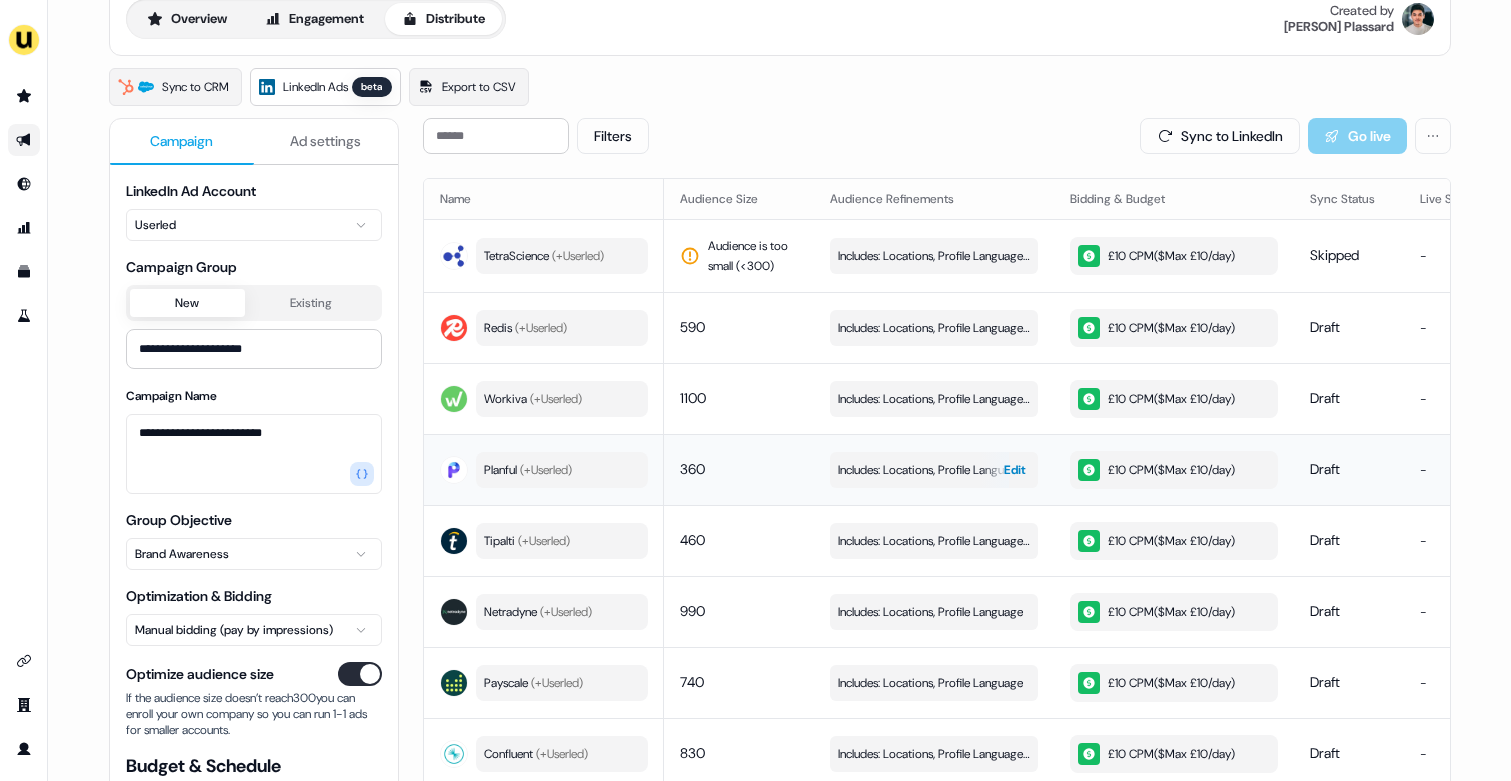 scroll, scrollTop: 0, scrollLeft: 0, axis: both 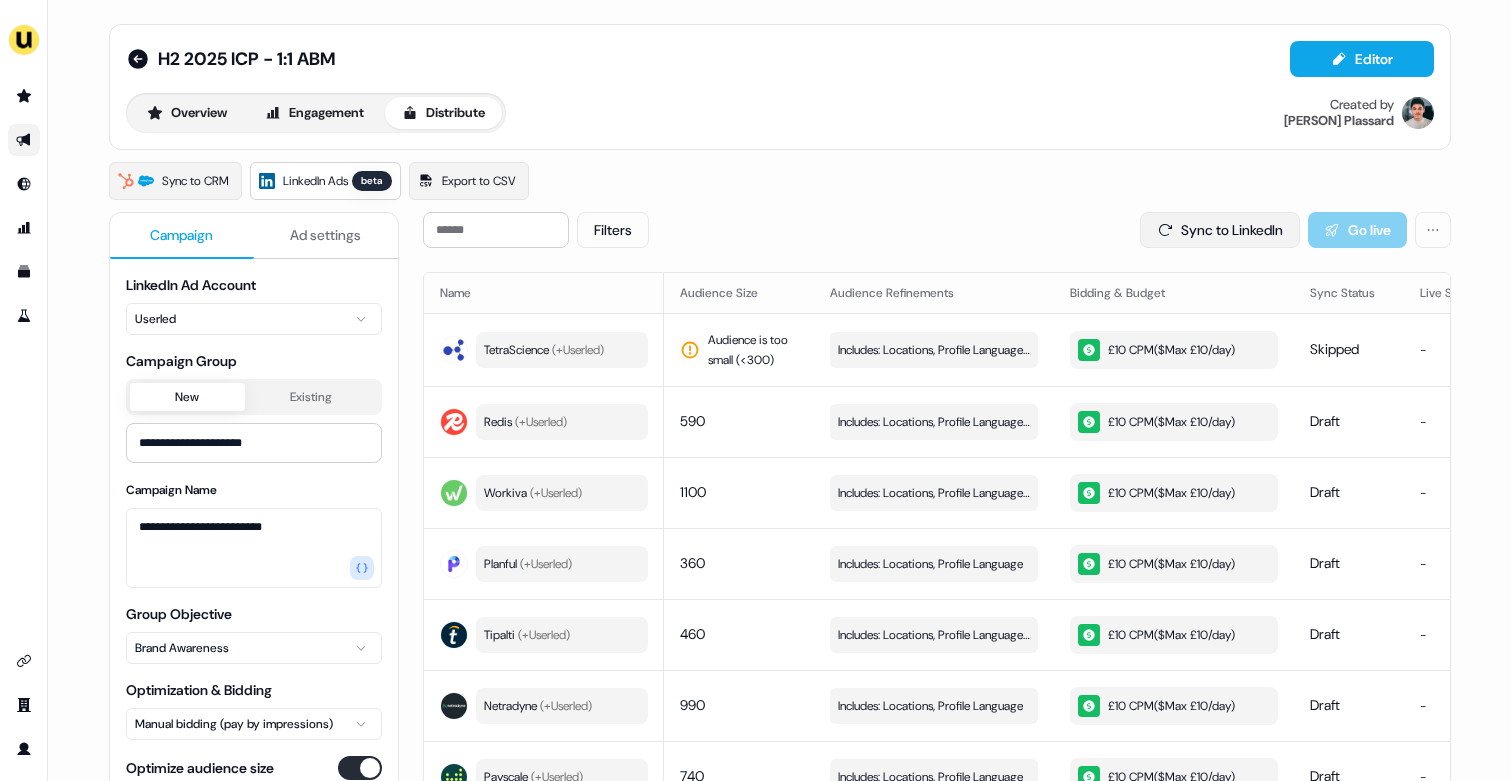 click on "Sync to LinkedIn" at bounding box center [1220, 230] 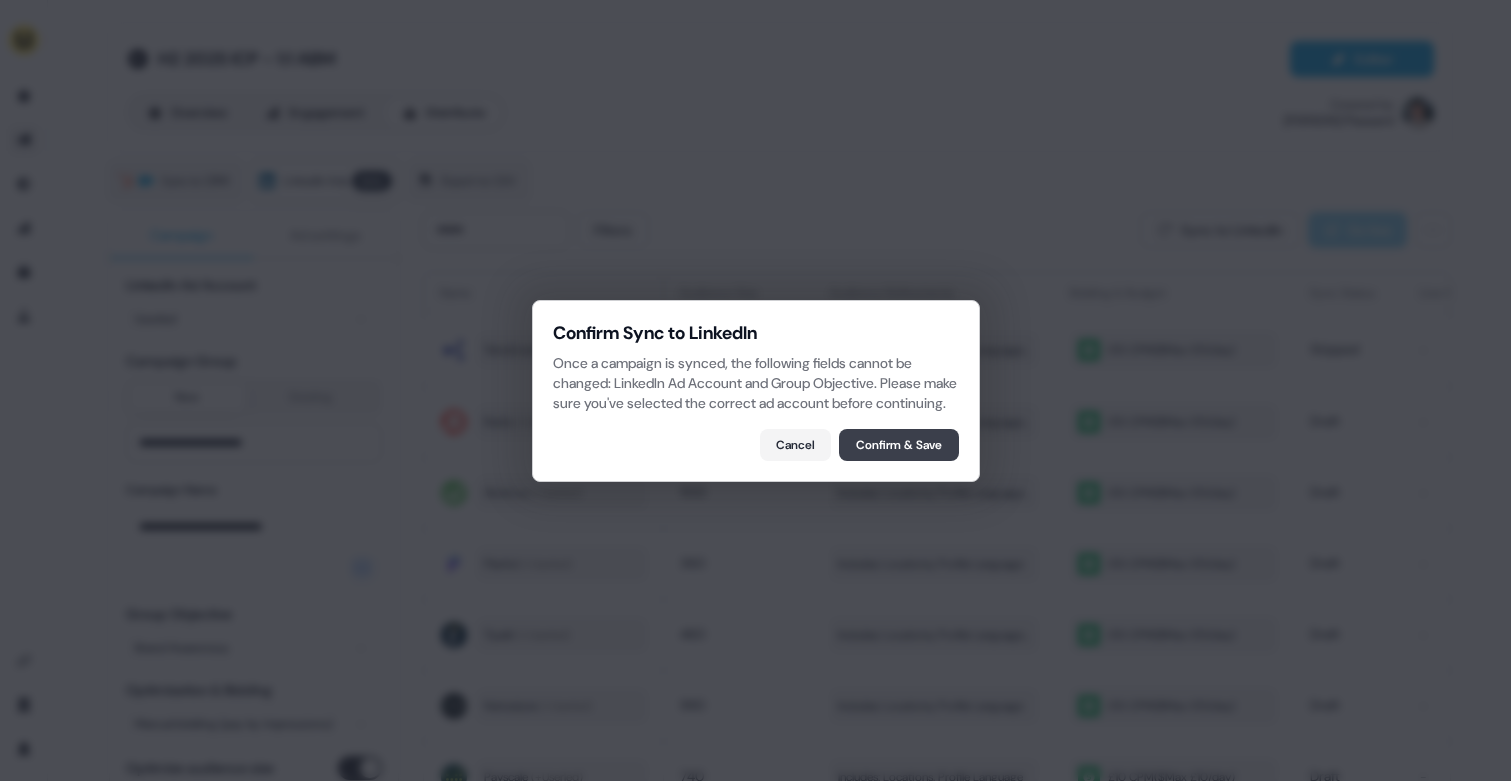 click on "Confirm & Save" at bounding box center (899, 445) 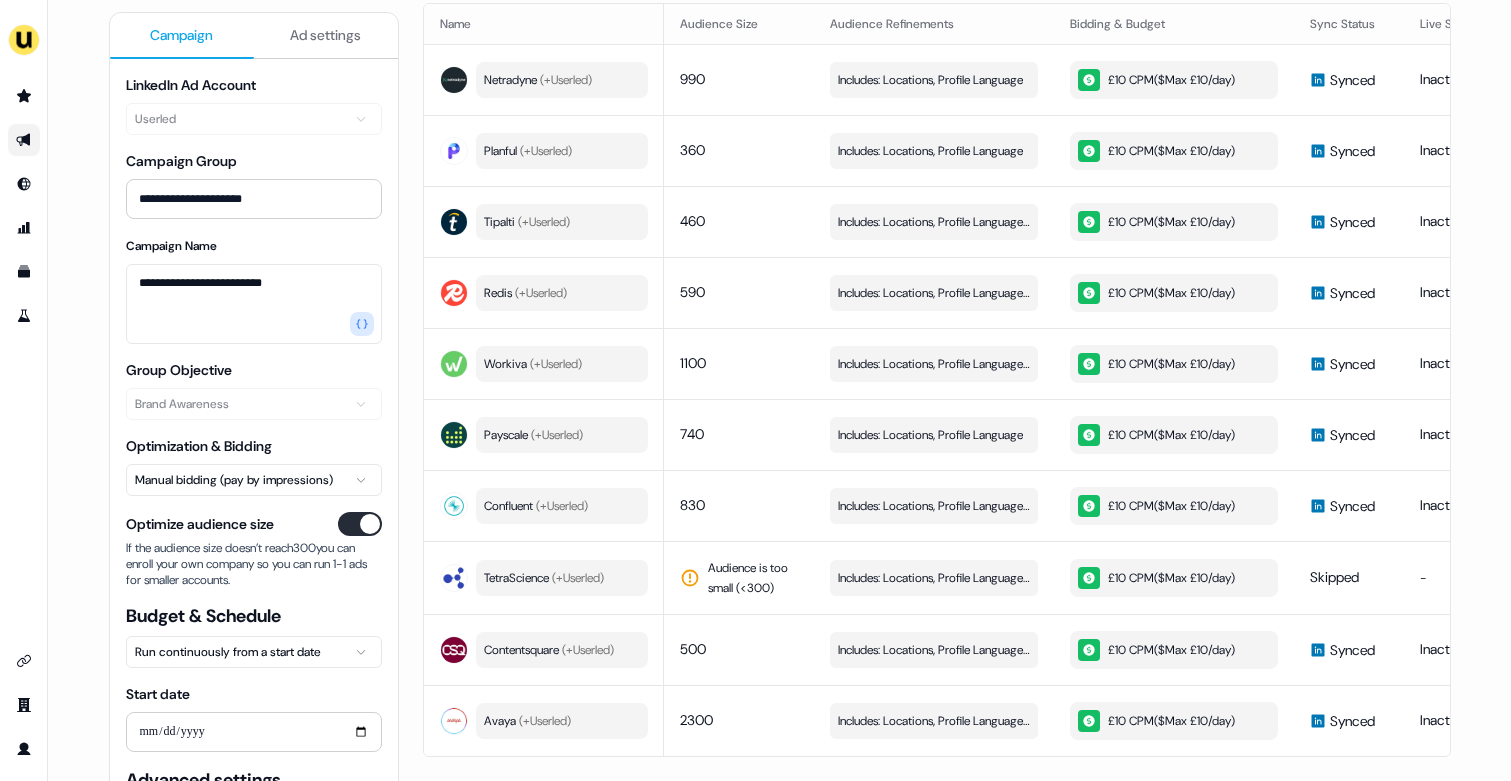 scroll, scrollTop: 0, scrollLeft: 0, axis: both 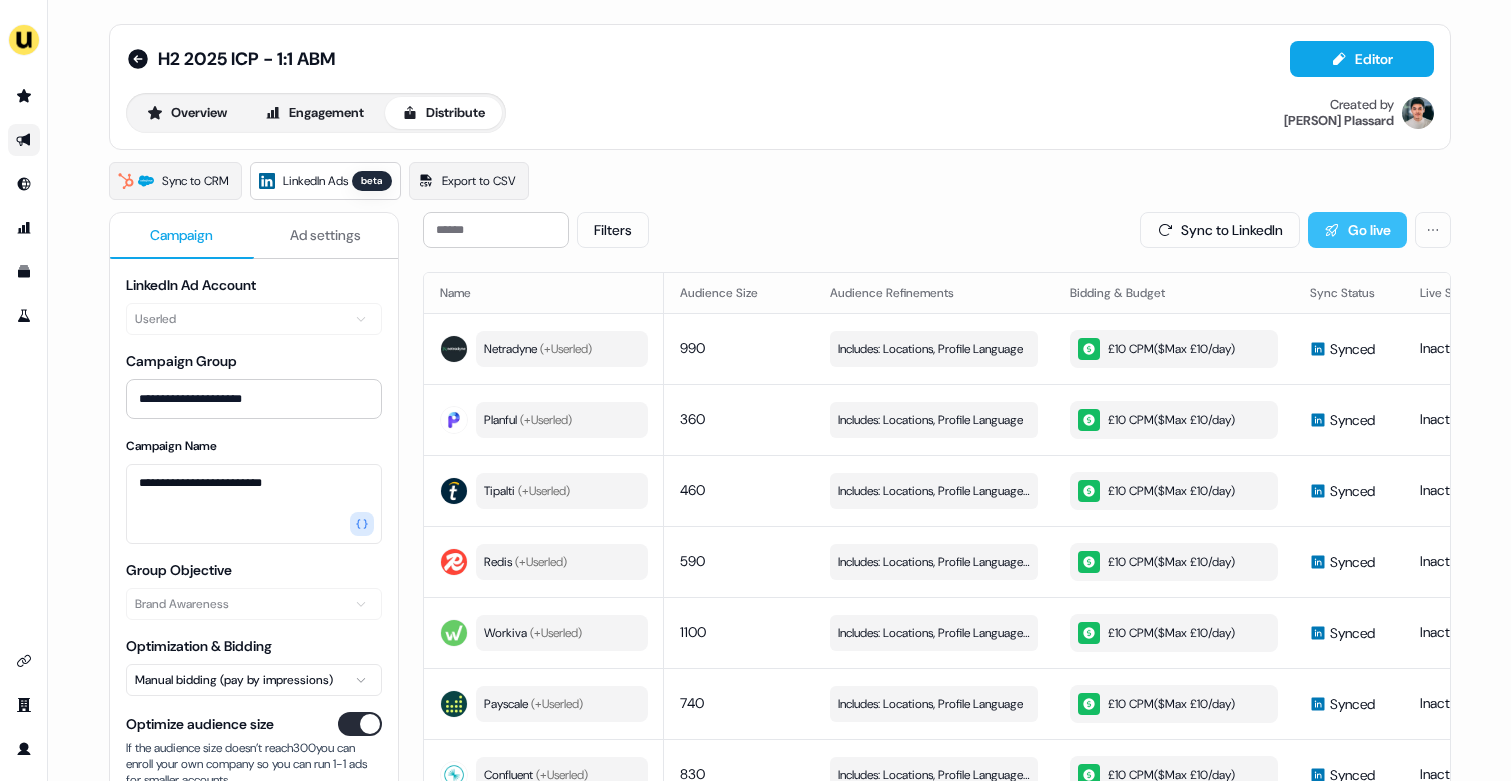 click on "Go live" at bounding box center (1357, 230) 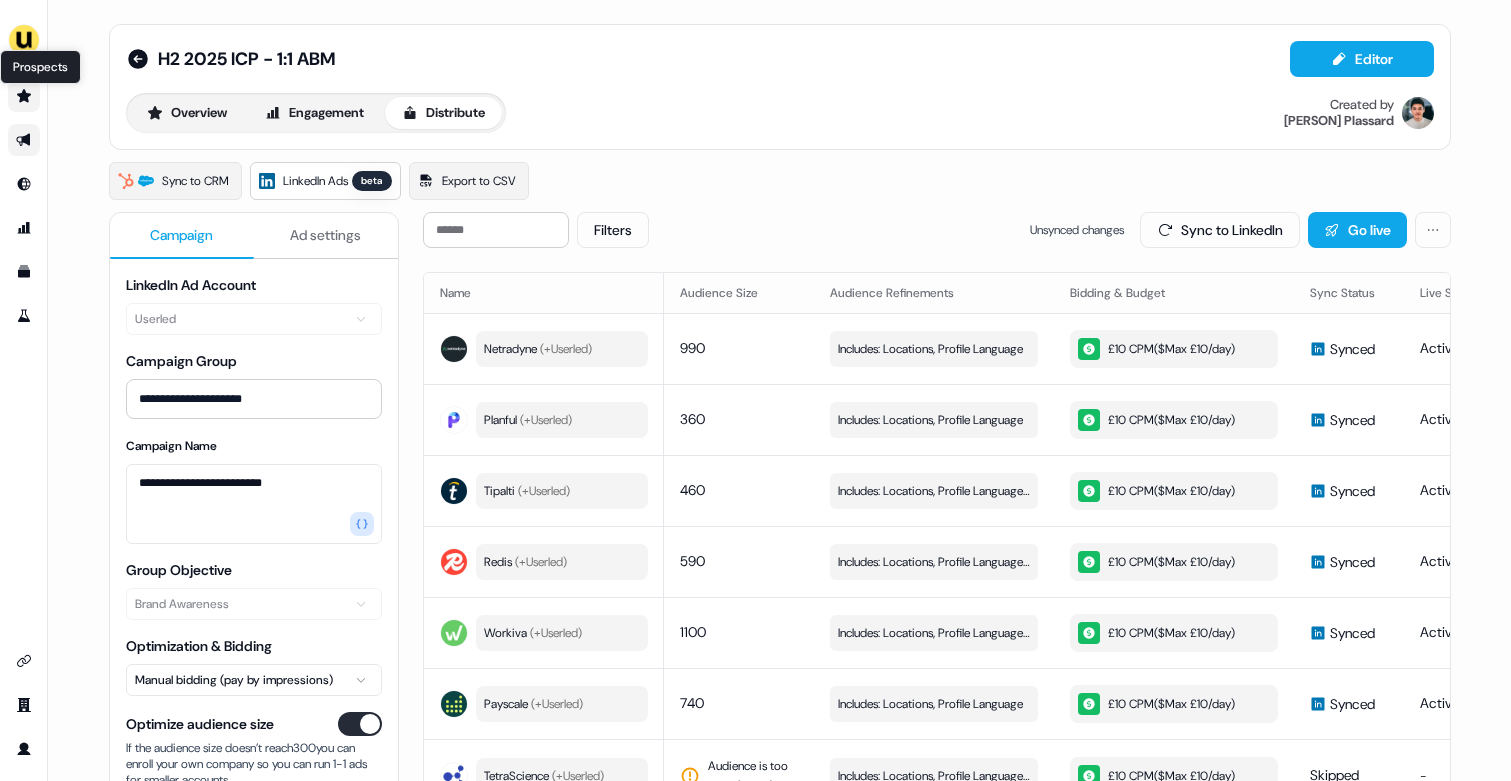 click 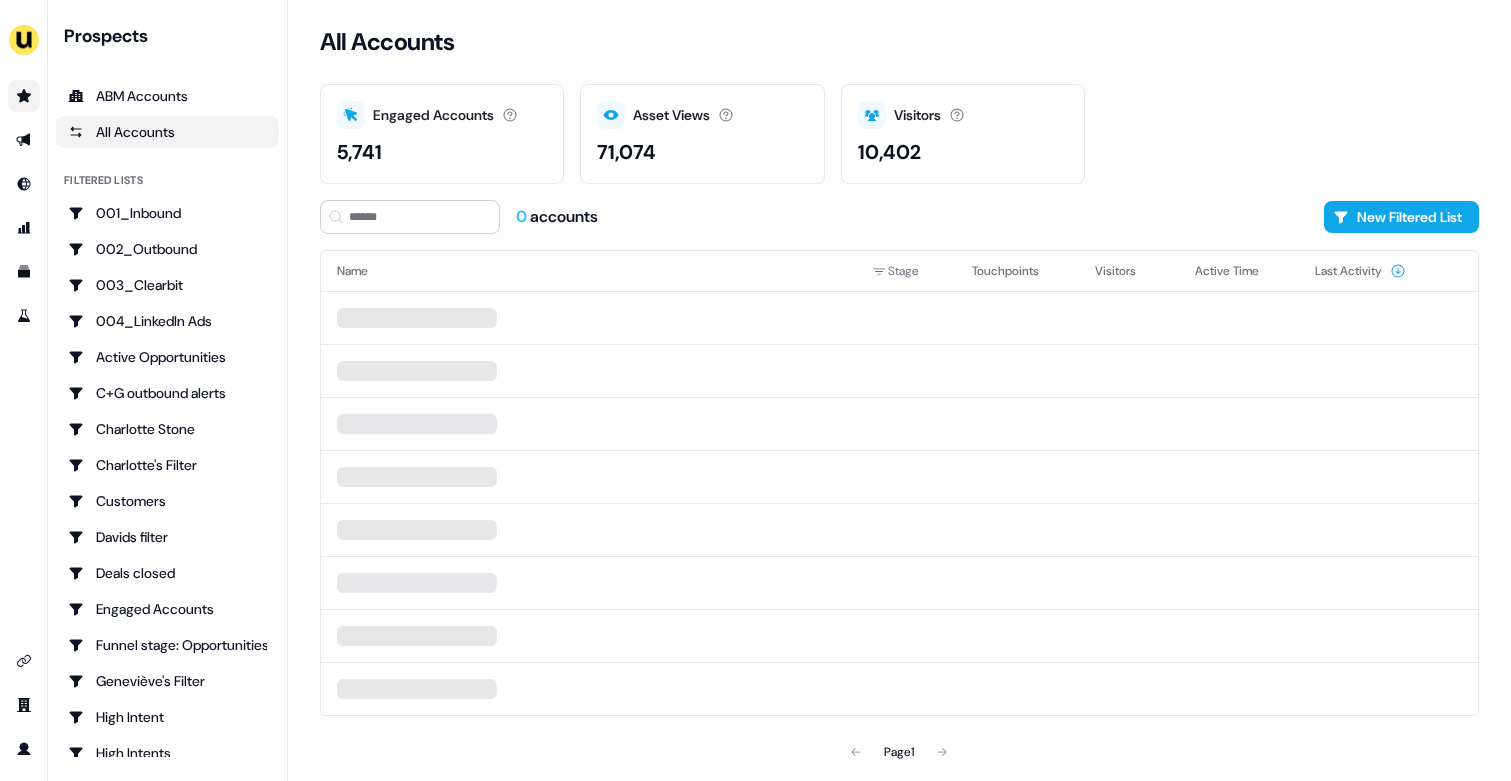 scroll, scrollTop: 0, scrollLeft: 0, axis: both 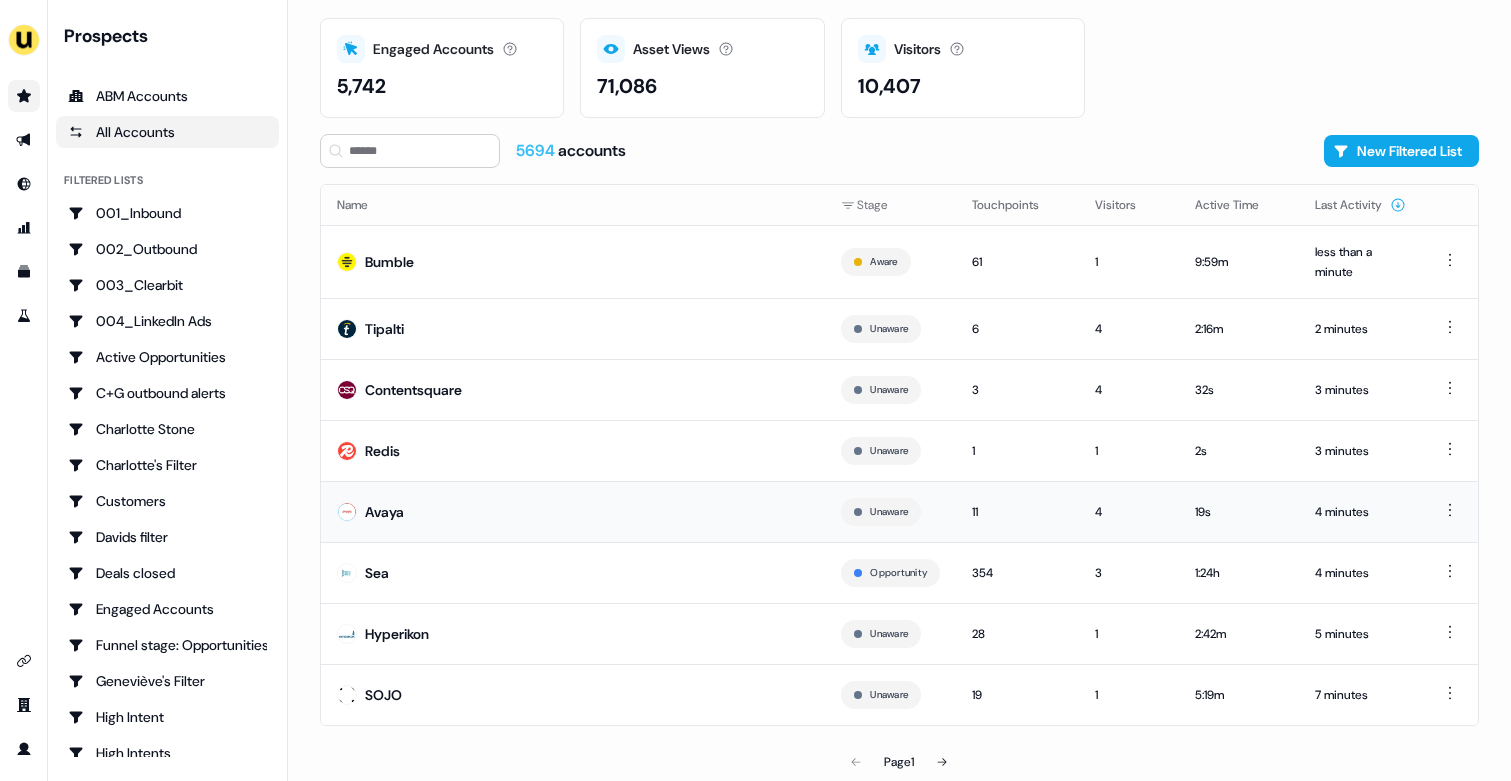 click on "Avaya" at bounding box center (573, 511) 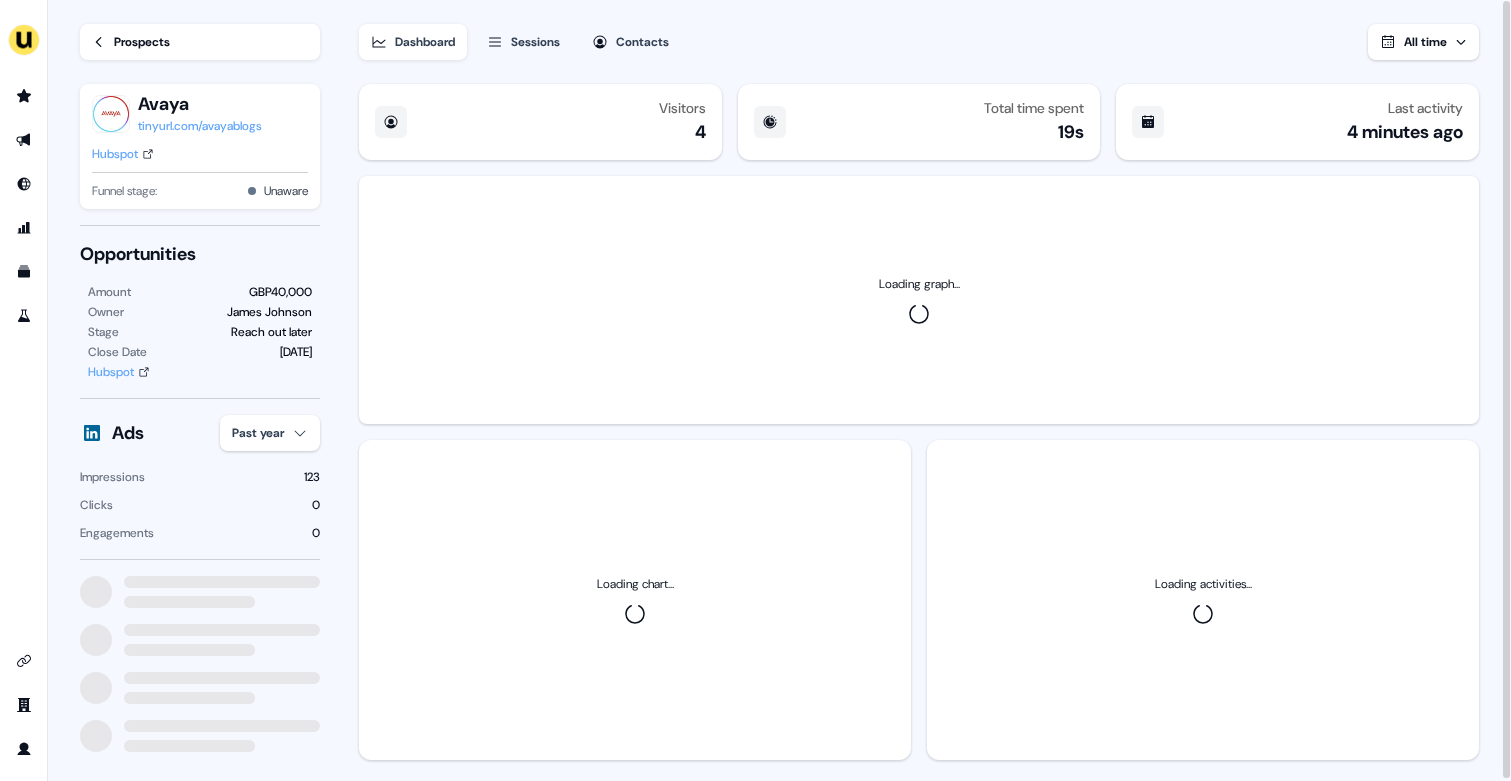 click on "For the best experience switch devices to a bigger screen. Go to Userled.io Loading... Prospects Avaya tinyurl.com/avayablogs Hubspot Funnel stage: Unaware Opportunities Amount GBP40,000 Owner James Johnson Stage Reach out later Close Date 28 Oct Hubspot Ads Past year Impressions 123 Clicks 0 Engagements 0 Dashboard Sessions Contacts All time Visitors 4 Total time spent 19s Last activity 4 minutes ago Loading graph... Loading chart... Loading activities..." at bounding box center (755, 390) 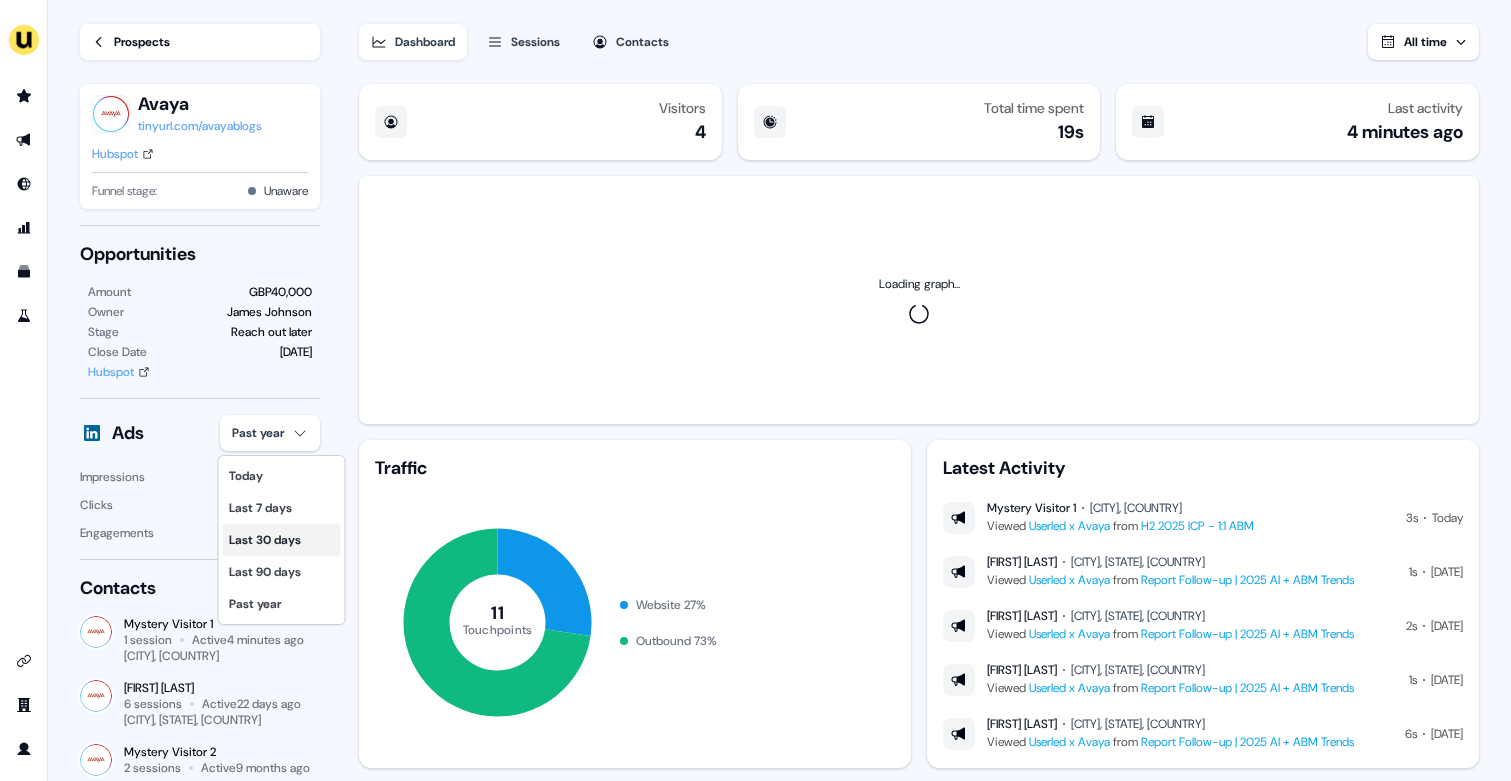 click on "Last 30 days" at bounding box center (282, 540) 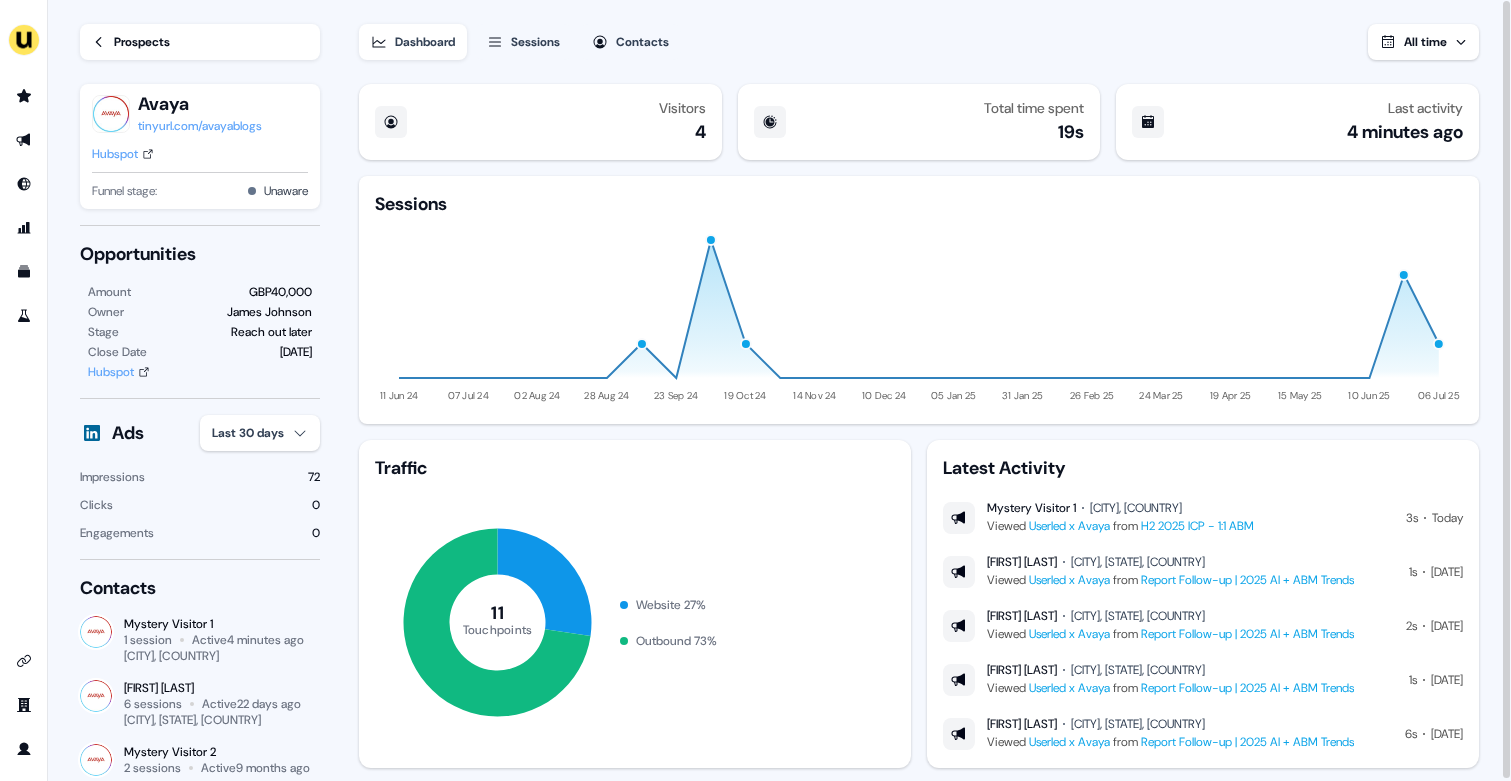 type 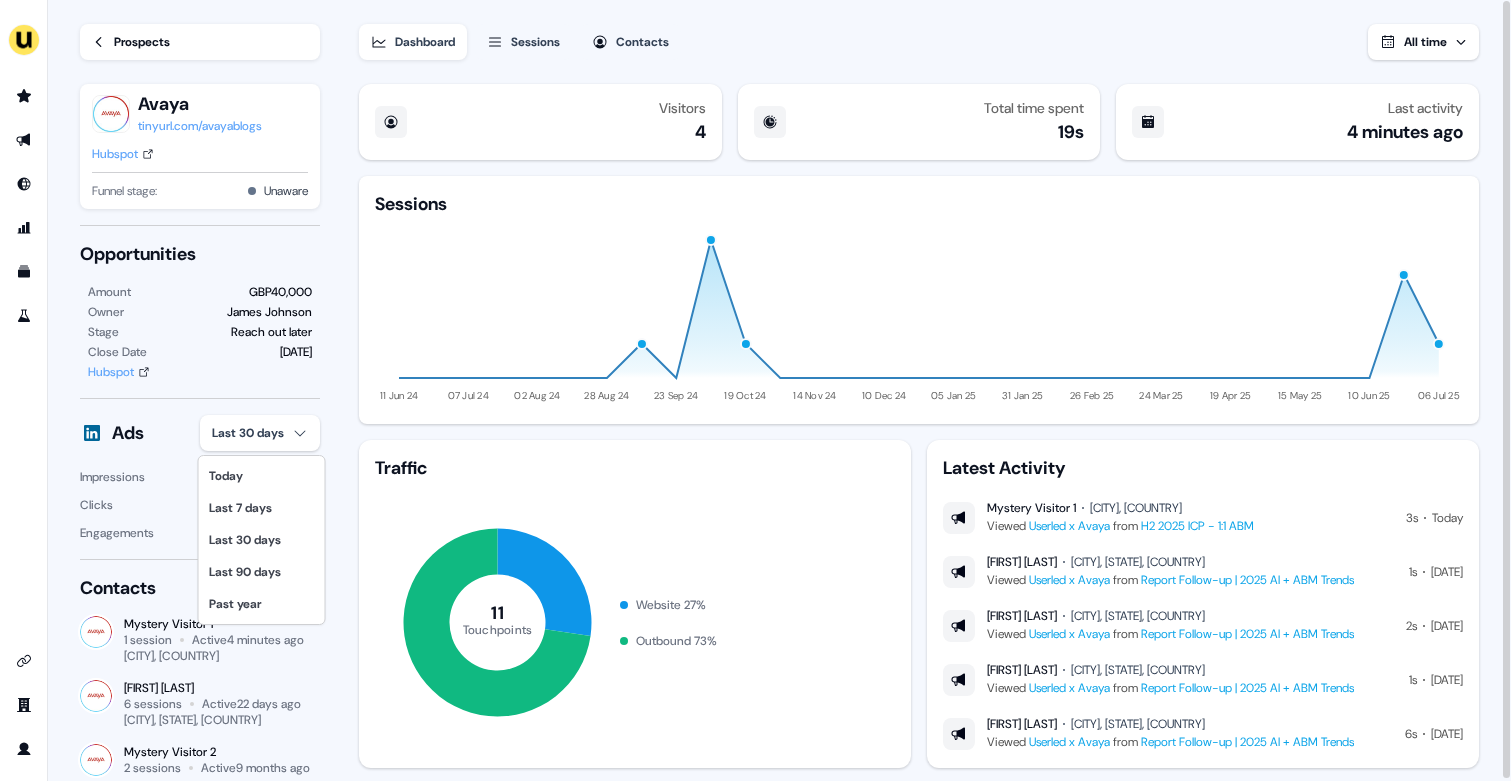 click on "For the best experience switch devices to a bigger screen. Go to Userled.io Loading... Prospects Avaya tinyurl.com/avayablogs Hubspot Funnel stage: Unaware Opportunities Amount GBP40,000 Owner James Johnson Stage Reach out later Close Date 28 Oct Hubspot Ads Last 30 days Impressions 72 Clicks 0 Engagements 0 Contacts Mystery Visitor 1 1   session Active  4 minutes ago London, UK Brandon Koch 6   sessions Active  22 days ago Lancaster, New York, US Mystery Visitor 2 2   sessions Active  9 months ago Mystery Visitor 3 1   session Active  10 months ago All contacts Dashboard Sessions Contacts All time Visitors 4 Total time spent 19s Last activity 4 minutes ago Sessions 11 Jun 24 07 Jul 24 02 Aug 24 28 Aug 24 23 Sep 24 19 Oct 24 14 Nov 24 10 Dec 24 05 Jan 25 31 Jan 25 26 Feb 25 24 Mar 25 19 Apr 25 15 May 25 10 Jun 25 06 Jul 25 Traffic 11 Touchpoints Website   27 % Outbound   73 % Latest Activity Mystery Visitor 1 London, UK Viewed   Userled x Avaya   from   H2 2025 ICP - 1:1 ABM 3s Today Brandon Koch Viewed" at bounding box center [755, 390] 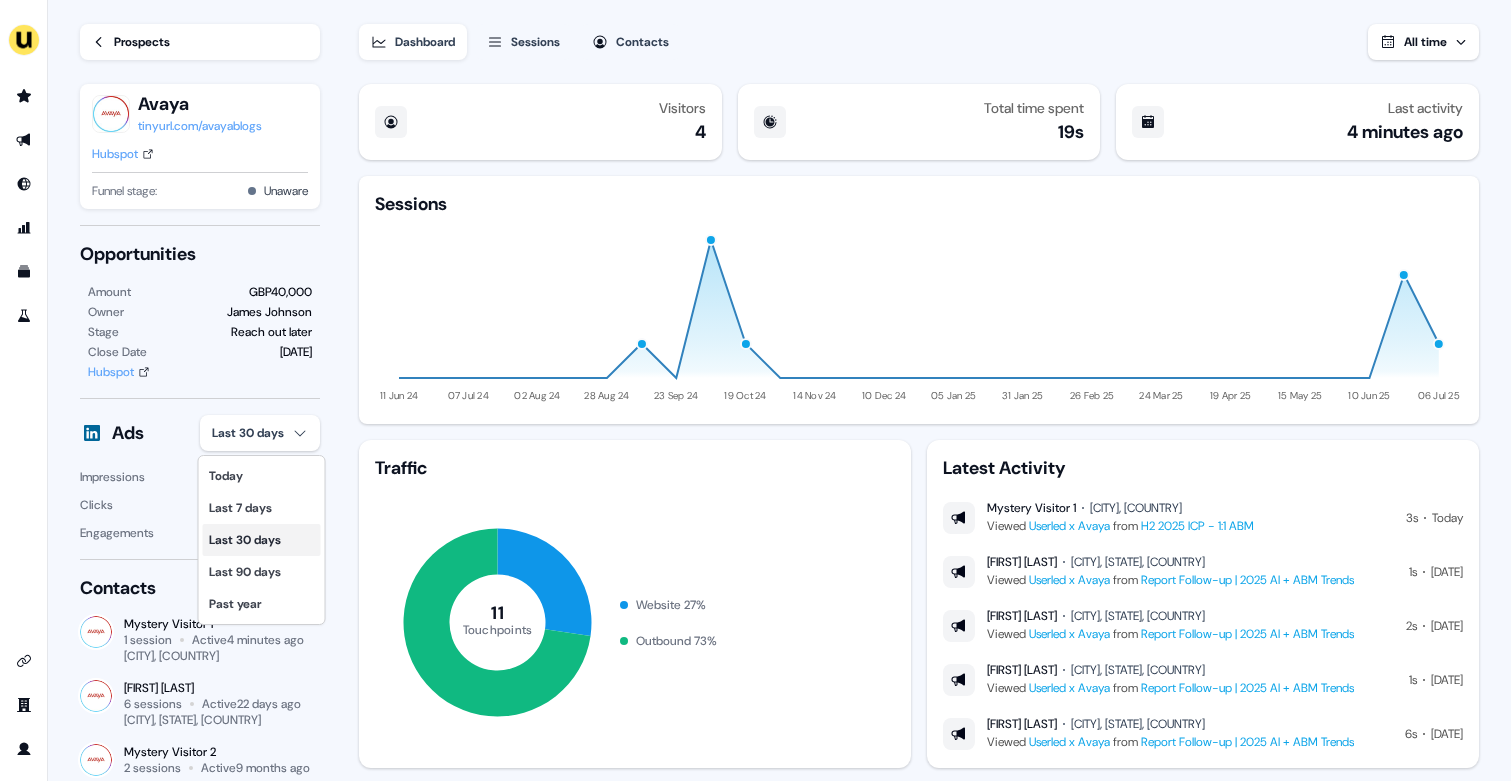 click on "Last 30 days" at bounding box center (262, 540) 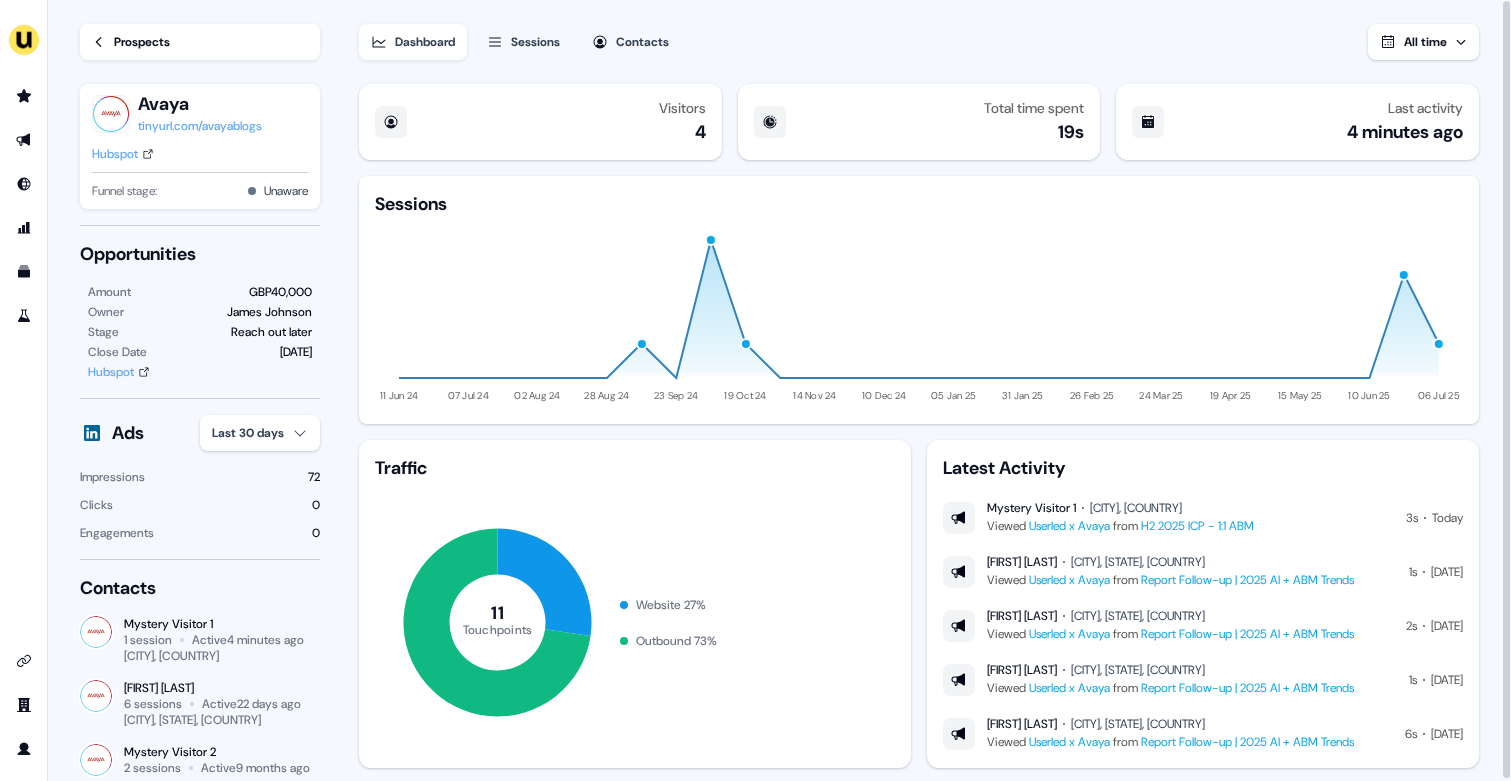 click on "Loading... Prospects Avaya tinyurl.com/avayablogs Hubspot Funnel stage: Unaware Opportunities Amount GBP40,000 Owner James Johnson Stage Reach out later Close Date 28 Oct Hubspot Ads Last 30 days Impressions 72 Clicks 0 Engagements 0 Contacts Mystery Visitor 1 1   session Active  4 minutes ago London, UK Brandon Koch 6   sessions Active  22 days ago Lancaster, New York, US Mystery Visitor 2 2   sessions Active  9 months ago Mystery Visitor 3 1   session Active  10 months ago All contacts Dashboard Sessions Contacts All time Visitors 4 Total time spent 19s Last activity 4 minutes ago Sessions 11 Jun 24 07 Jul 24 02 Aug 24 28 Aug 24 23 Sep 24 19 Oct 24 14 Nov 24 10 Dec 24 05 Jan 25 31 Jan 25 26 Feb 25 24 Mar 25 19 Apr 25 15 May 25 10 Jun 25 06 Jul 25 Traffic 11 Touchpoints Website   27 % Outbound   73 % Latest Activity Mystery Visitor 1 London, UK Viewed   Userled x Avaya   from   H2 2025 ICP - 1:1 ABM 3s Today Brandon Koch Lancaster, New York, US Viewed   Userled x Avaya   from   1s 26 Jun Brandon Koch Viewed" at bounding box center [779, 391] 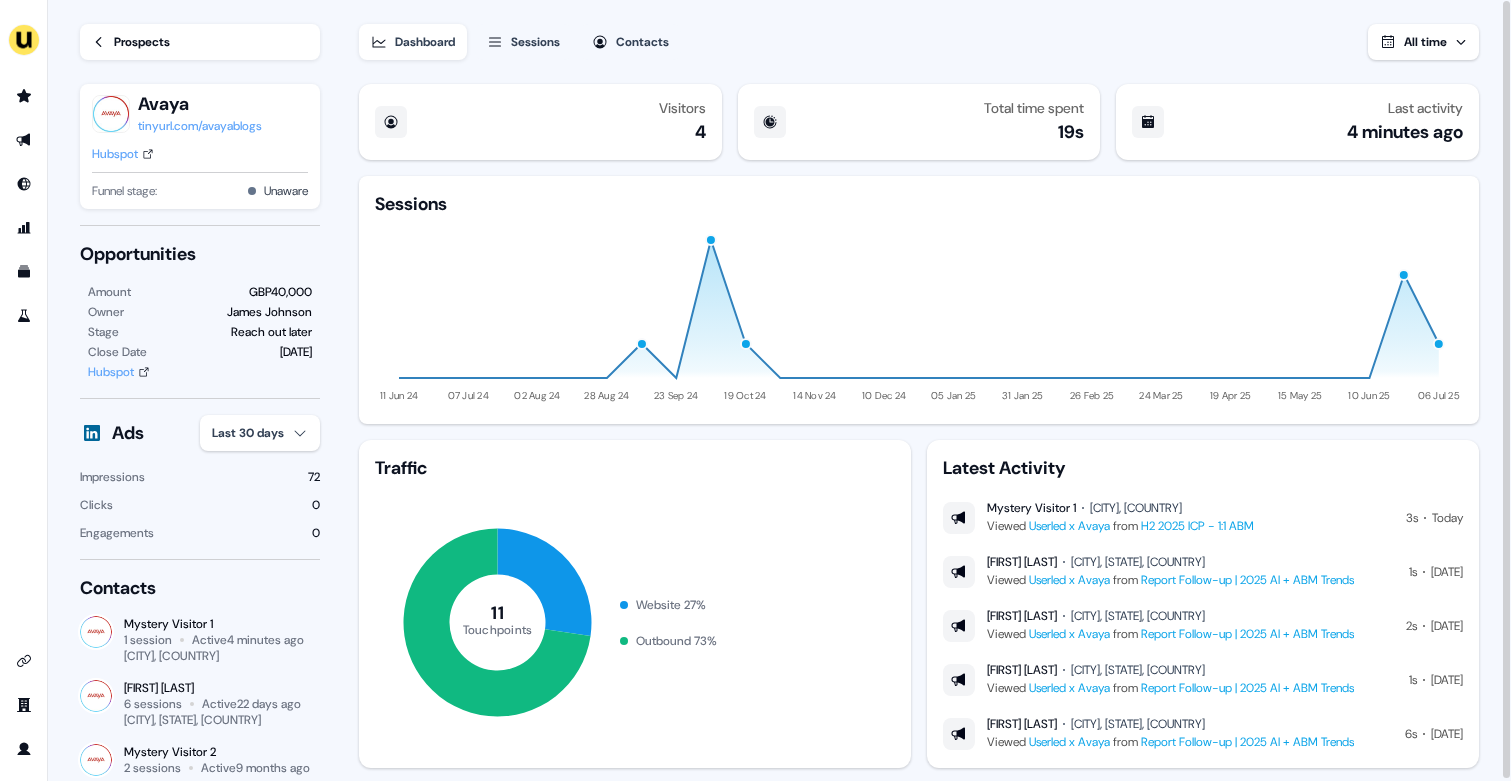 click on "Prospects" at bounding box center (142, 42) 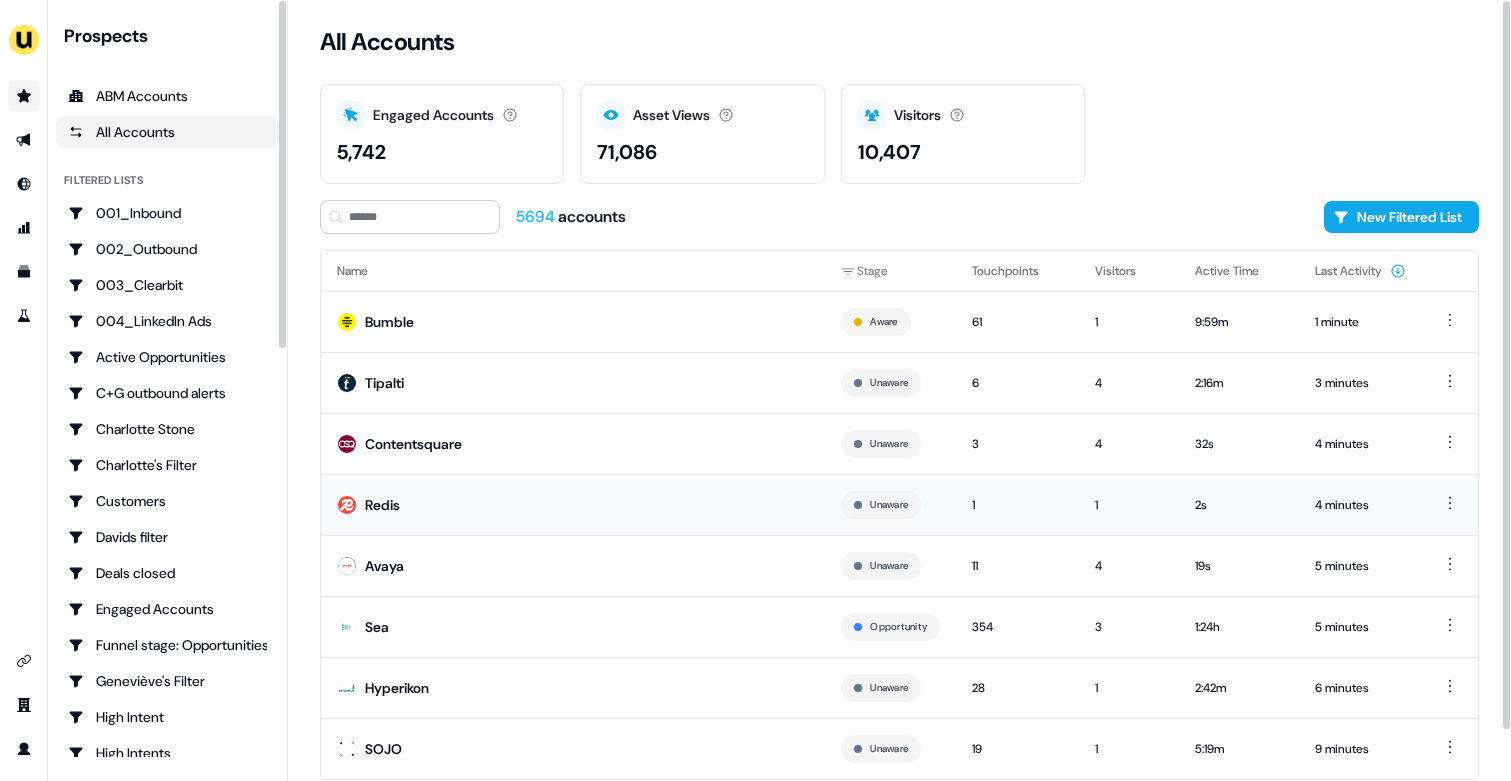 click on "Redis" at bounding box center [573, 504] 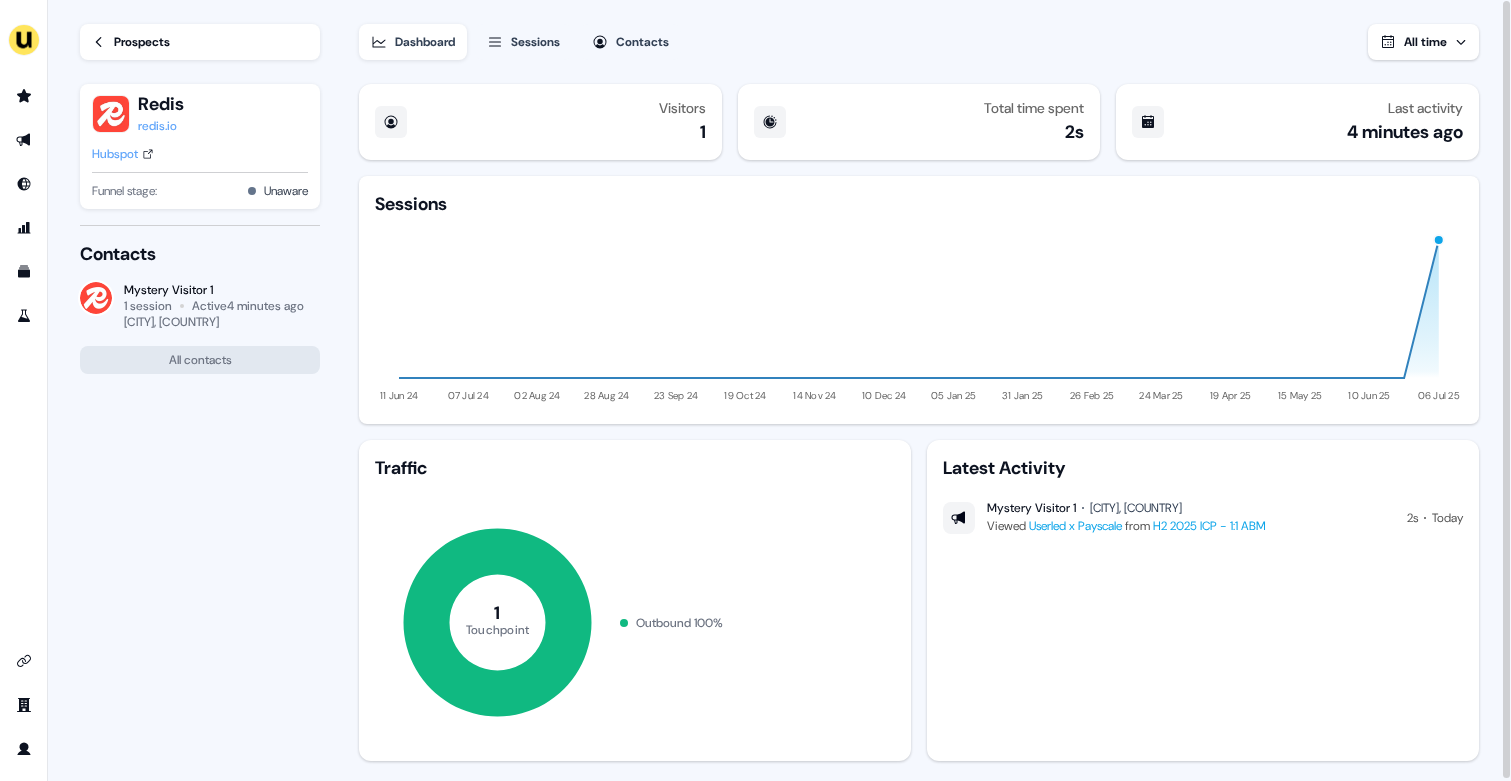 click on "Prospects" at bounding box center [142, 42] 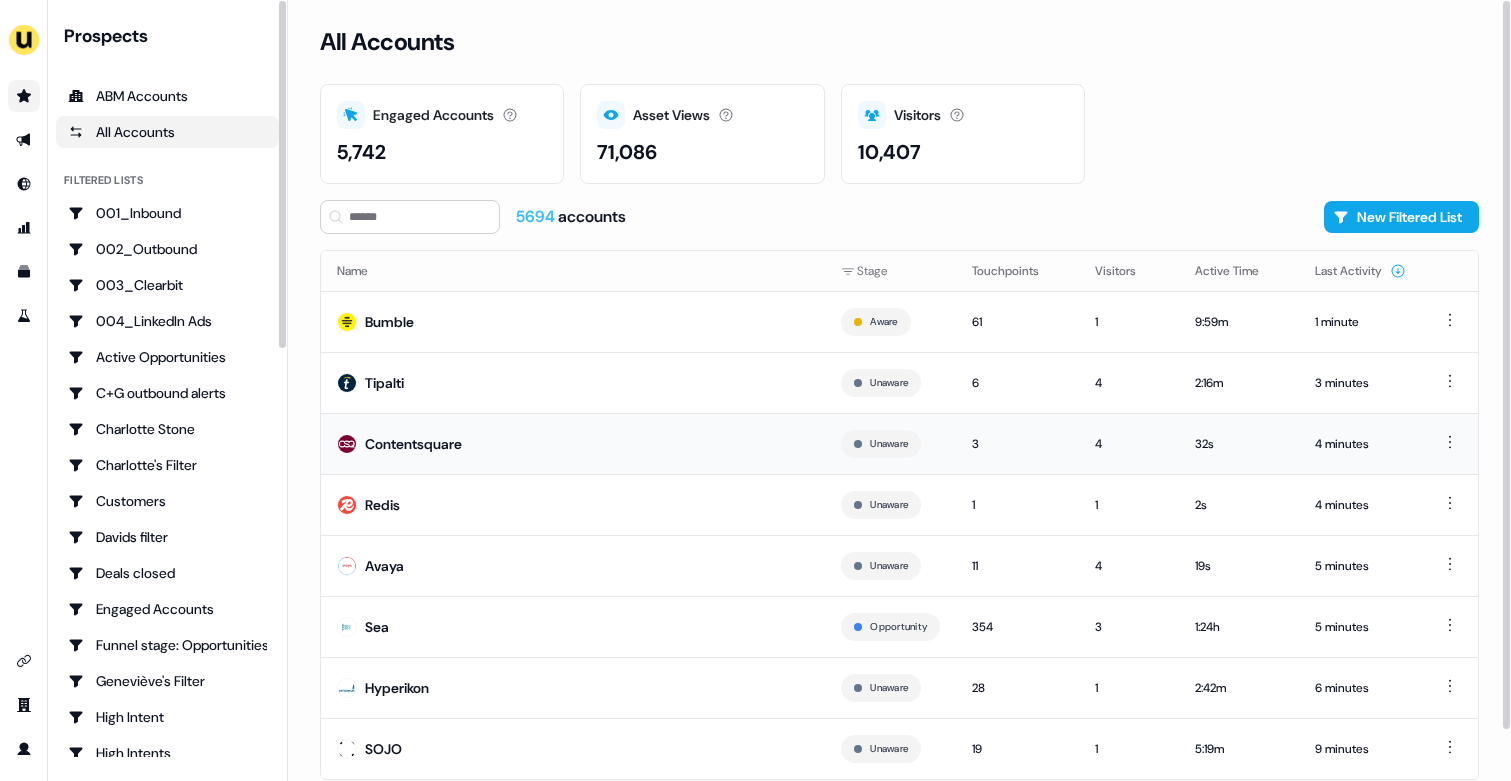 click on "Contentsquare" at bounding box center [413, 444] 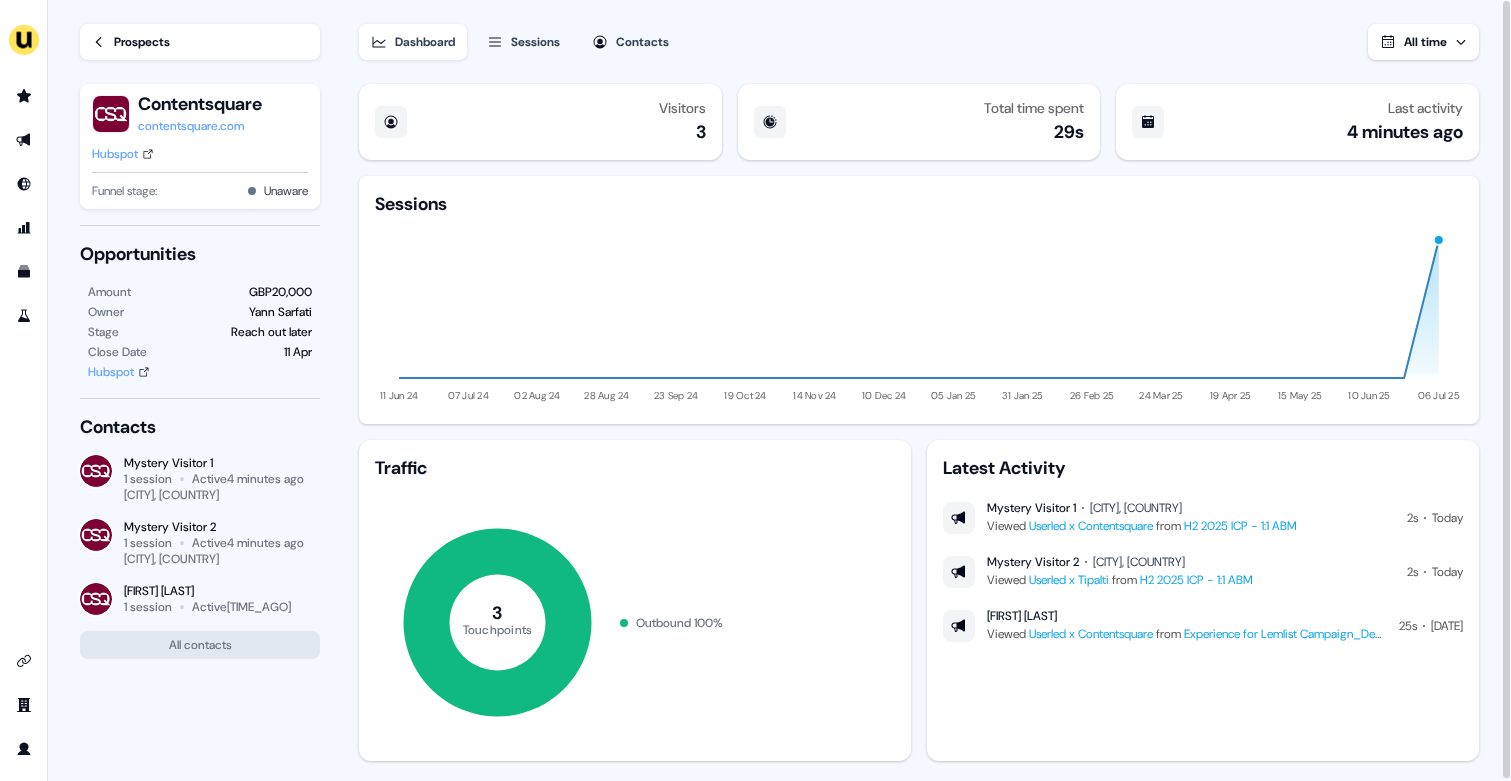 click on "Prospects" at bounding box center (142, 42) 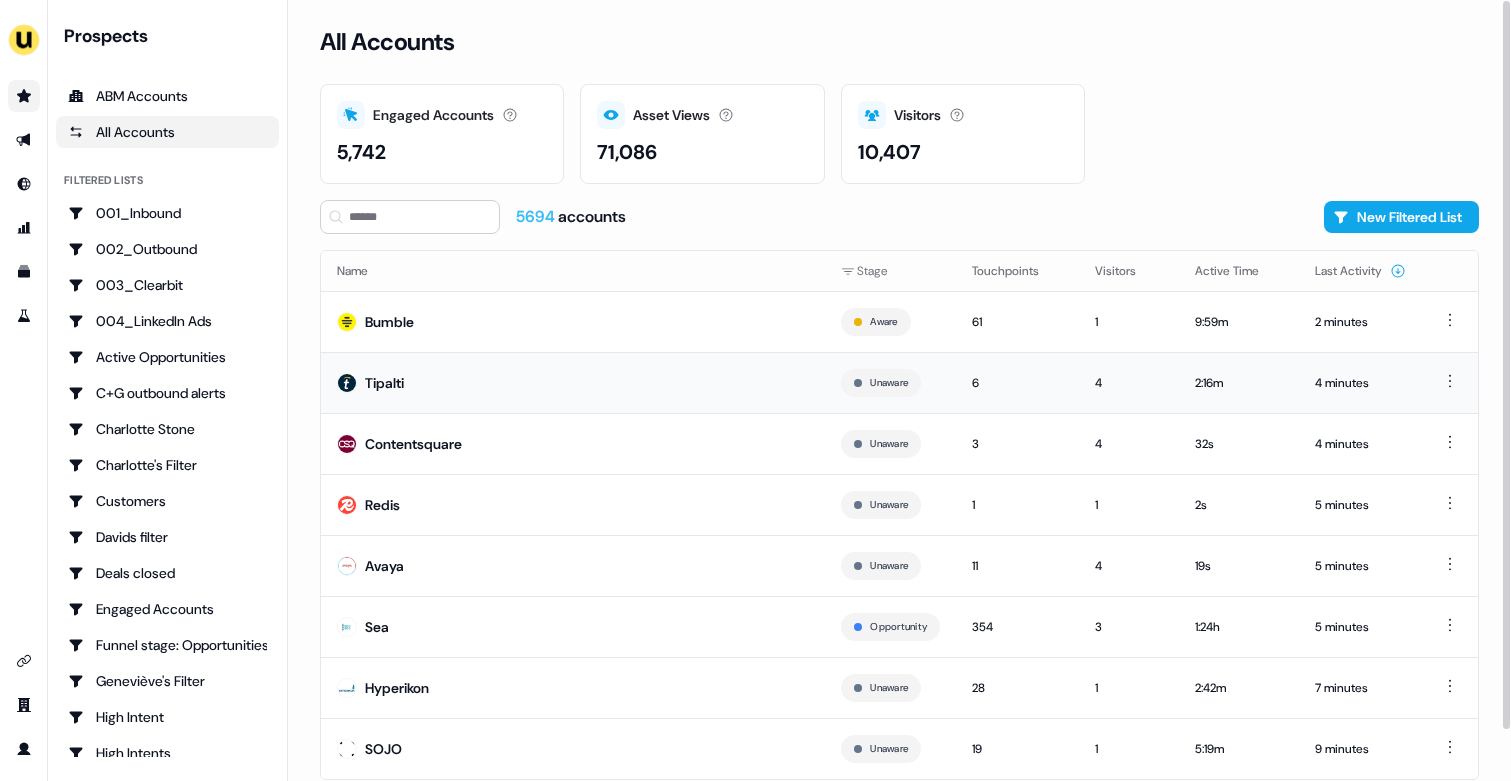 click on "Tipalti" at bounding box center (573, 382) 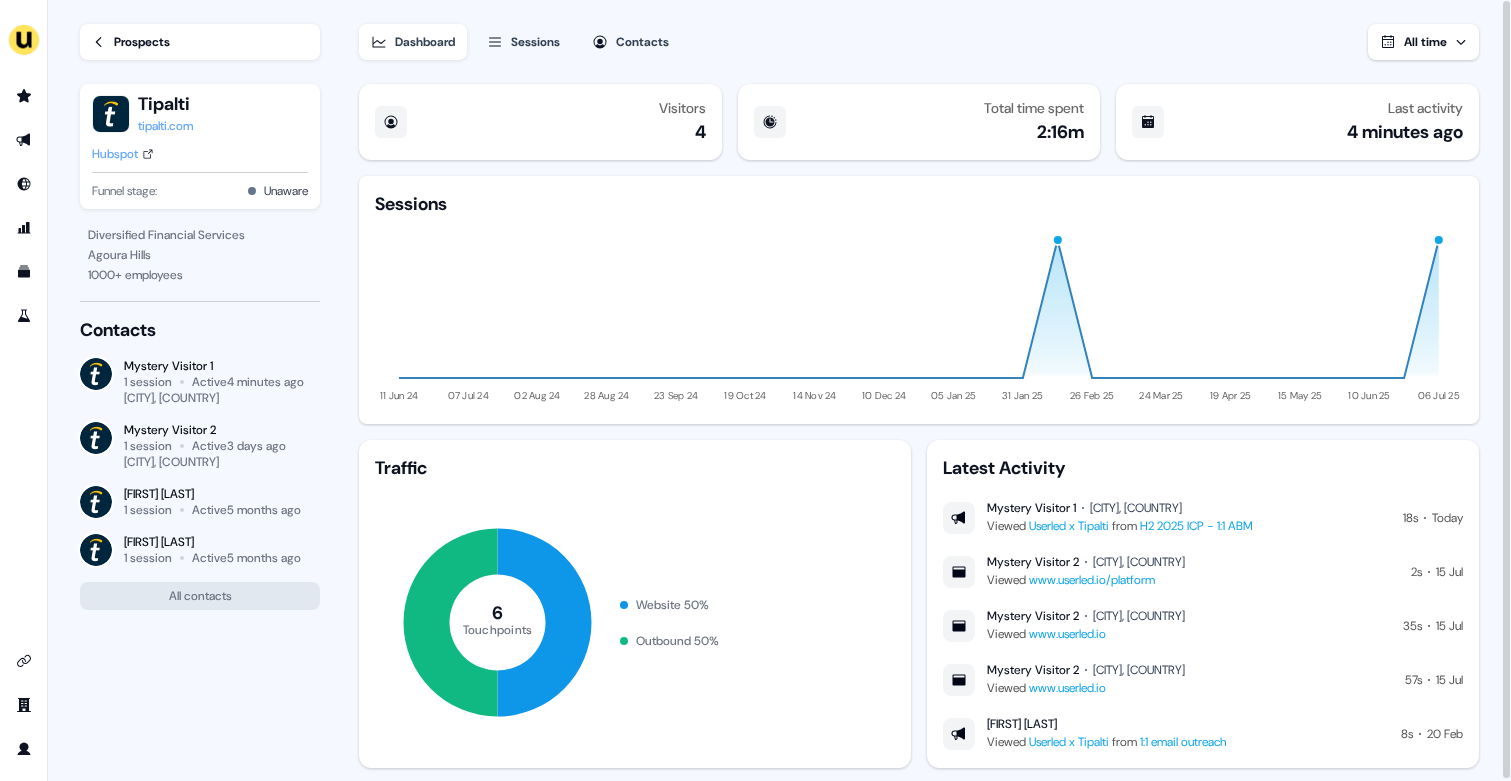 click on "Prospects" at bounding box center [142, 42] 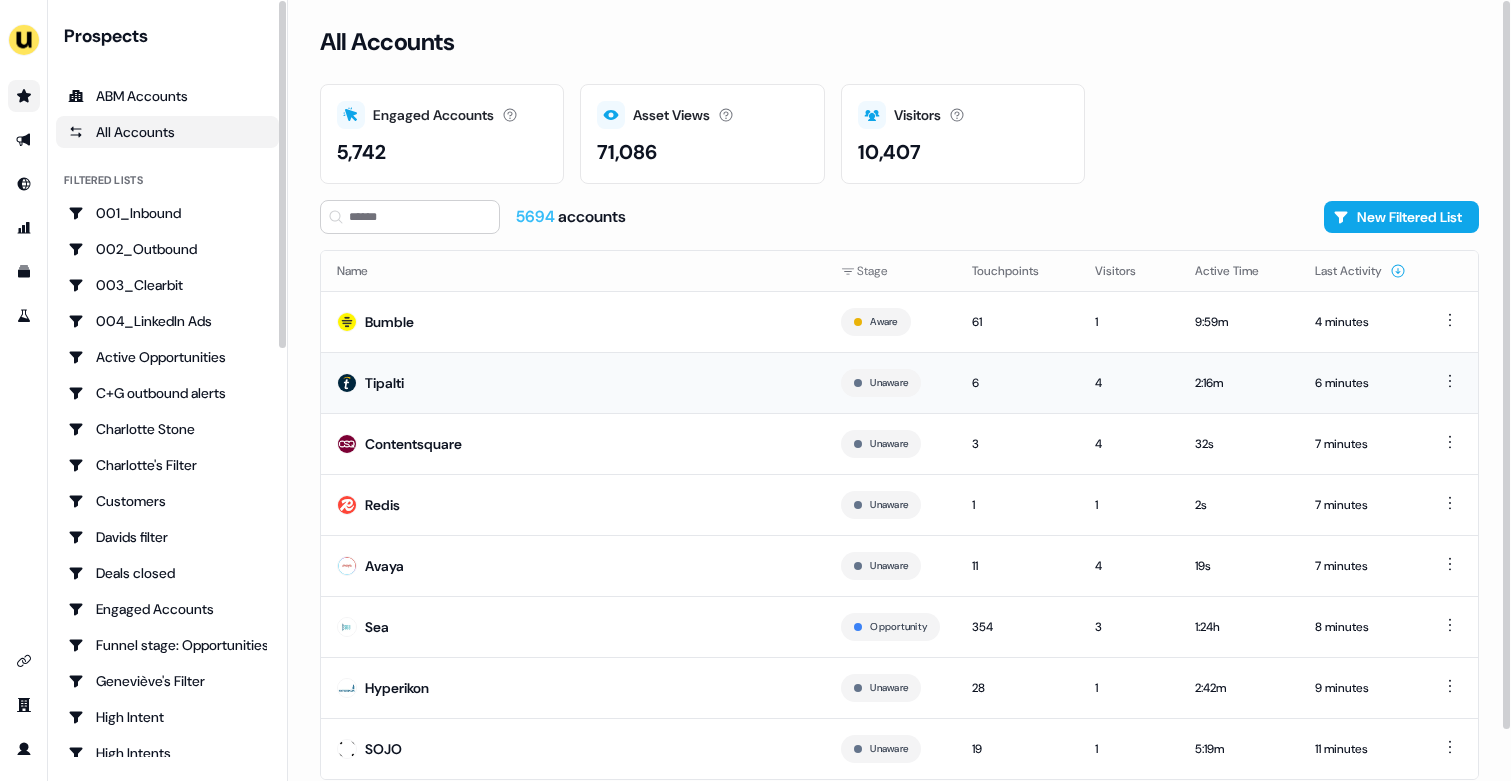 click on "Tipalti" at bounding box center (573, 382) 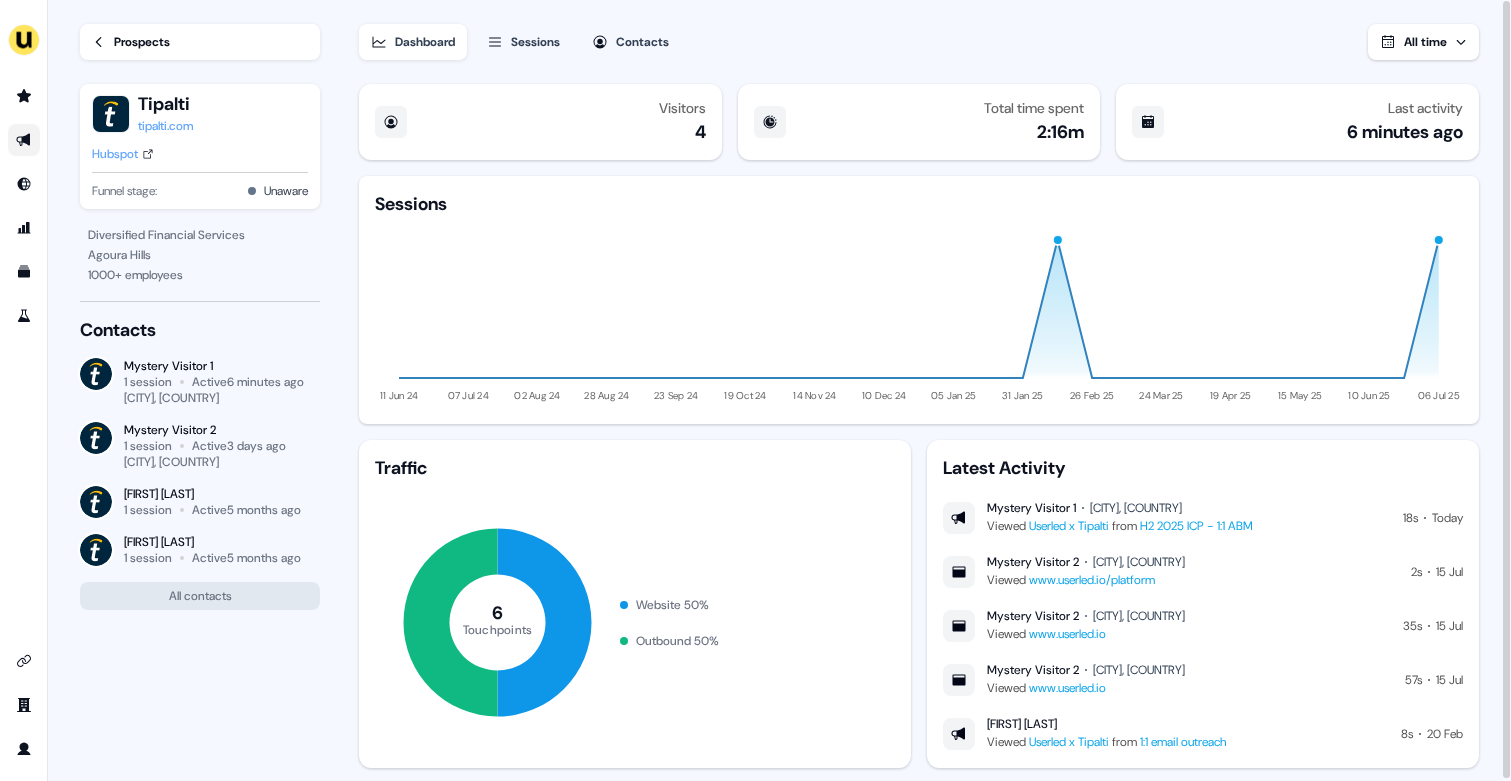 click 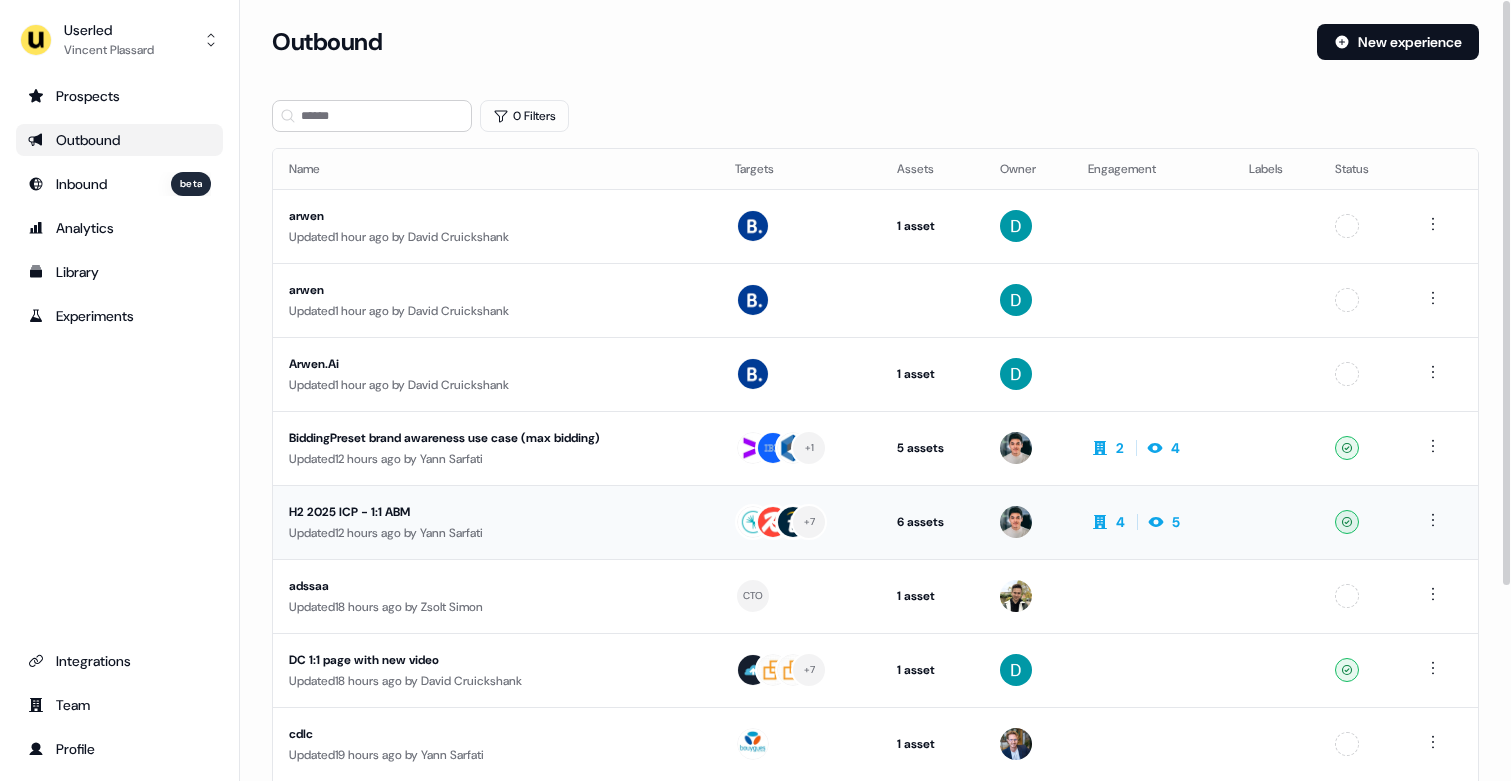 click on "H2 2025 ICP - 1:1 ABM" at bounding box center [478, 512] 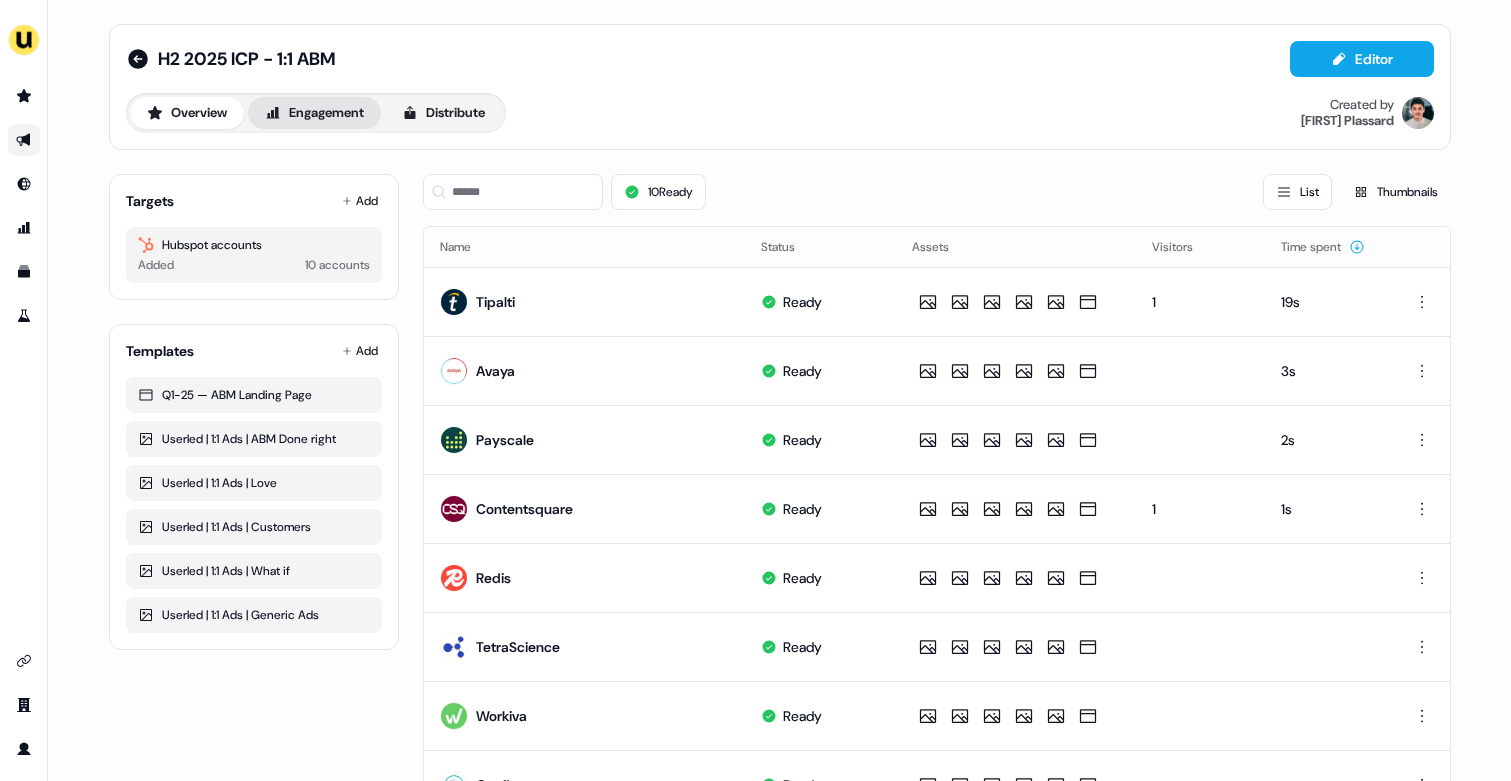 click on "Engagement" at bounding box center (314, 113) 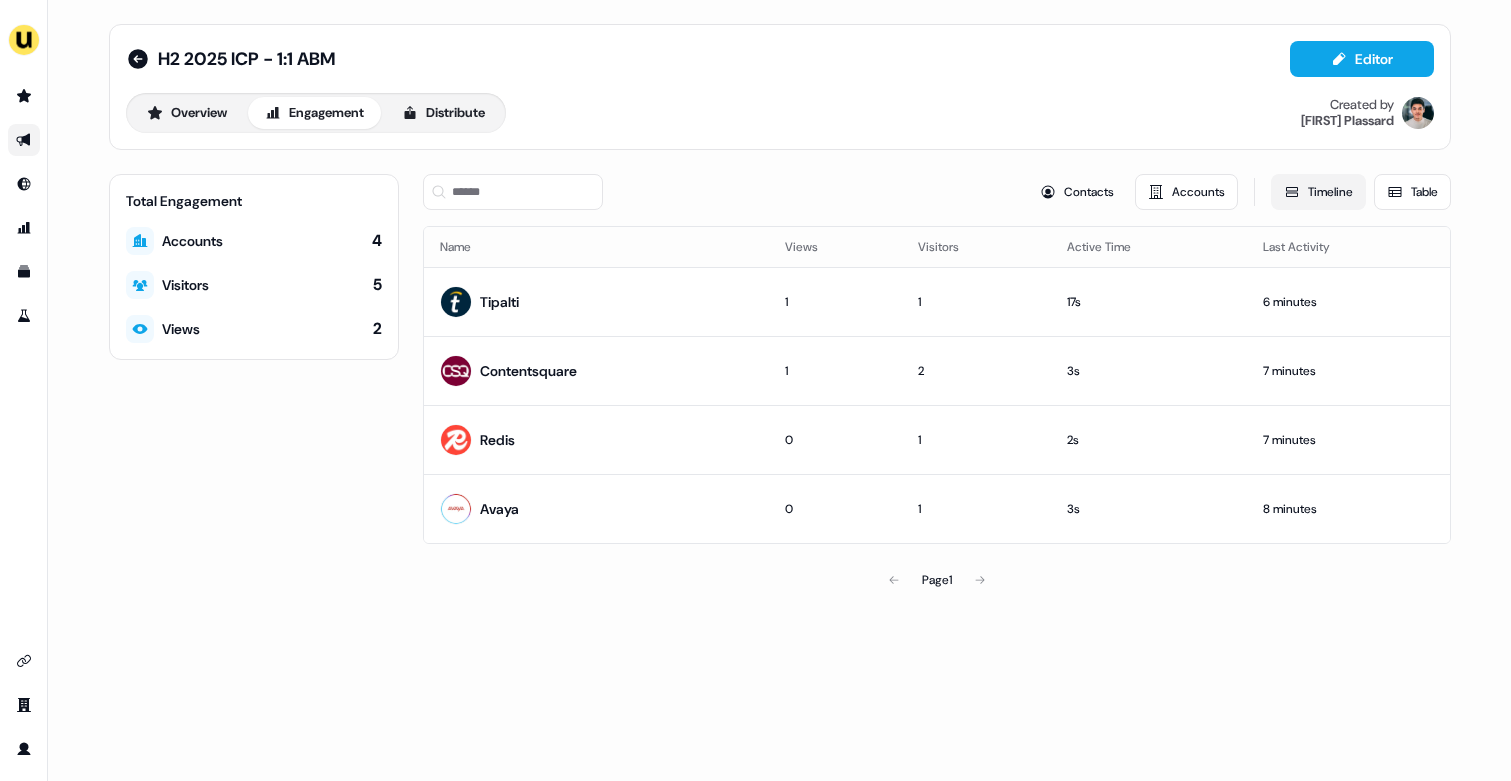 click on "Timeline" at bounding box center [1318, 192] 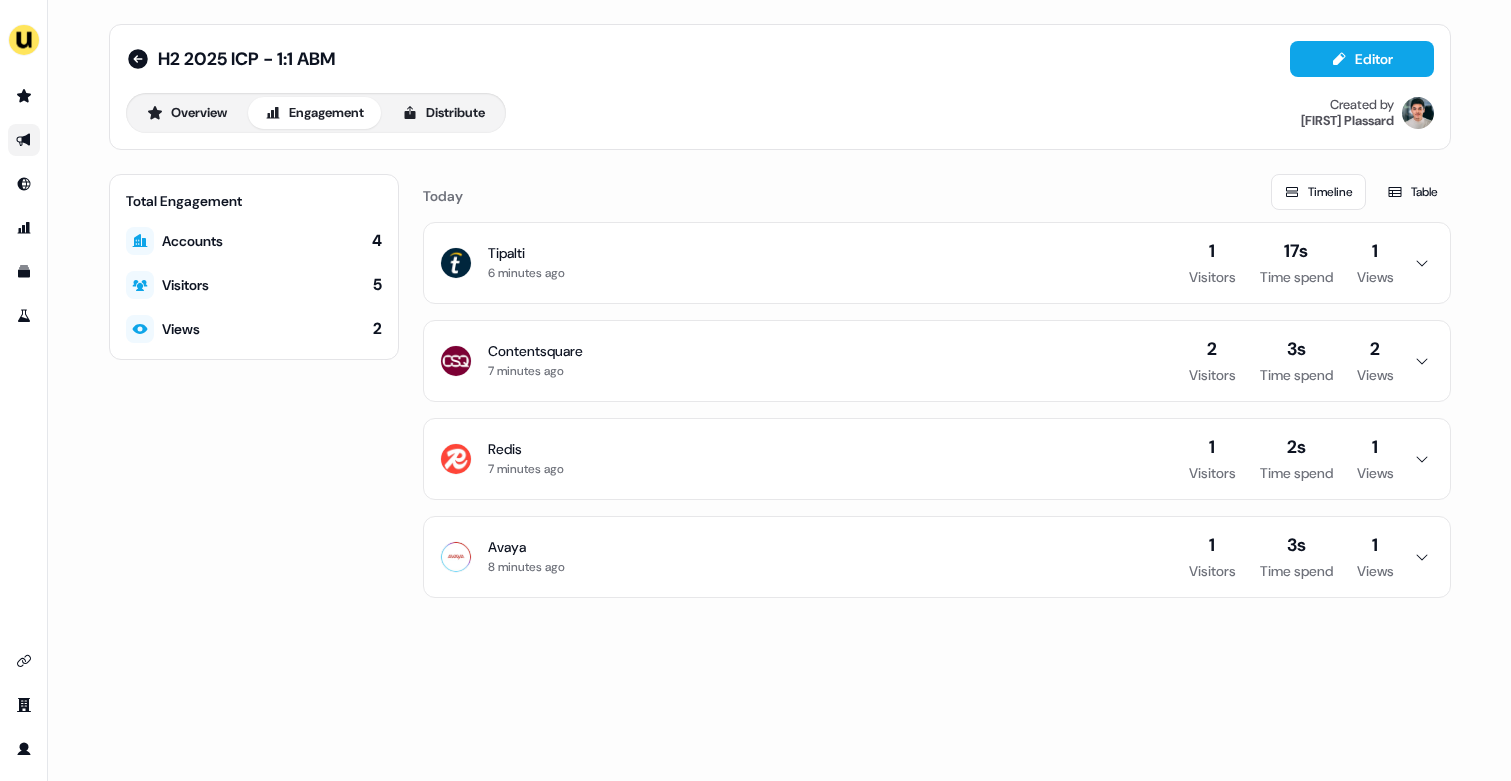 click 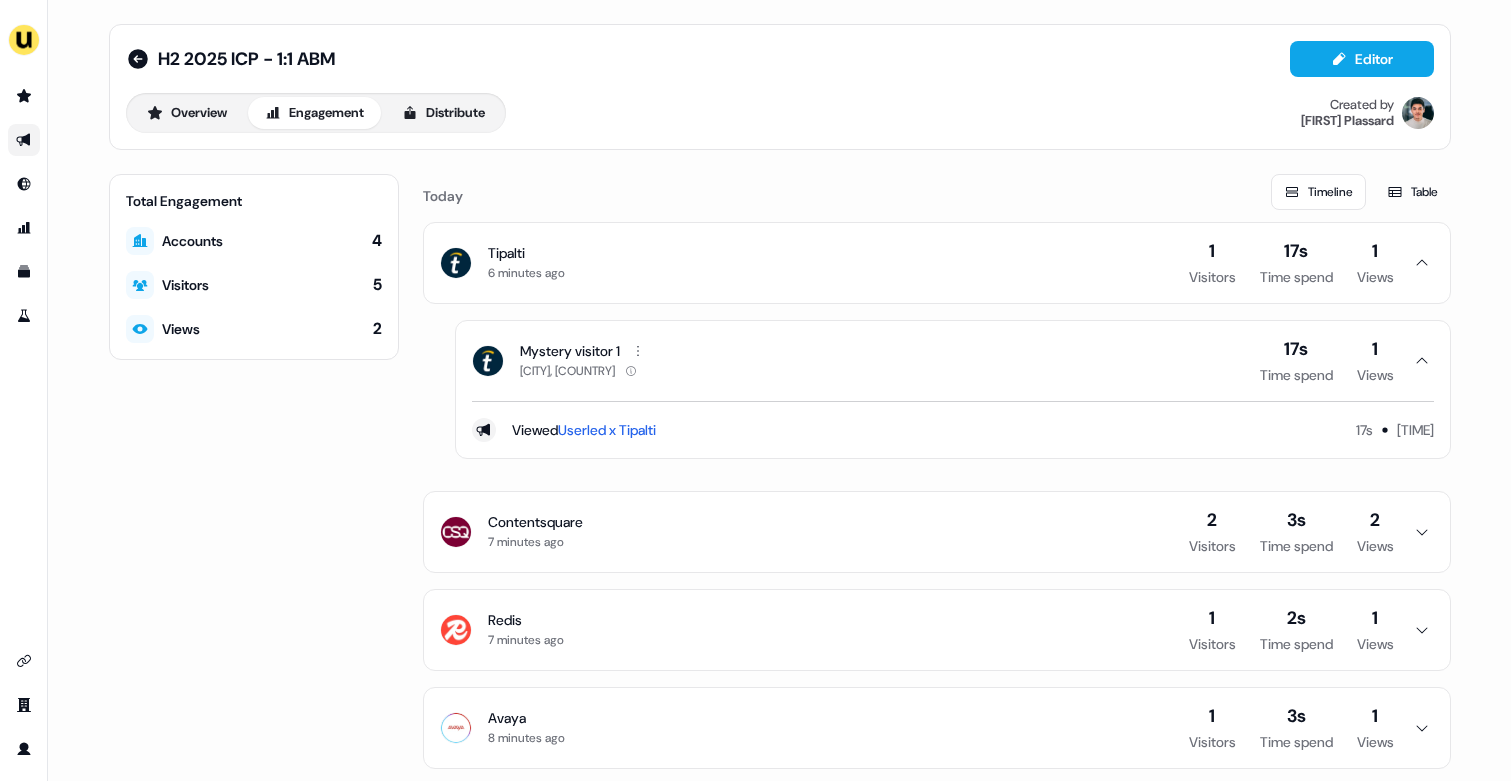 click 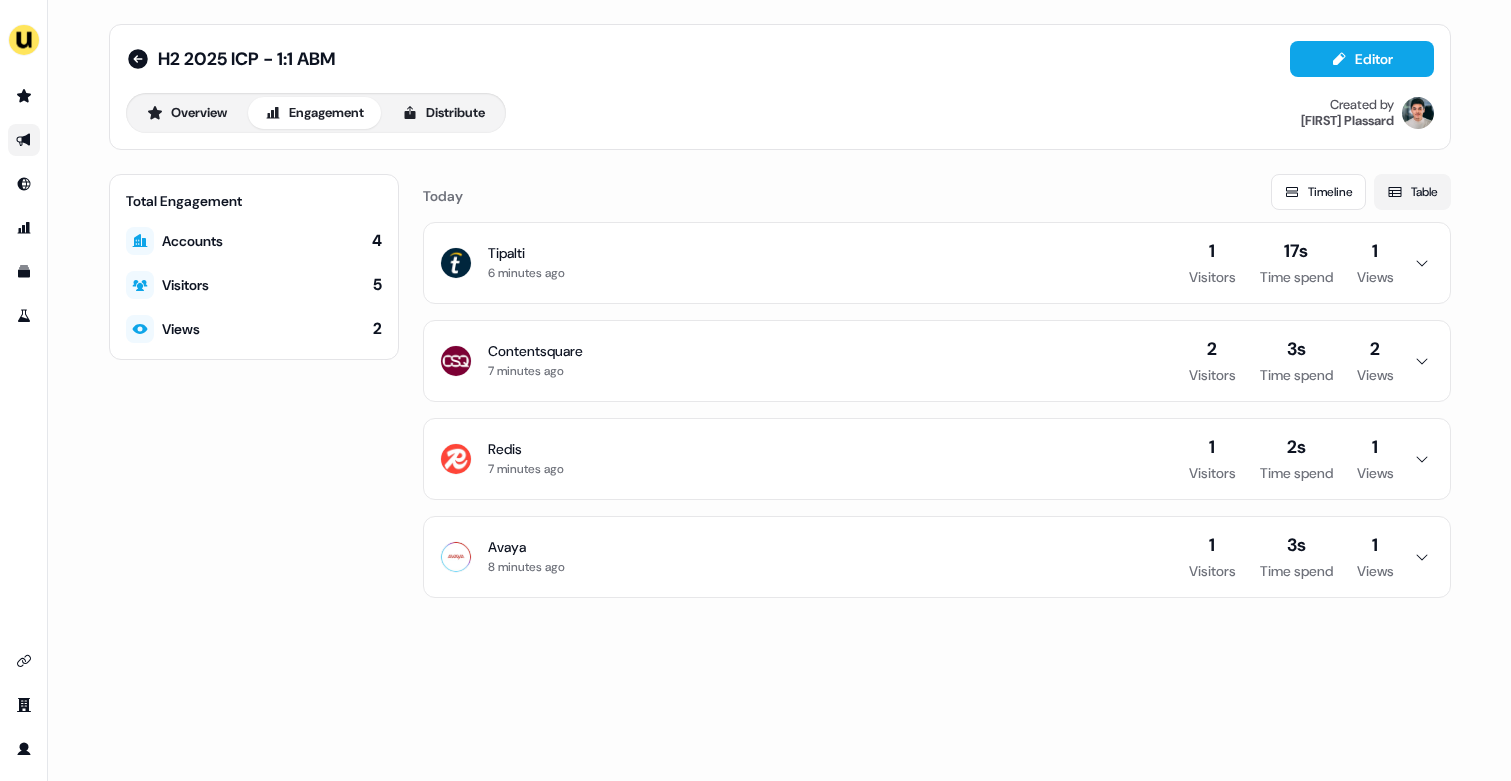 click on "Table" at bounding box center [1412, 192] 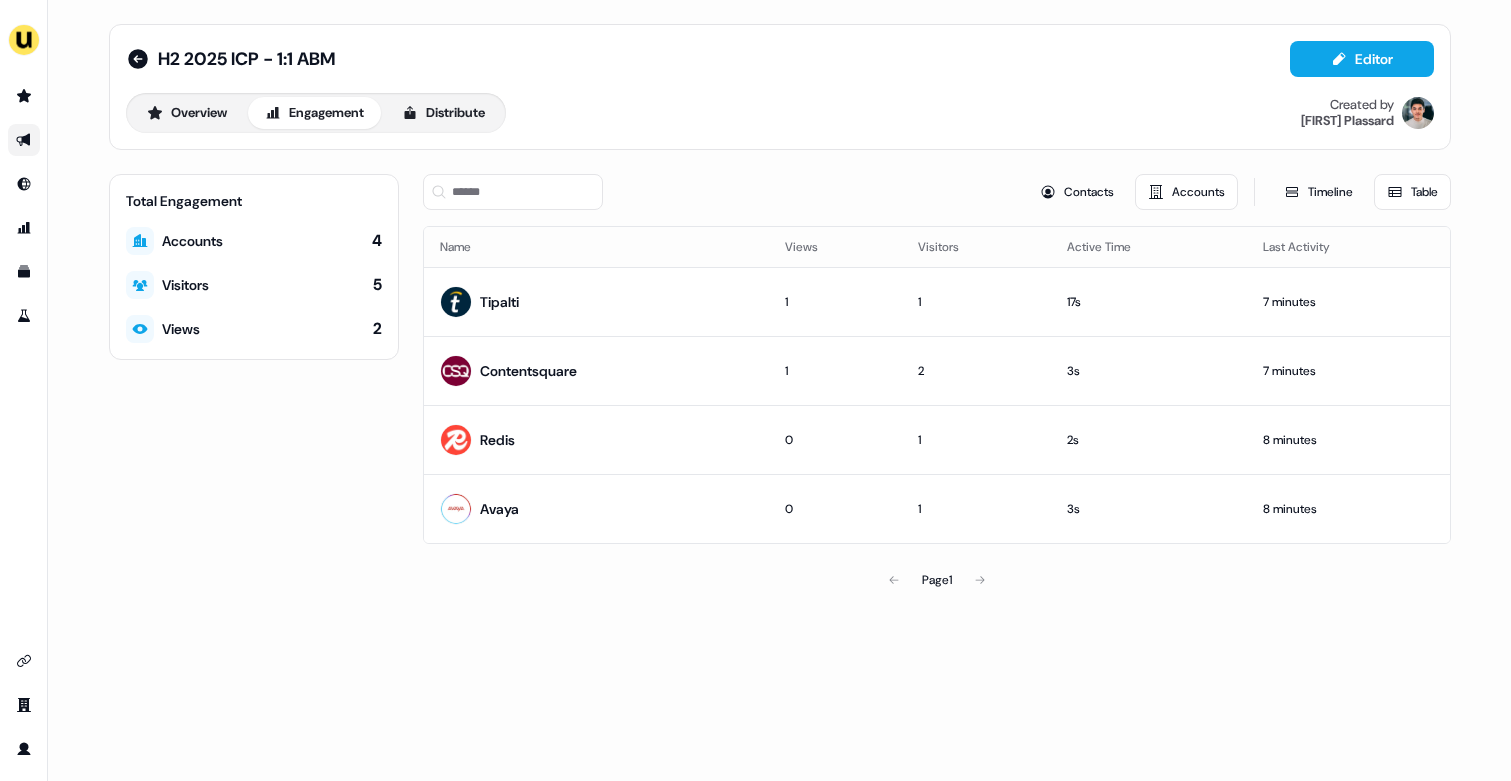 type 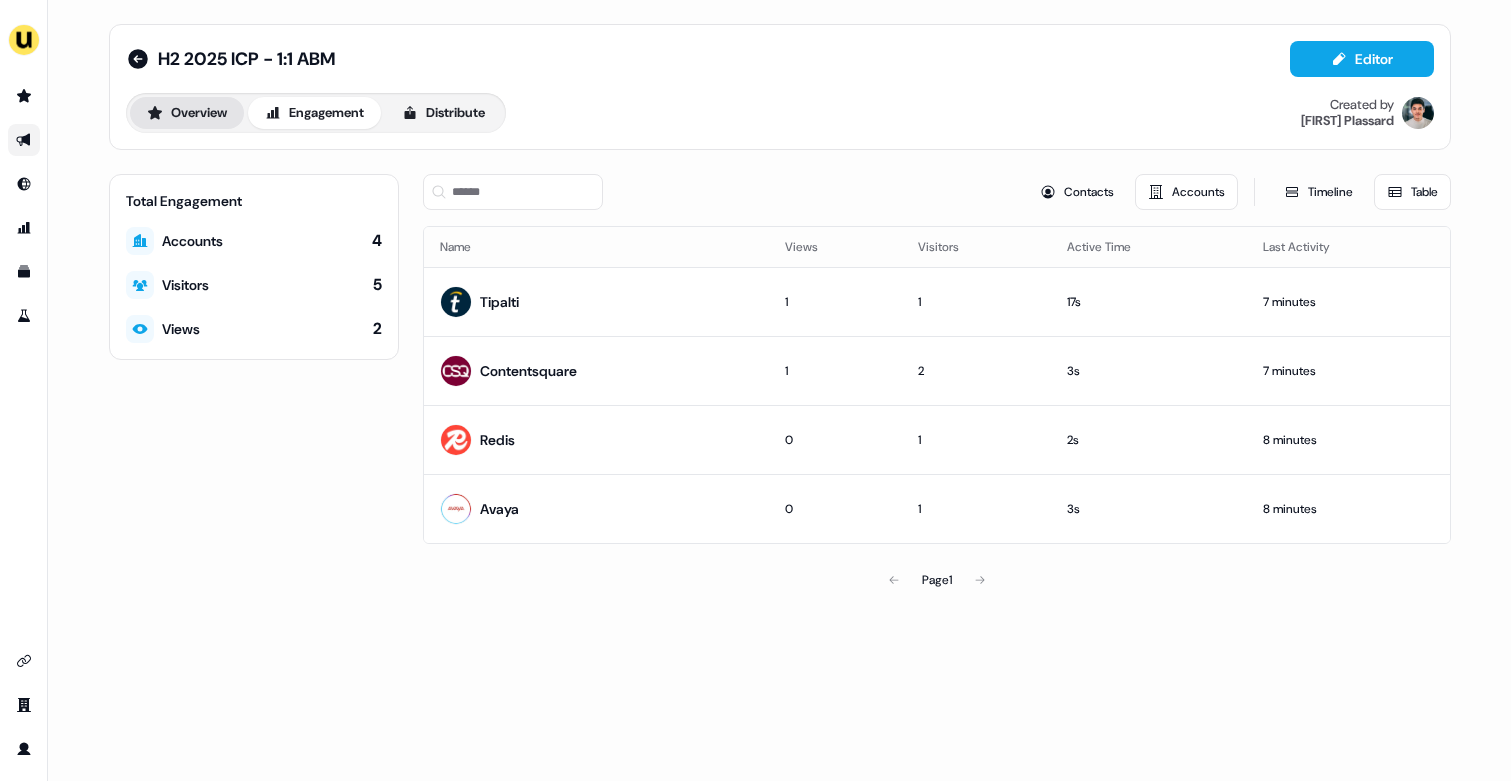 click on "Overview" at bounding box center (187, 113) 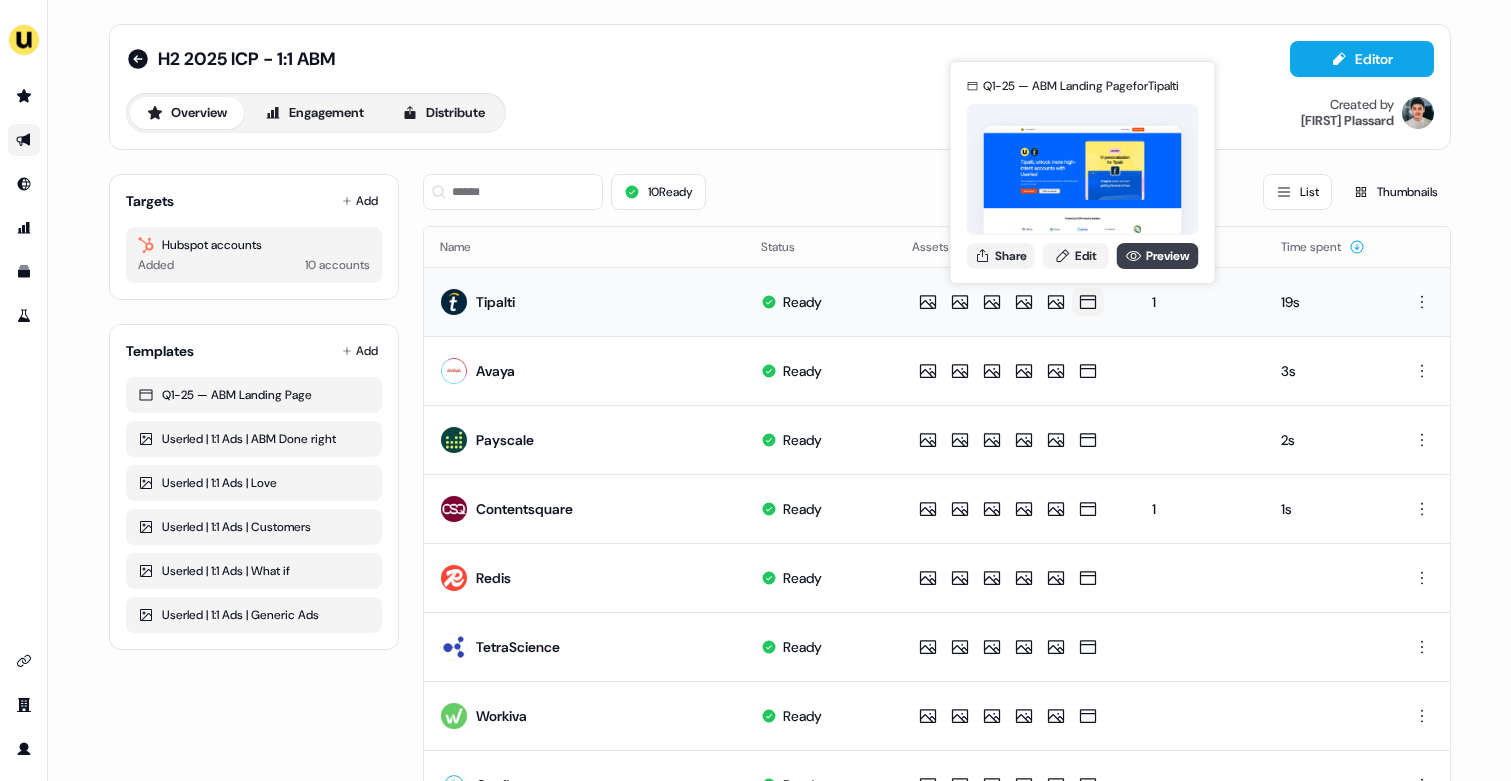 type 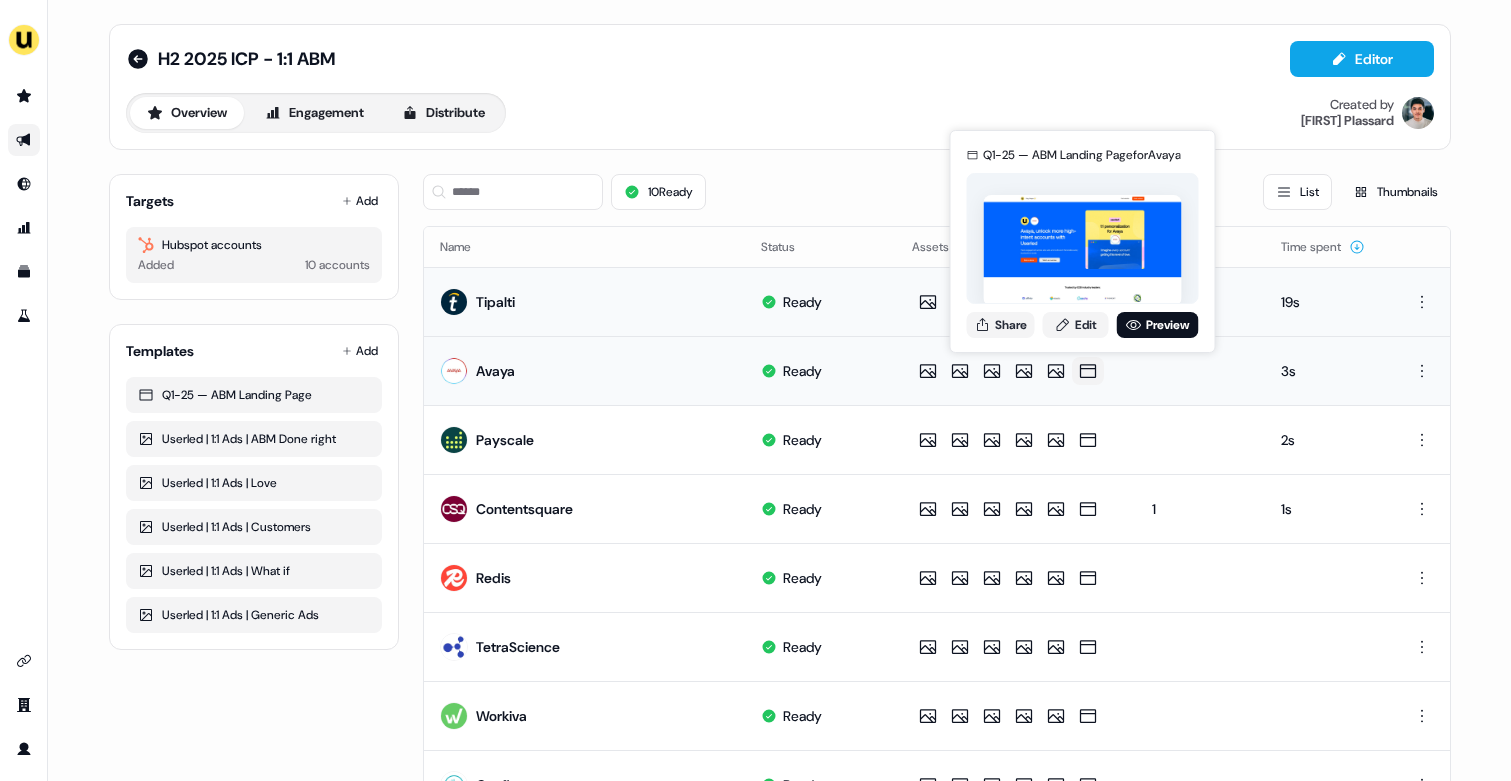 click on "Q1-25 — ABM Landing Page  for  Avaya Share Edit Preview" at bounding box center [1083, 241] 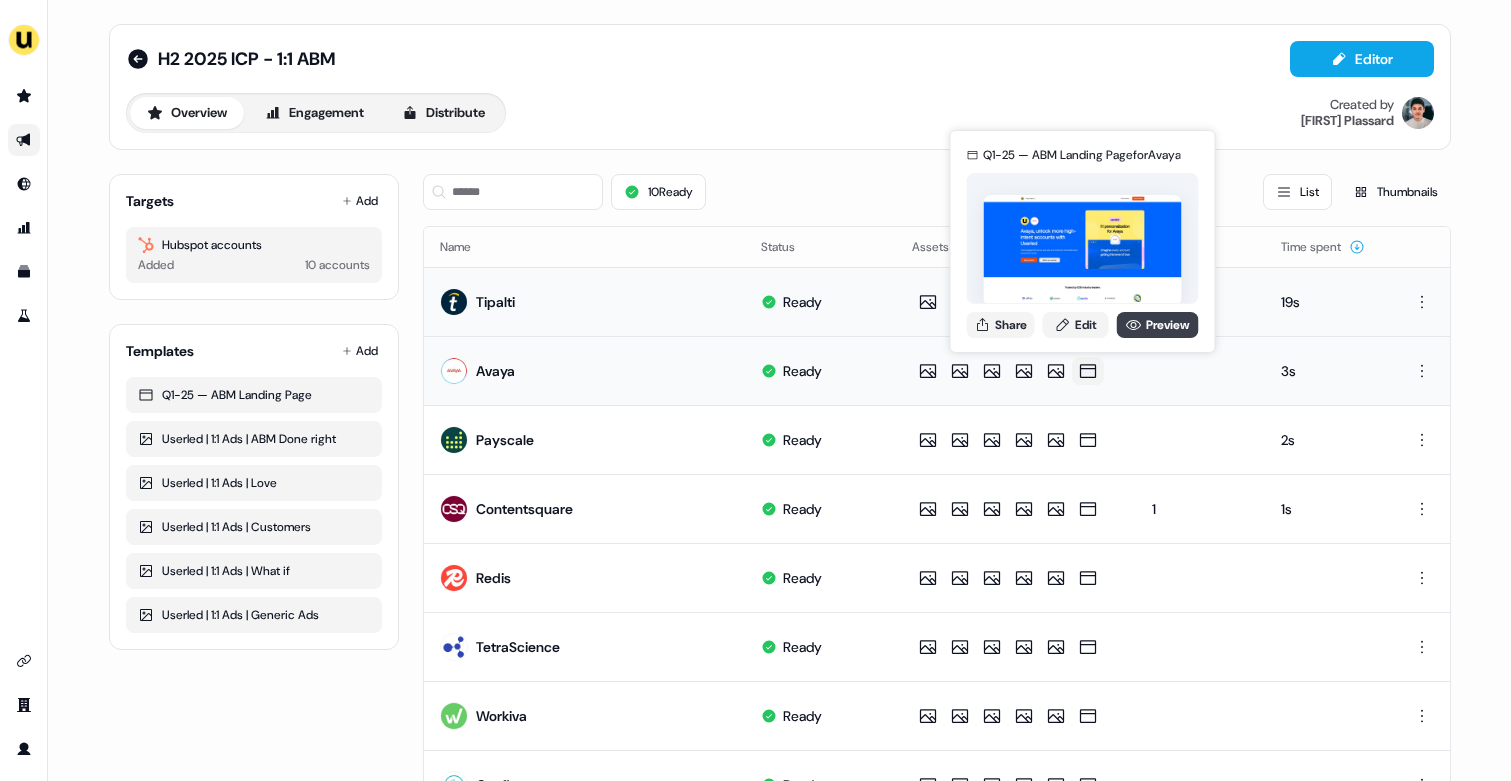 click on "Preview" at bounding box center [1158, 325] 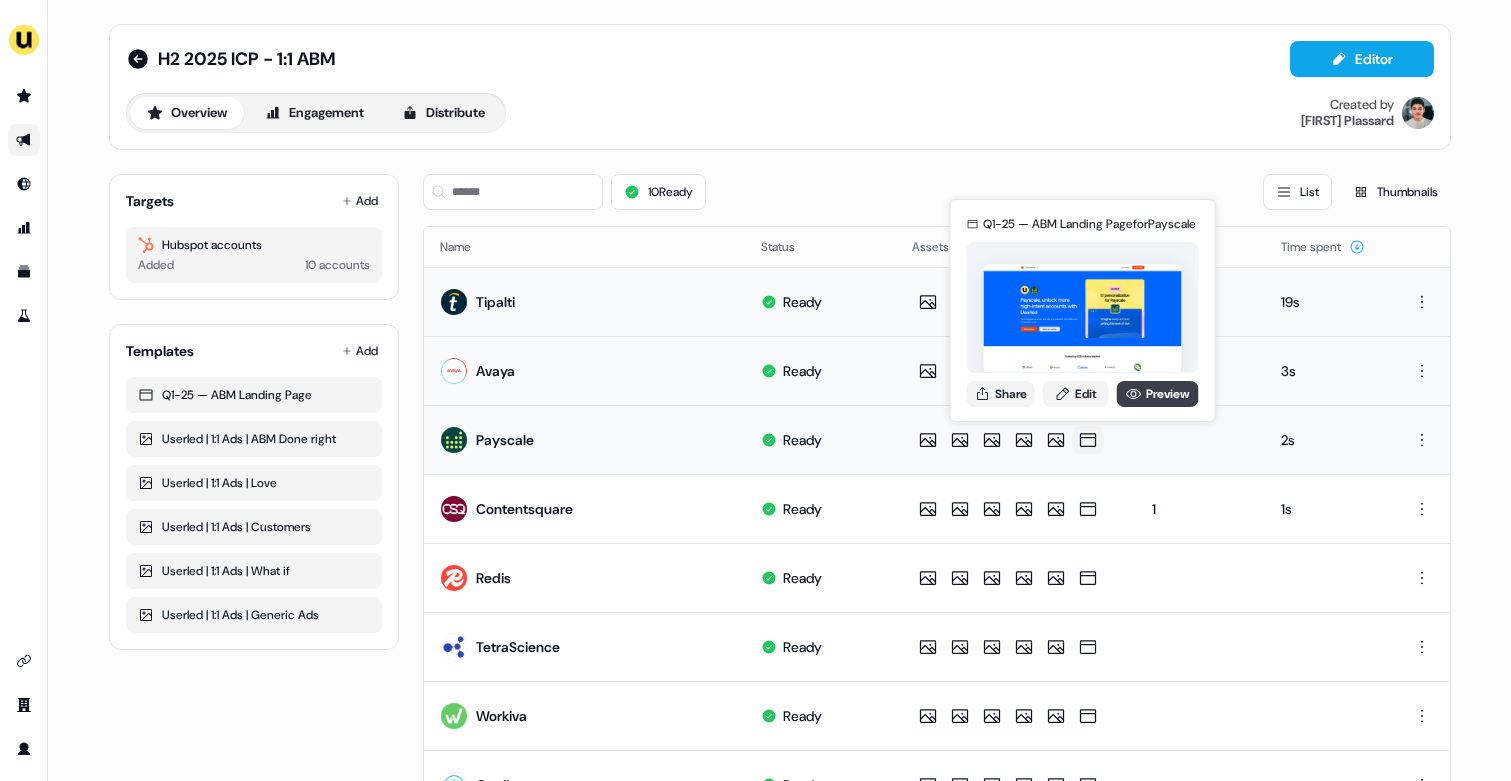 click on "Preview" at bounding box center (1158, 394) 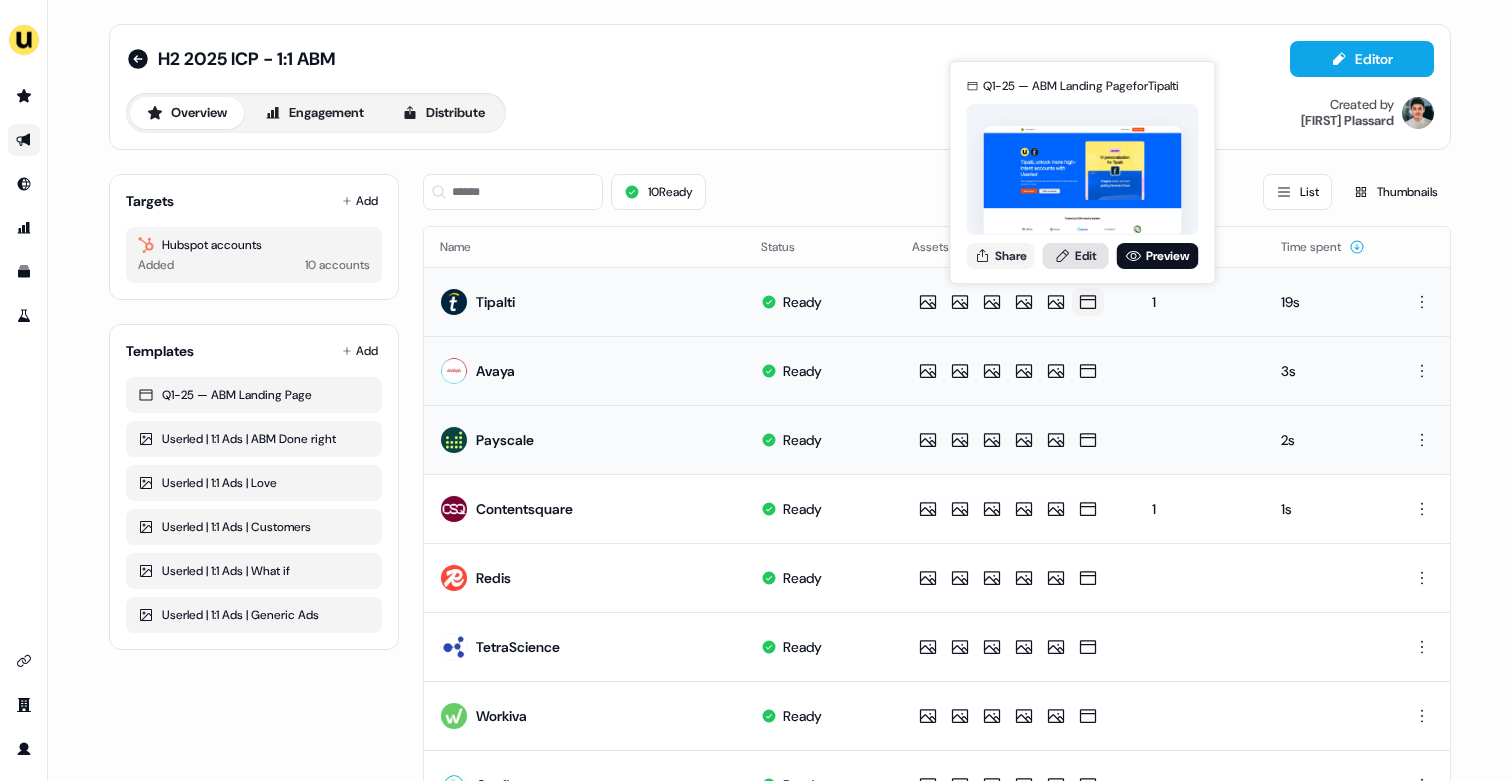 click on "Edit" at bounding box center [1076, 256] 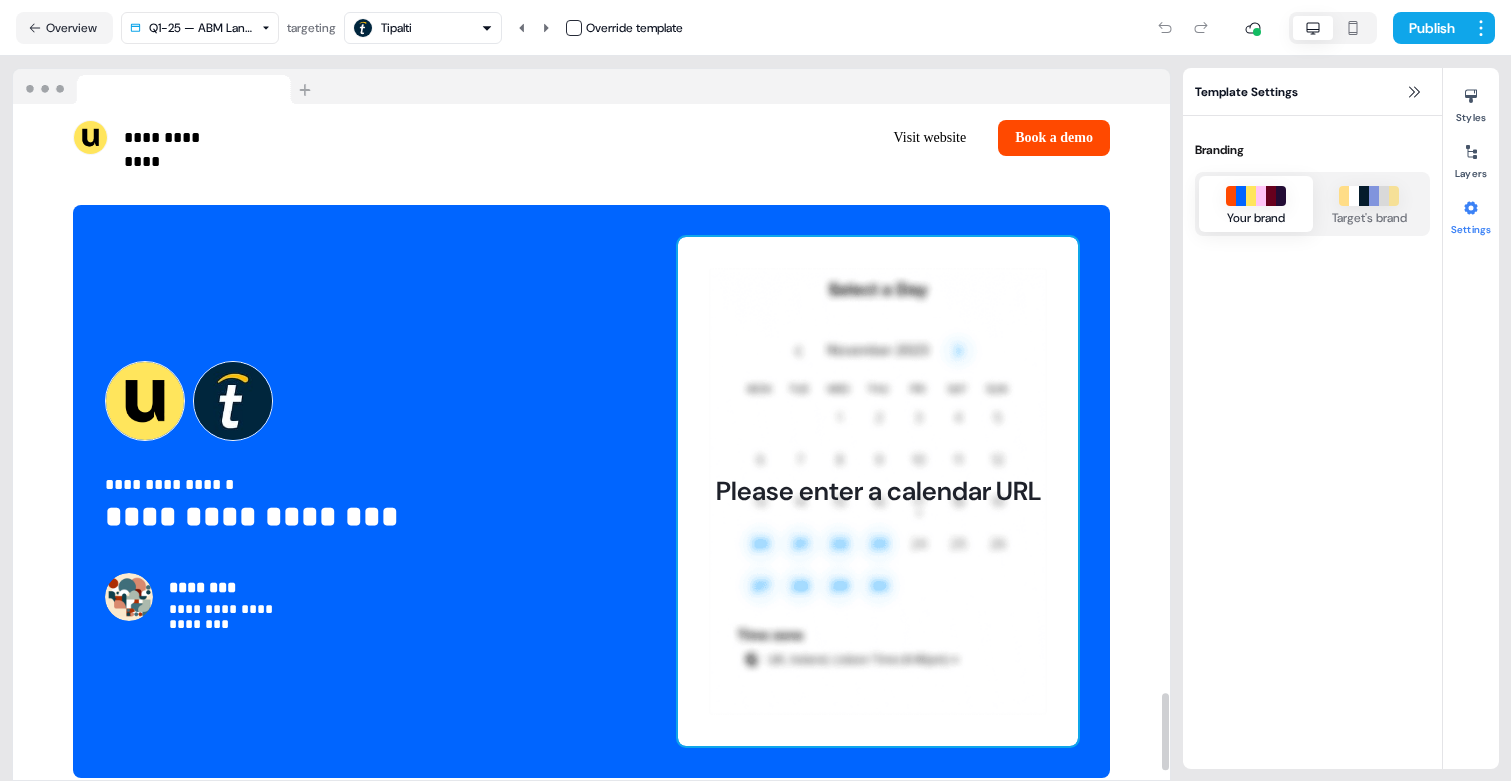 scroll, scrollTop: 5008, scrollLeft: 0, axis: vertical 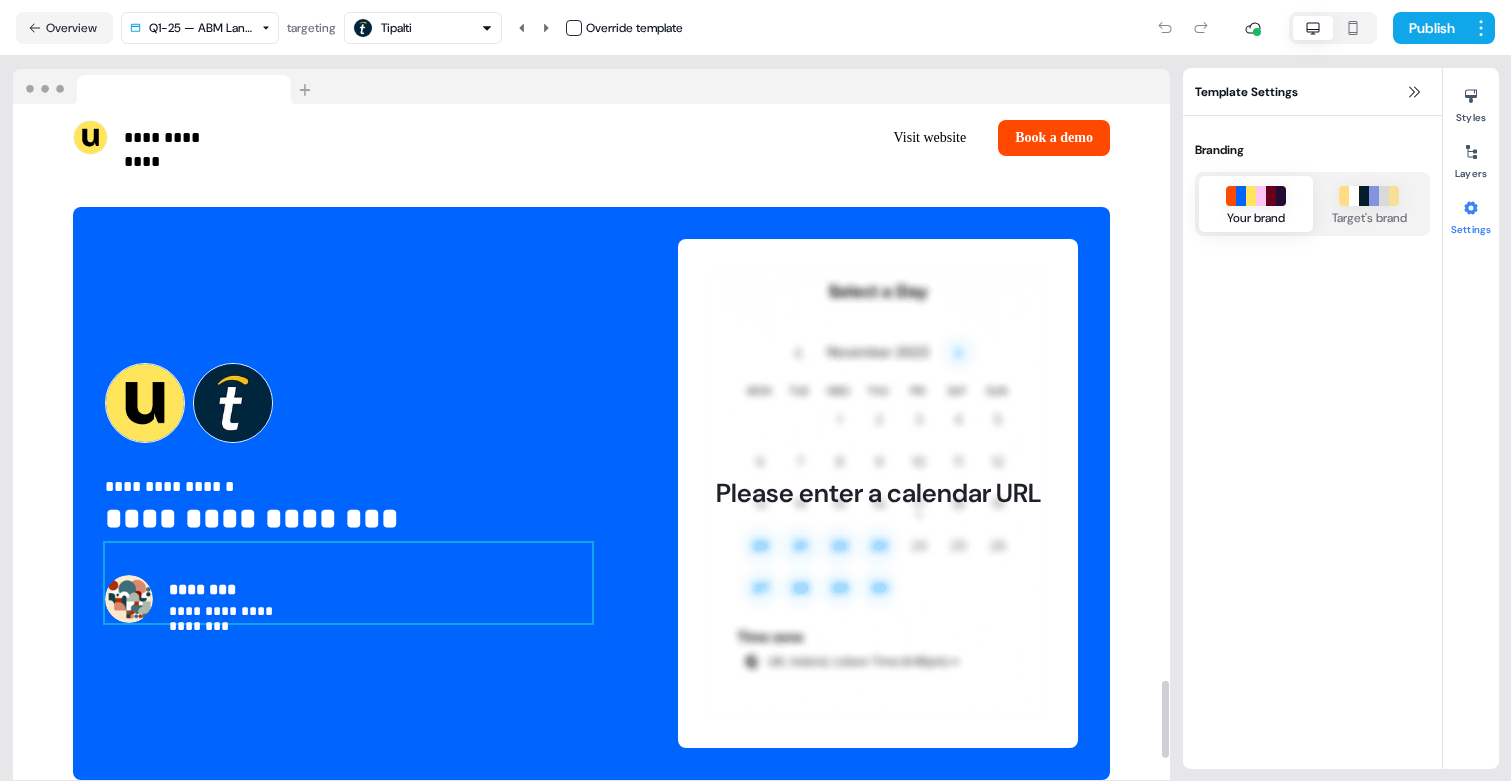 click on "**********" at bounding box center [348, 583] 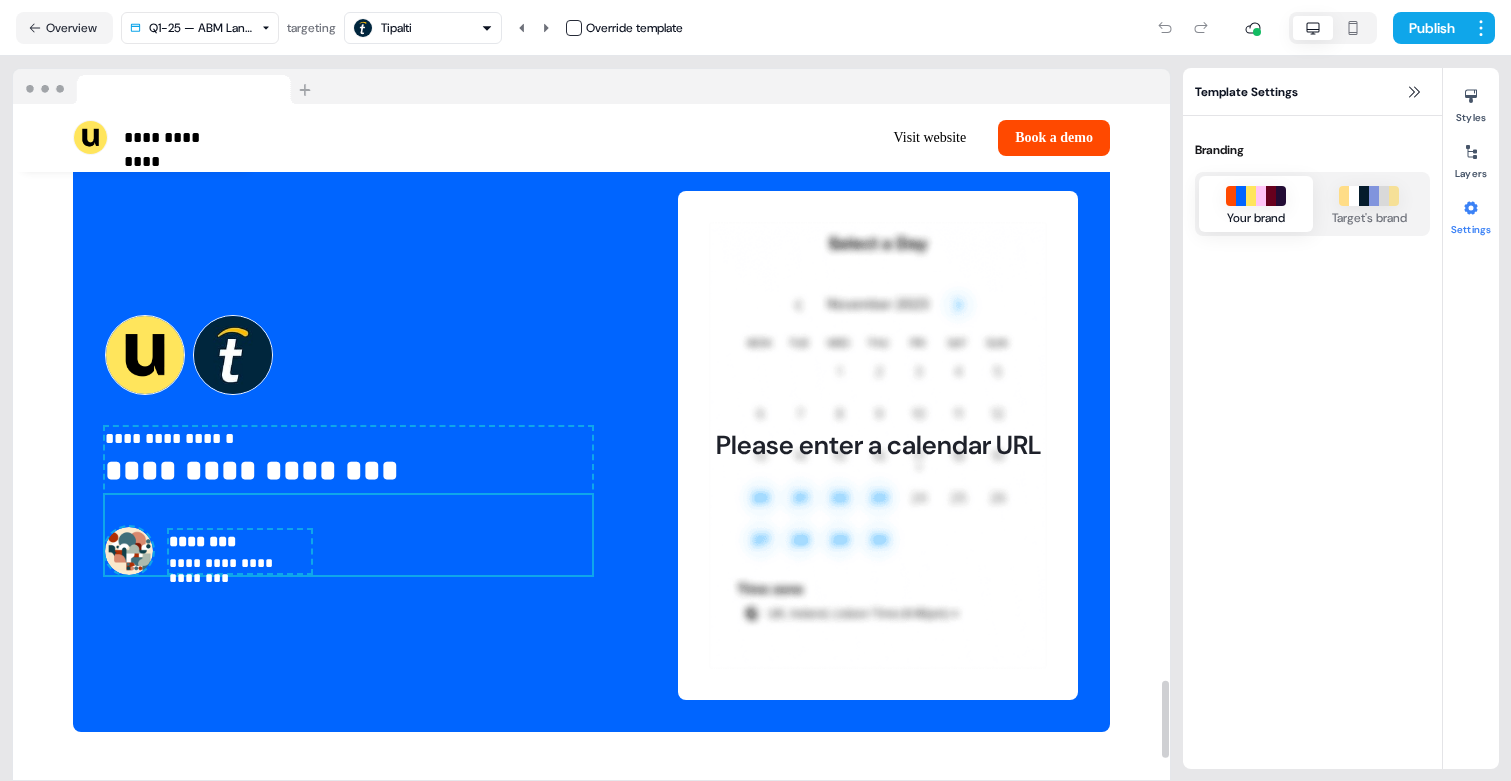 click at bounding box center [129, 551] 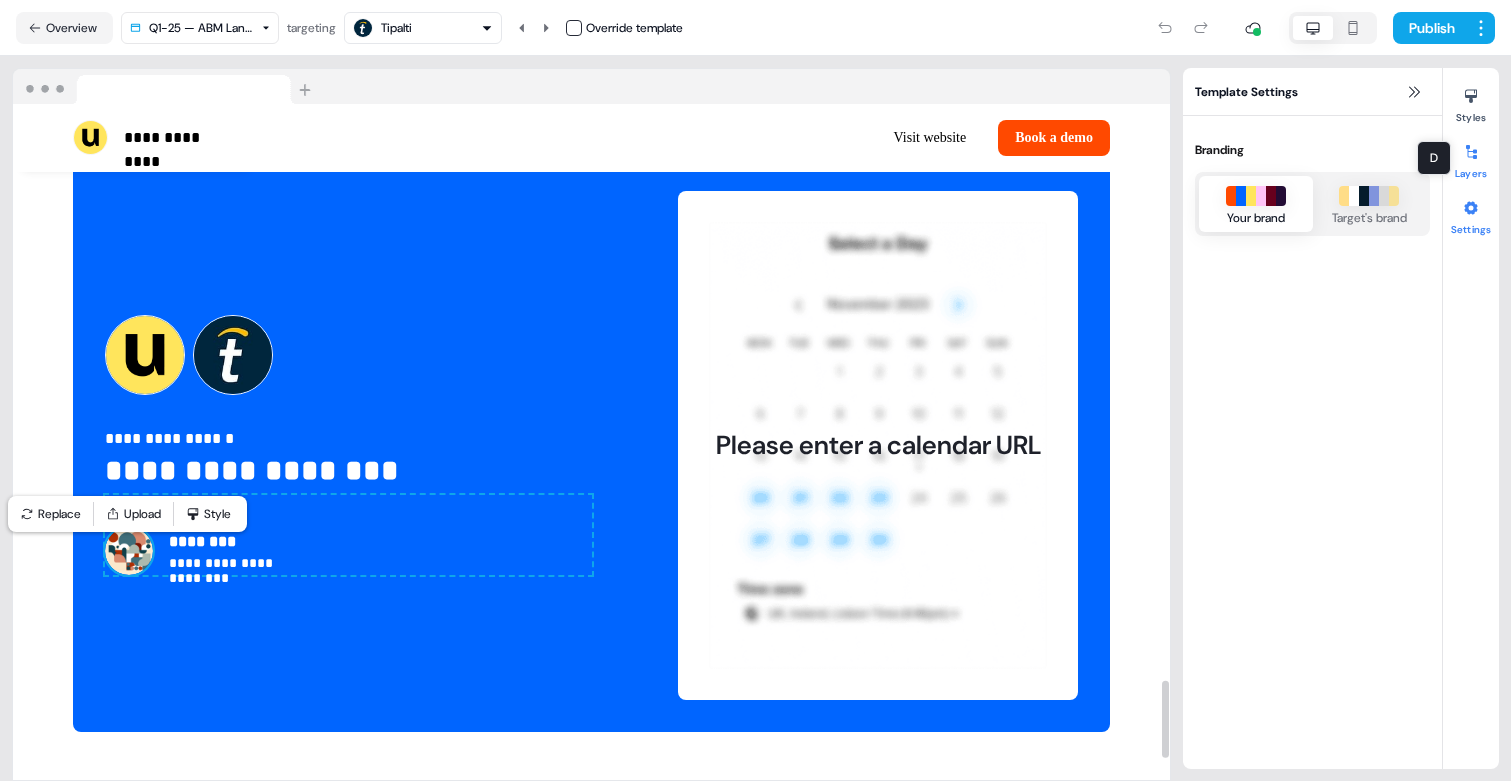 click at bounding box center (1471, 152) 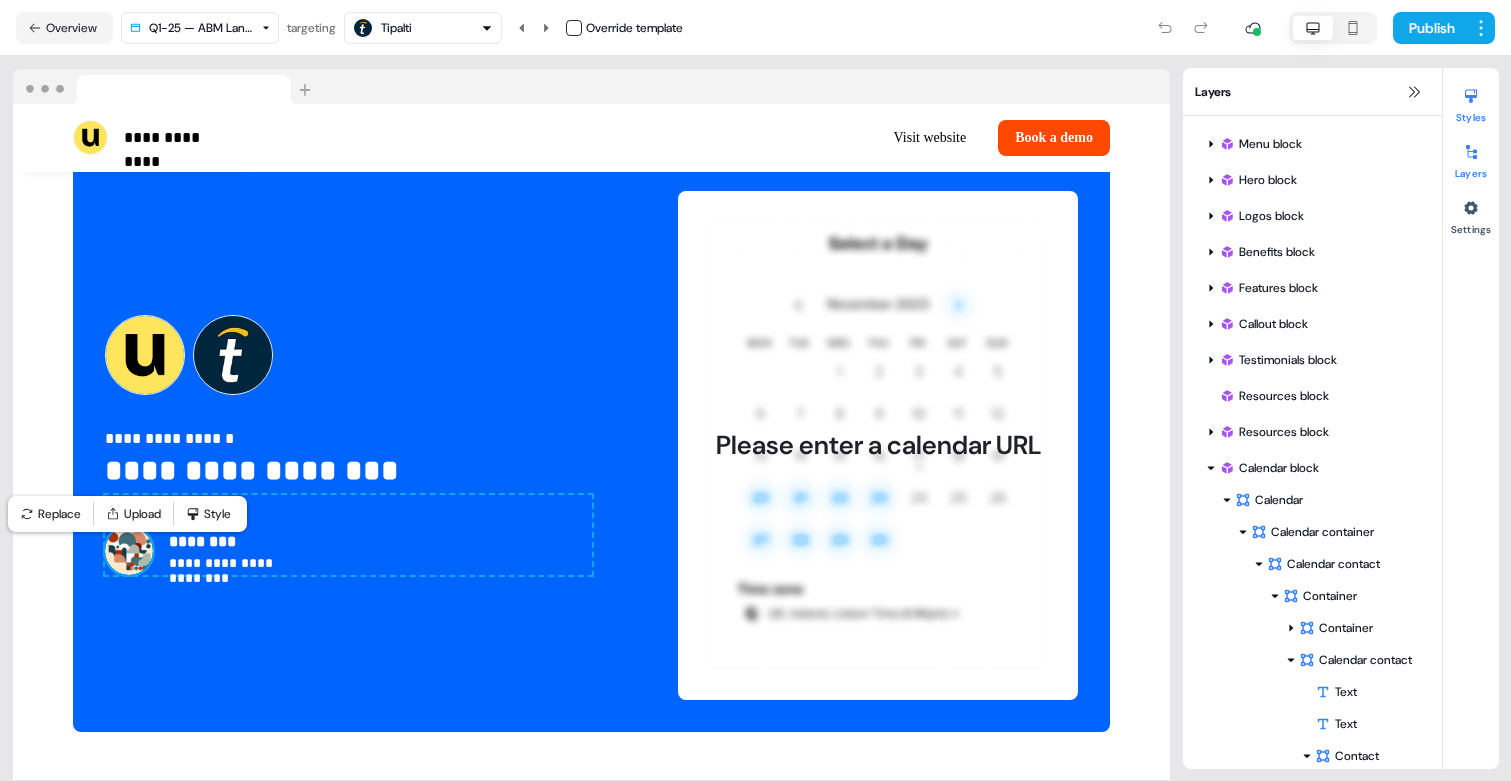 scroll, scrollTop: 35, scrollLeft: 0, axis: vertical 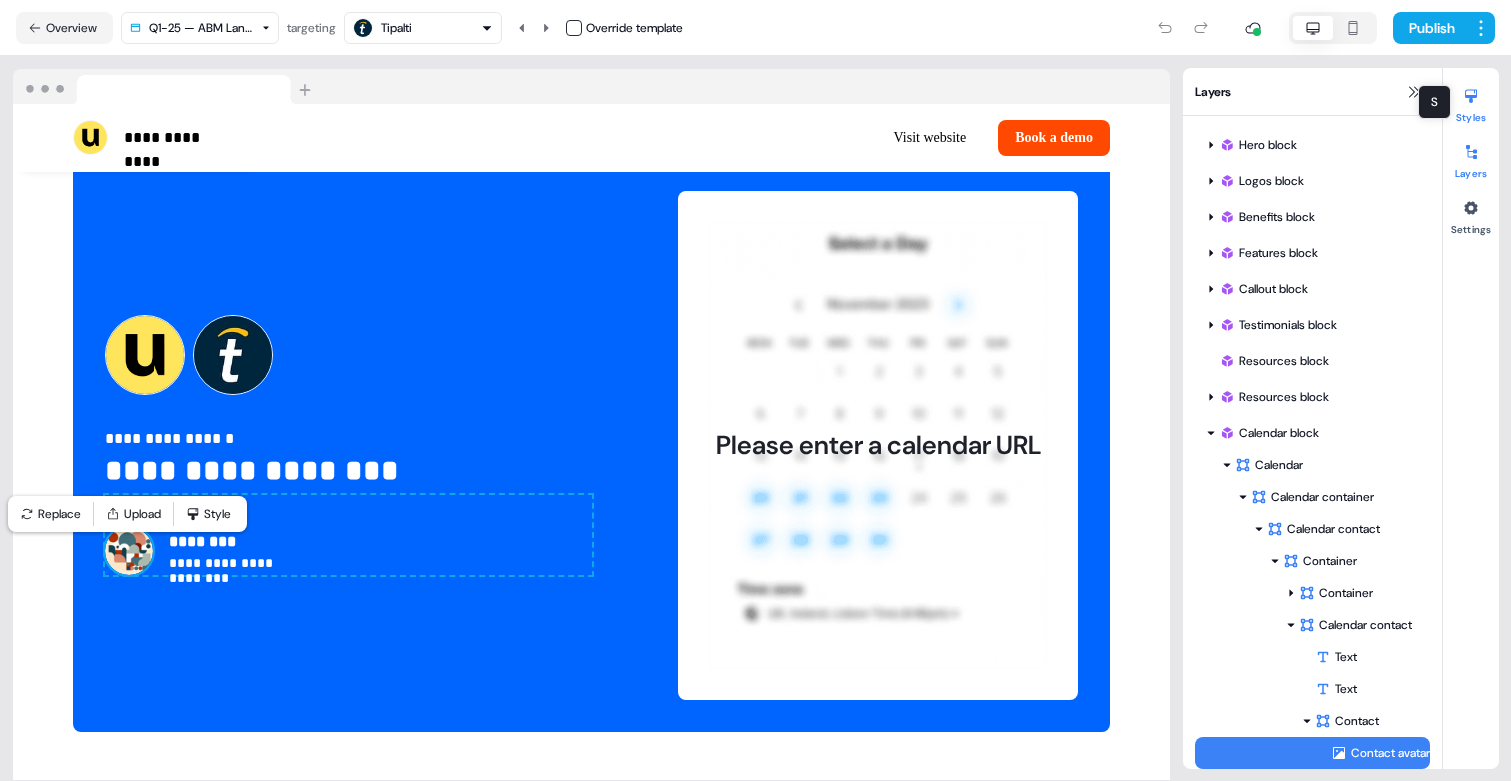 click at bounding box center [1471, 96] 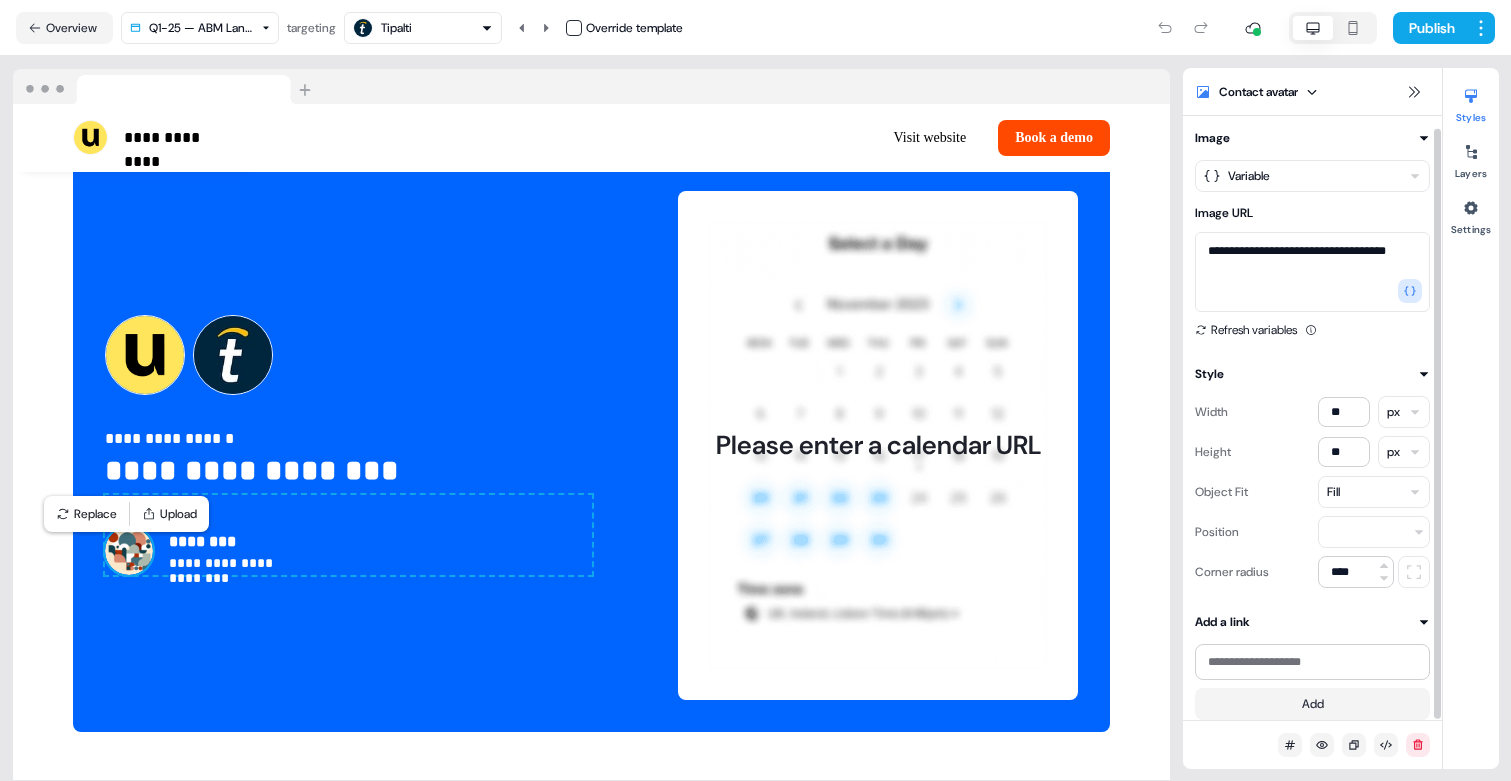 scroll, scrollTop: 12, scrollLeft: 0, axis: vertical 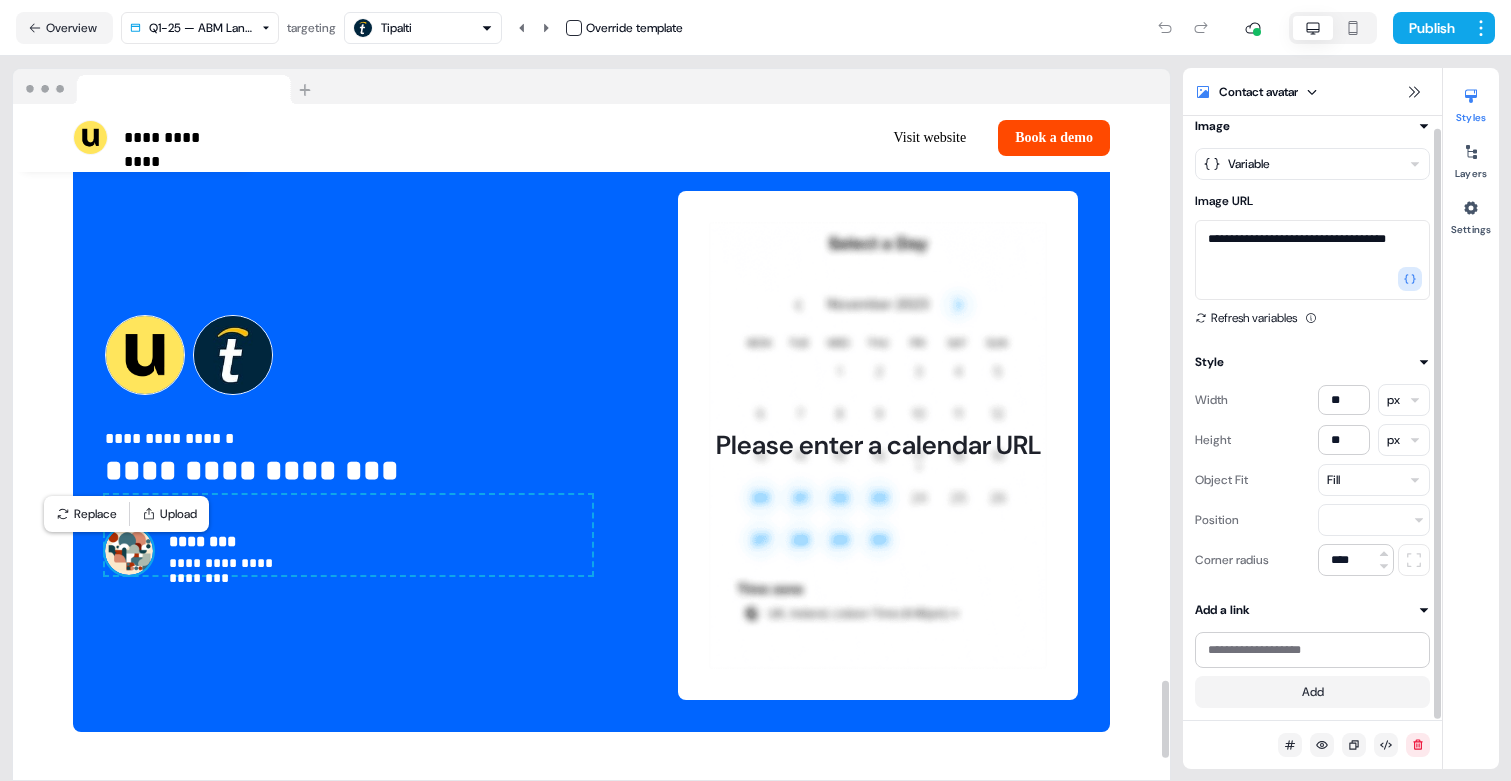 click on "**********" at bounding box center [1312, 232] 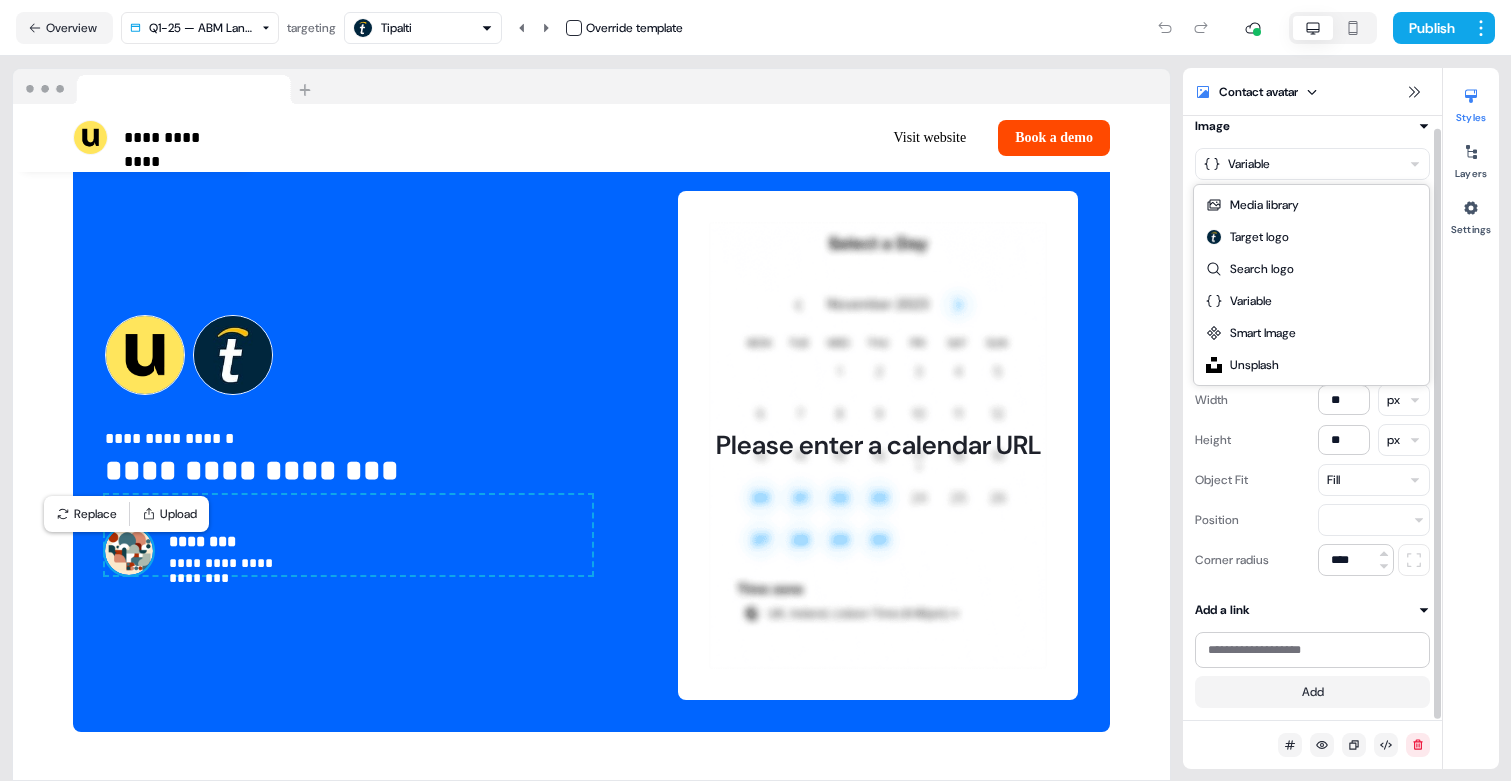 click on "**********" at bounding box center (755, 390) 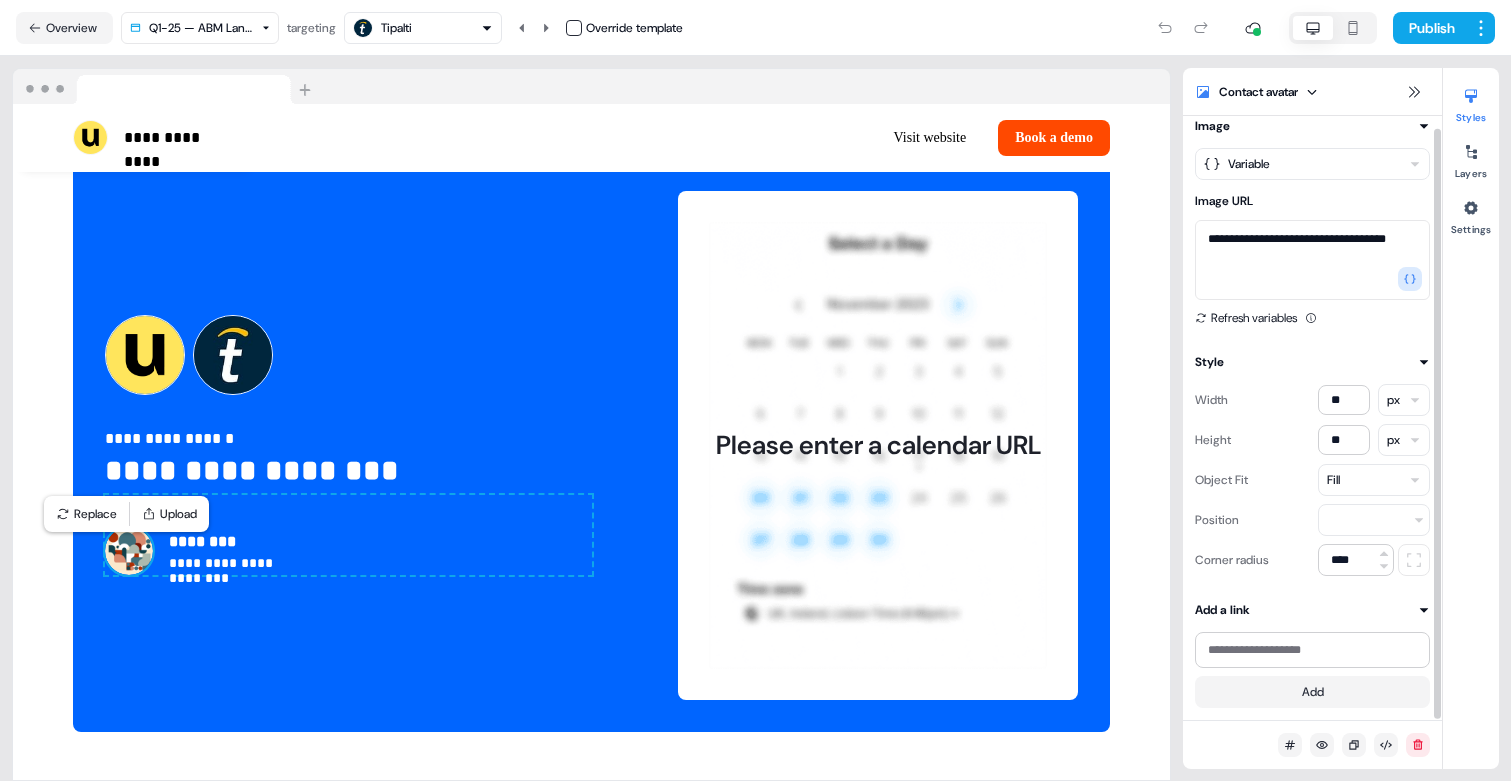 click on "**********" at bounding box center (755, 390) 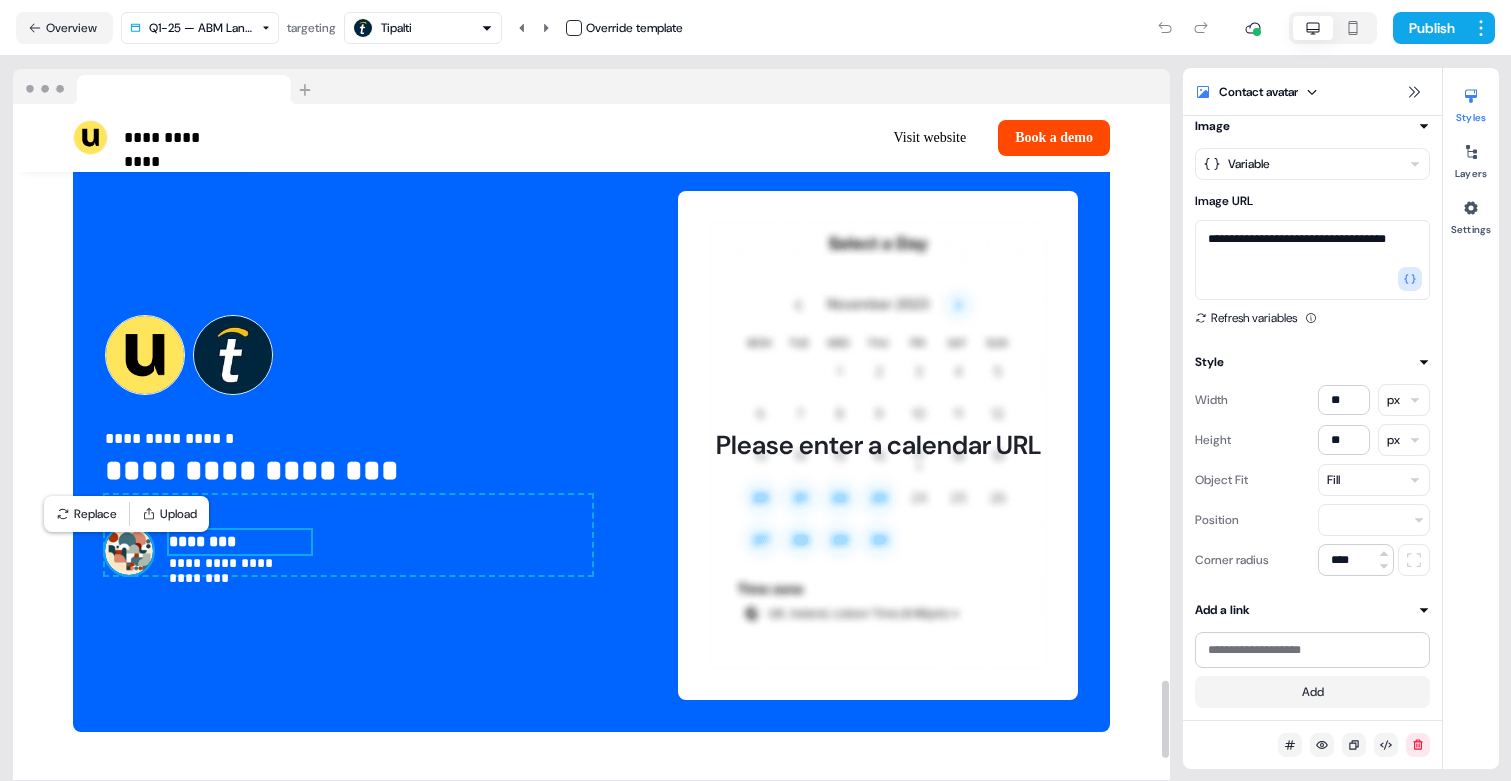 click on "********" at bounding box center [240, 542] 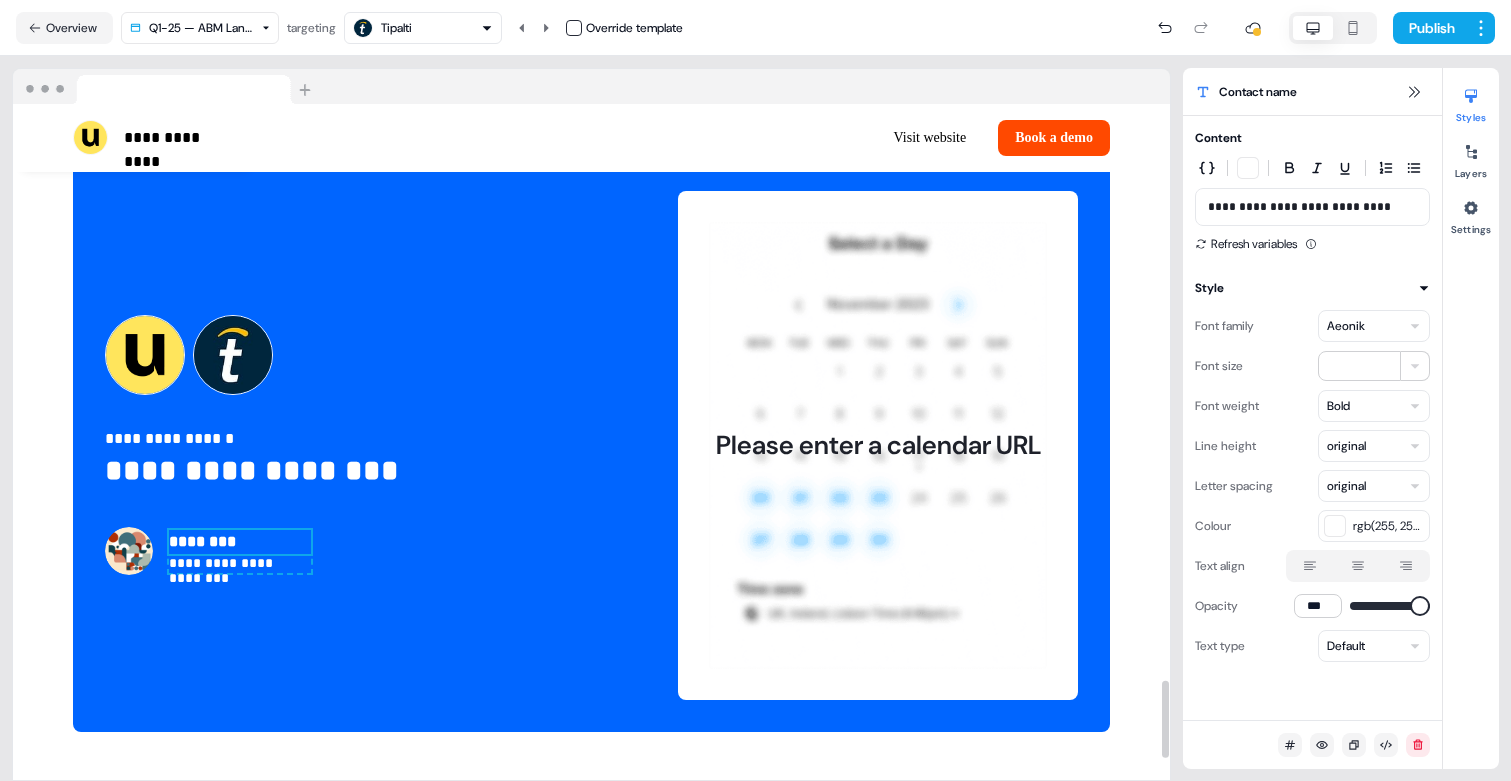 scroll, scrollTop: 0, scrollLeft: 0, axis: both 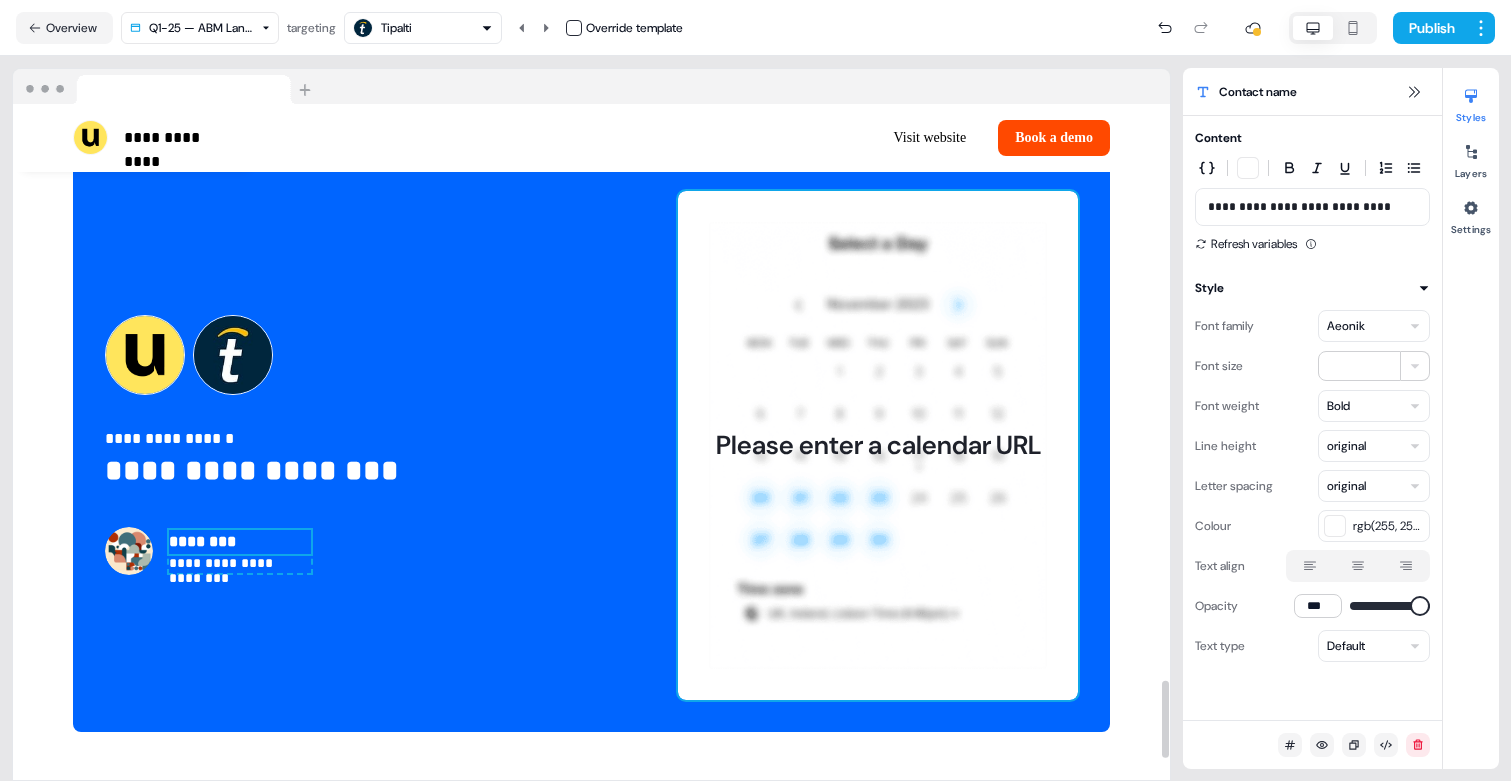 click on "Please enter a calendar URL" at bounding box center (878, 445) 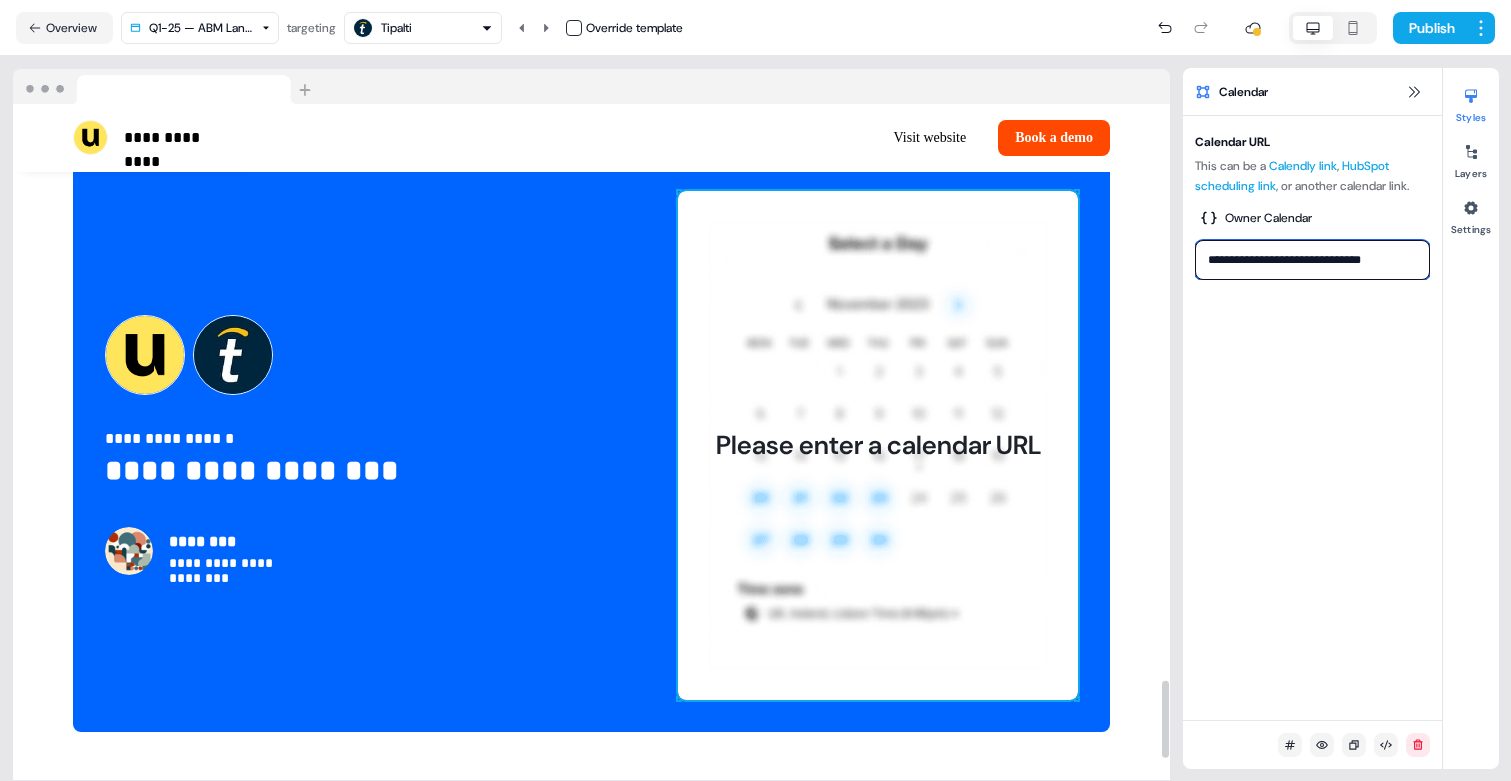 click on "**********" at bounding box center (1312, 260) 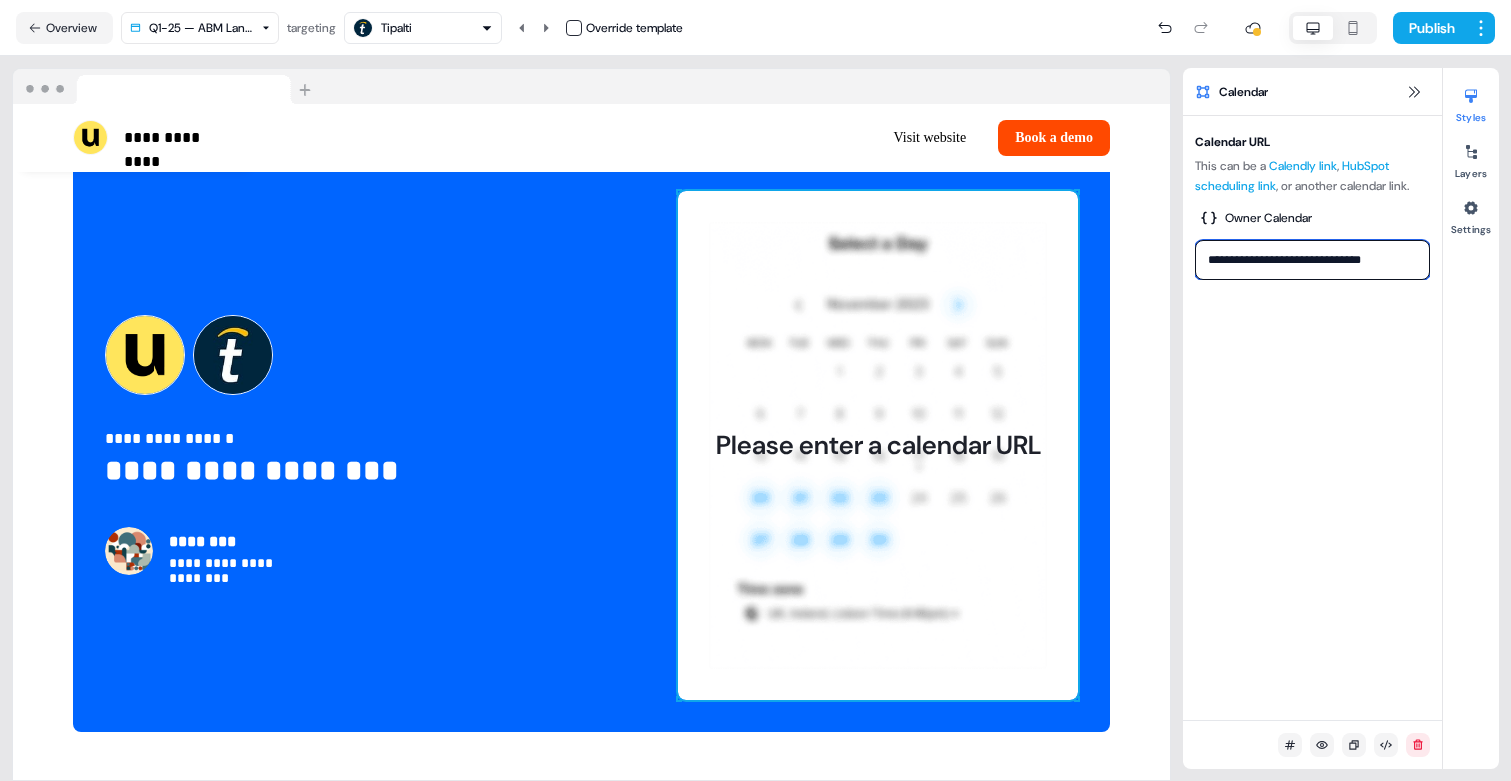 click on "**********" at bounding box center [1312, 260] 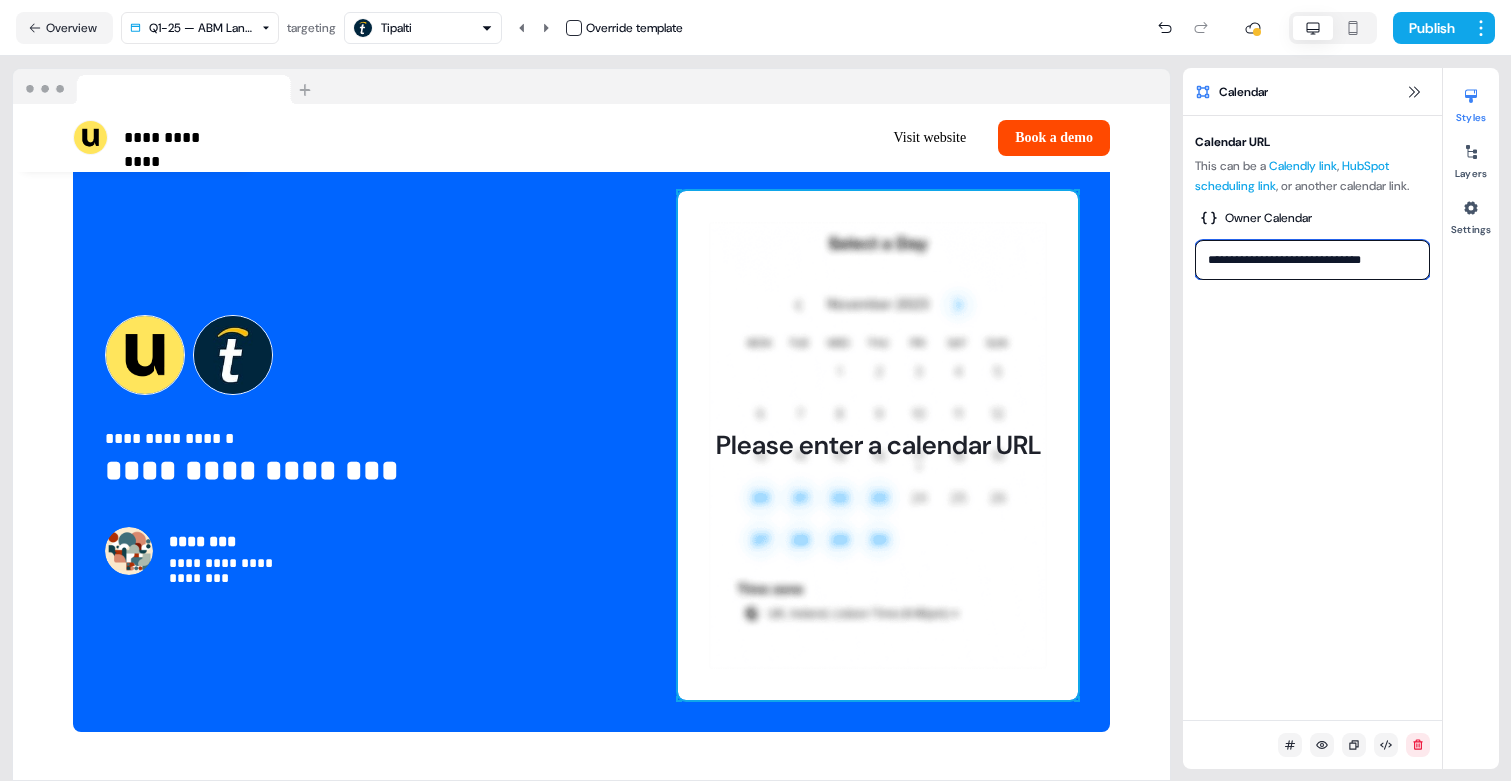 paste on "**********" 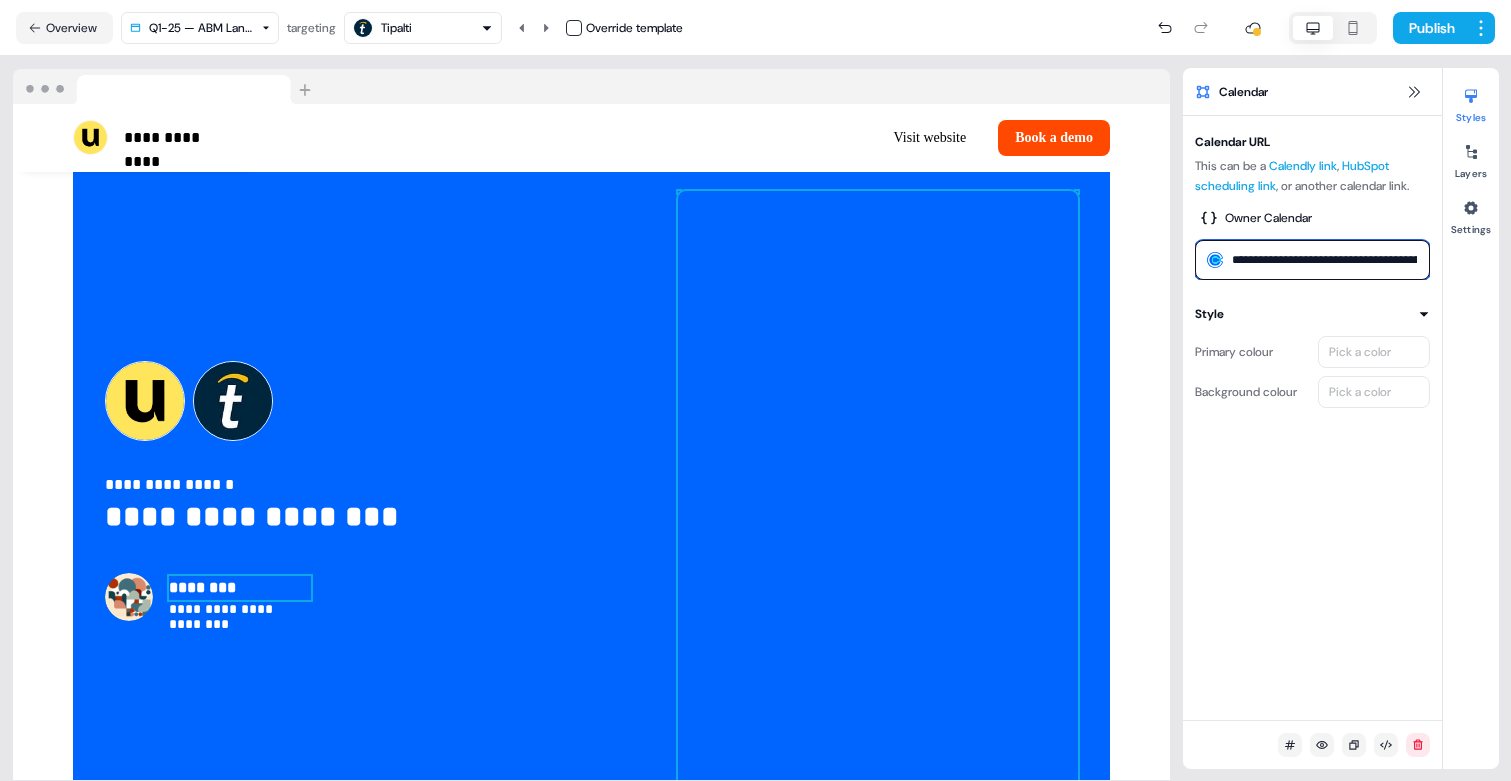 scroll, scrollTop: 0, scrollLeft: 114, axis: horizontal 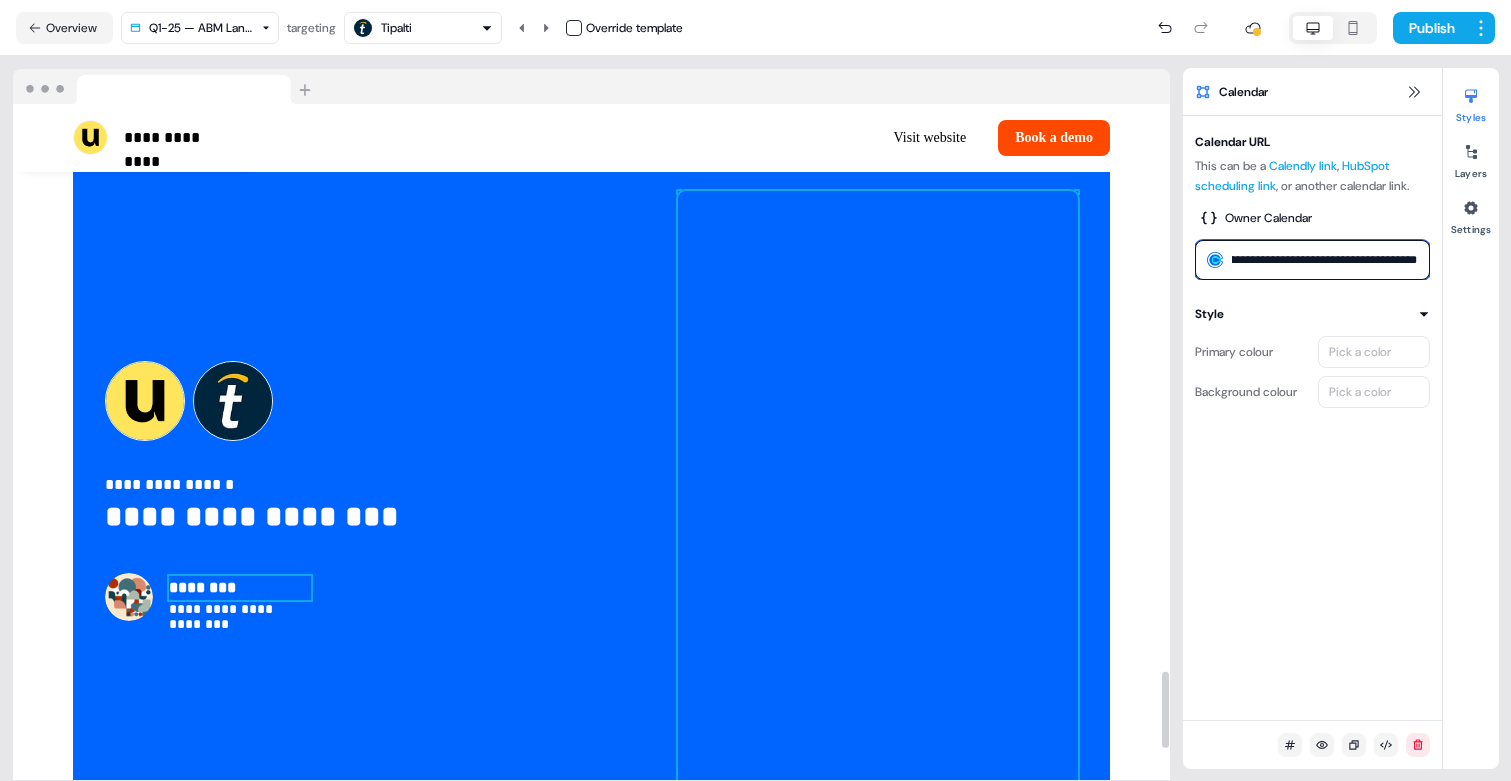 type on "**********" 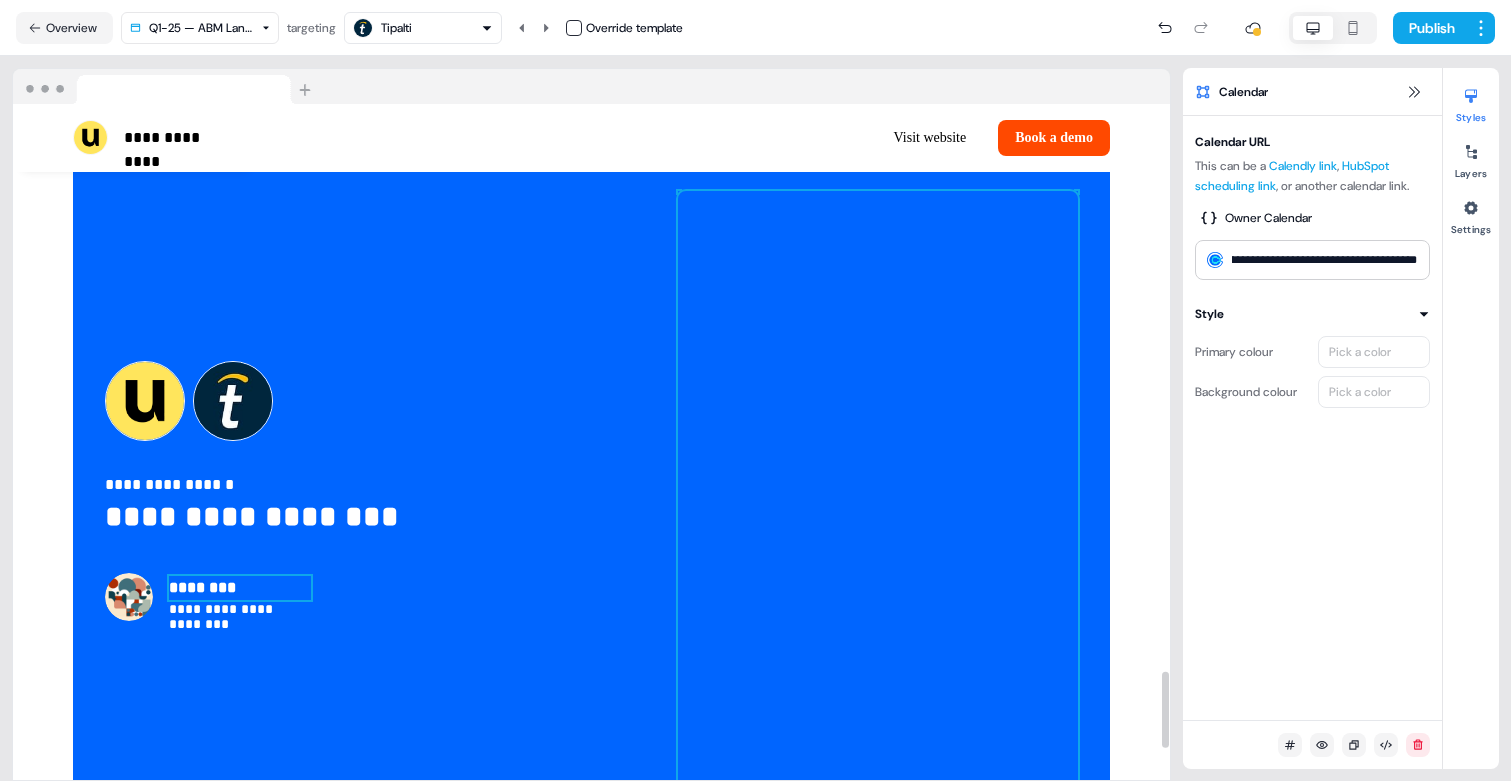 click on "********" at bounding box center (240, 588) 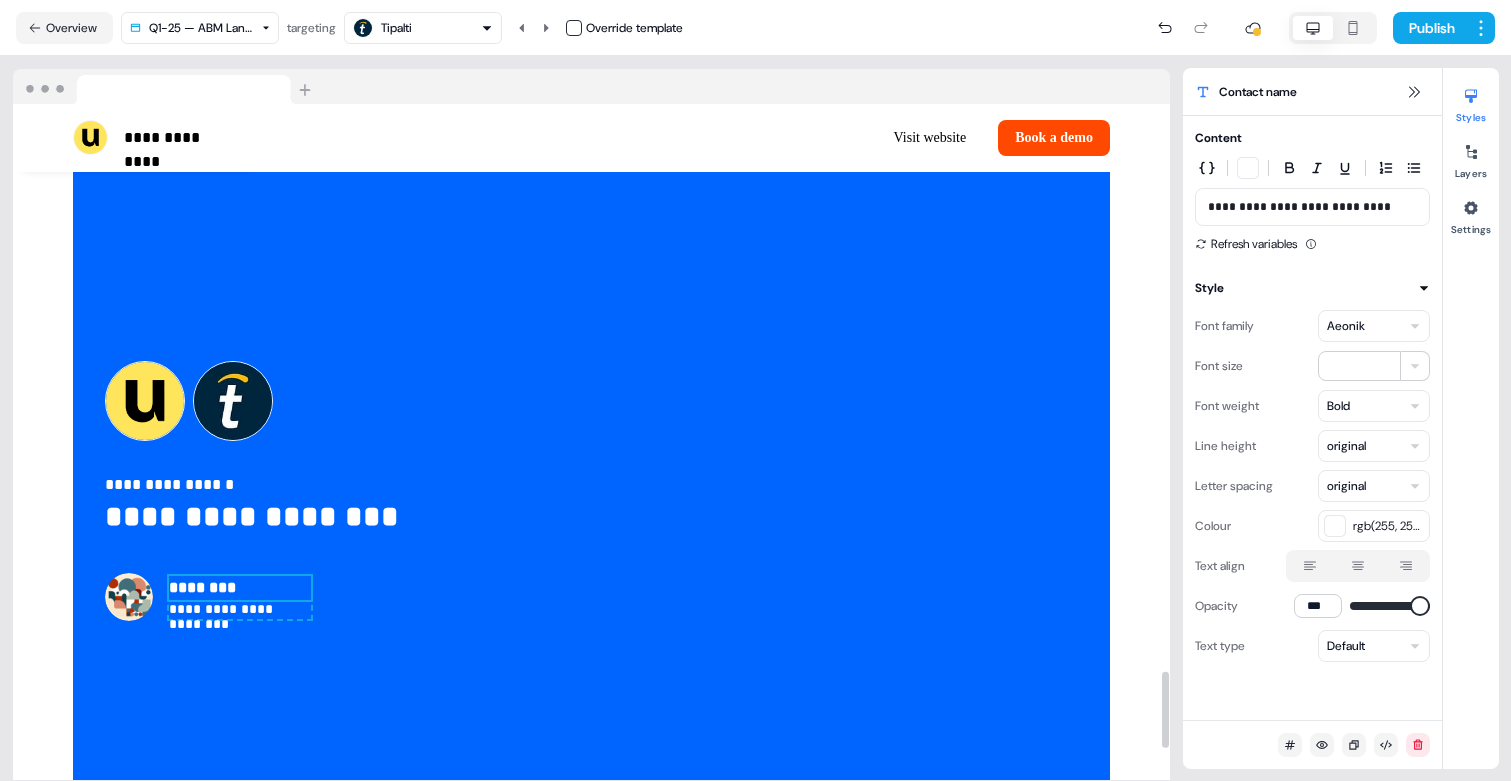 click on "**********" at bounding box center (1312, 207) 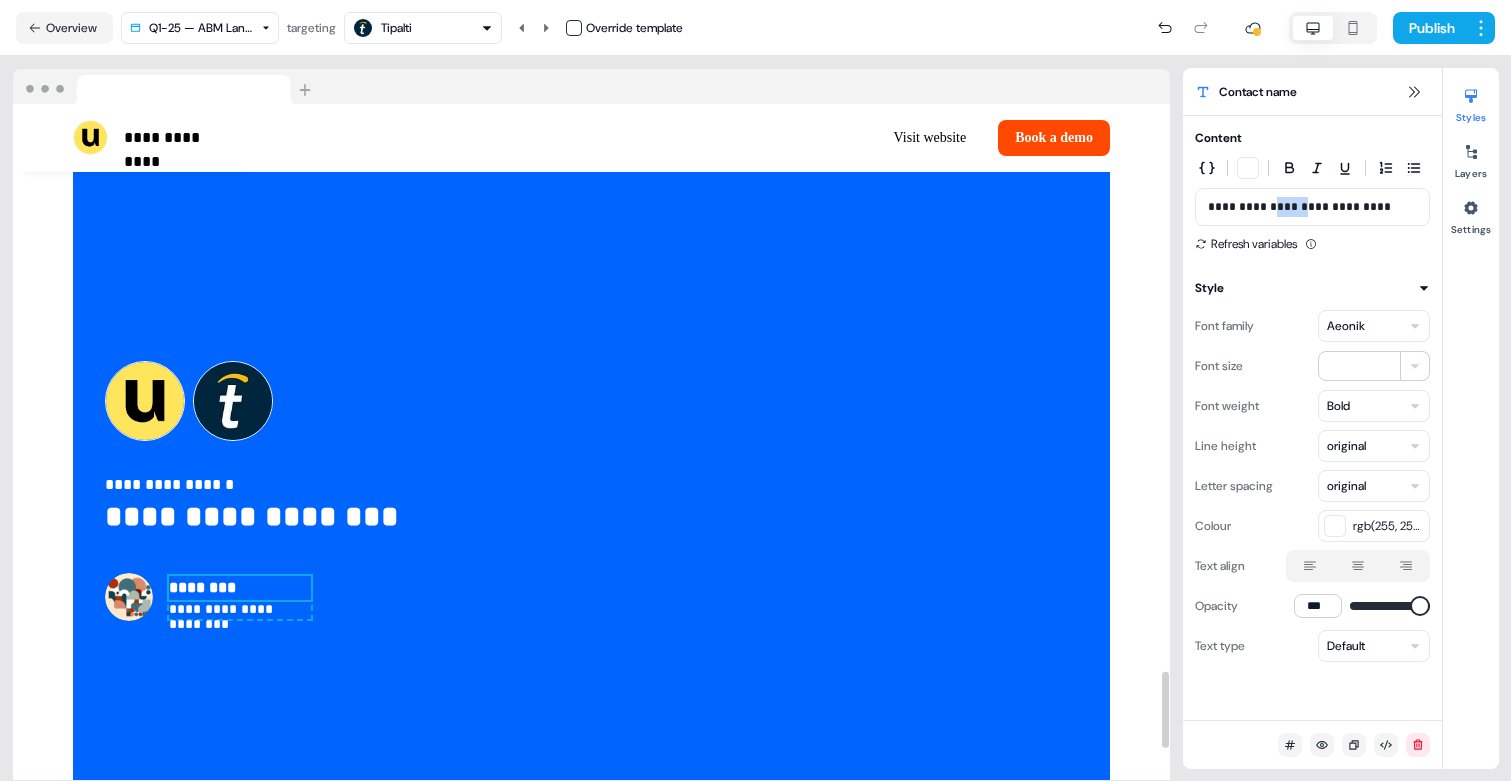 click on "**********" at bounding box center (1312, 207) 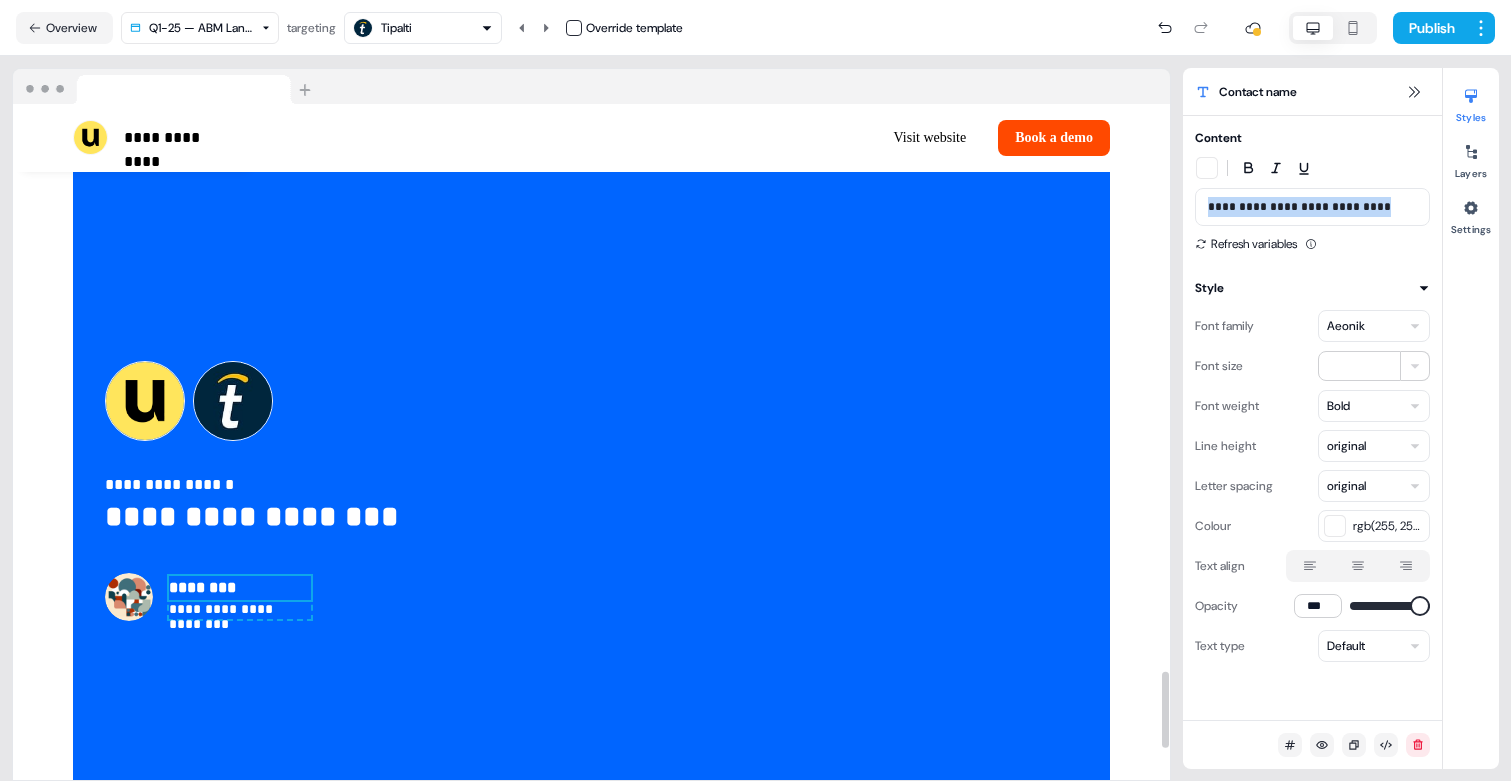 click on "**********" at bounding box center [1312, 207] 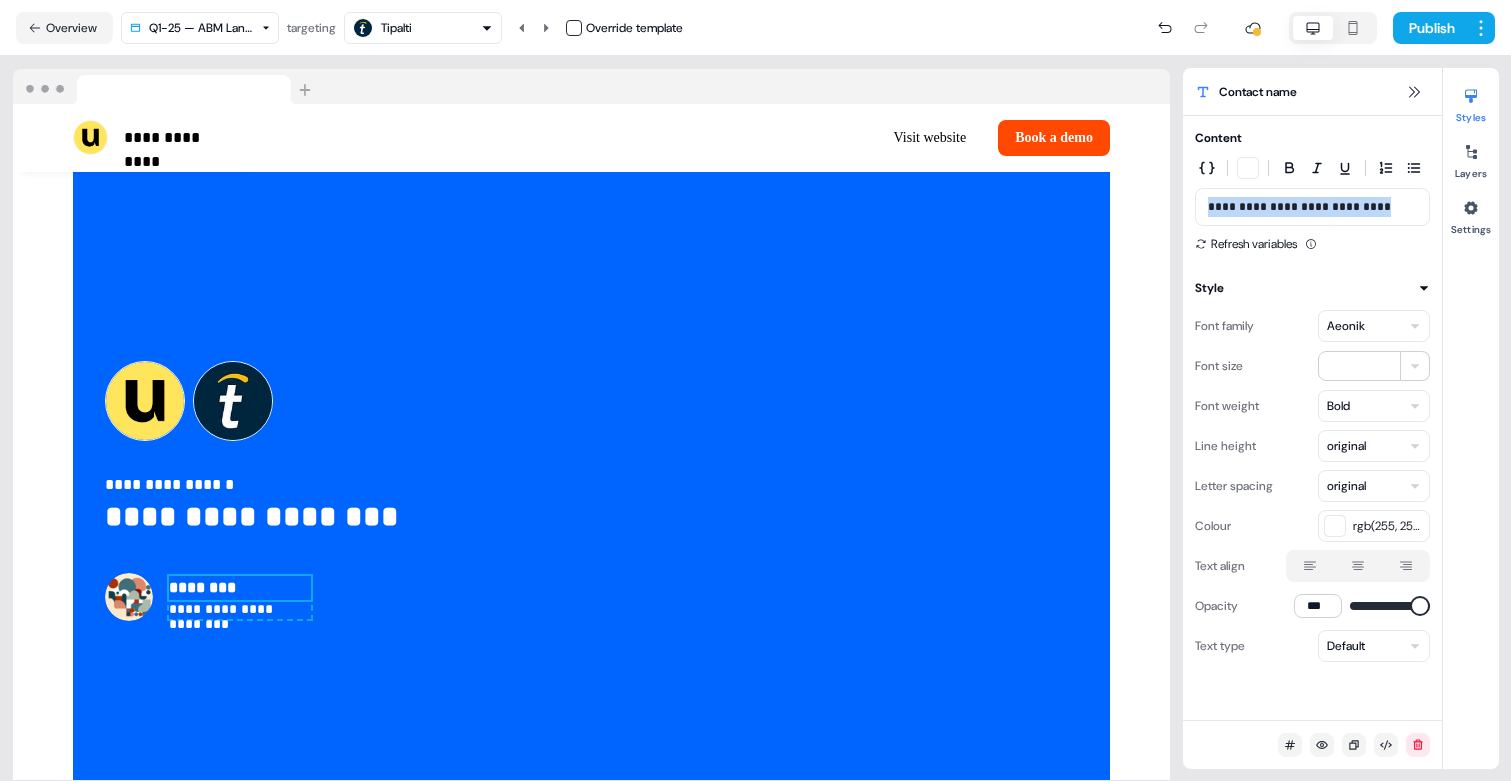 type 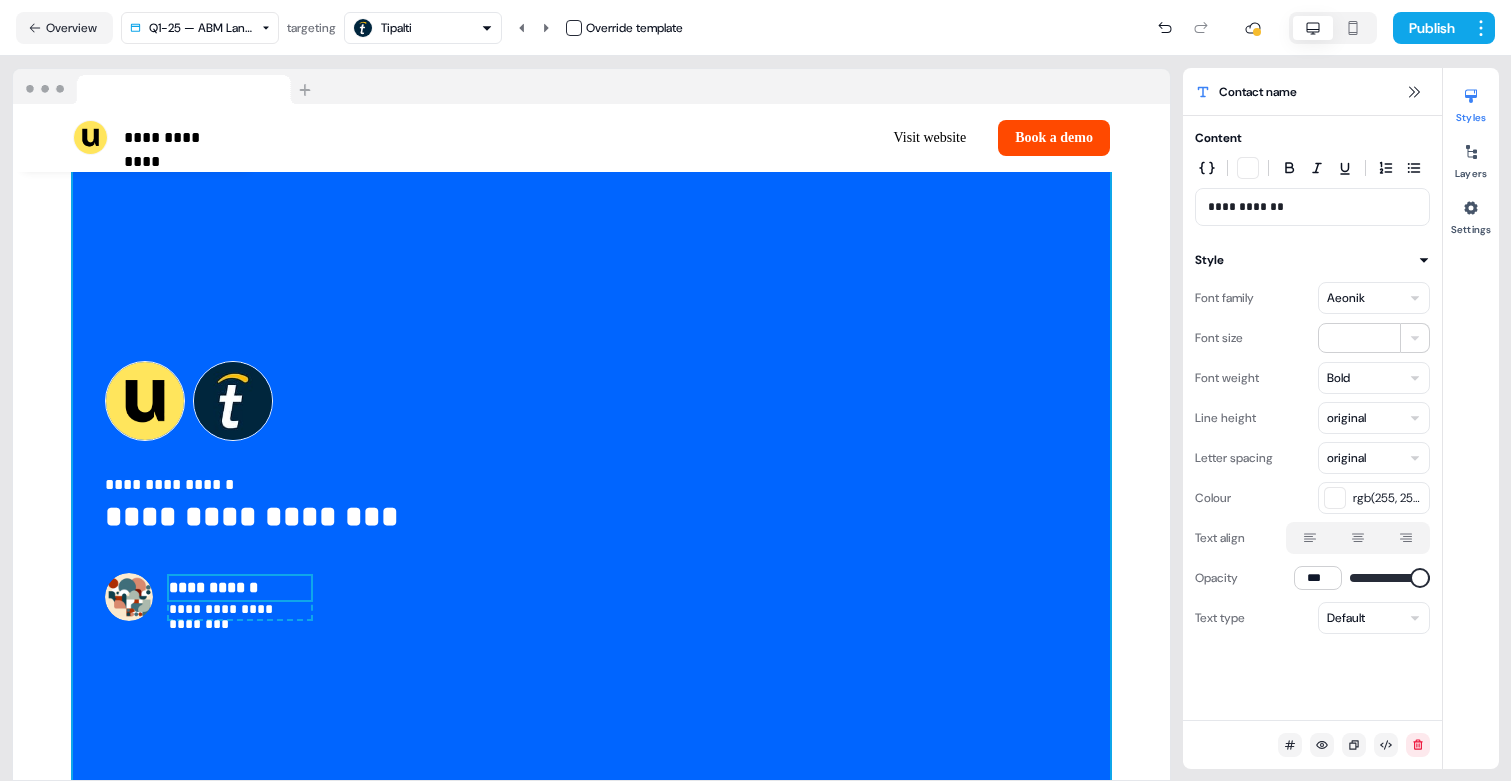 click on "**********" at bounding box center [240, 610] 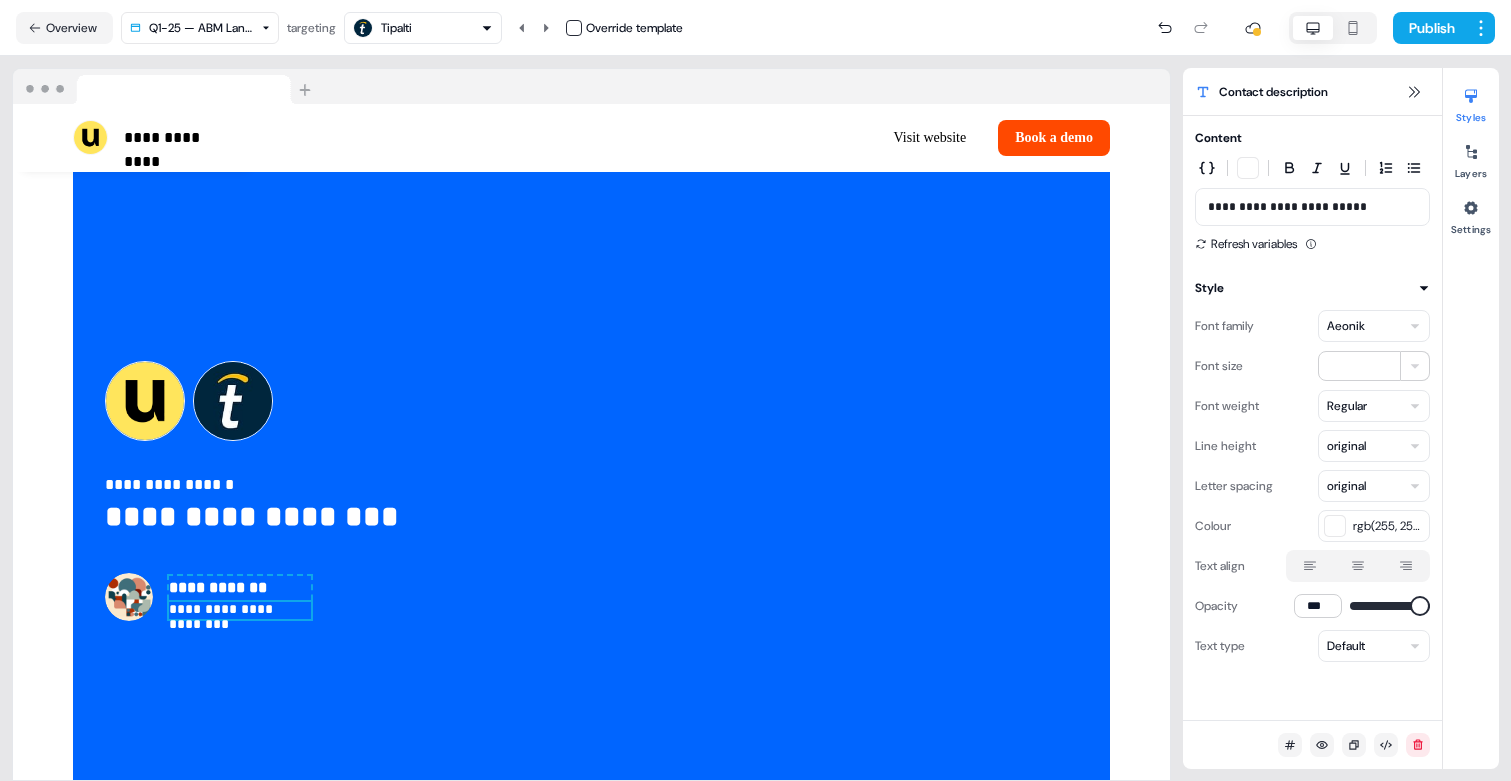 click on "**********" at bounding box center (240, 610) 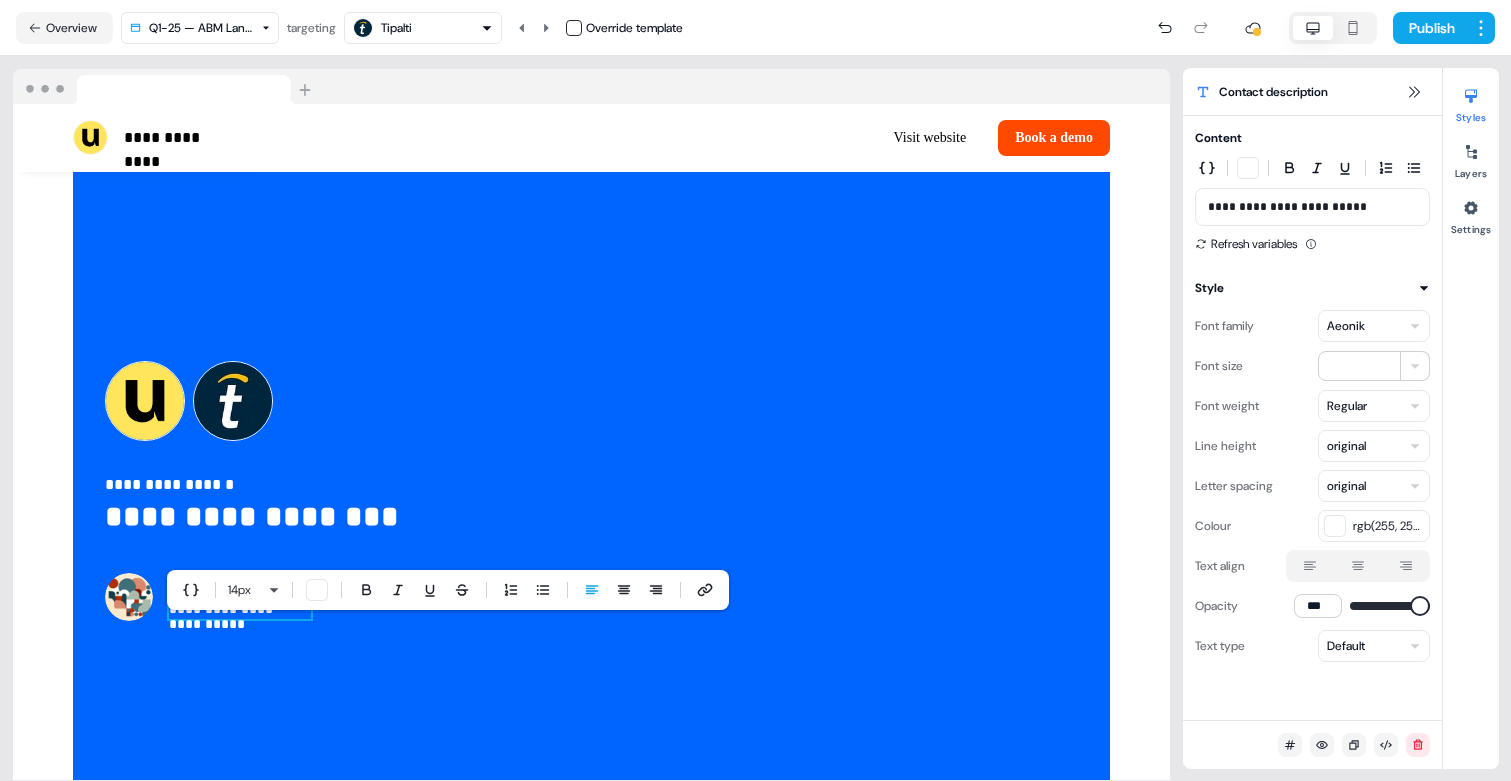 click on "**********" at bounding box center [240, 610] 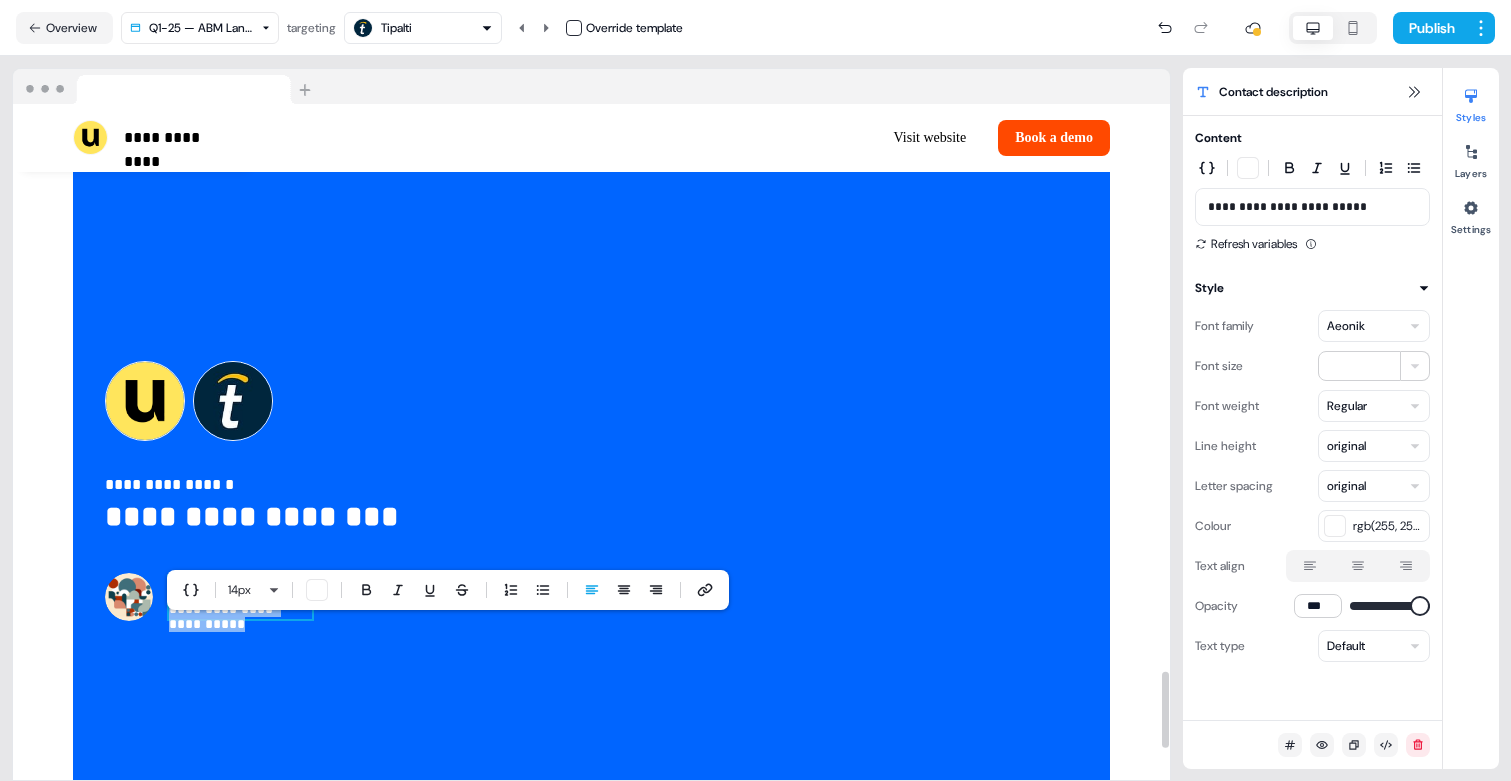 type 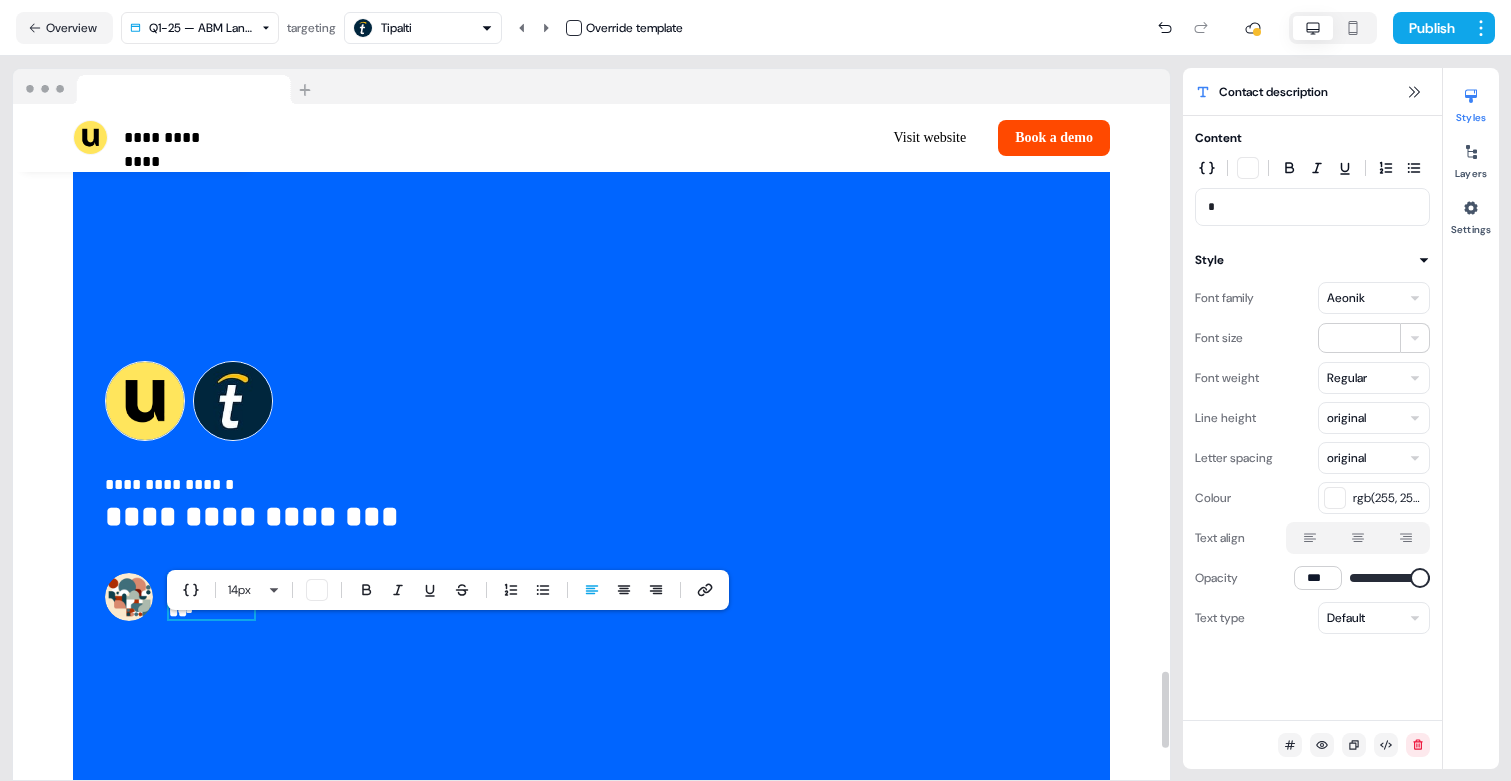 click at bounding box center (129, 597) 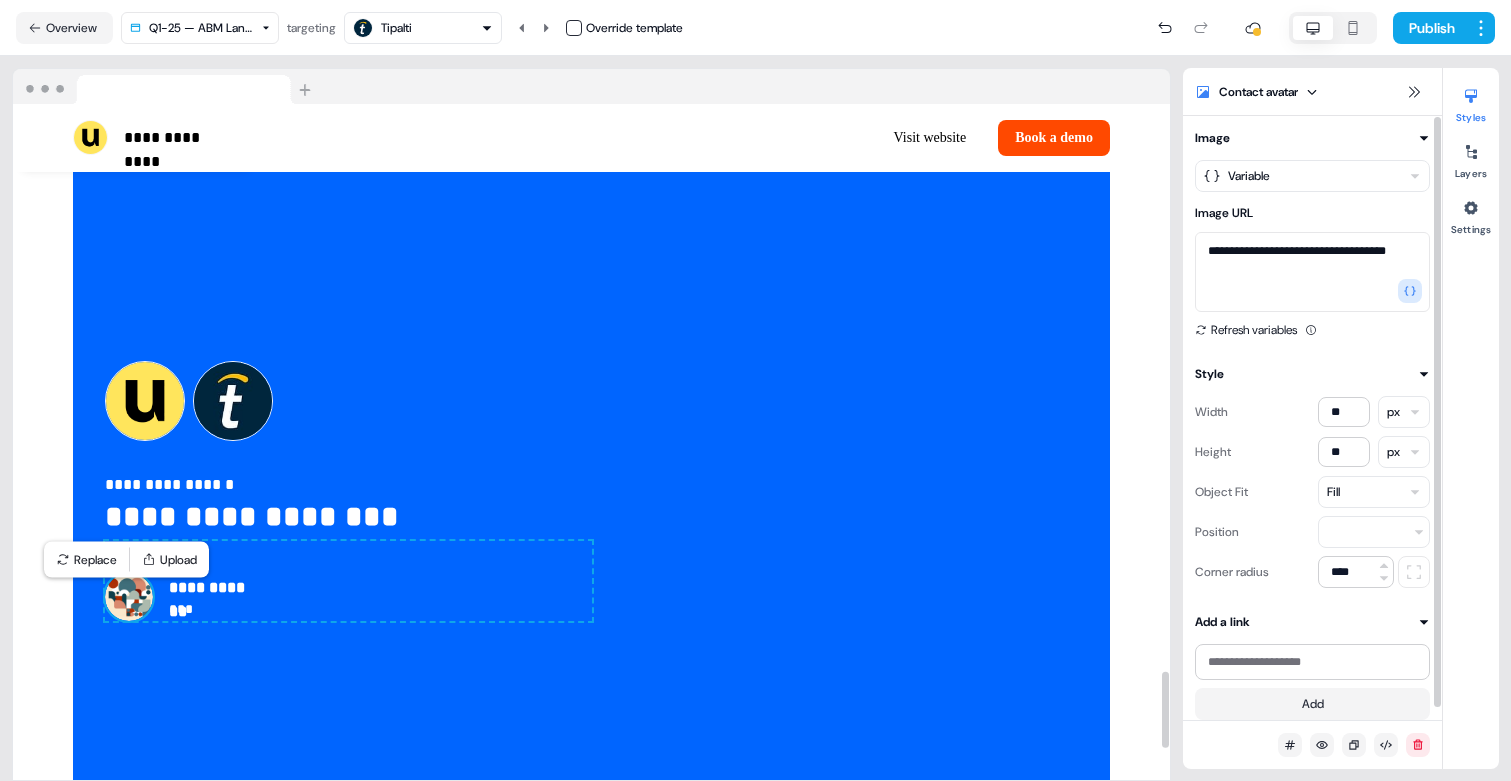 click on "**********" at bounding box center (755, 390) 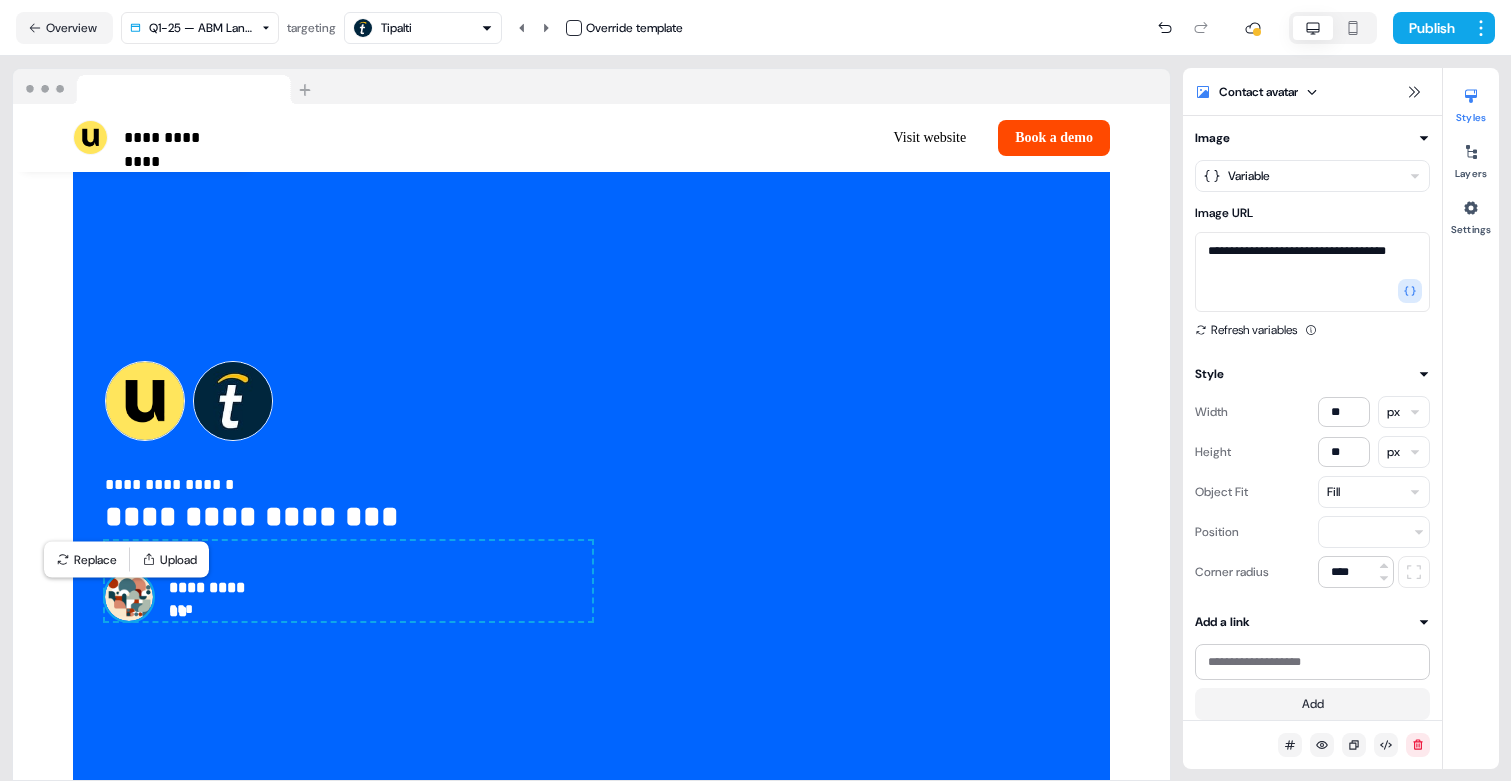click on "**********" at bounding box center [755, 390] 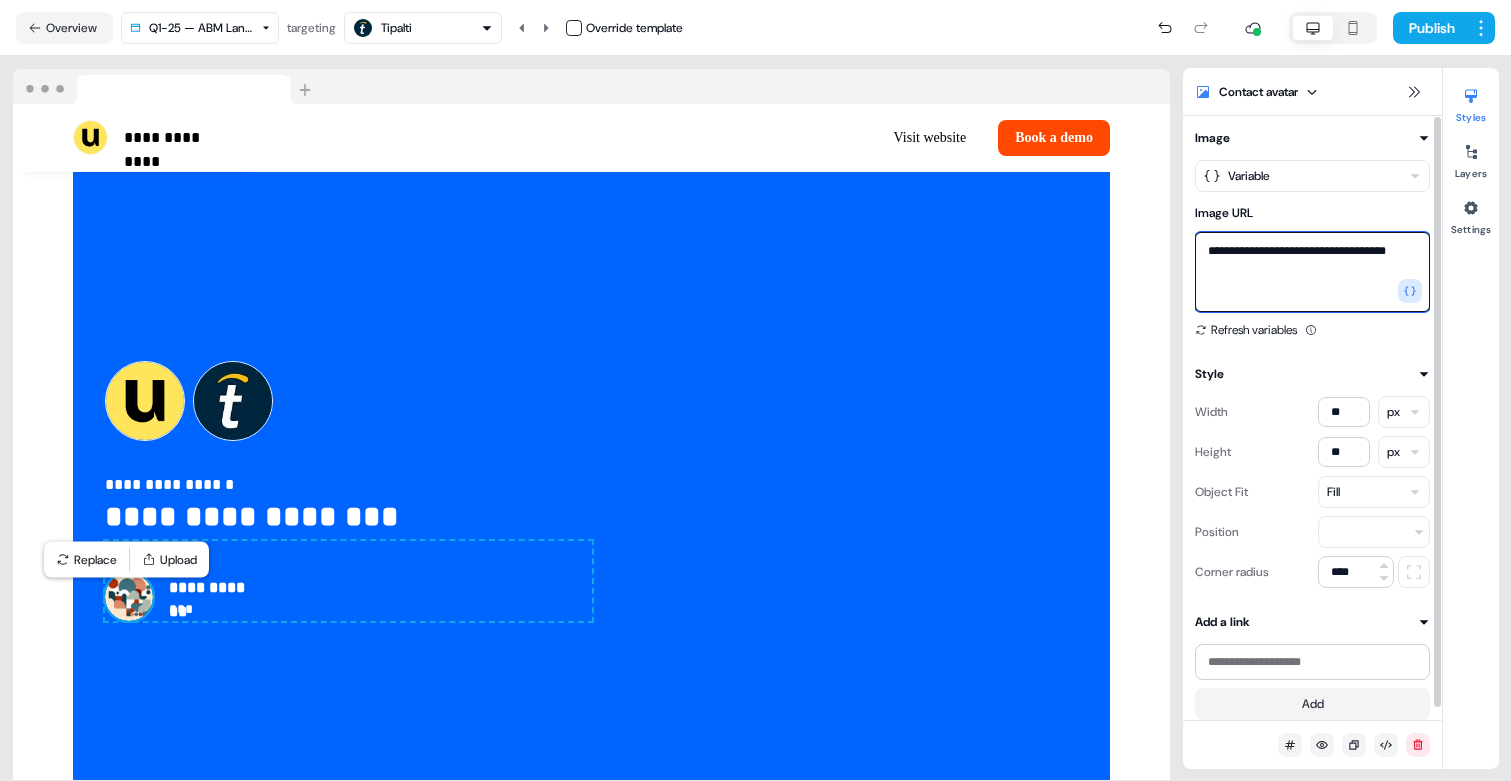 click on "**********" at bounding box center [1312, 272] 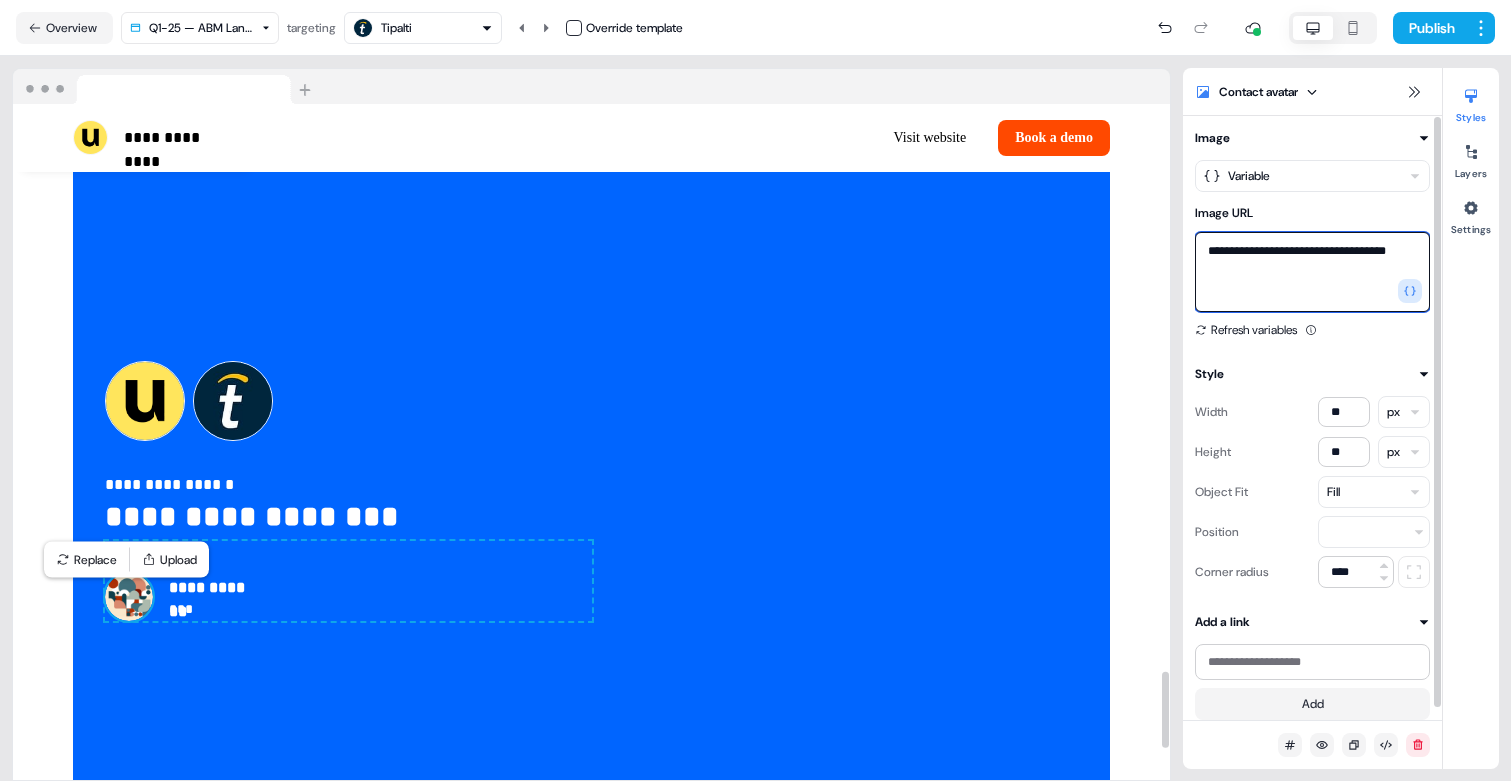 paste on "**********" 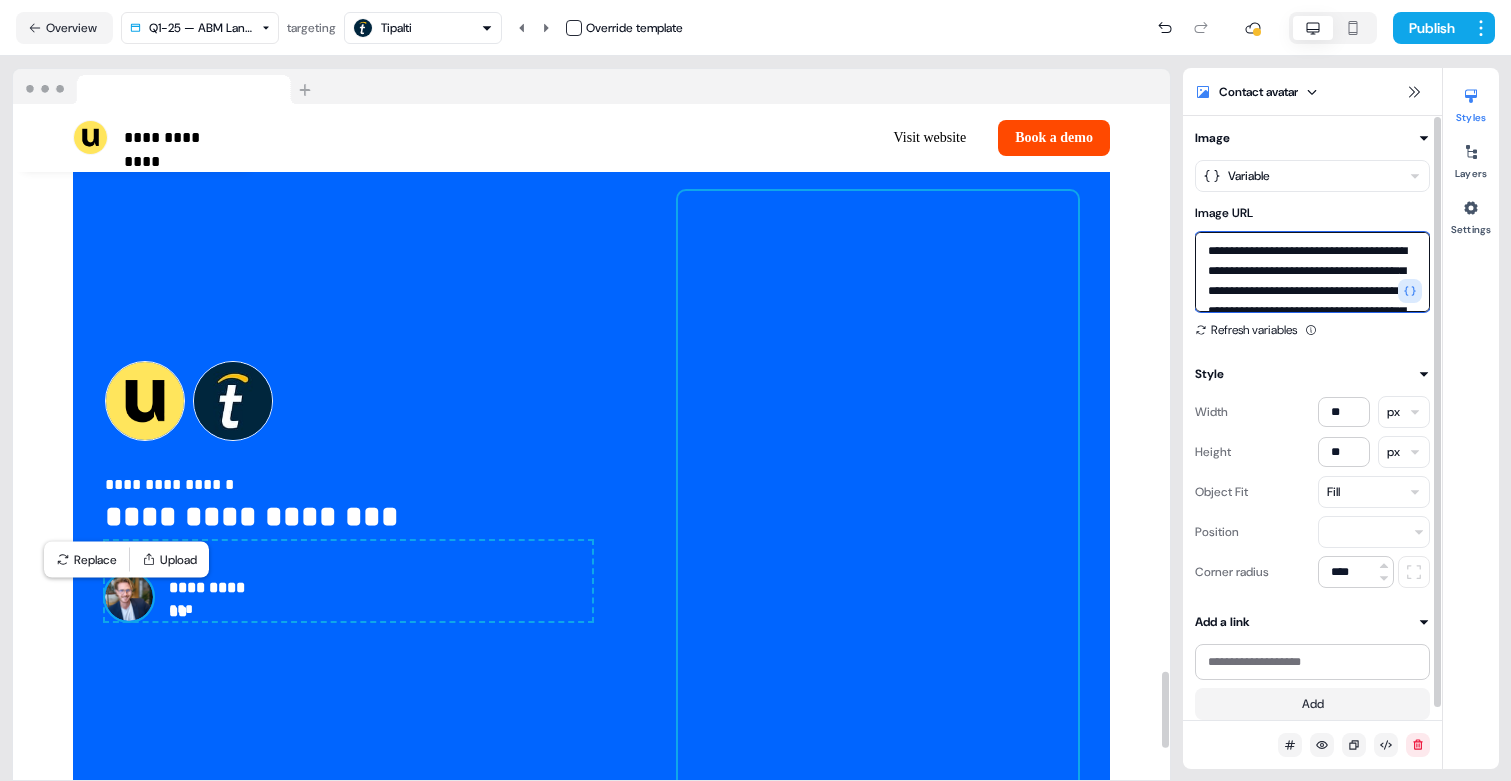 scroll, scrollTop: 127, scrollLeft: 0, axis: vertical 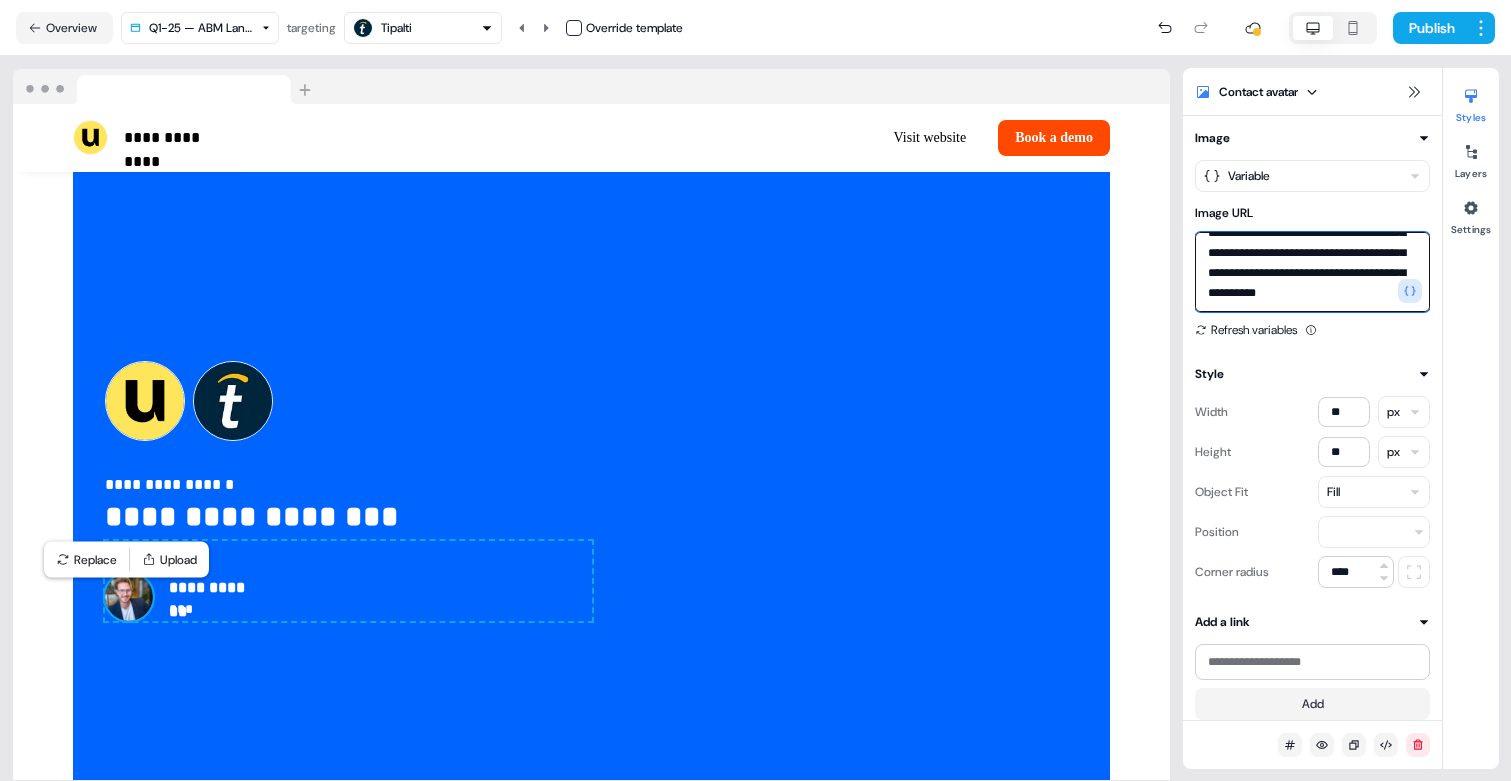 type on "**********" 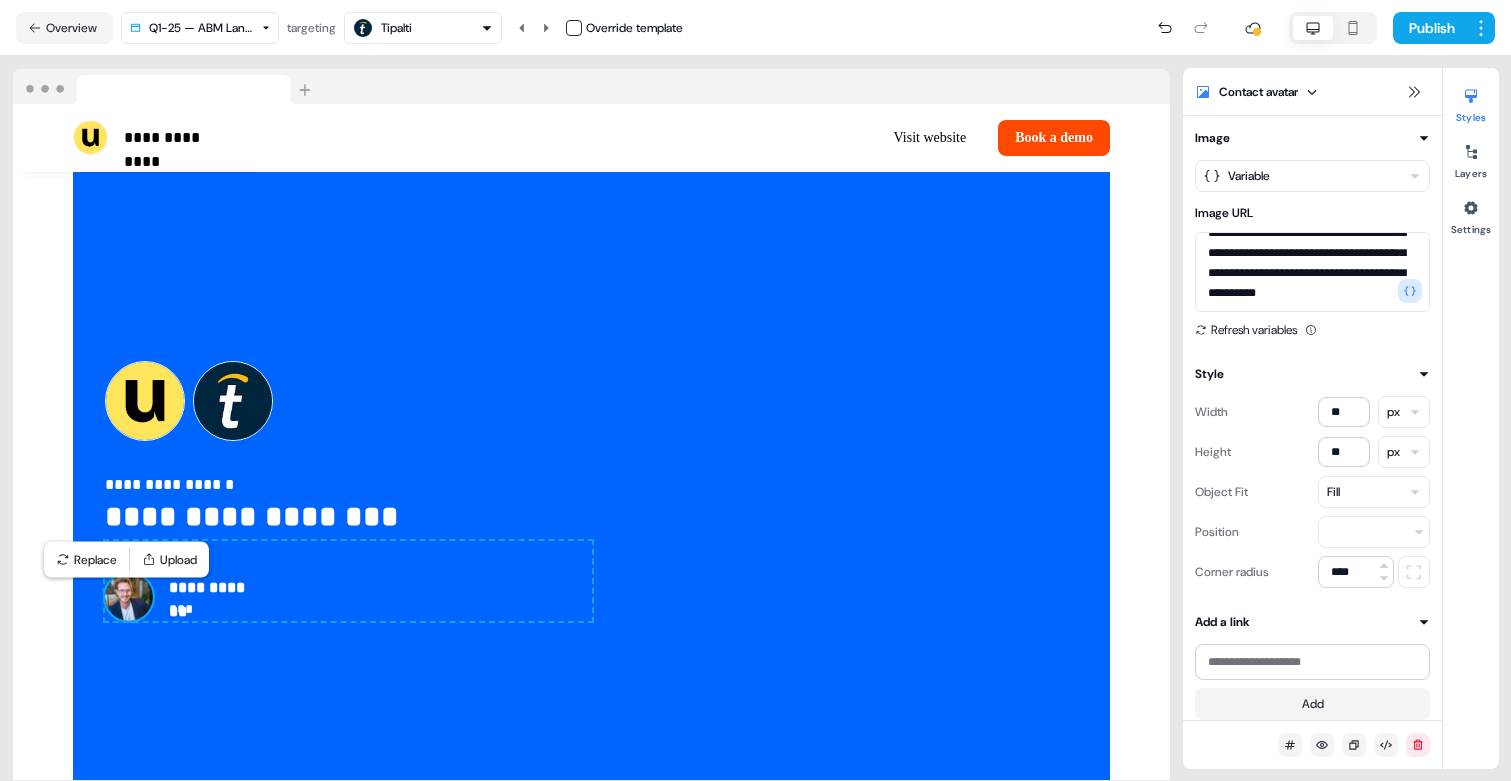click on "Tipalti" at bounding box center [423, 28] 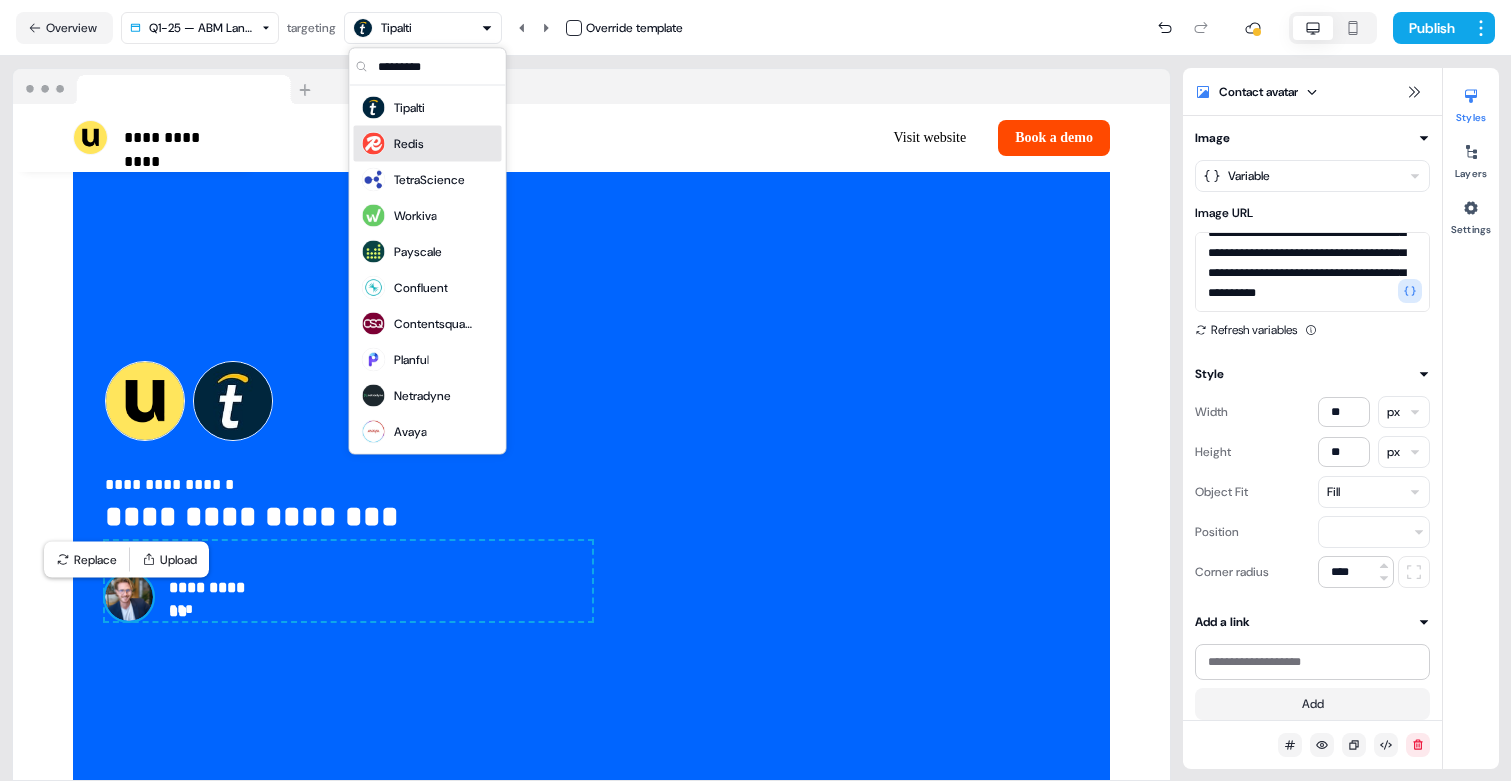 click on "Redis" at bounding box center (428, 144) 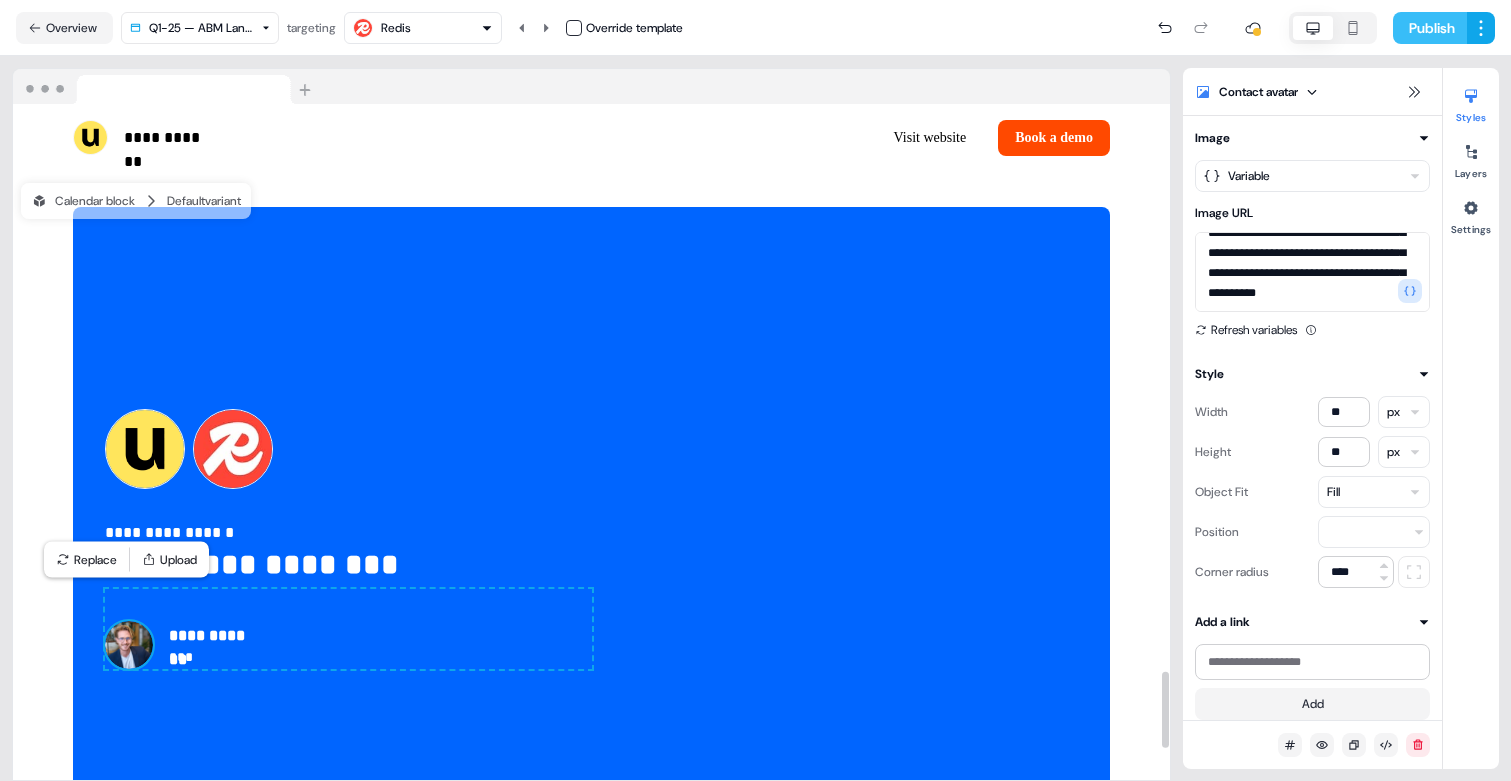 click on "Publish" at bounding box center (1430, 28) 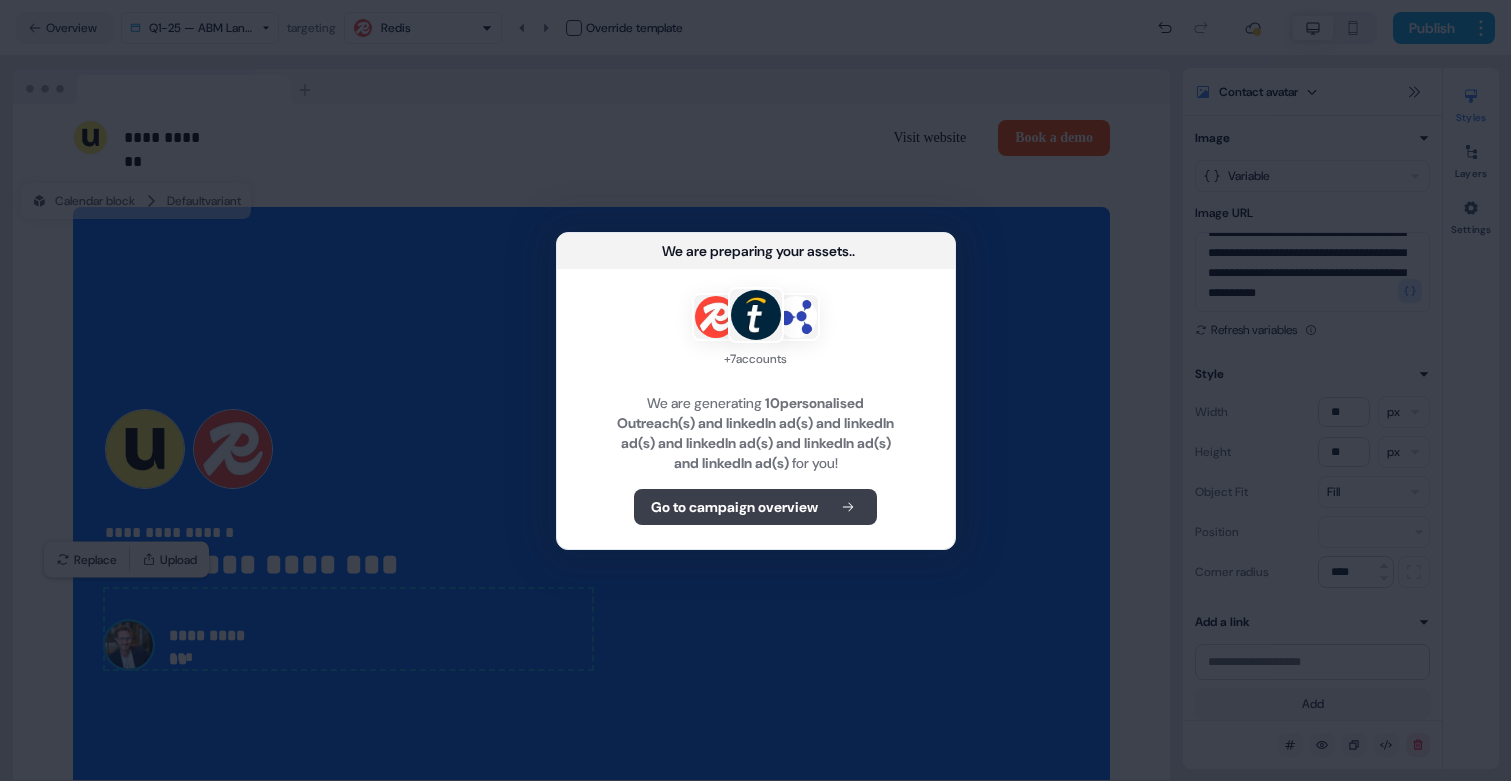 click on "Go to campaign overview" at bounding box center (734, 507) 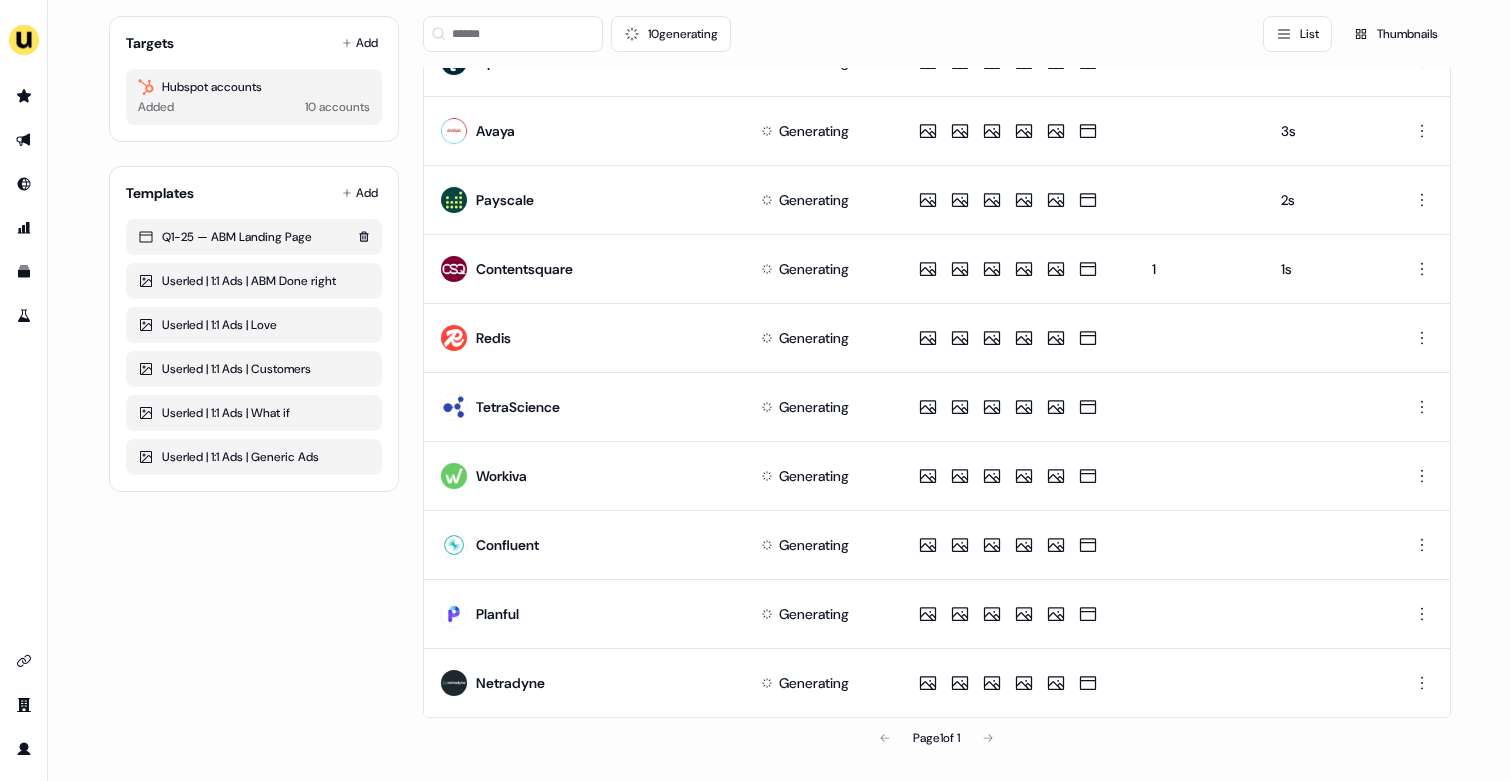 scroll, scrollTop: 0, scrollLeft: 0, axis: both 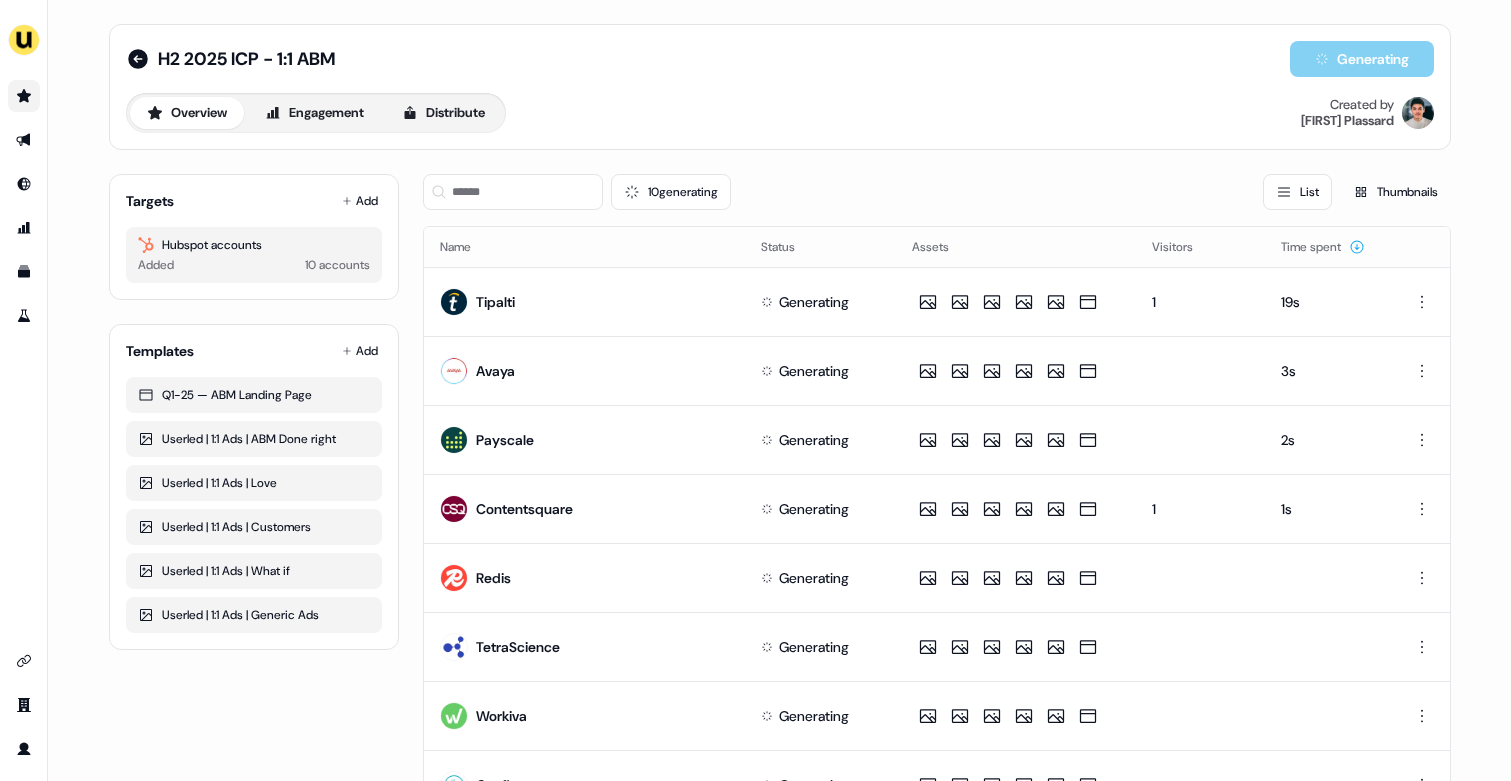 click at bounding box center (24, 96) 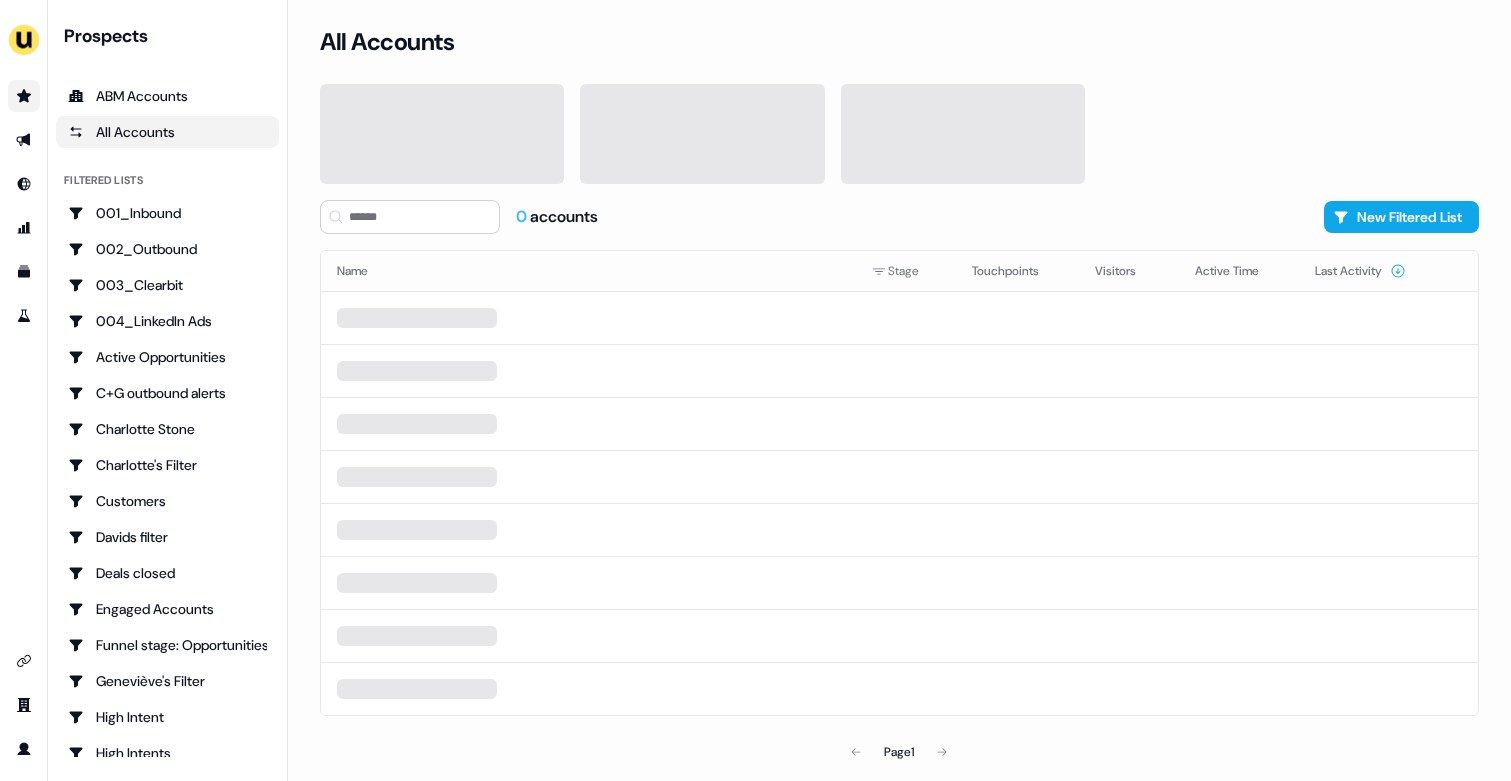 scroll, scrollTop: 0, scrollLeft: 0, axis: both 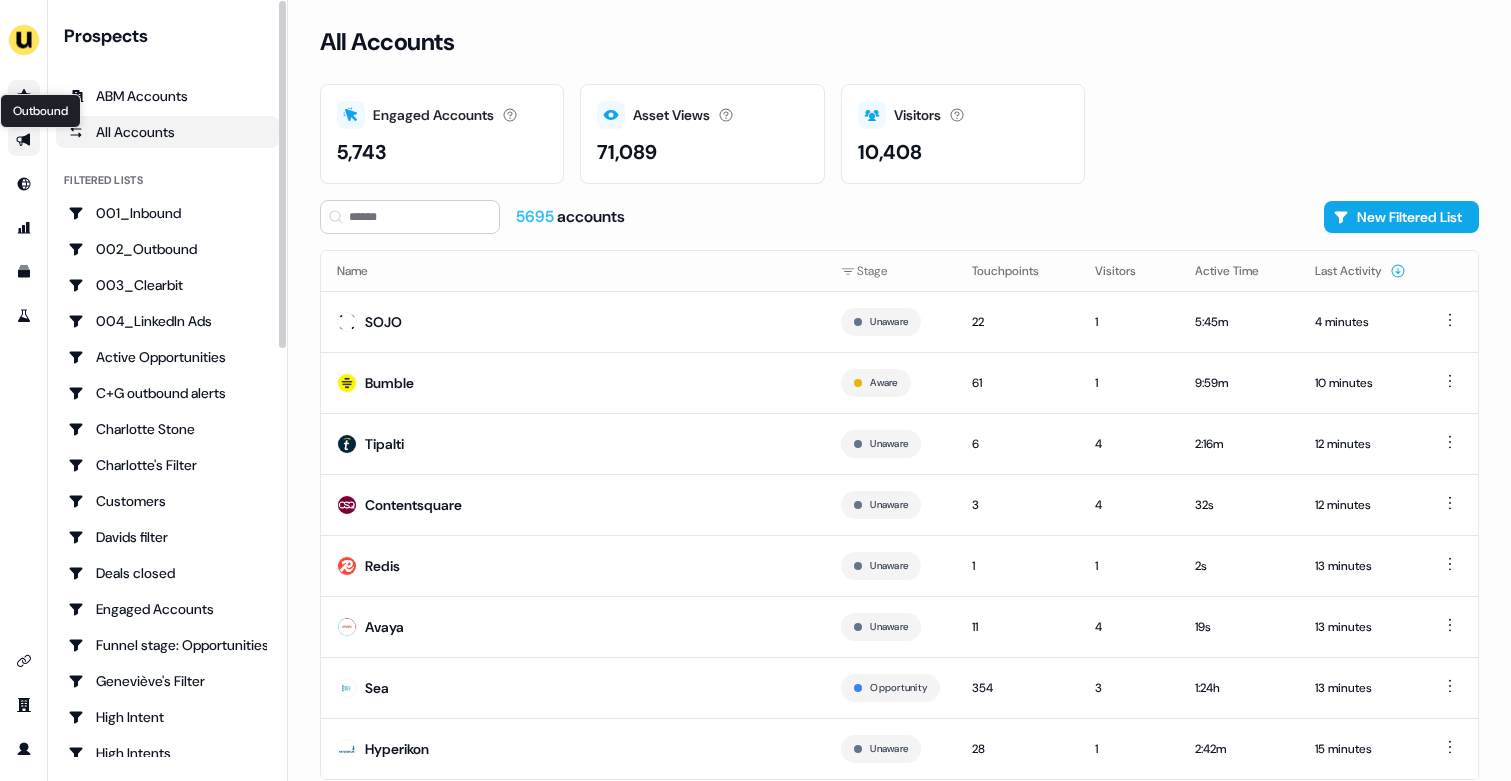 click 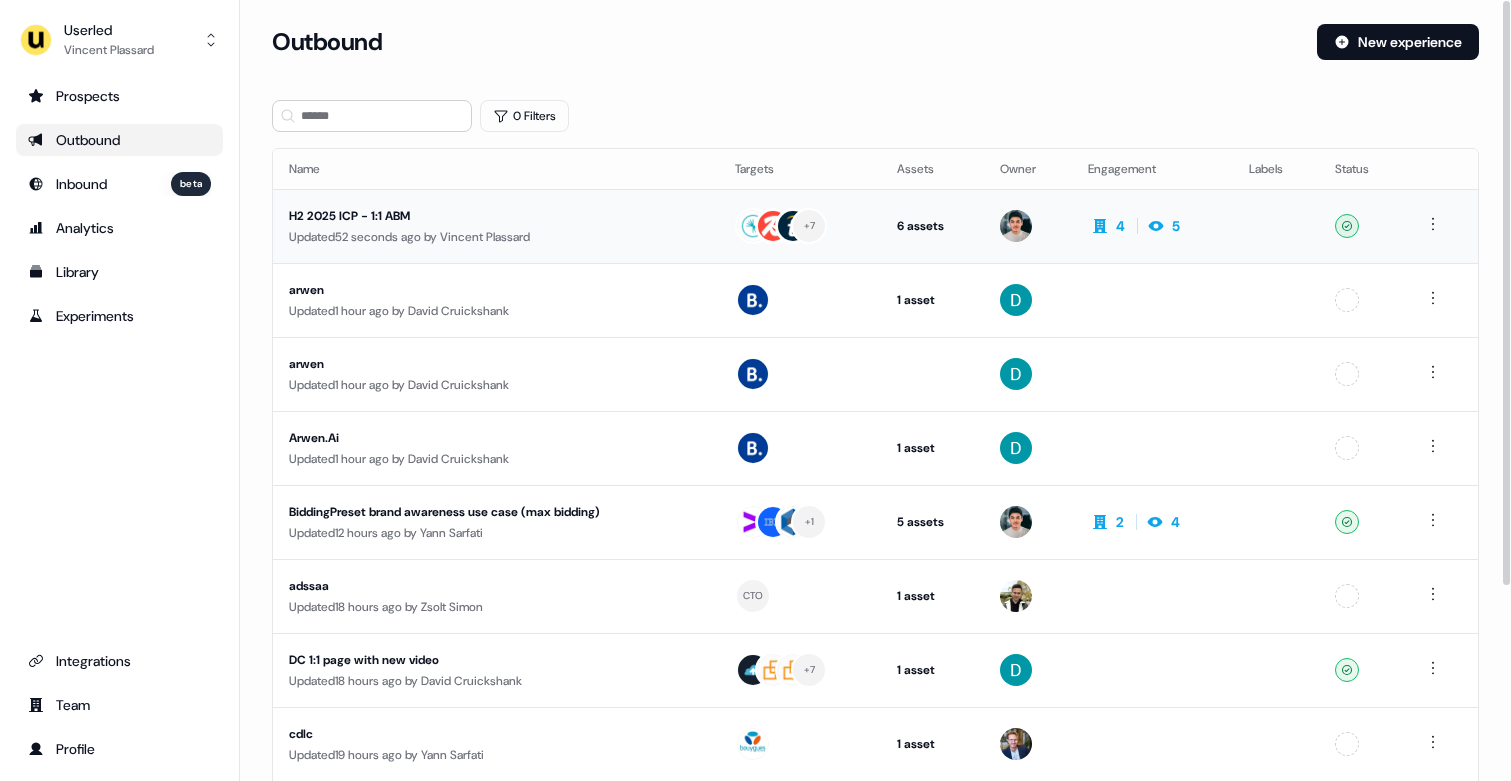 click on "H2 2025 ICP - 1:1 ABM Updated 52 seconds ago by [FIRST] [LAST]" at bounding box center [496, 226] 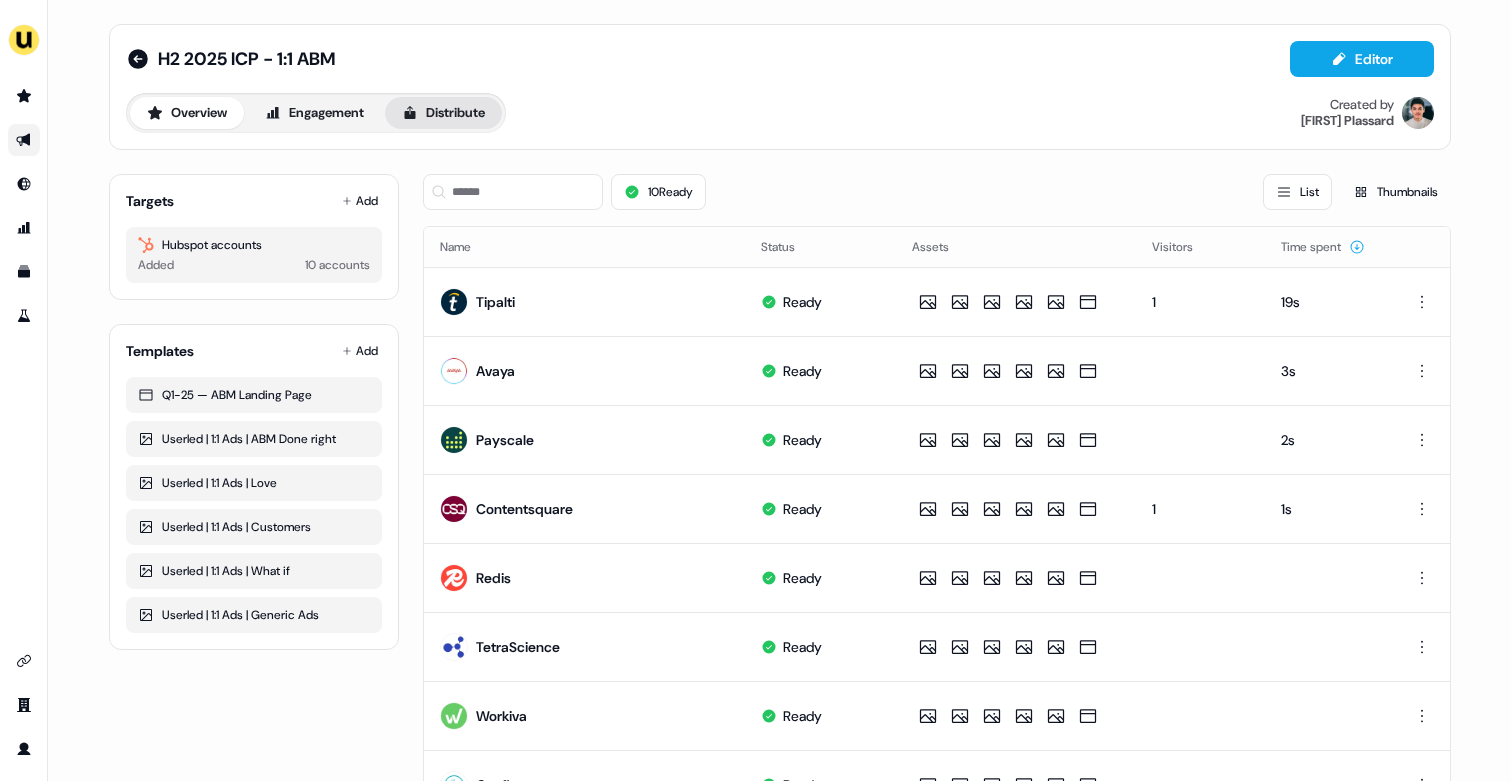click on "Distribute" at bounding box center [443, 113] 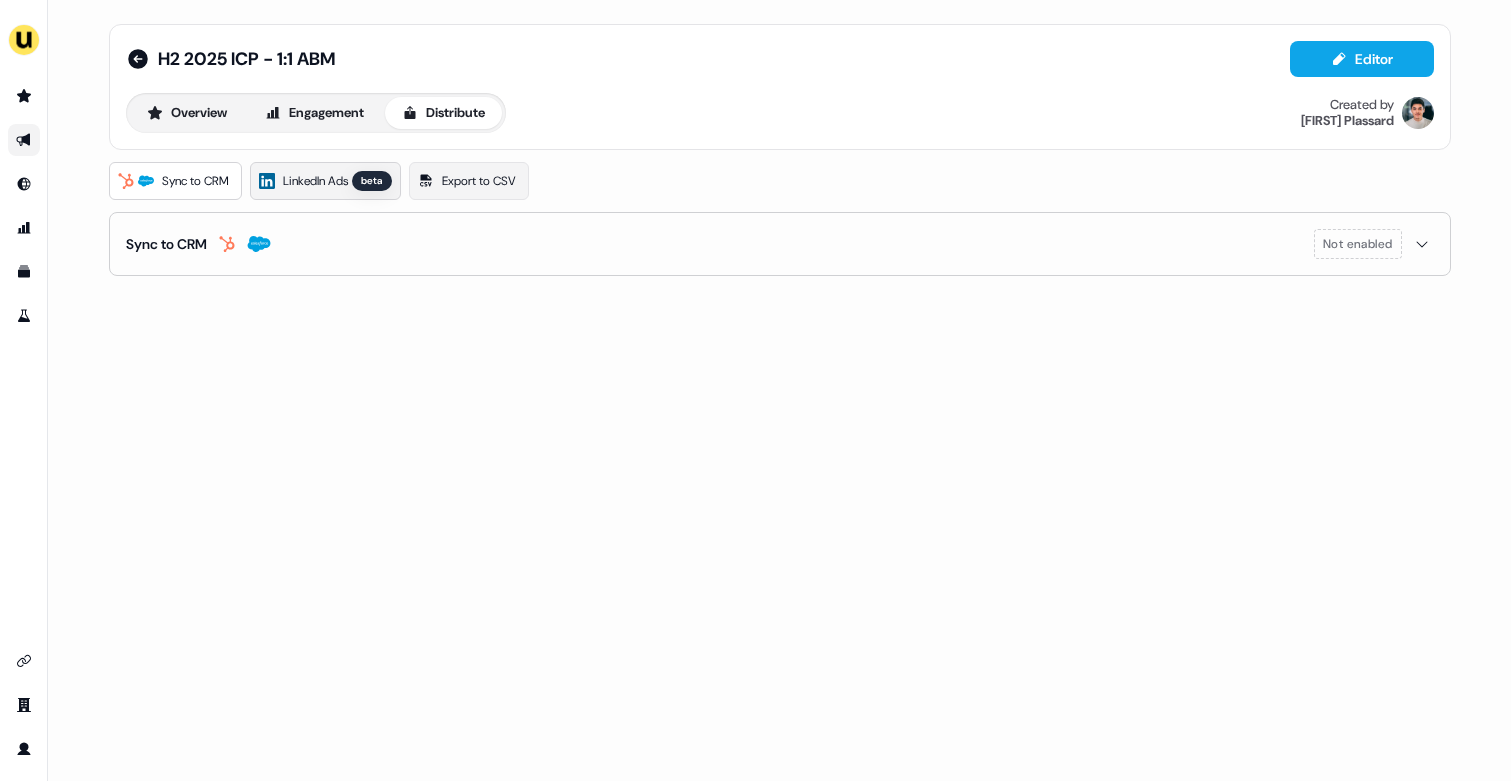 click on "LinkedIn Ads beta" at bounding box center (325, 181) 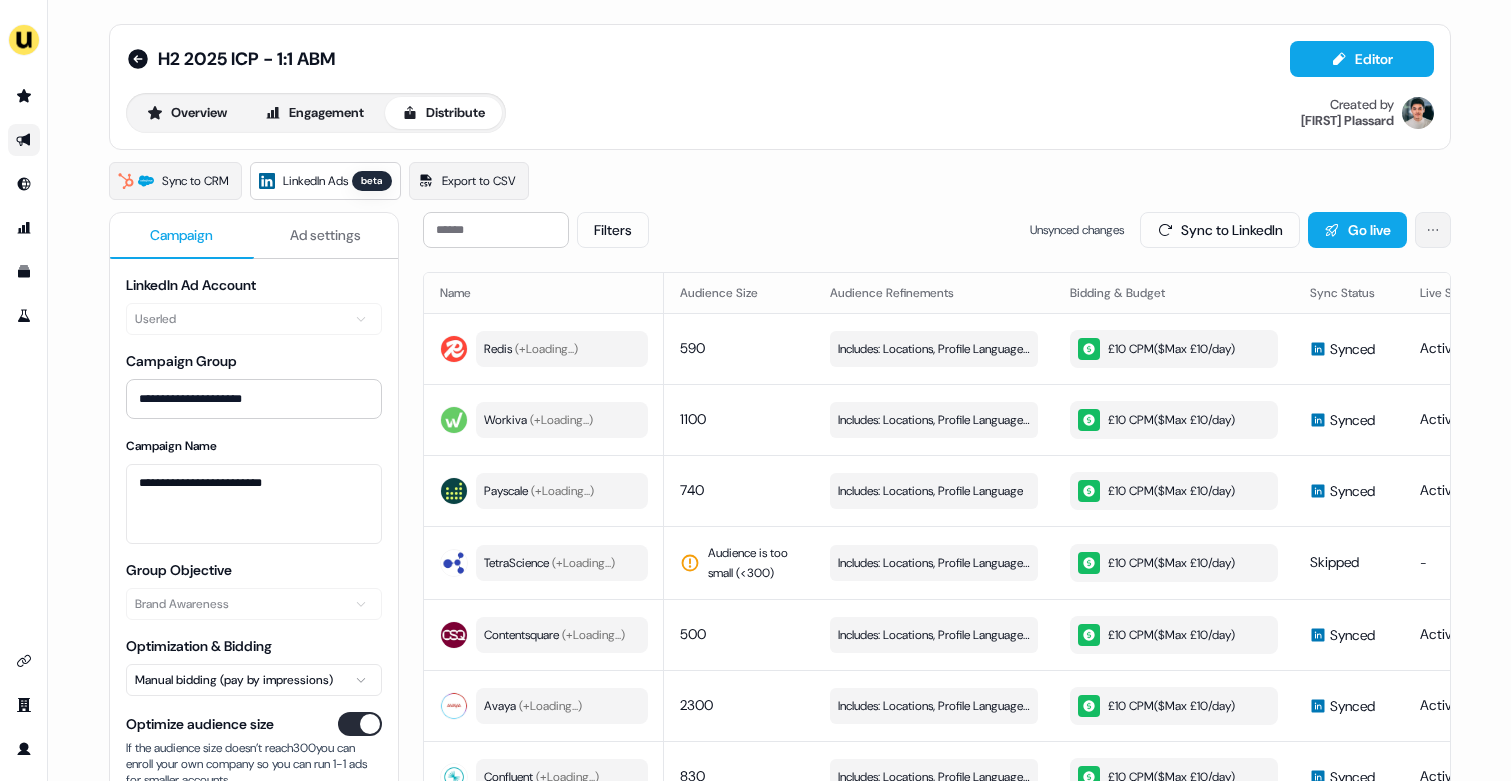 click on "**********" at bounding box center (755, 390) 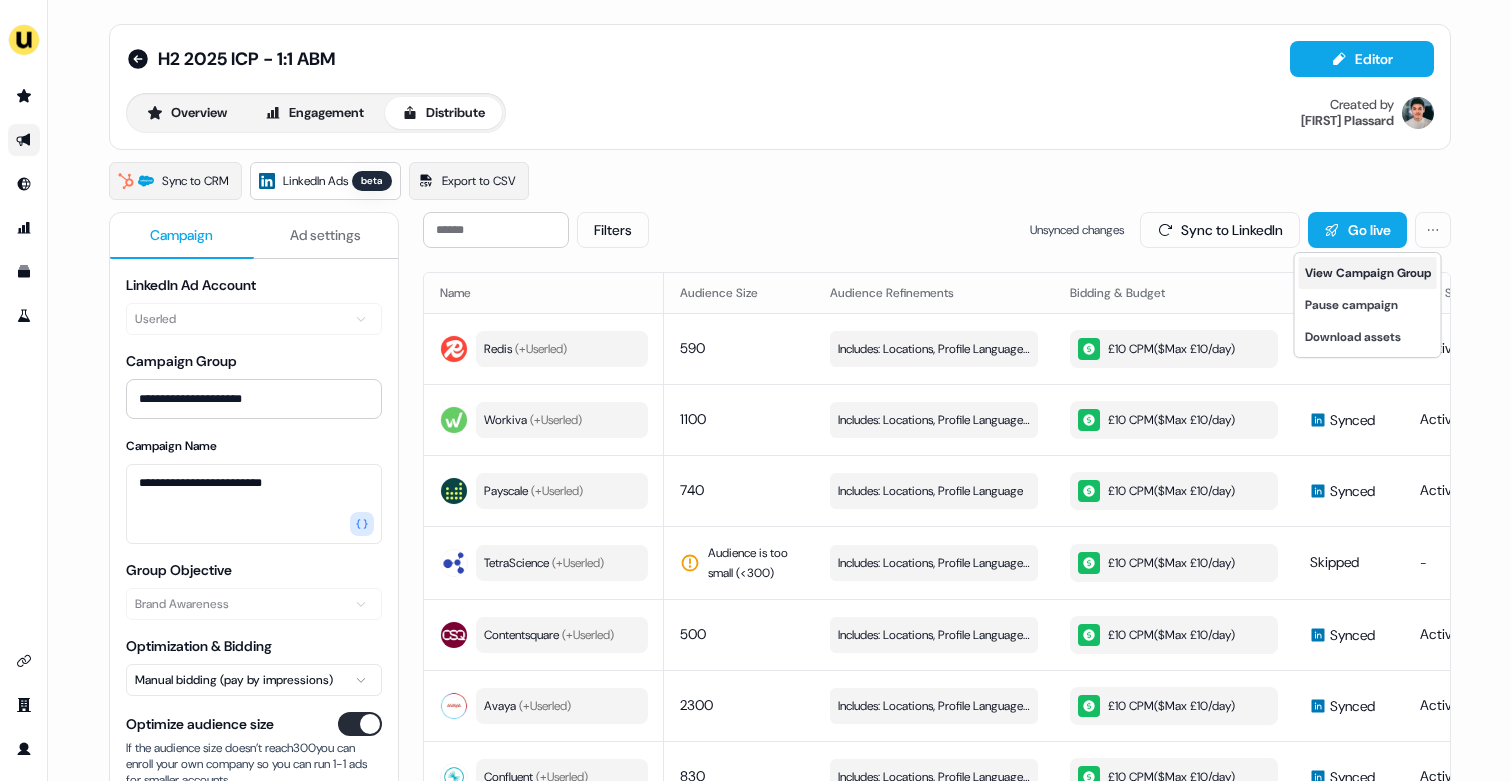 click on "View Campaign Group" at bounding box center (1368, 273) 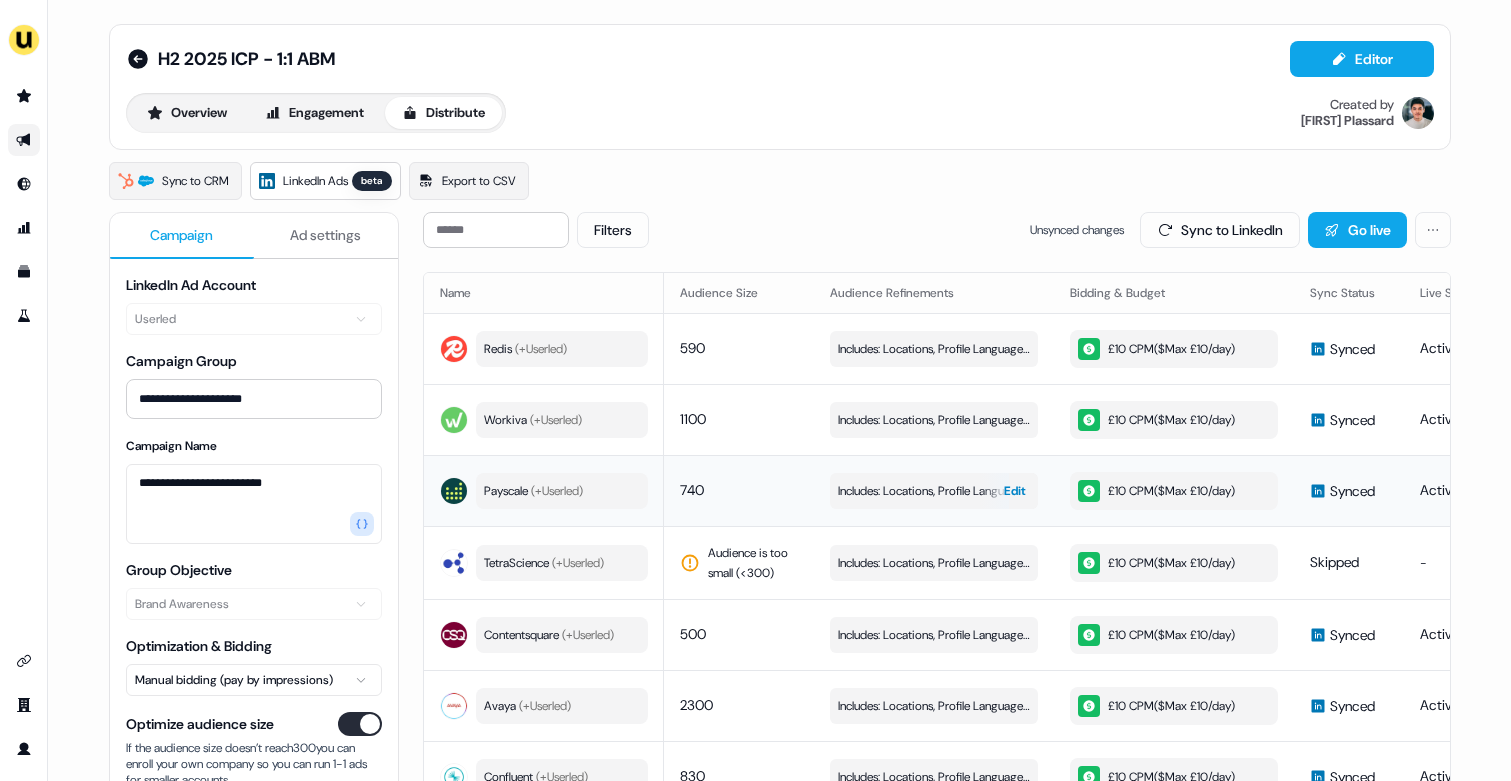 scroll, scrollTop: 275, scrollLeft: 0, axis: vertical 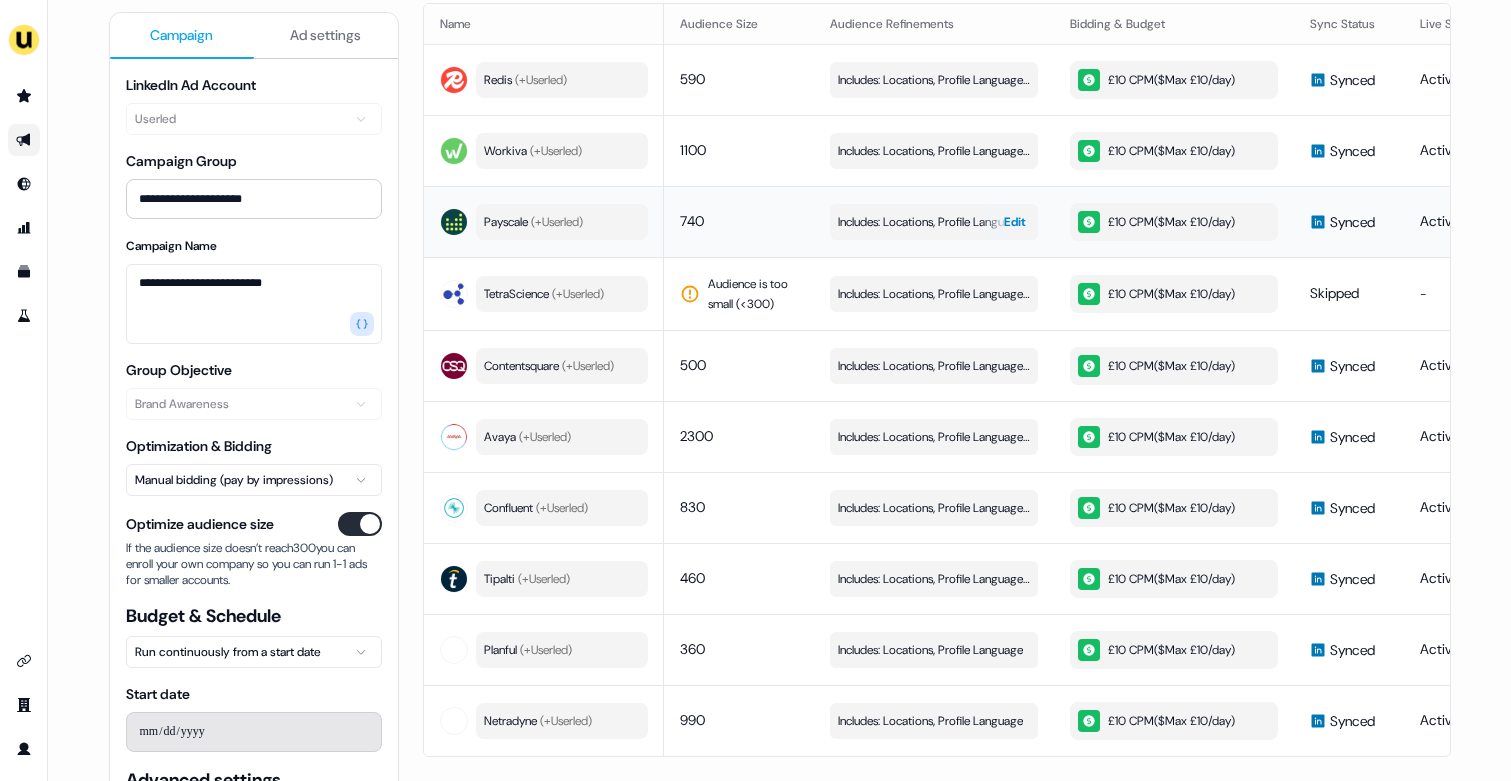 type 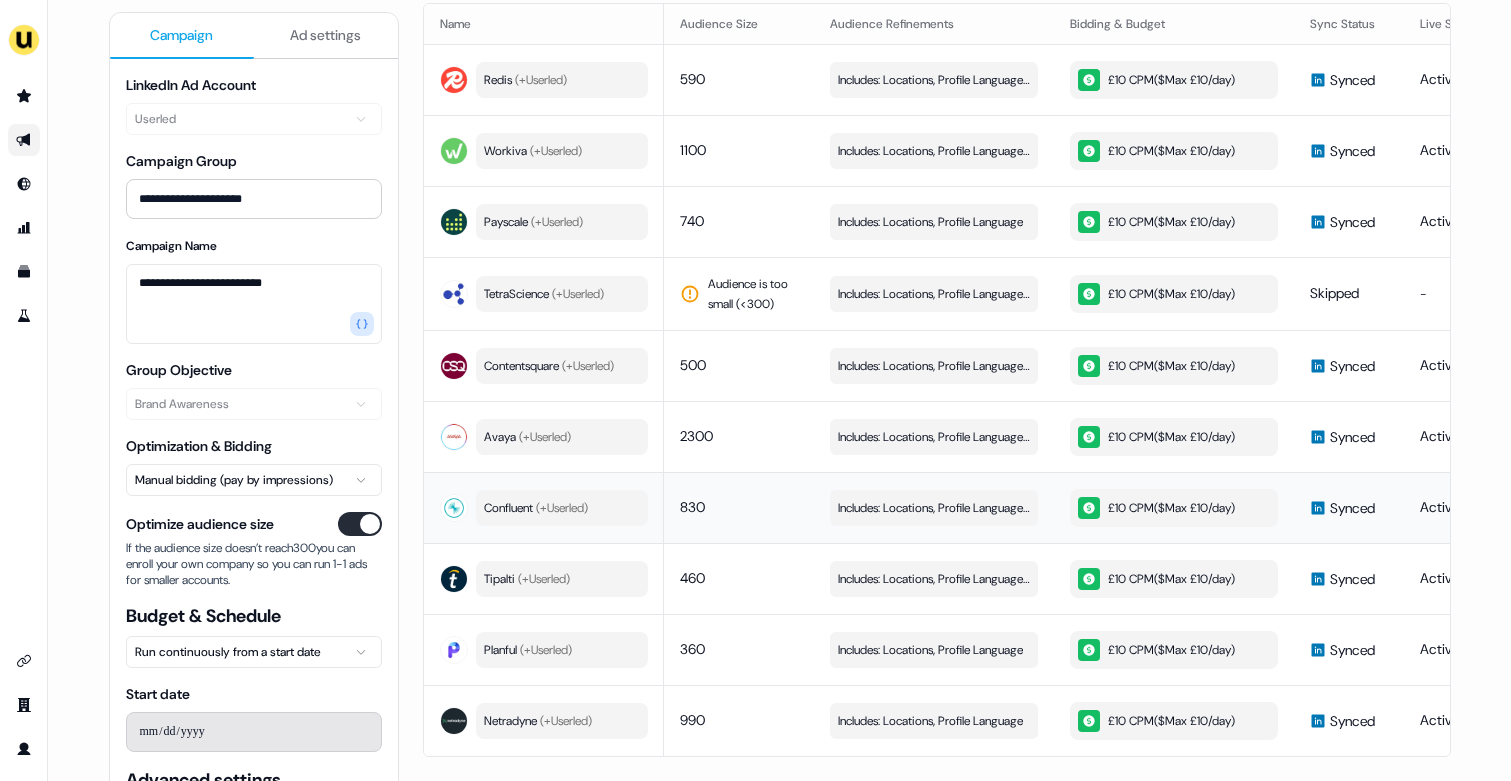 scroll, scrollTop: 0, scrollLeft: 0, axis: both 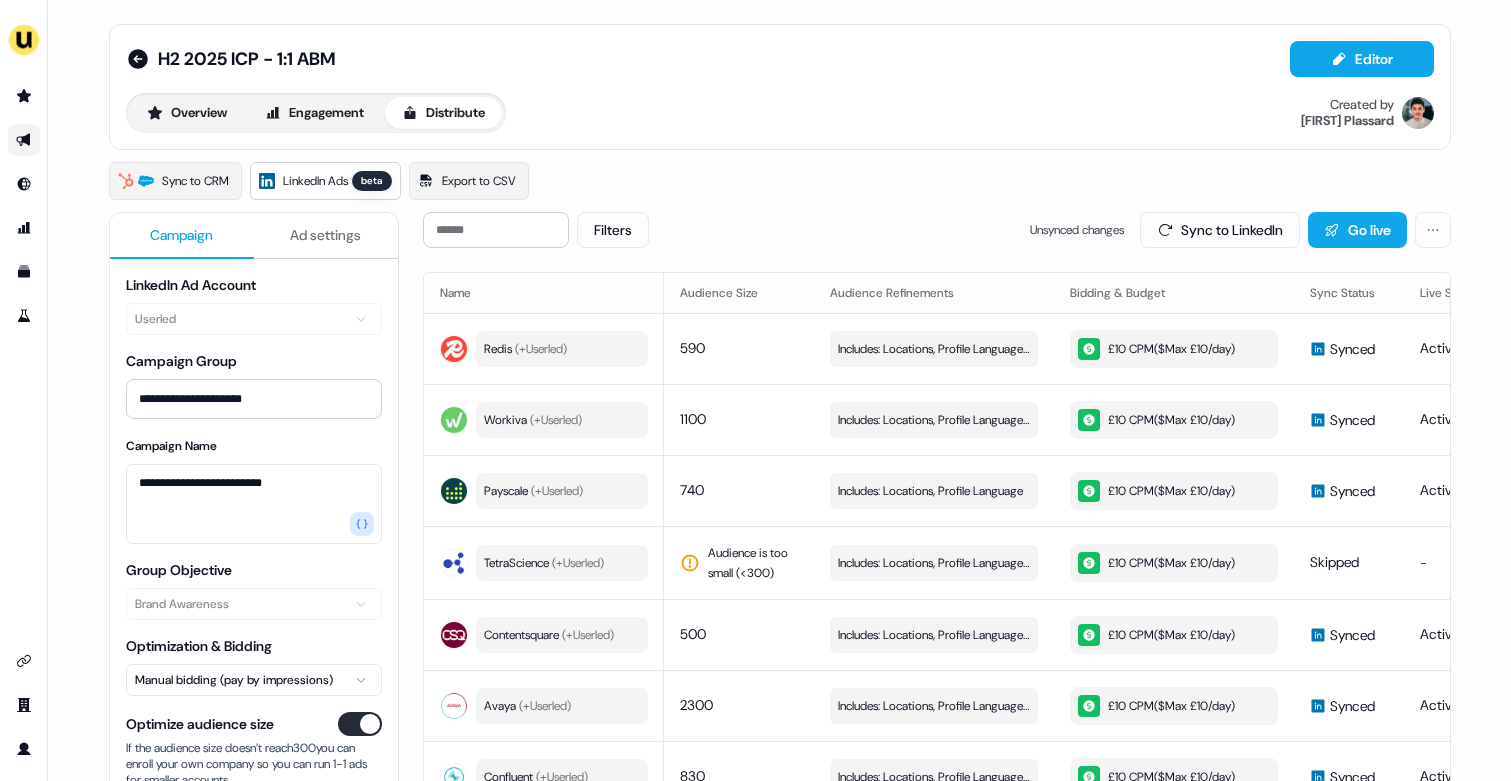 click on "Overview Engagement Distribute" at bounding box center [316, 113] 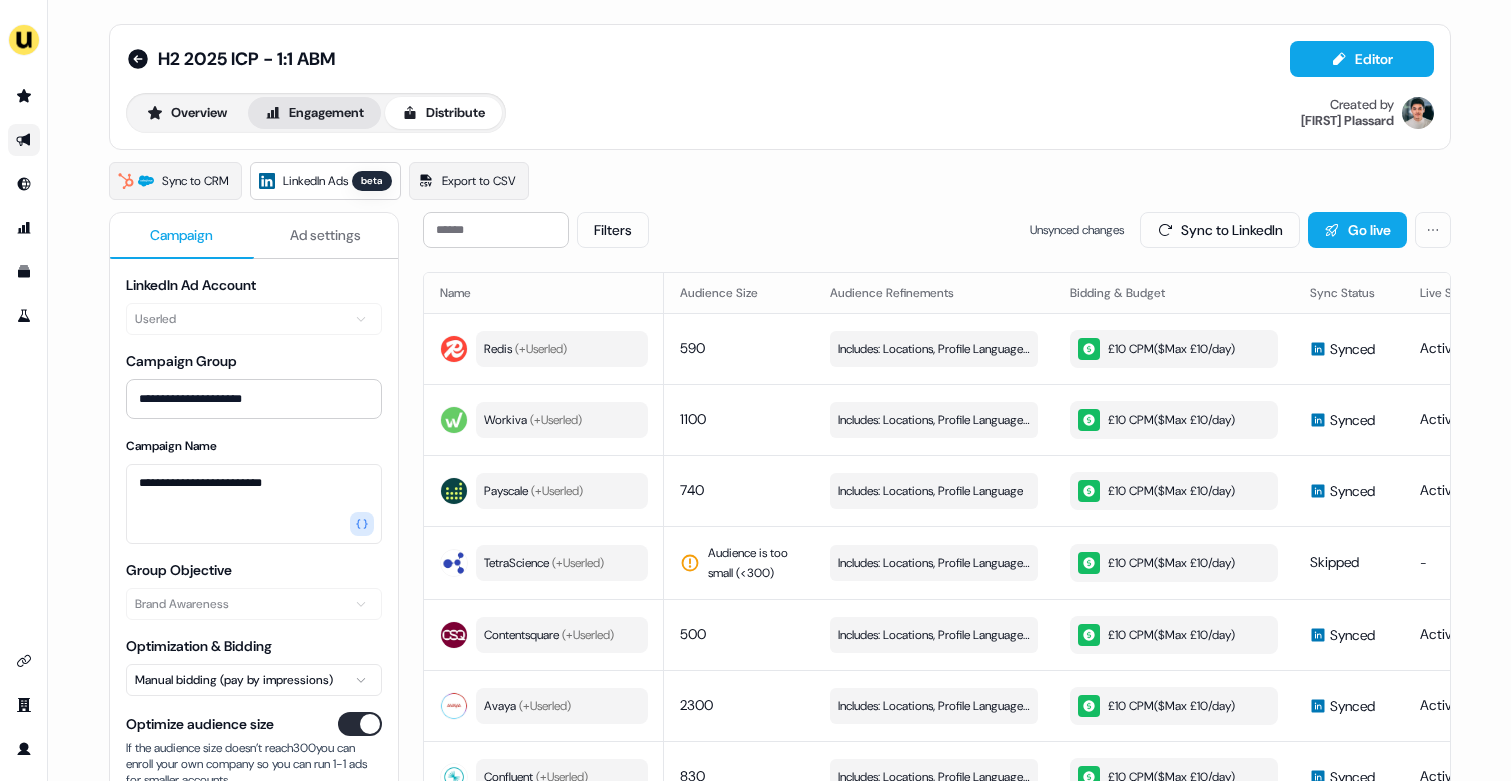 click 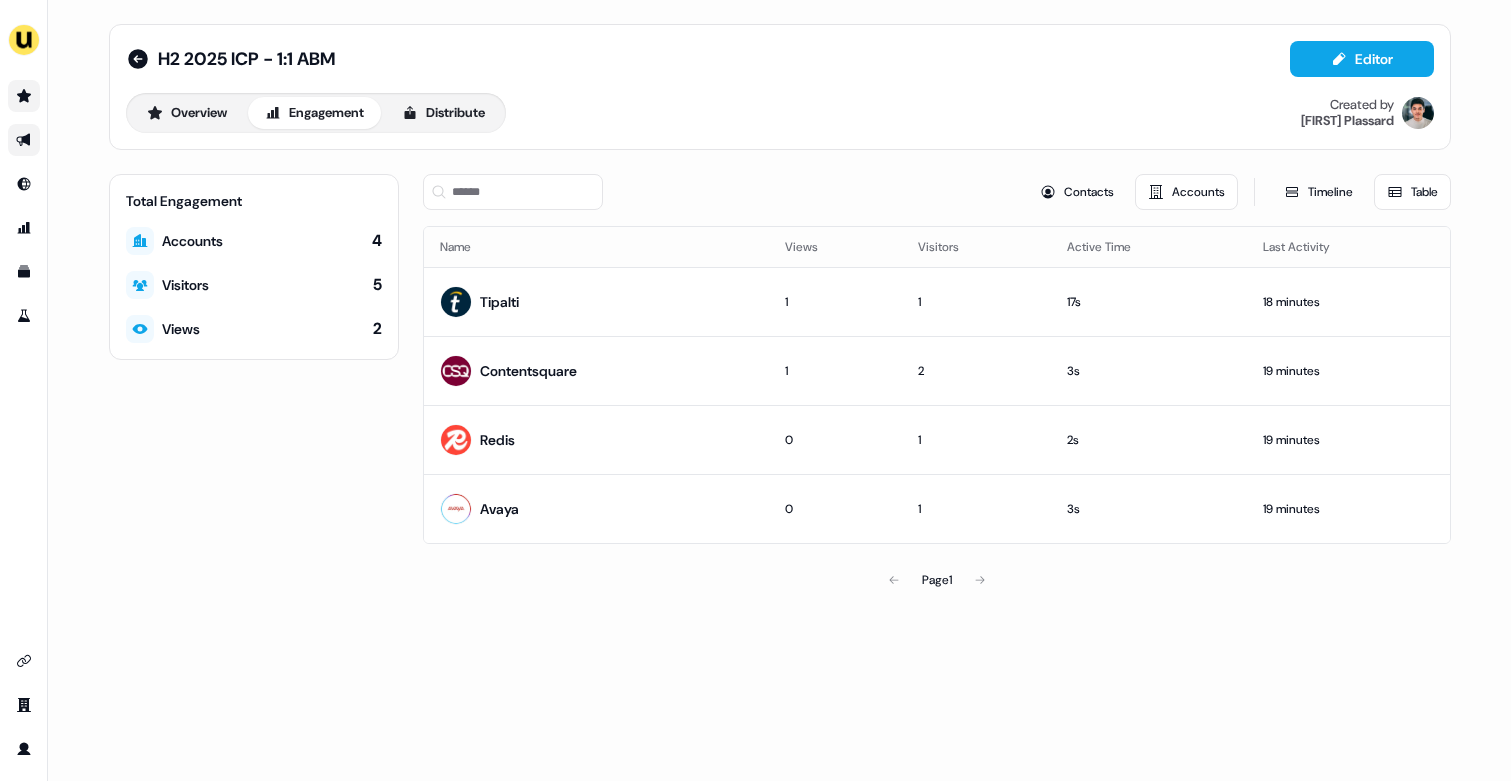 click at bounding box center (23, 96) 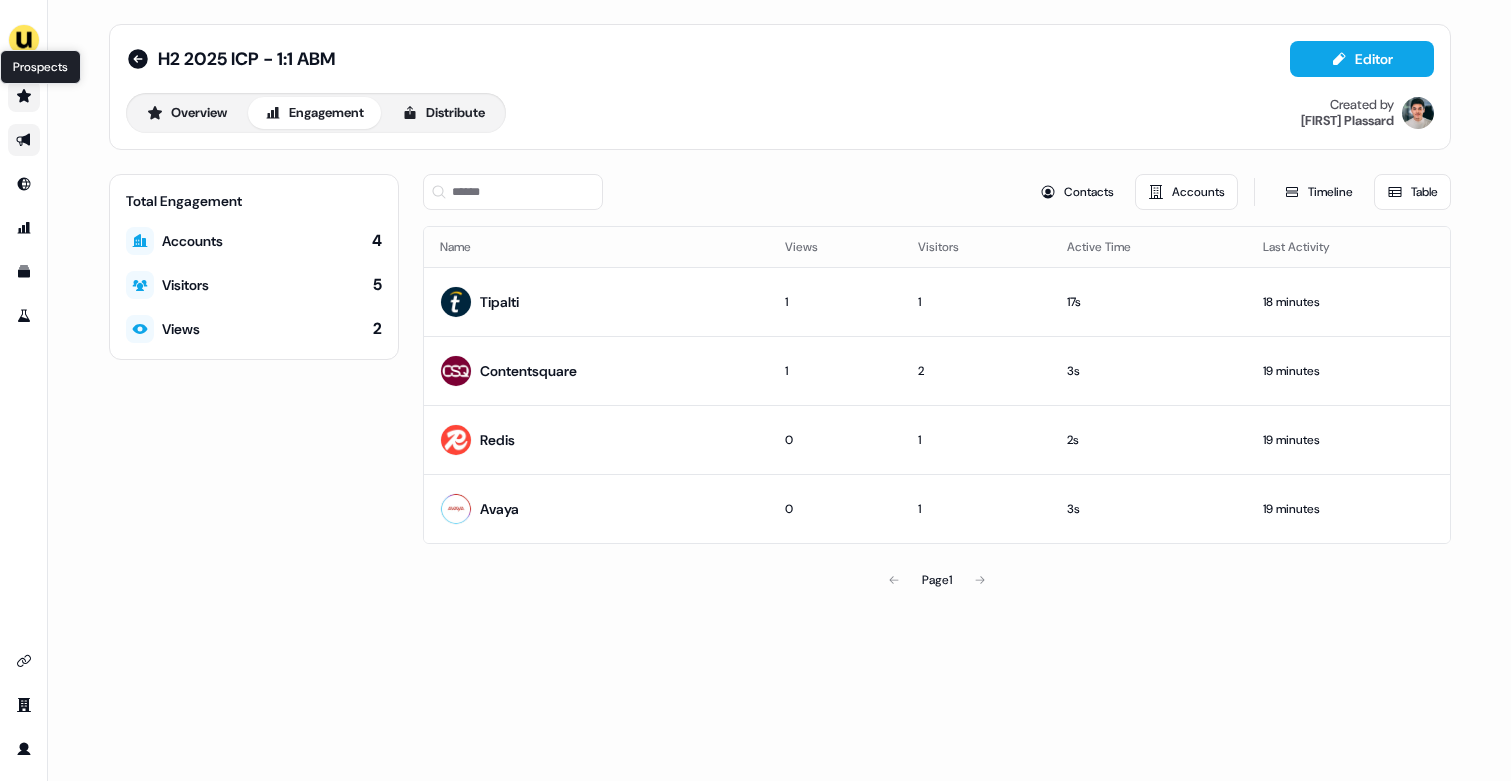click 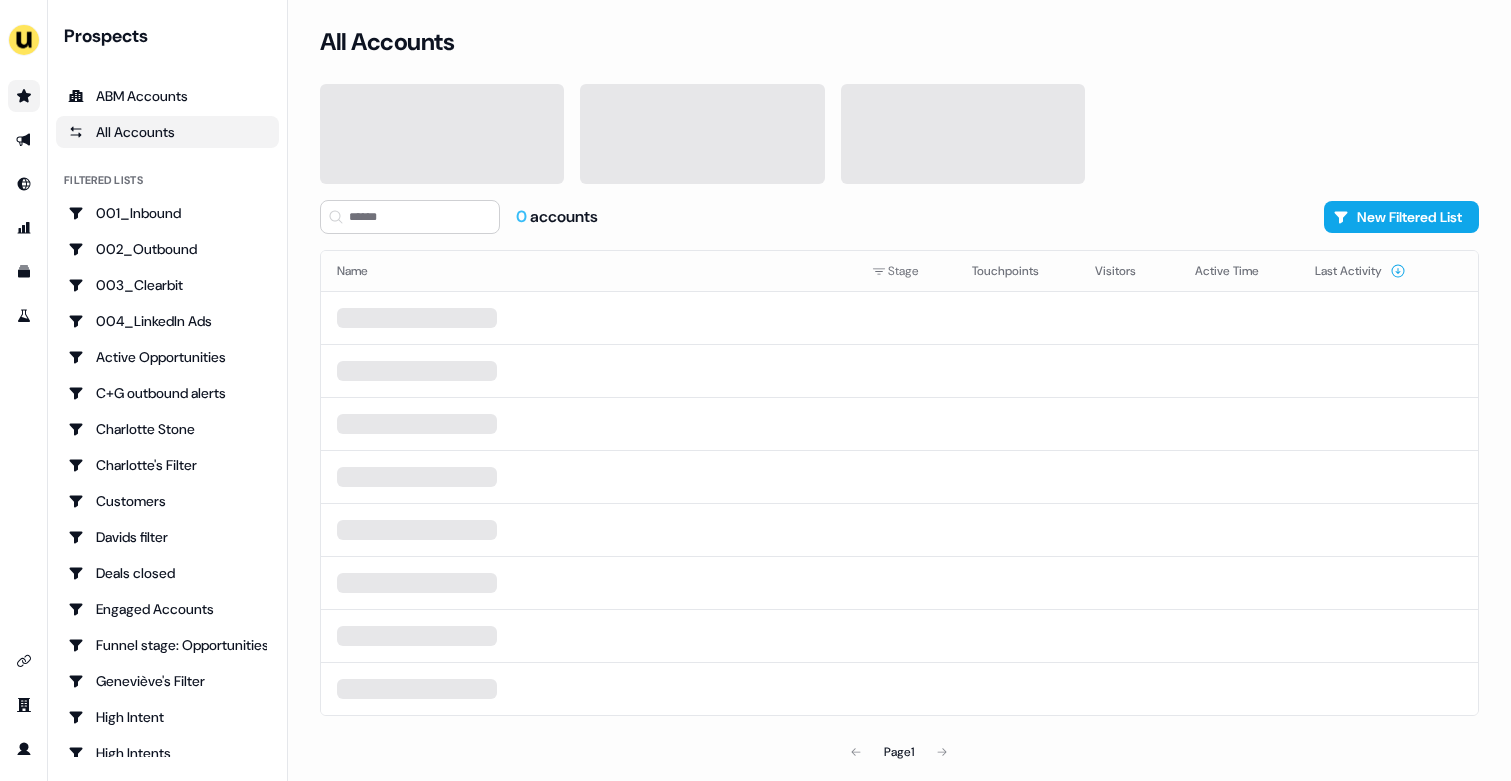scroll, scrollTop: 0, scrollLeft: 0, axis: both 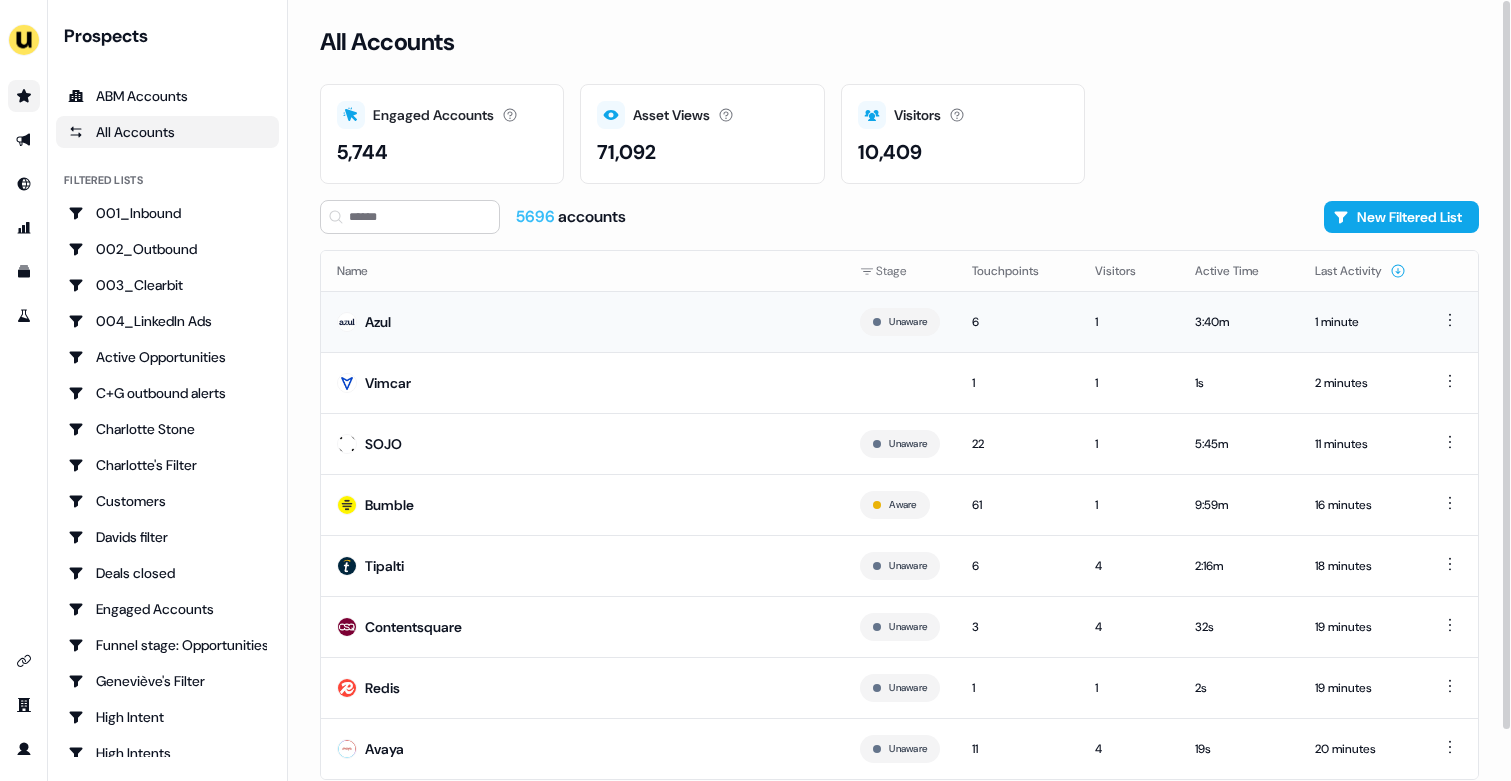 click on "Azul" at bounding box center (582, 321) 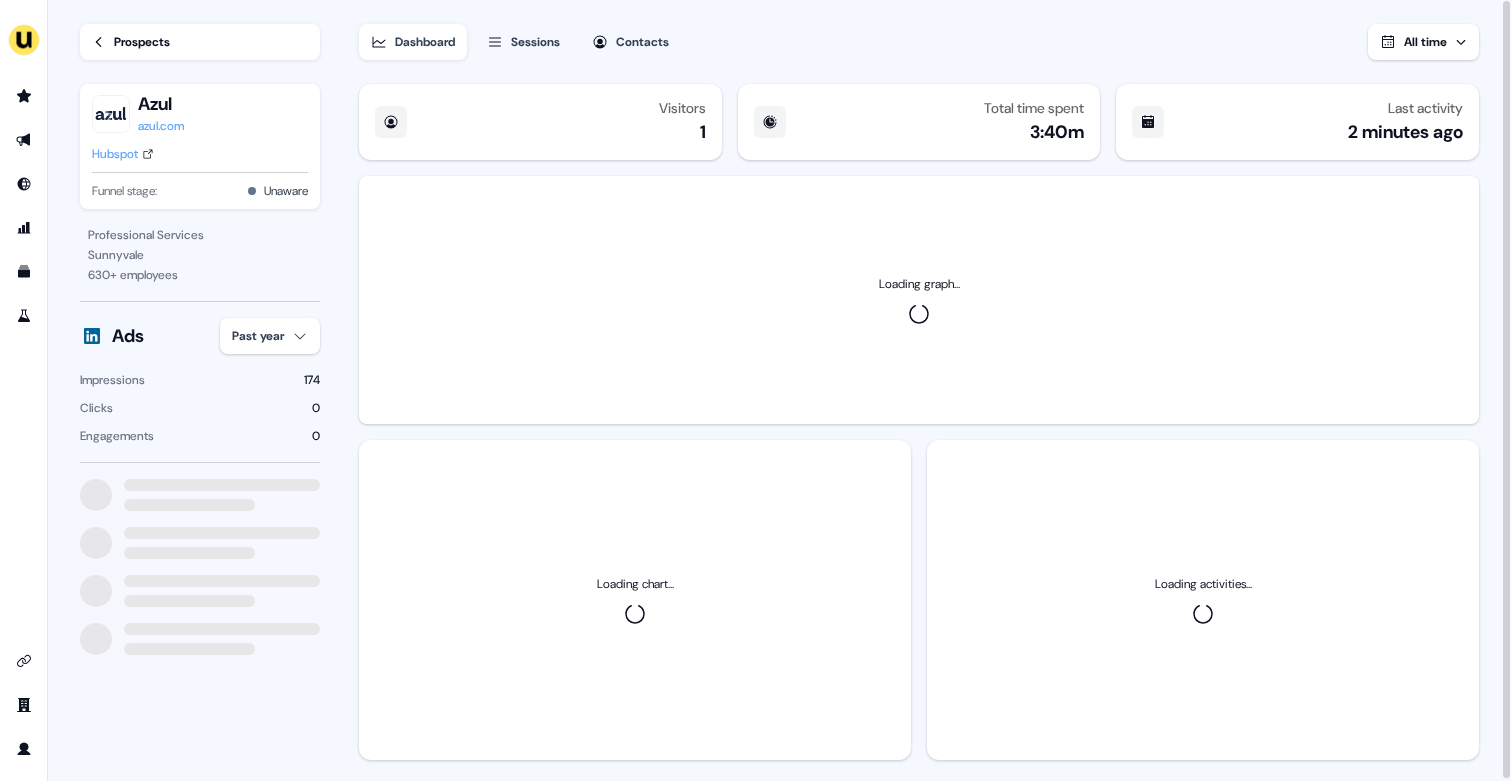click on "For the best experience switch devices to a bigger screen. Go to Userled.io Loading... Prospects Azul azul.com Hubspot Funnel stage: Unaware Professional Services [CITY] [NUMBER] + employees Ads Past year Impressions [NUMBER] Clicks [NUMBER] Engagements [NUMBER] Dashboard Sessions Contacts All time Visitors [NUMBER] Total time spent [TIME] Last activity [TIME] Loading graph... Loading chart... Loading activities..." at bounding box center [755, 390] 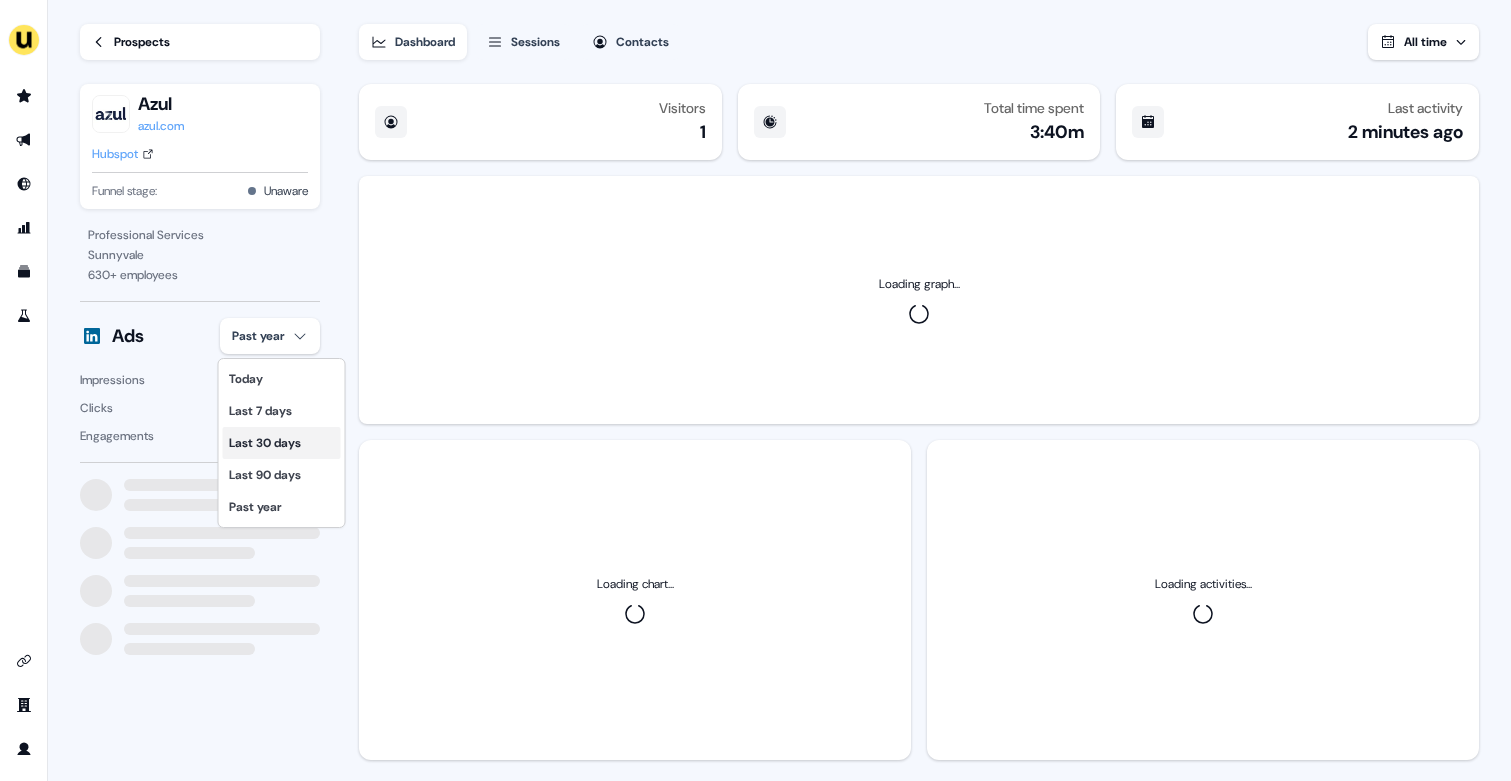 click on "Last 30 days" at bounding box center (282, 443) 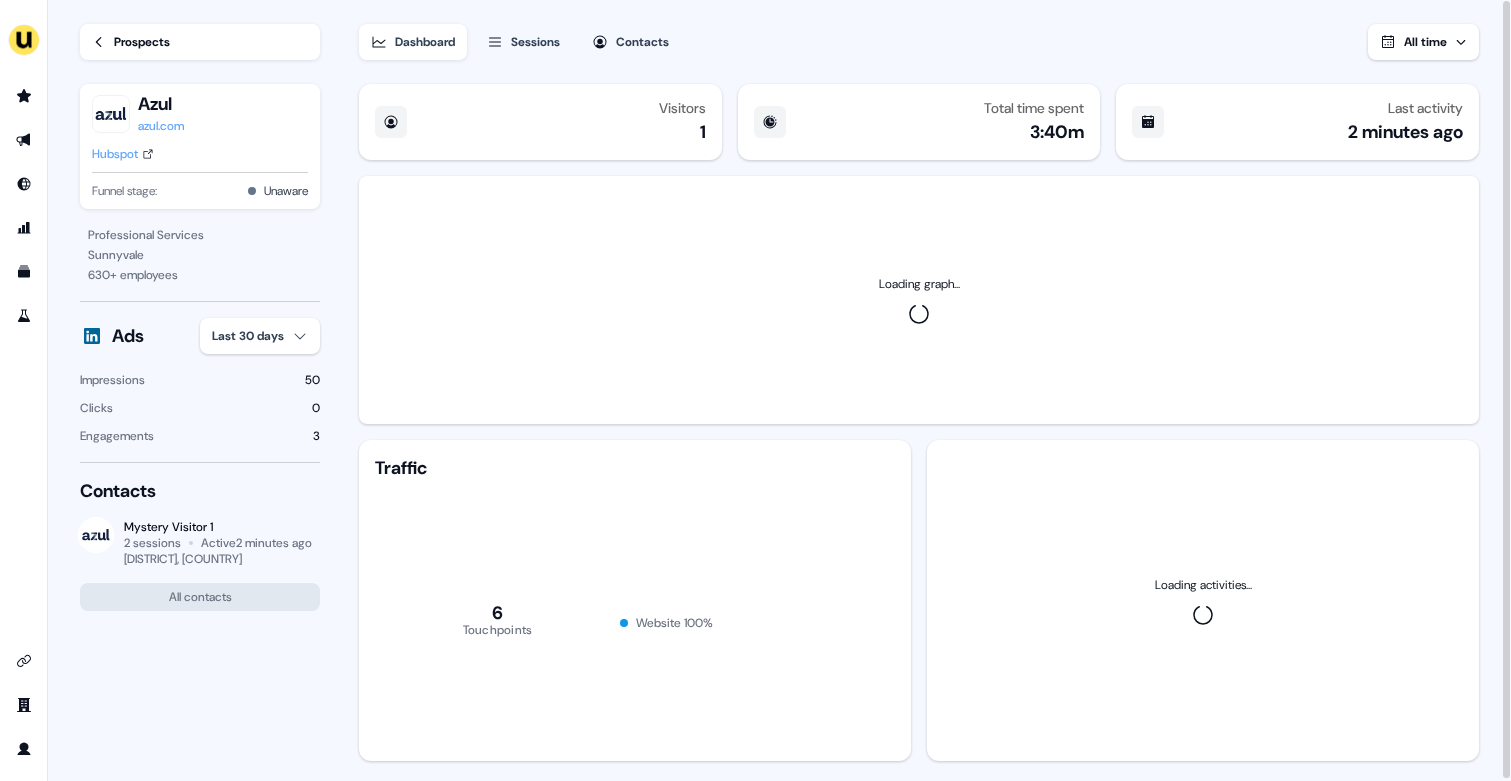 click on "For the best experience switch devices to a bigger screen. Go to Userled.io Loading... Prospects Azul azul.com Hubspot Funnel stage: Unaware Professional Services [CITY] [NUMBER] + employees Ads Last [TIME] Impressions [NUMBER] Clicks [NUMBER] Engagements [NUMBER] Contacts Mystery Visitor [NUMBER] [NUMBER] sessions Active [TIME] [DISTRICT], [COUNTRY] All contacts Dashboard Sessions Contacts All time Visitors [NUMBER] Total time spent [TIME] Last activity [TIME] Loading graph... Traffic [NUMBER] Touchpoints Website   [PERCENT] Loading activities..." at bounding box center [755, 390] 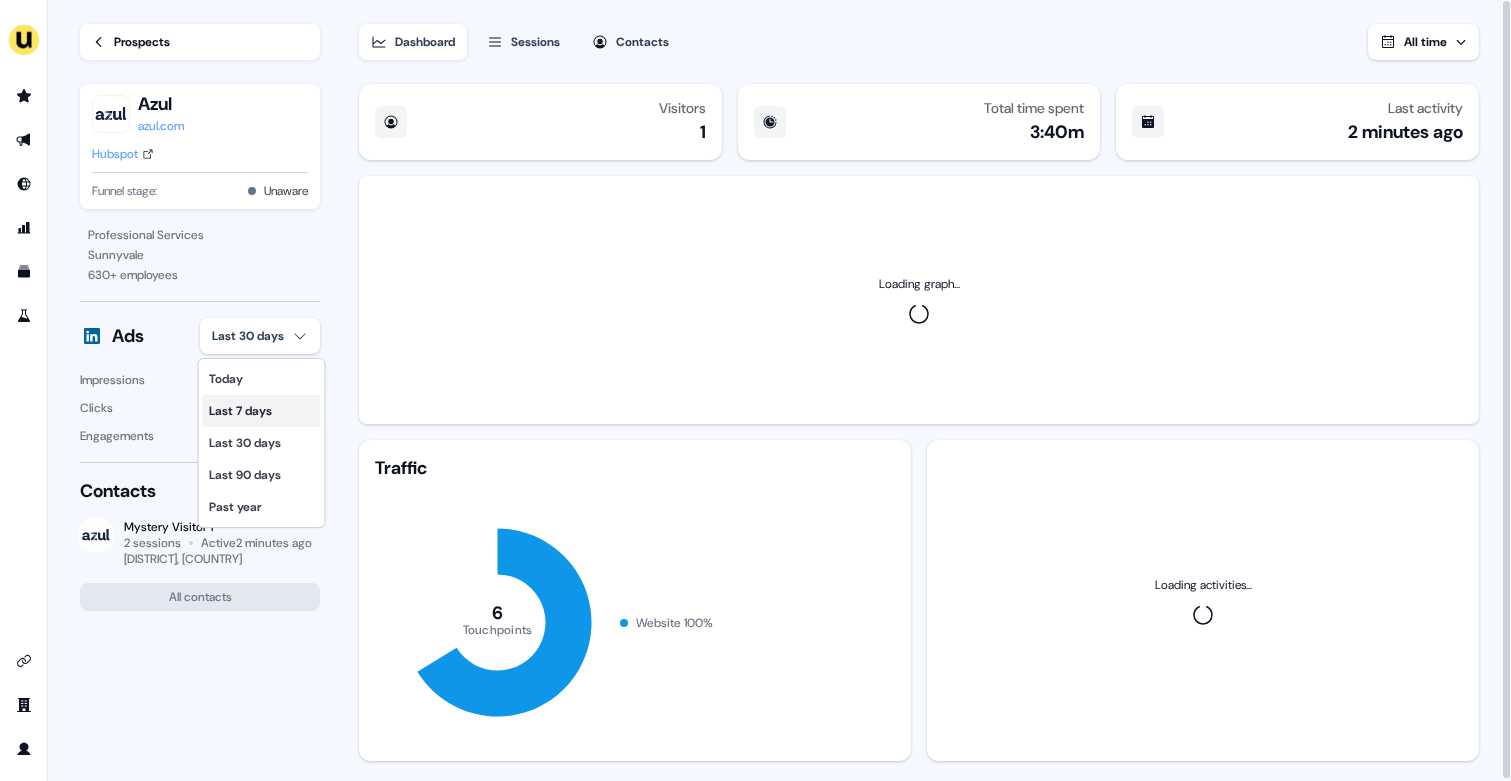 click on "Last 7 days" at bounding box center (262, 411) 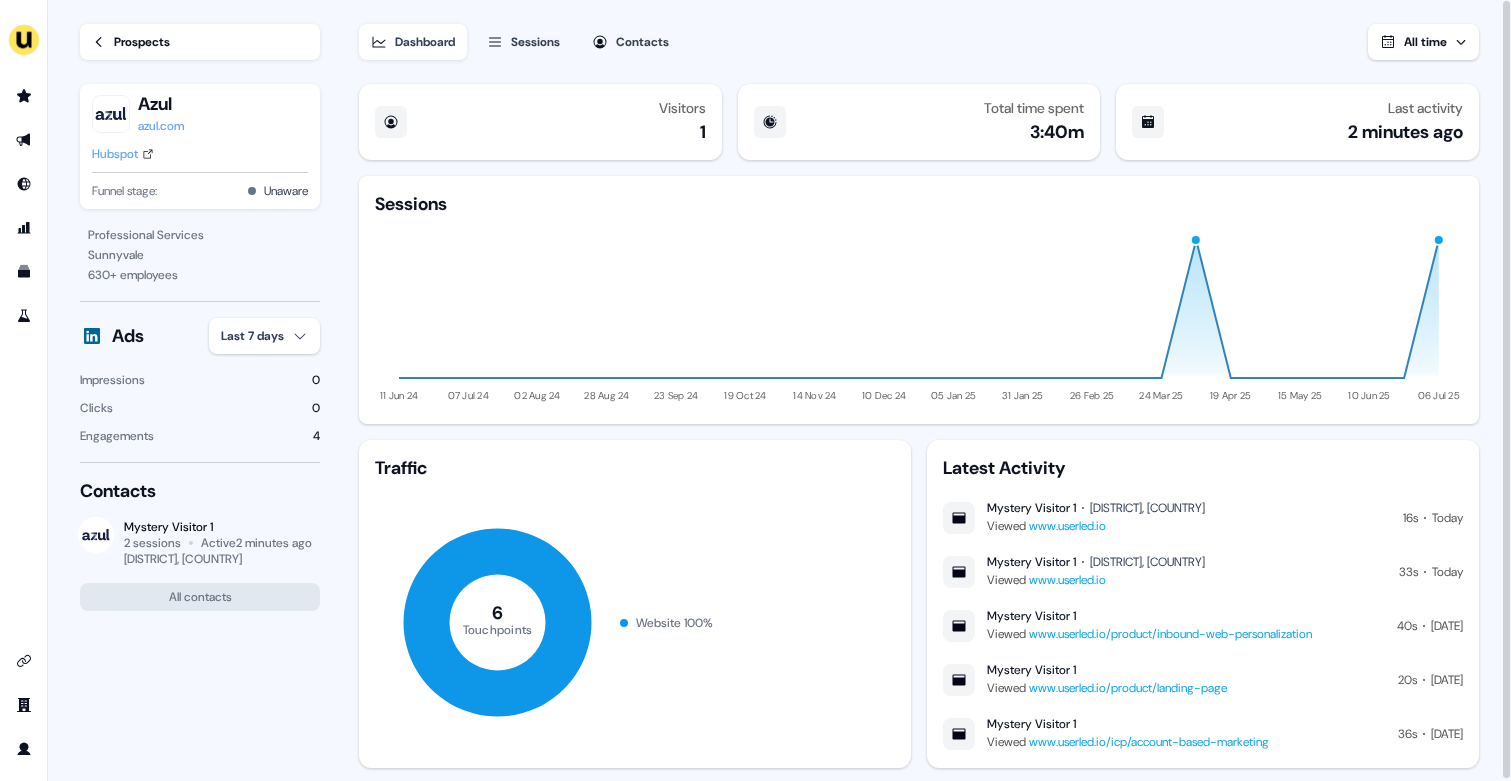 type 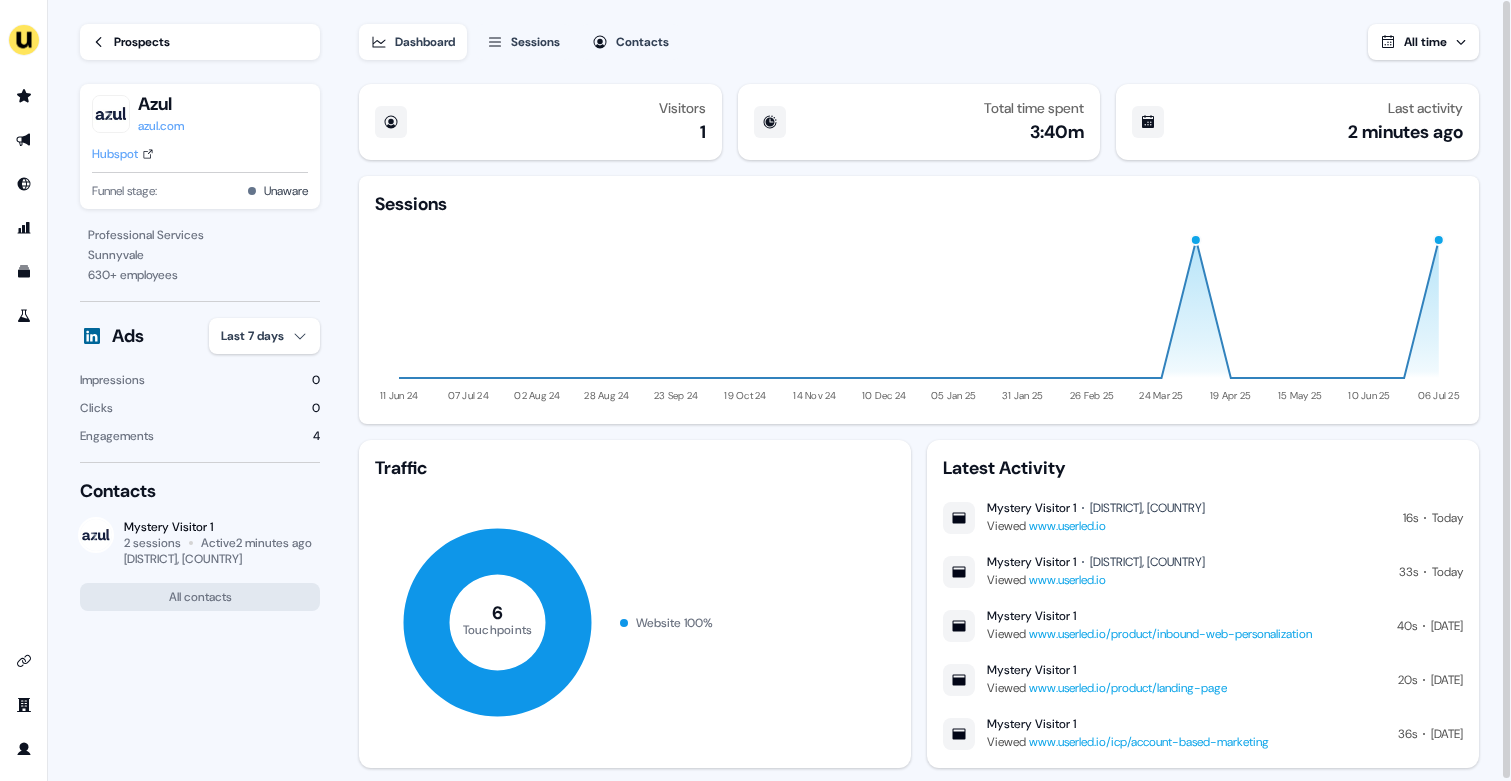 click on "Prospects" at bounding box center (142, 42) 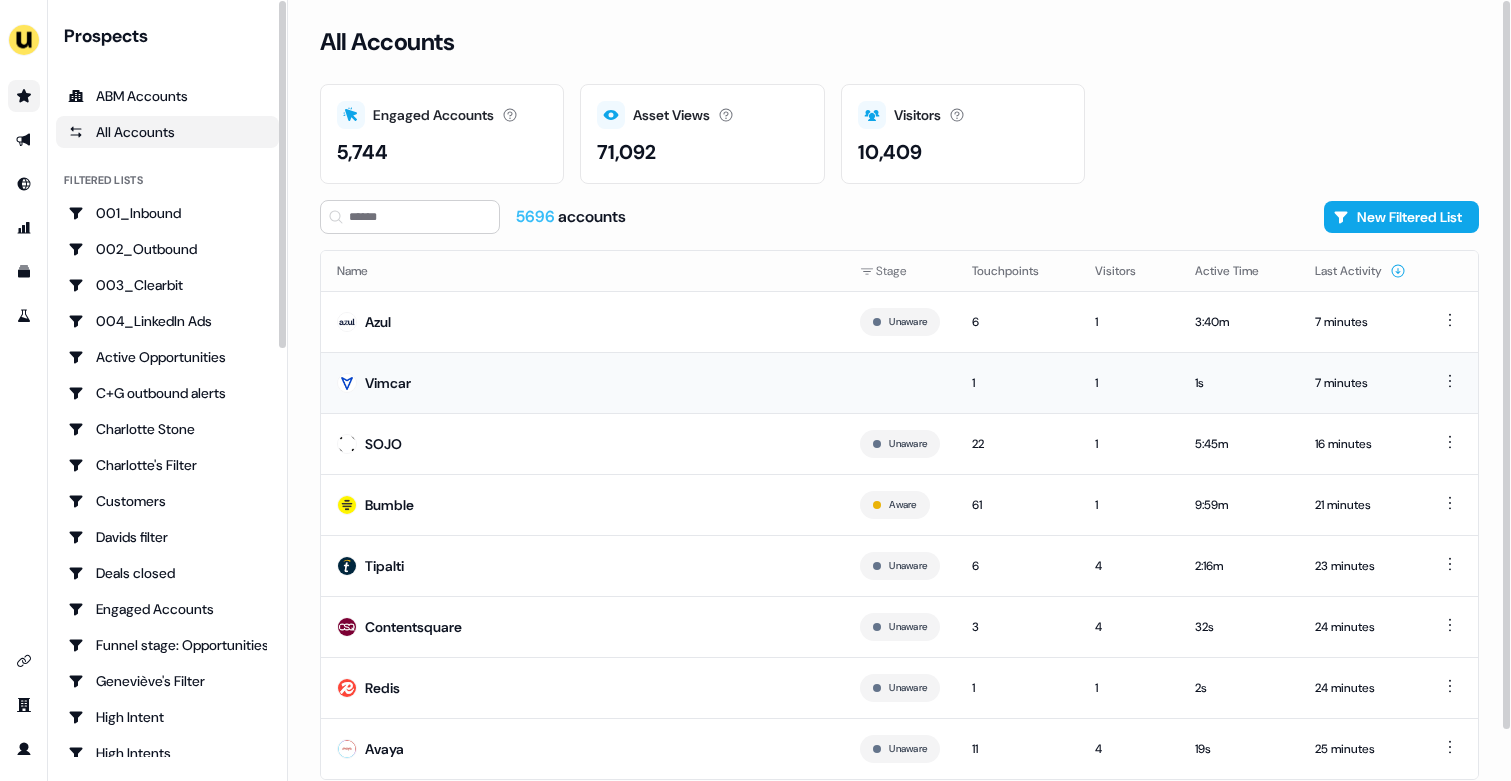 click on "Vimcar" at bounding box center [582, 382] 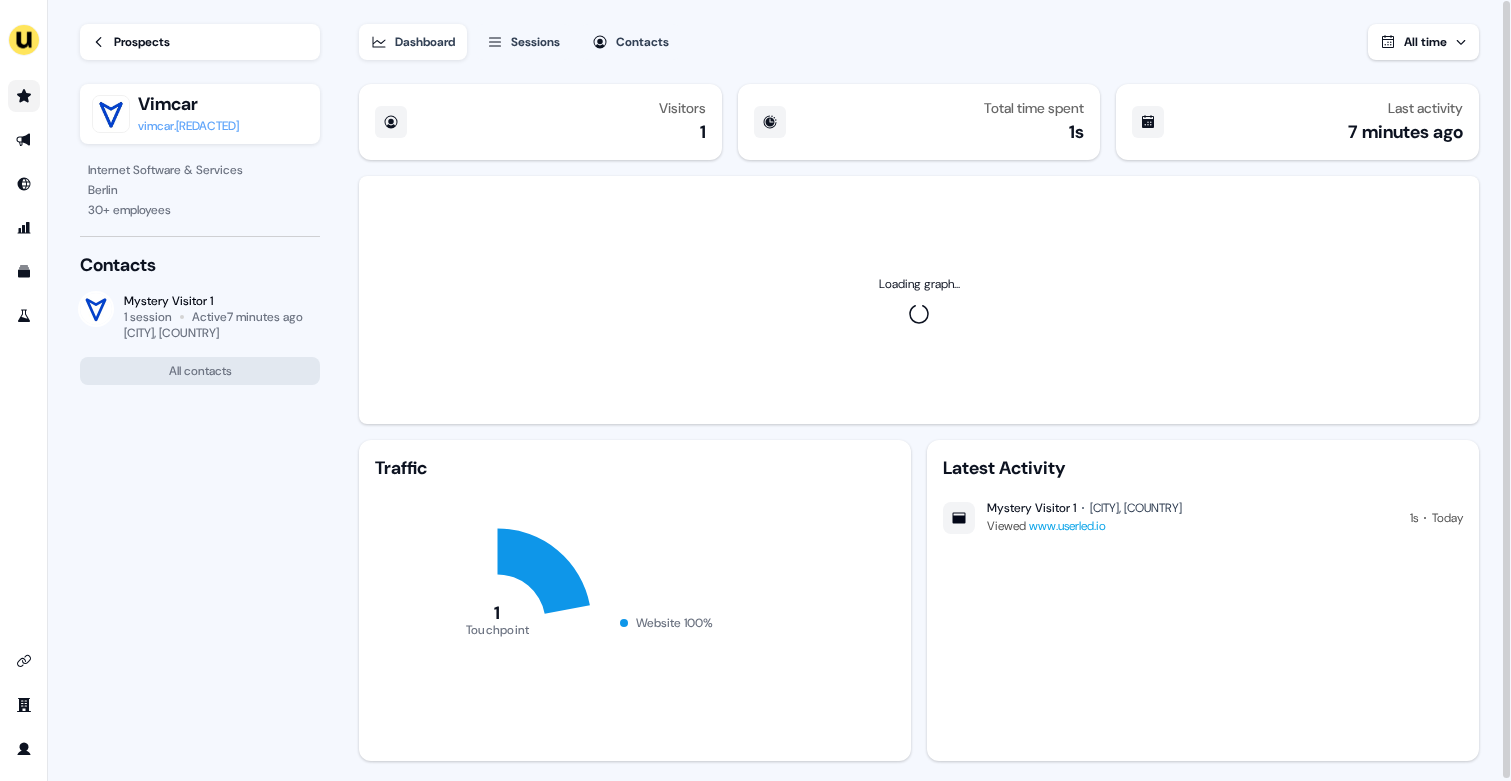 click at bounding box center [24, 96] 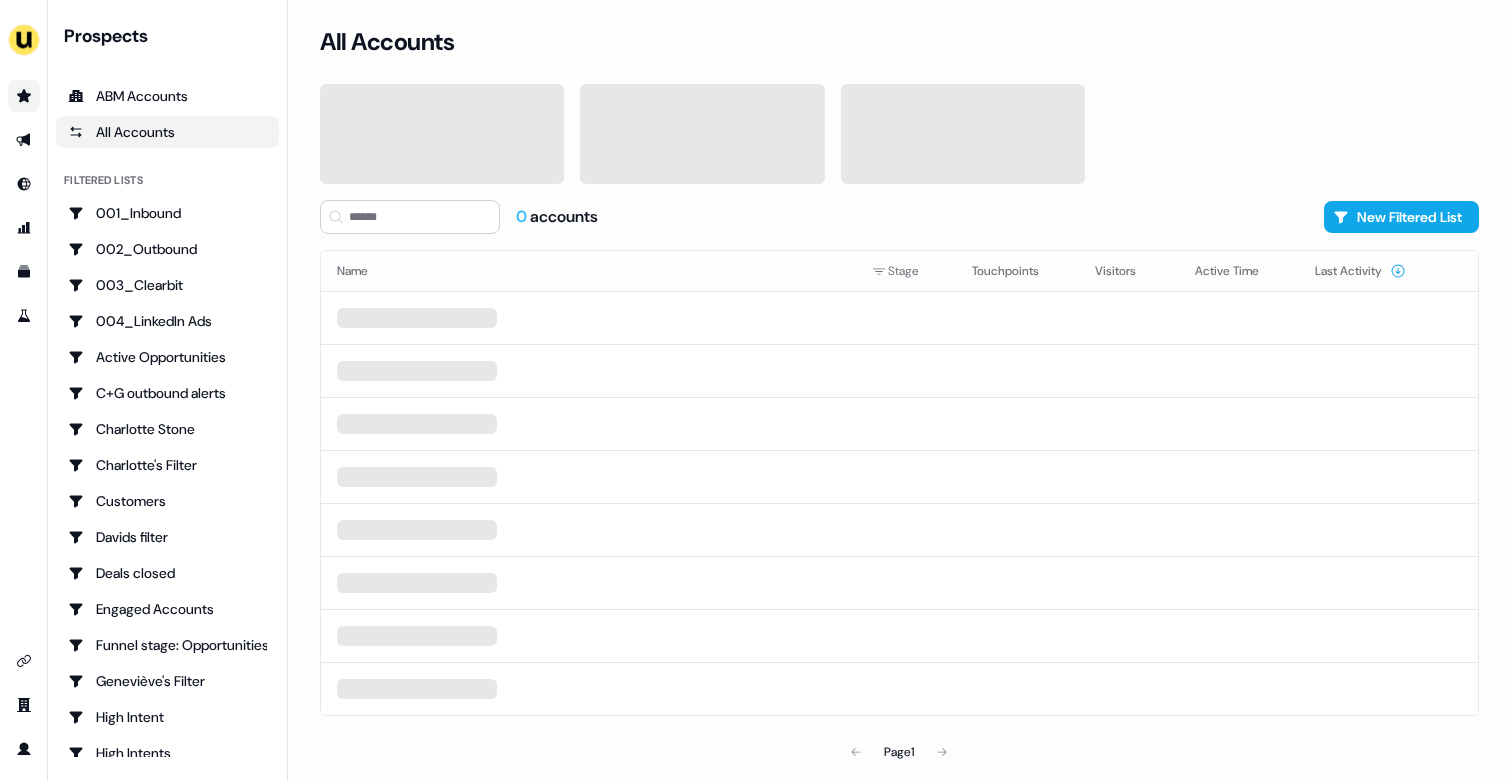 scroll, scrollTop: 0, scrollLeft: 0, axis: both 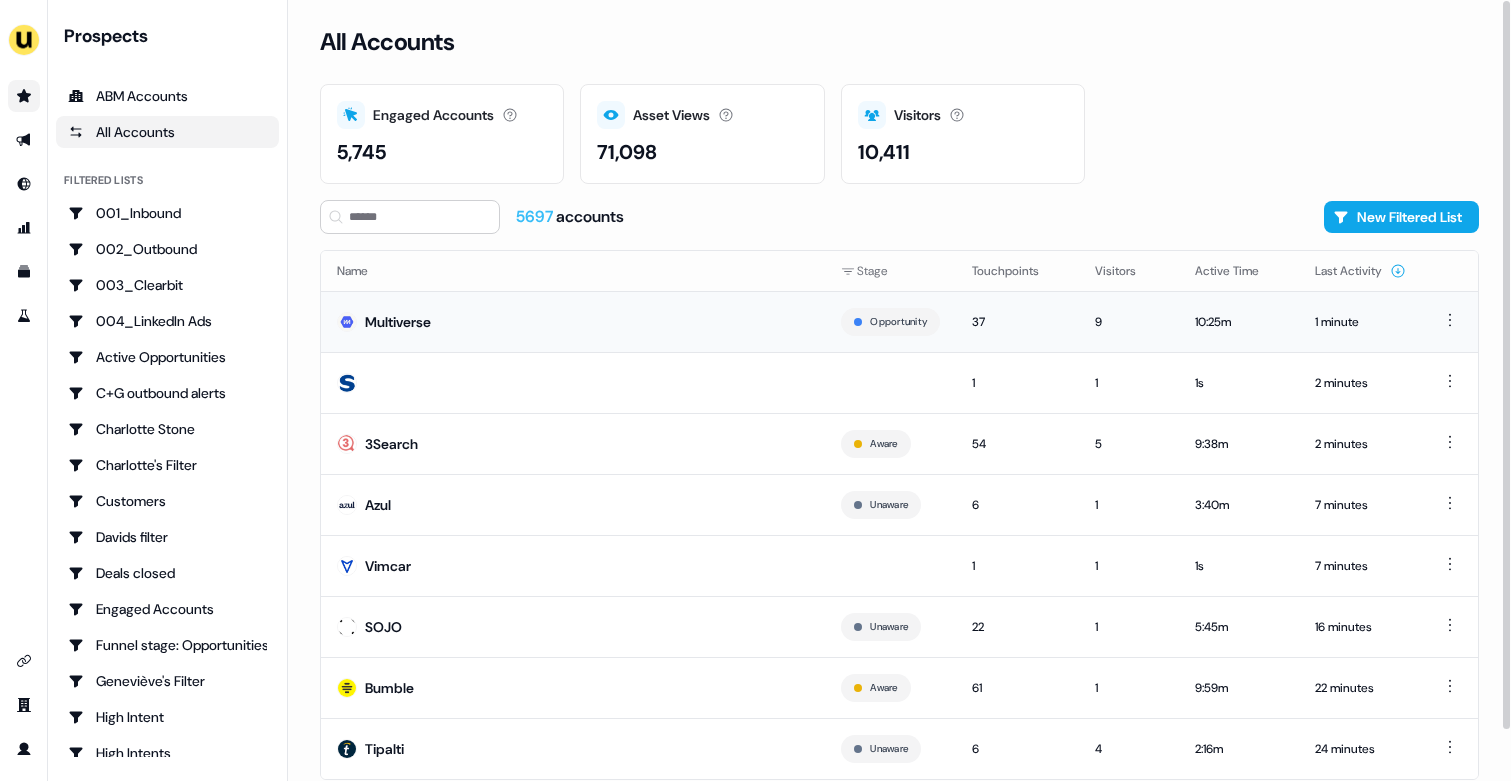 click on "Multiverse" at bounding box center (573, 321) 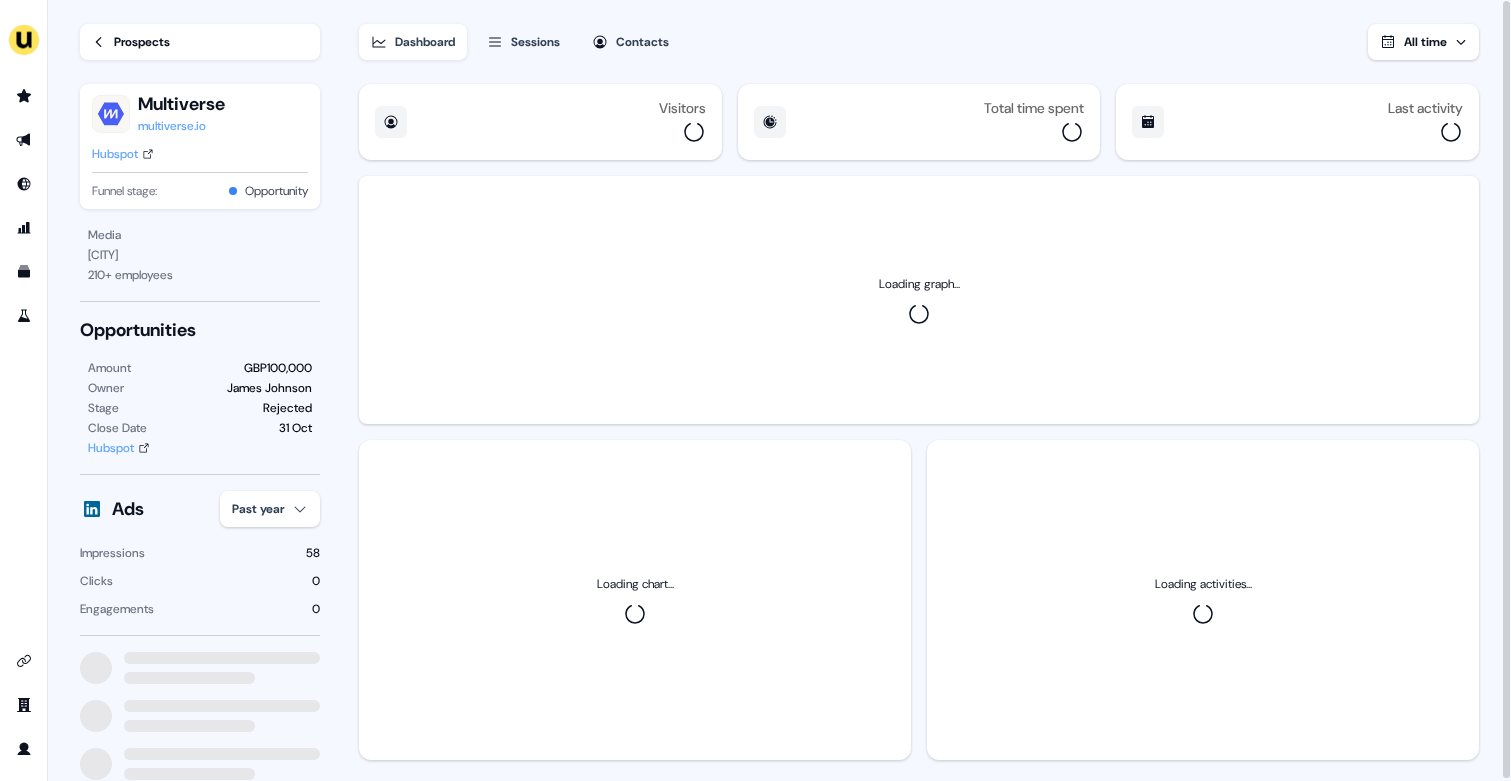 click on "Close Date [MONTH] [DAY]" at bounding box center (755, 390) 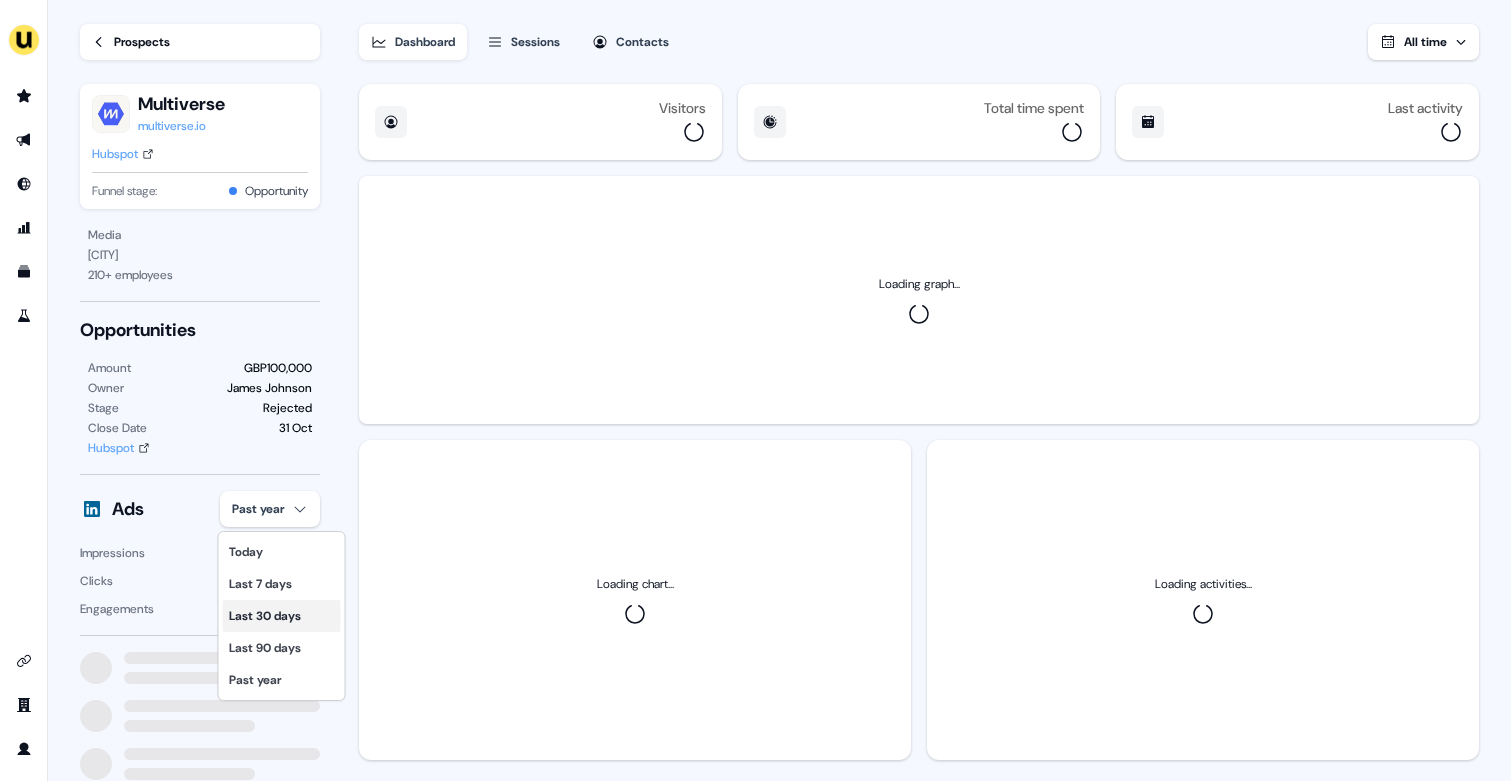 click on "Last 30 days" at bounding box center (282, 616) 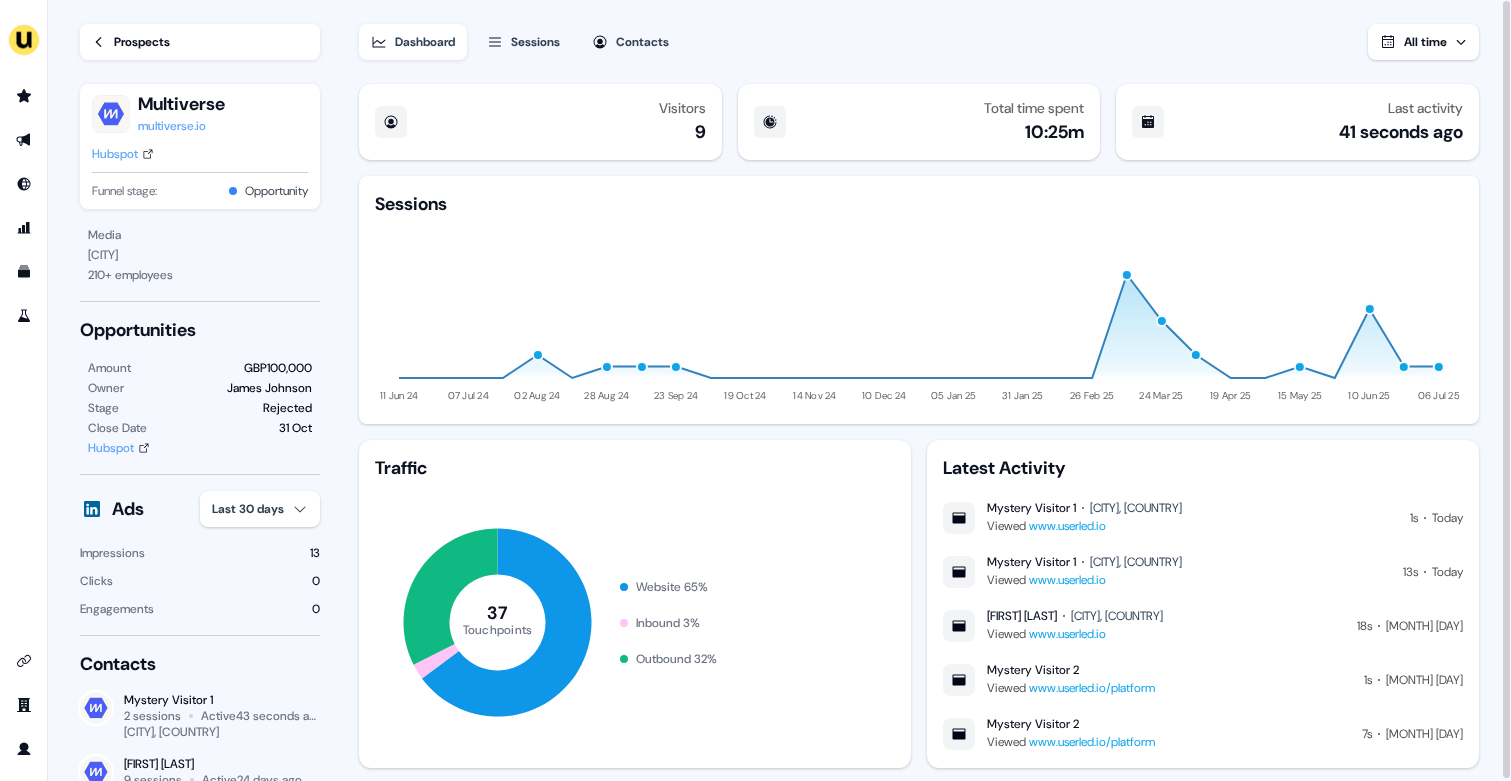 type 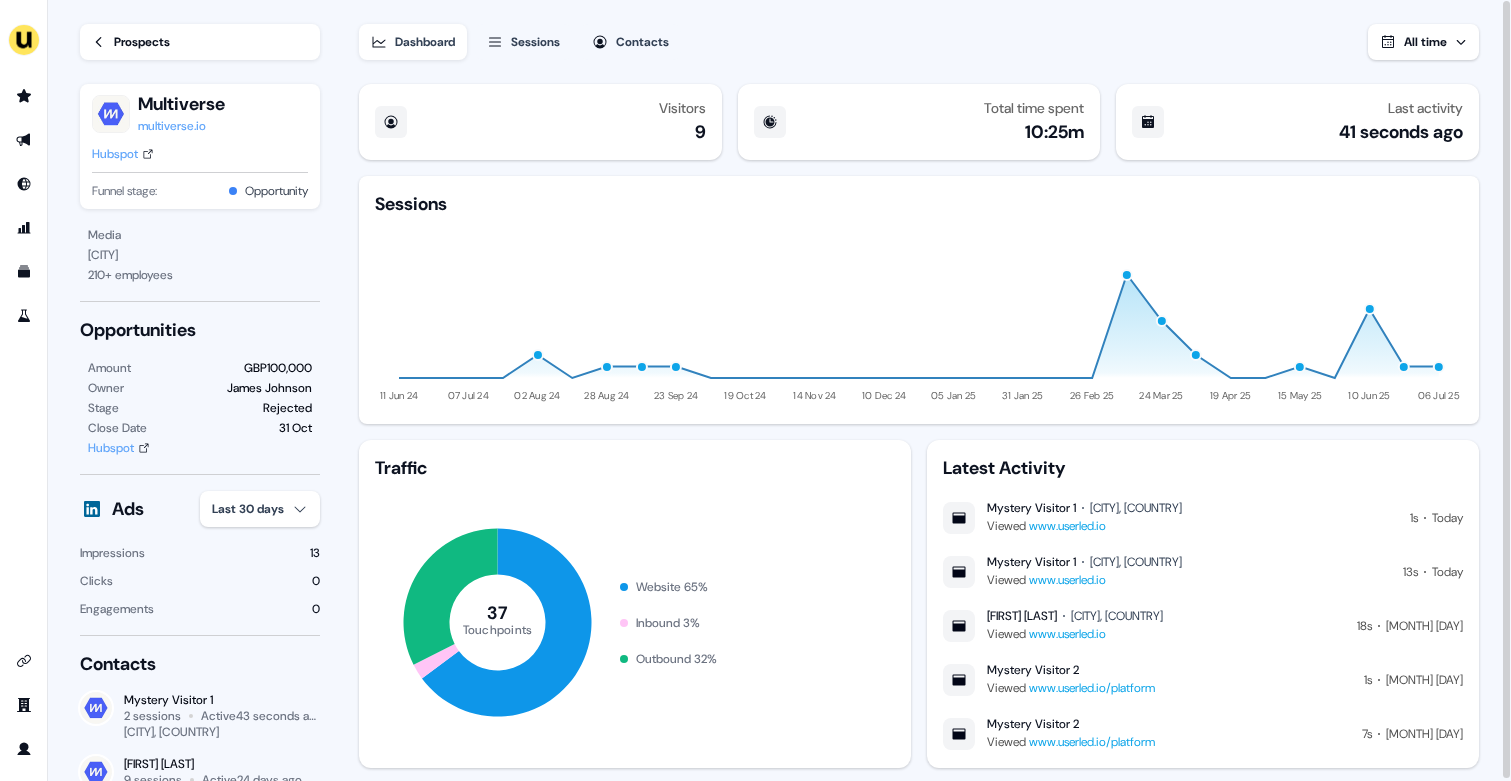 click on "Prospects" at bounding box center (200, 42) 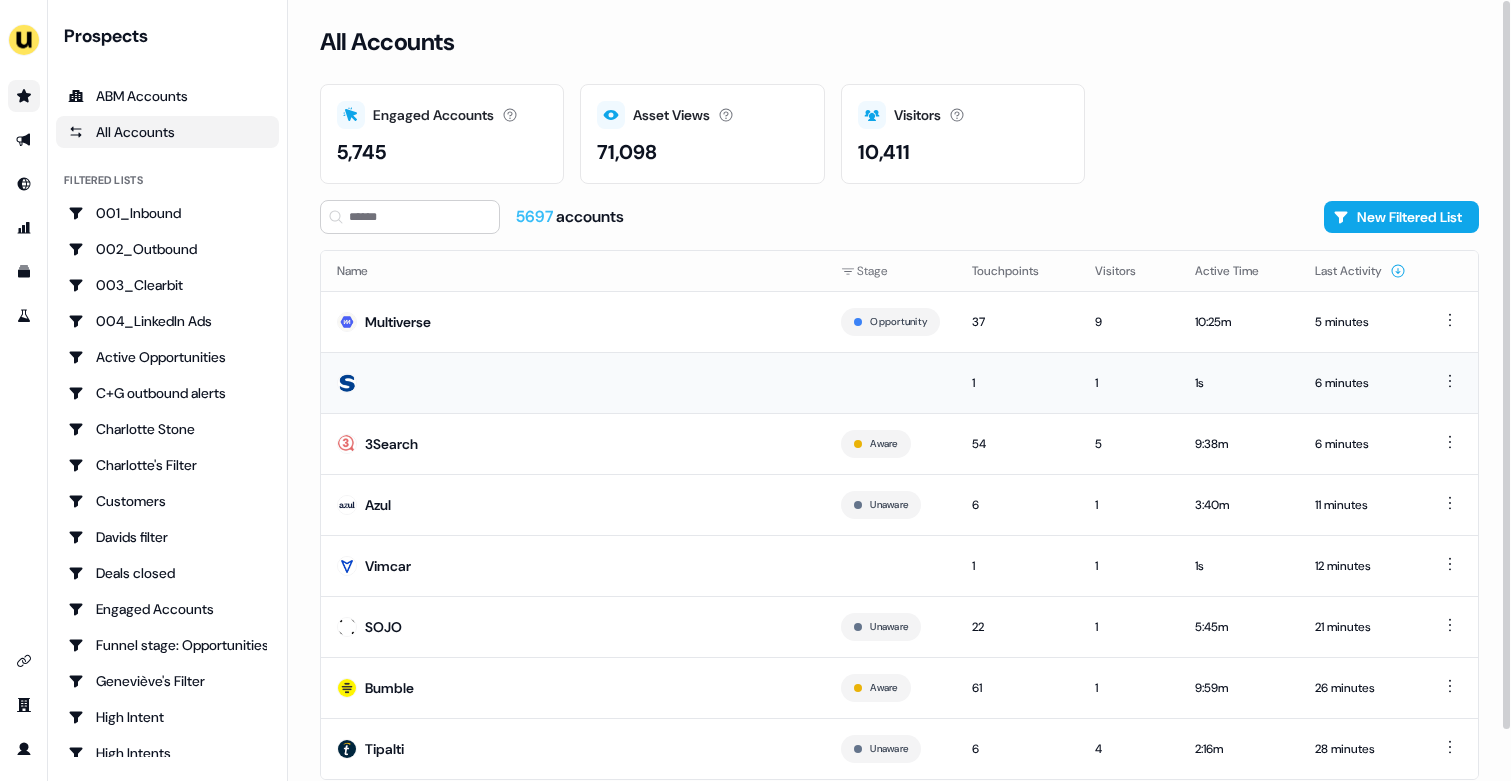 click at bounding box center [573, 382] 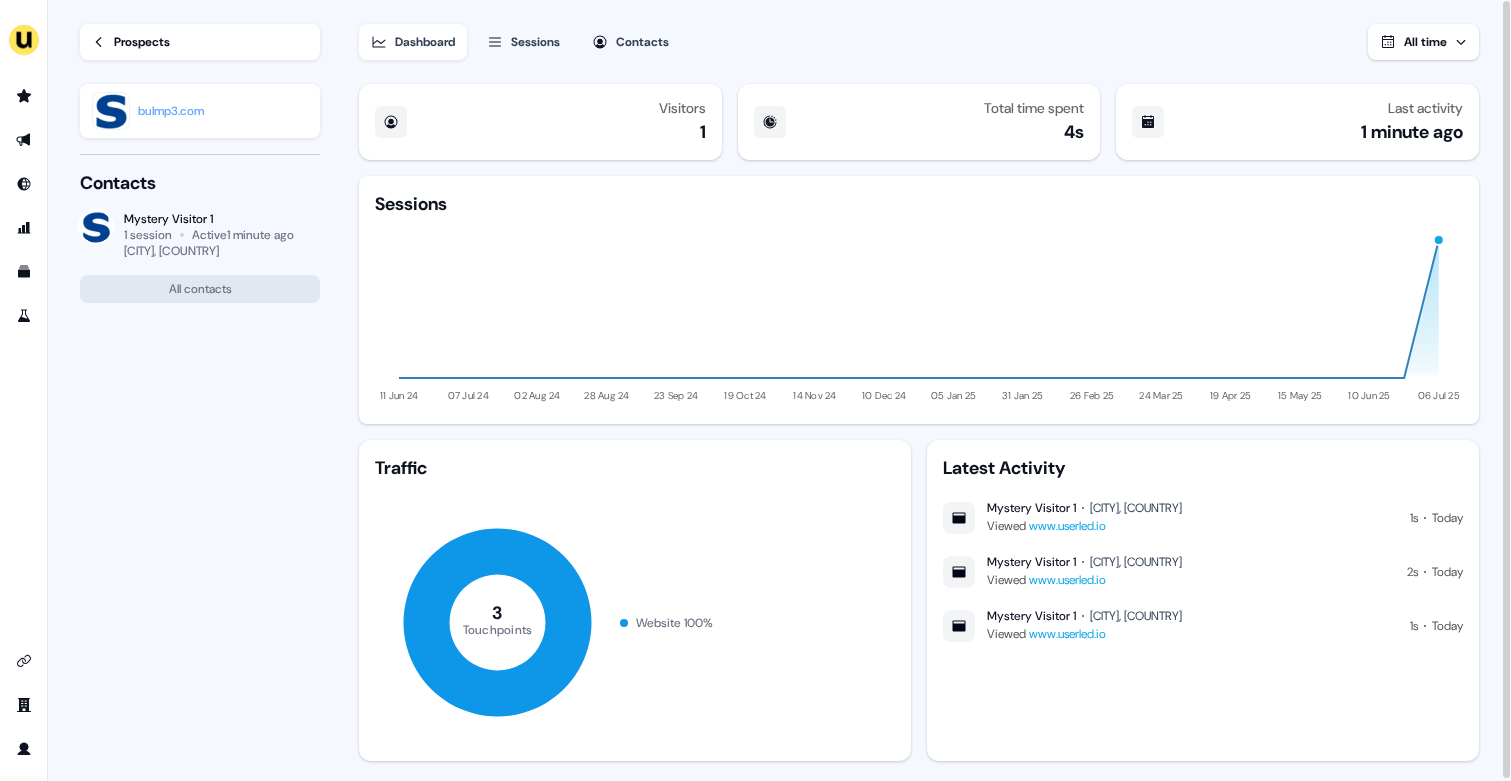 click on "Prospects" at bounding box center (142, 42) 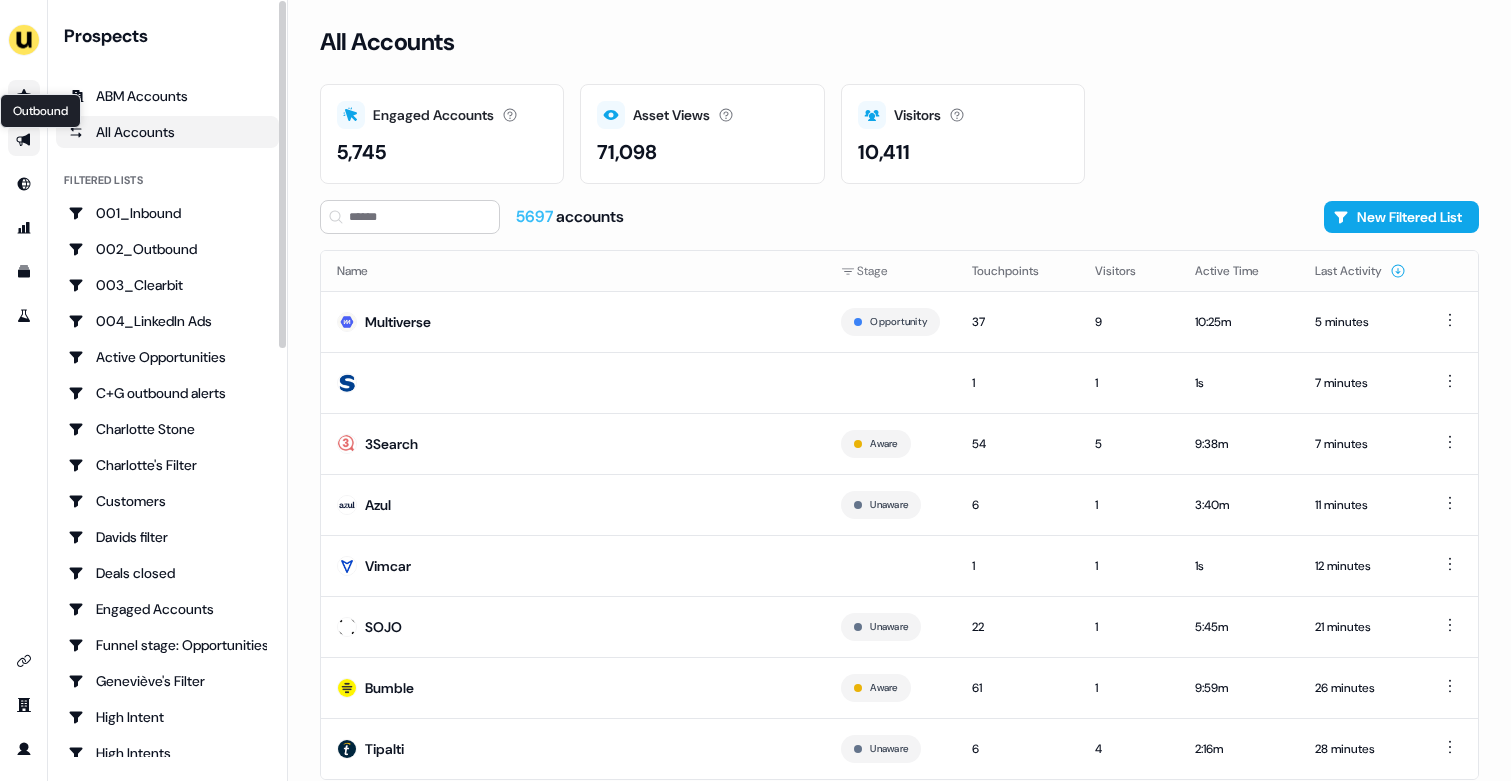 click 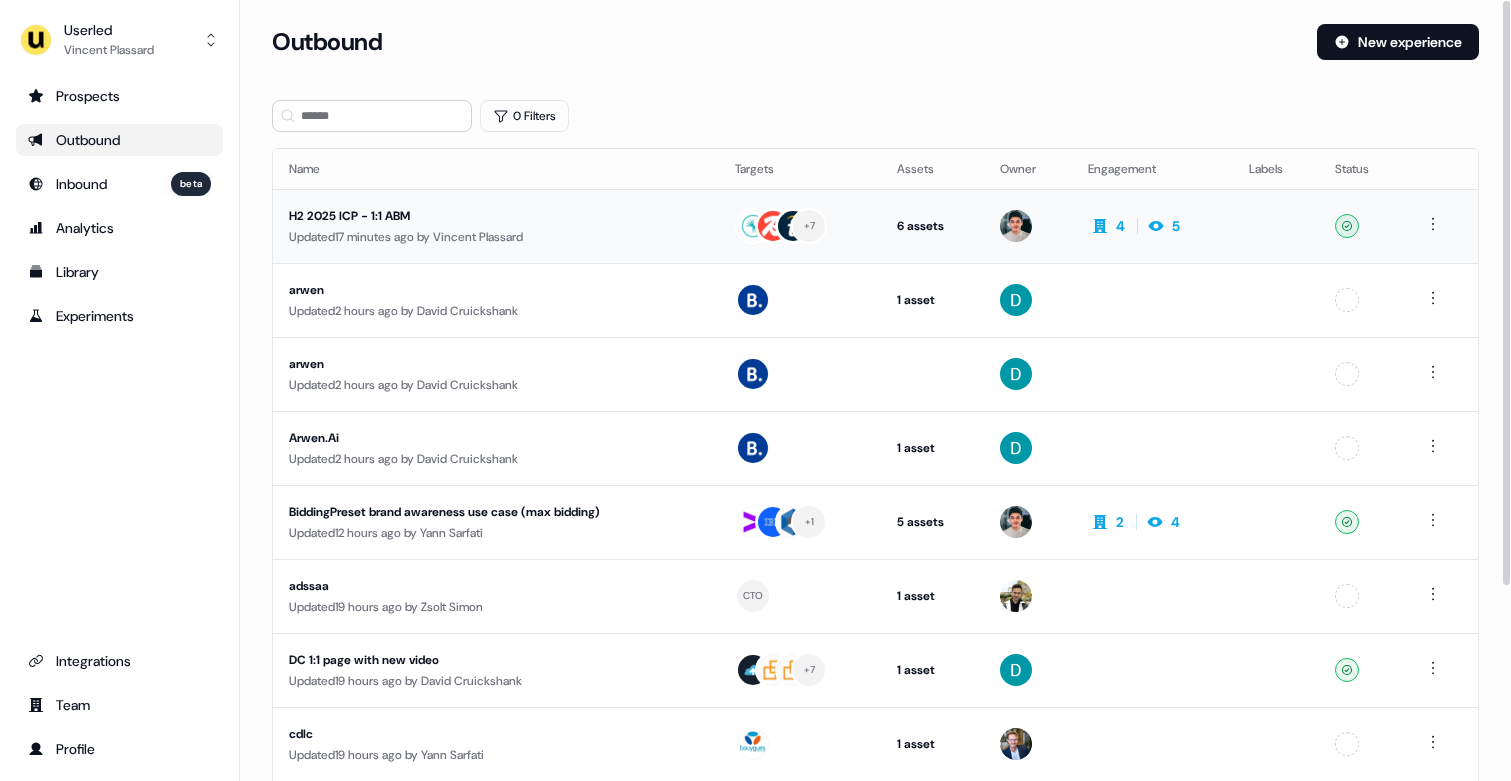 click on "Updated  17 minutes ago   by   Vincent Plassard" at bounding box center [496, 237] 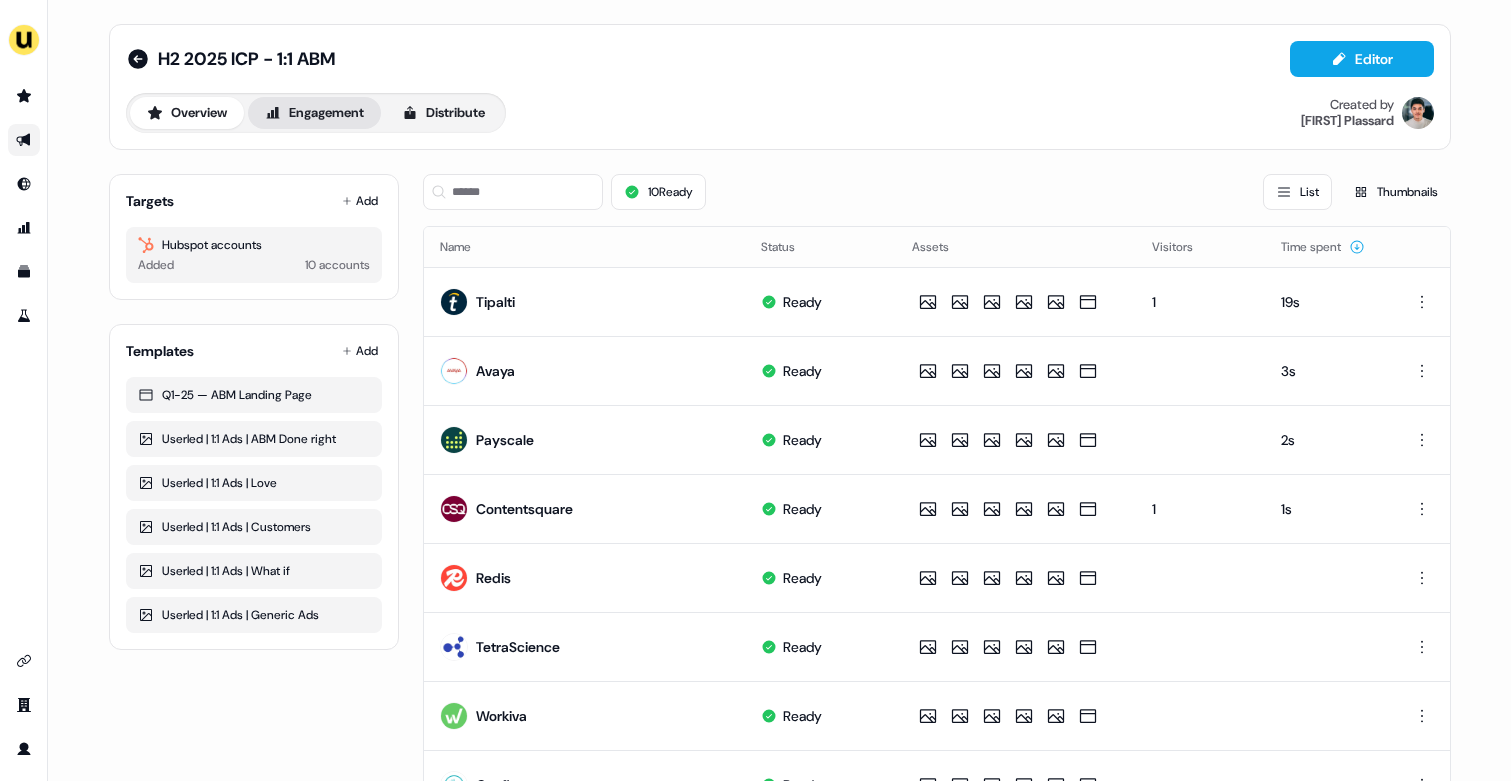 click on "Engagement" at bounding box center (314, 113) 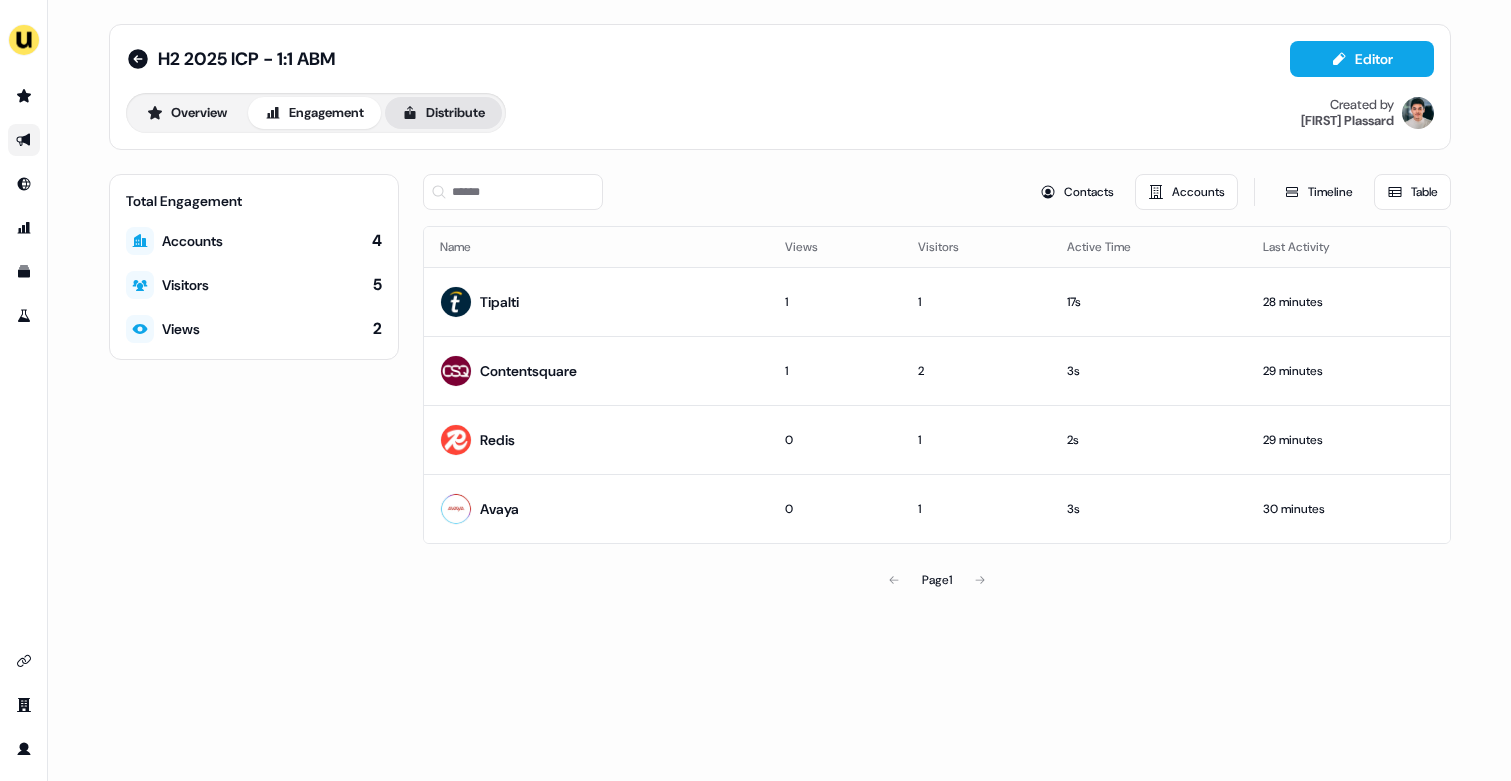 click on "Distribute" at bounding box center [443, 113] 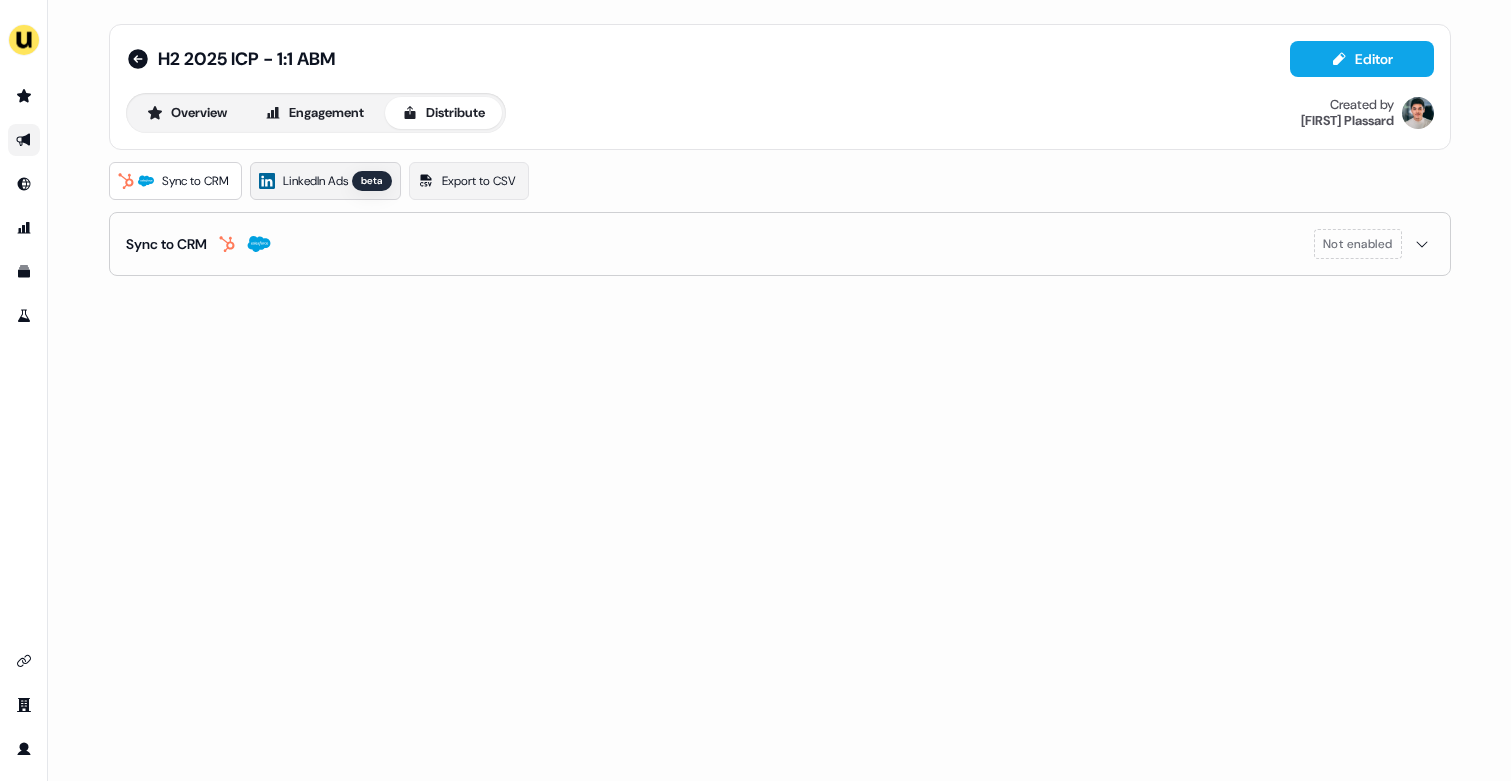 click on "LinkedIn Ads beta" at bounding box center (325, 181) 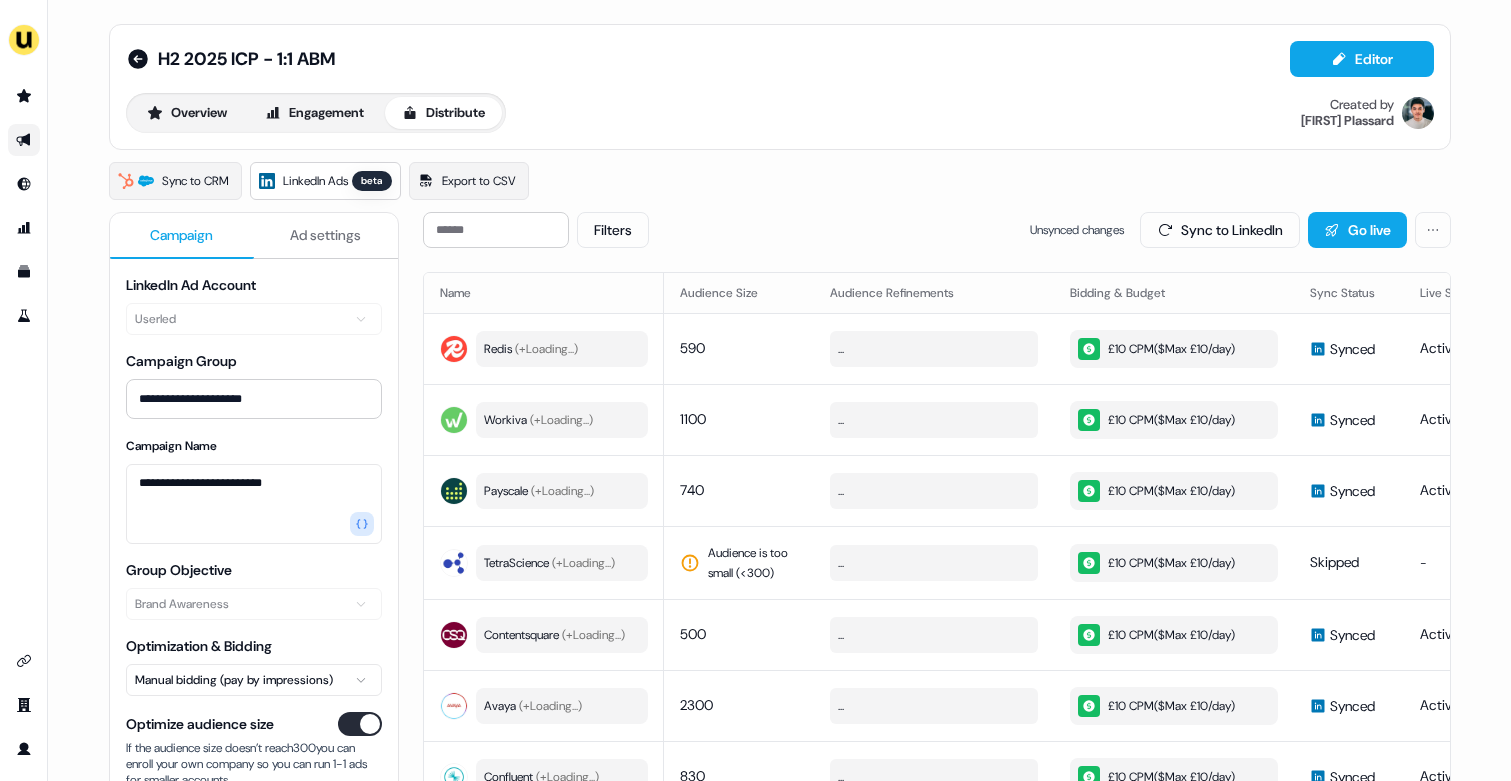 click on "**********" at bounding box center [780, 525] 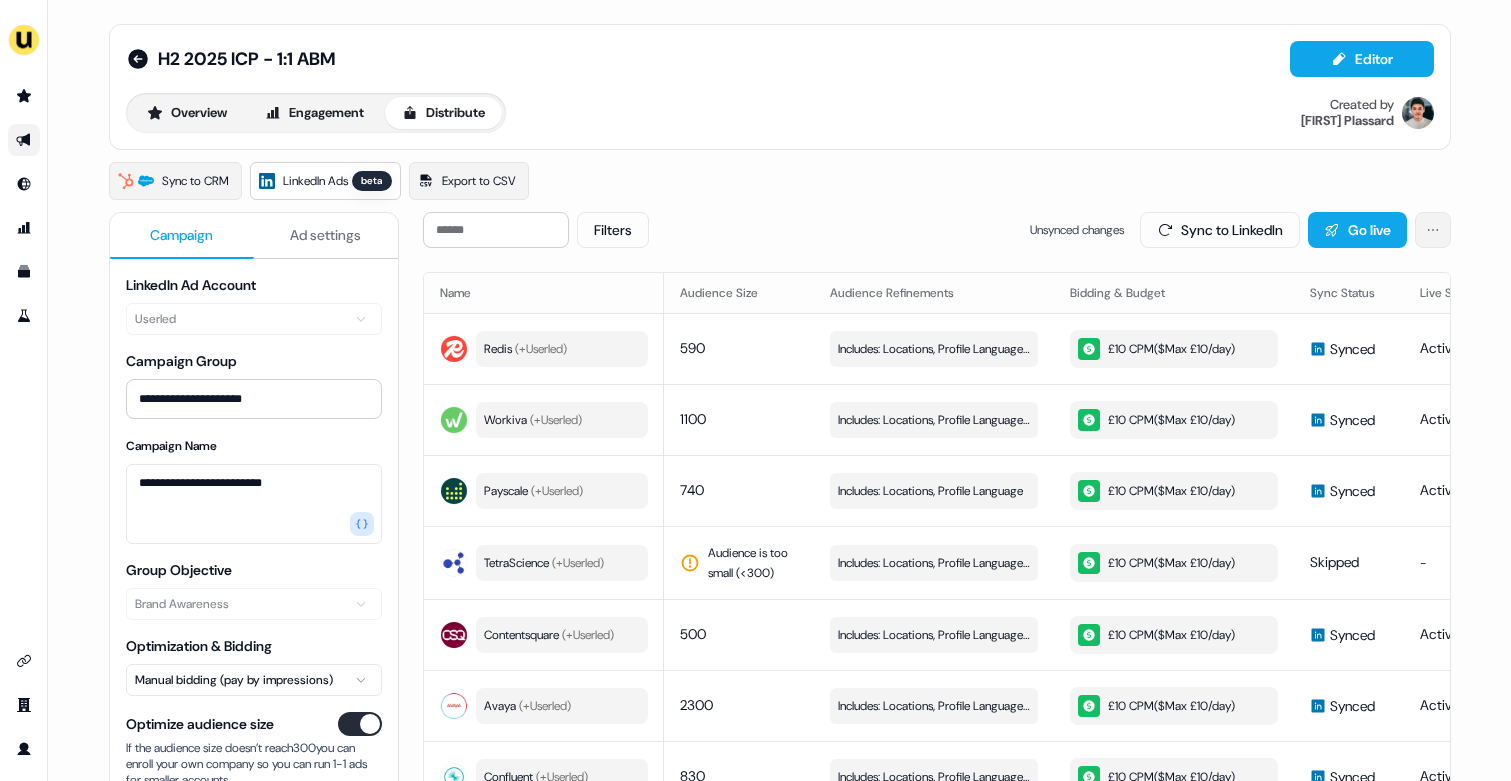 click on "**********" at bounding box center [755, 390] 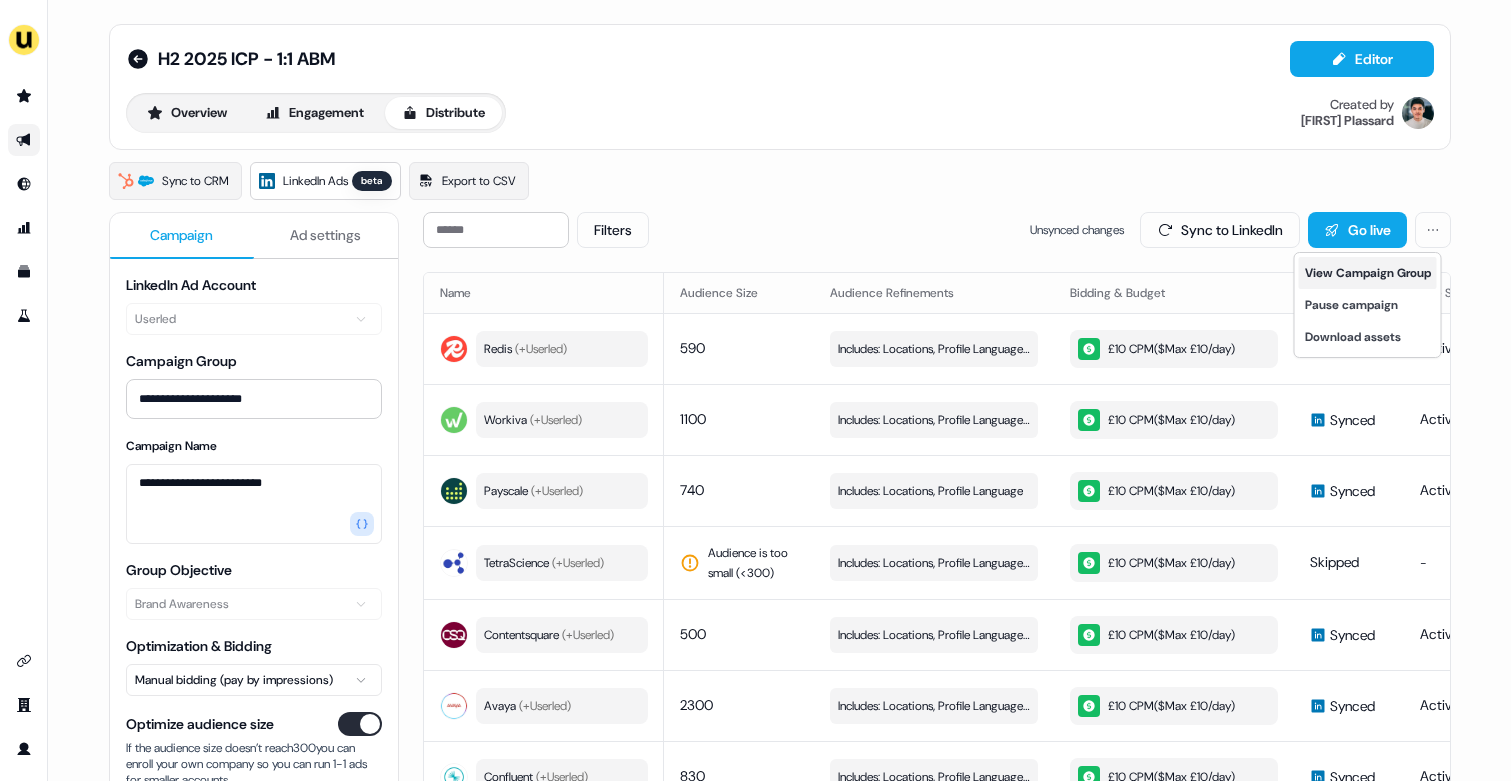click on "View Campaign Group" at bounding box center [1368, 273] 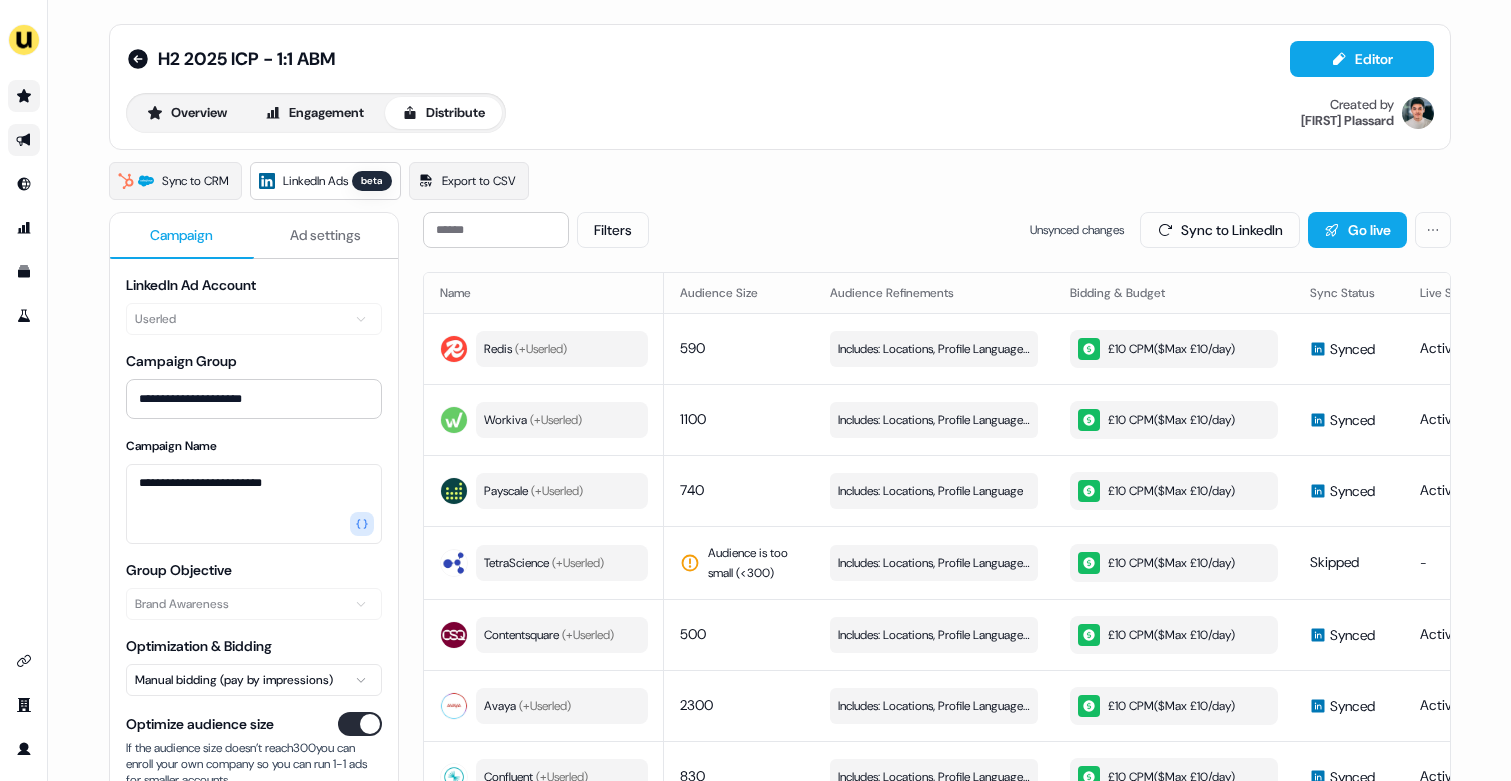 click at bounding box center [24, 96] 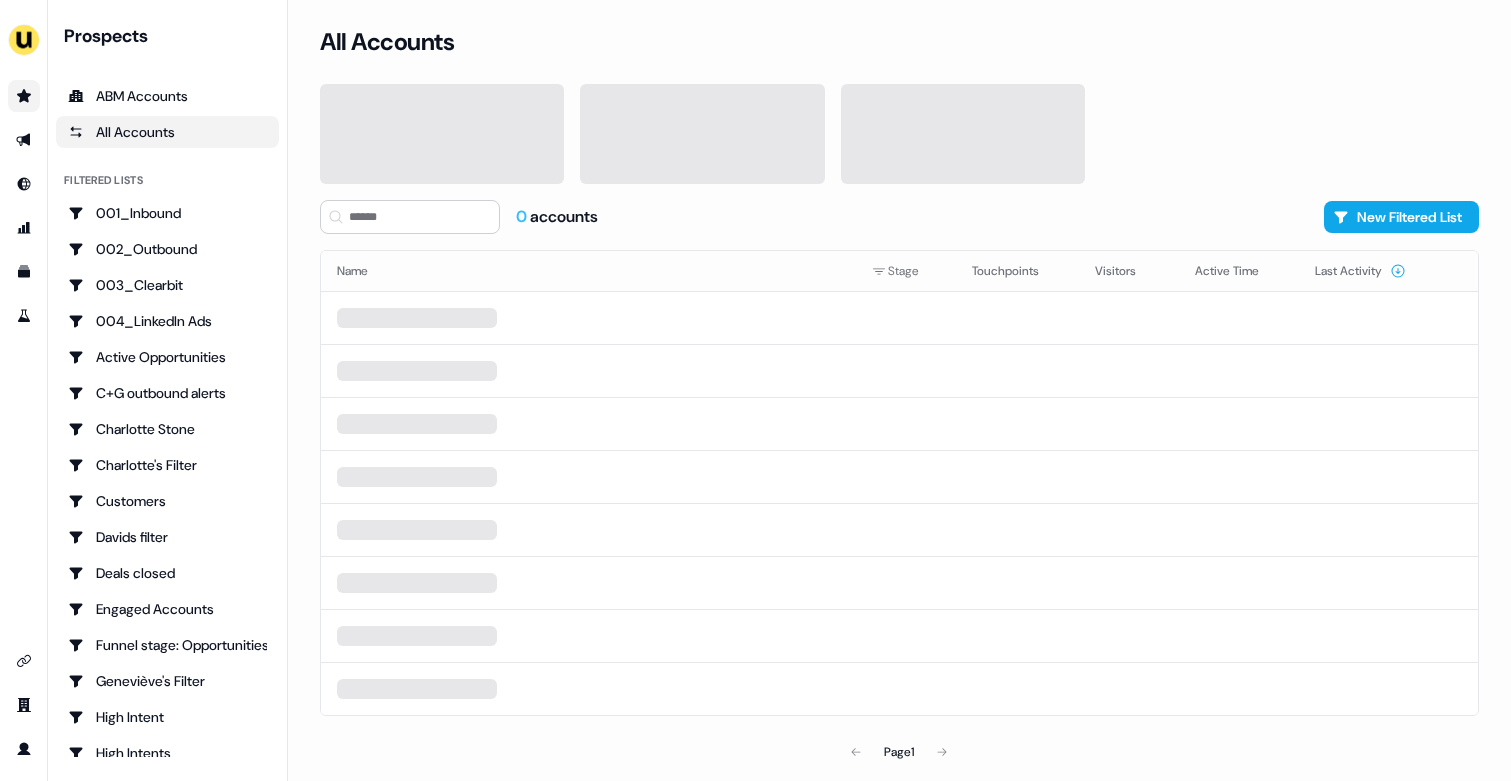 scroll, scrollTop: 0, scrollLeft: 0, axis: both 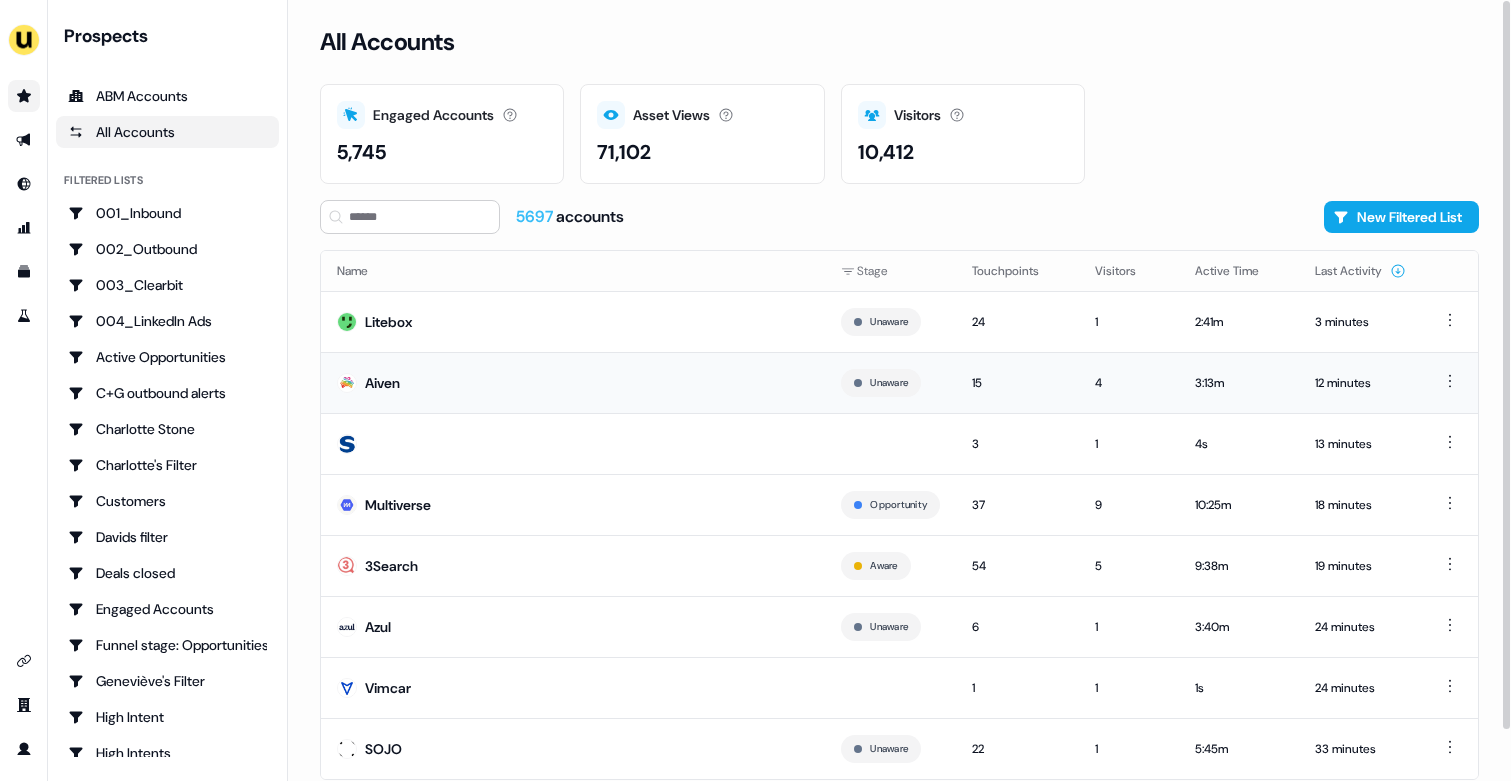 click on "Aiven" at bounding box center (573, 382) 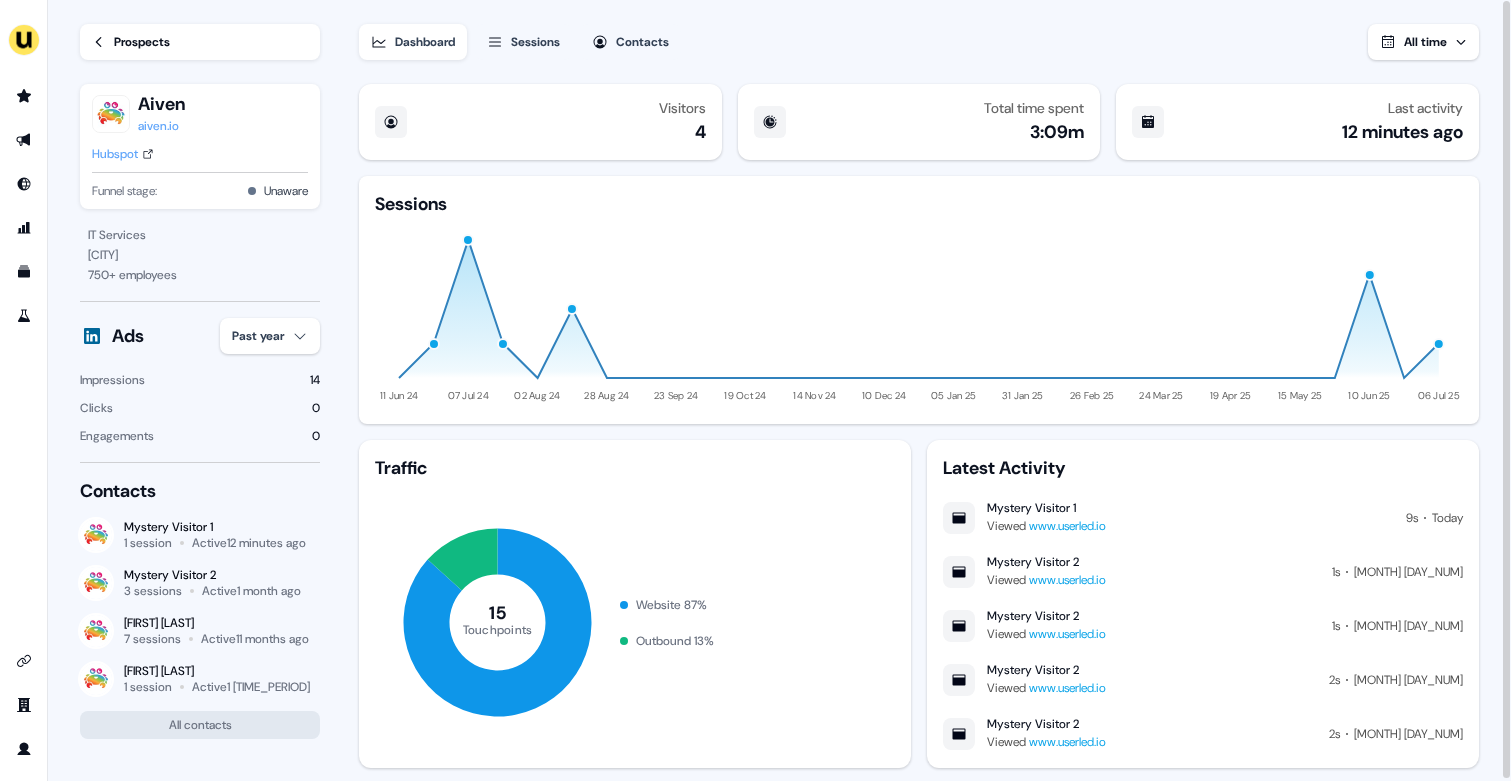 click on "7 [TIME_PERIOD]" at bounding box center (755, 390) 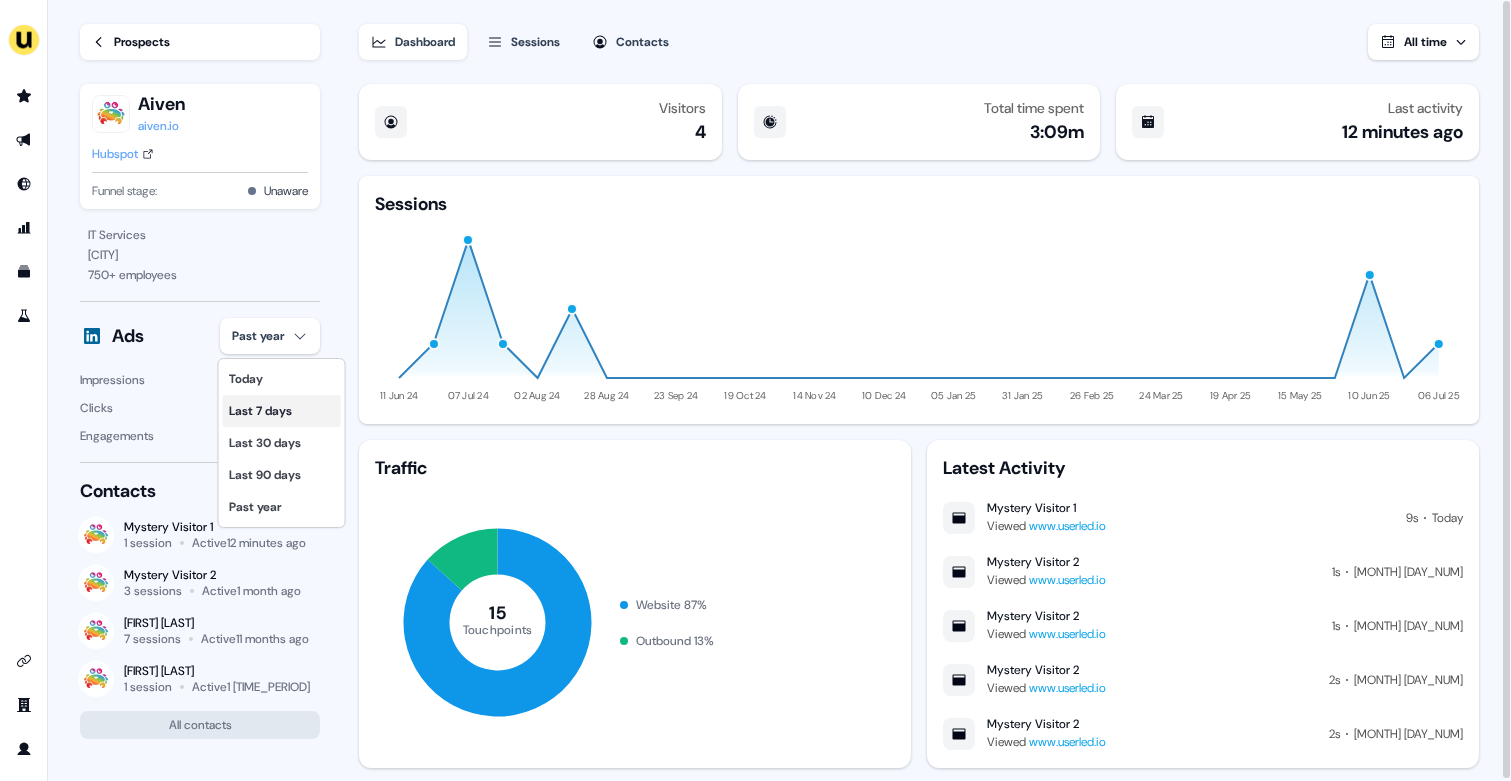 click on "Last 7 days" at bounding box center (282, 411) 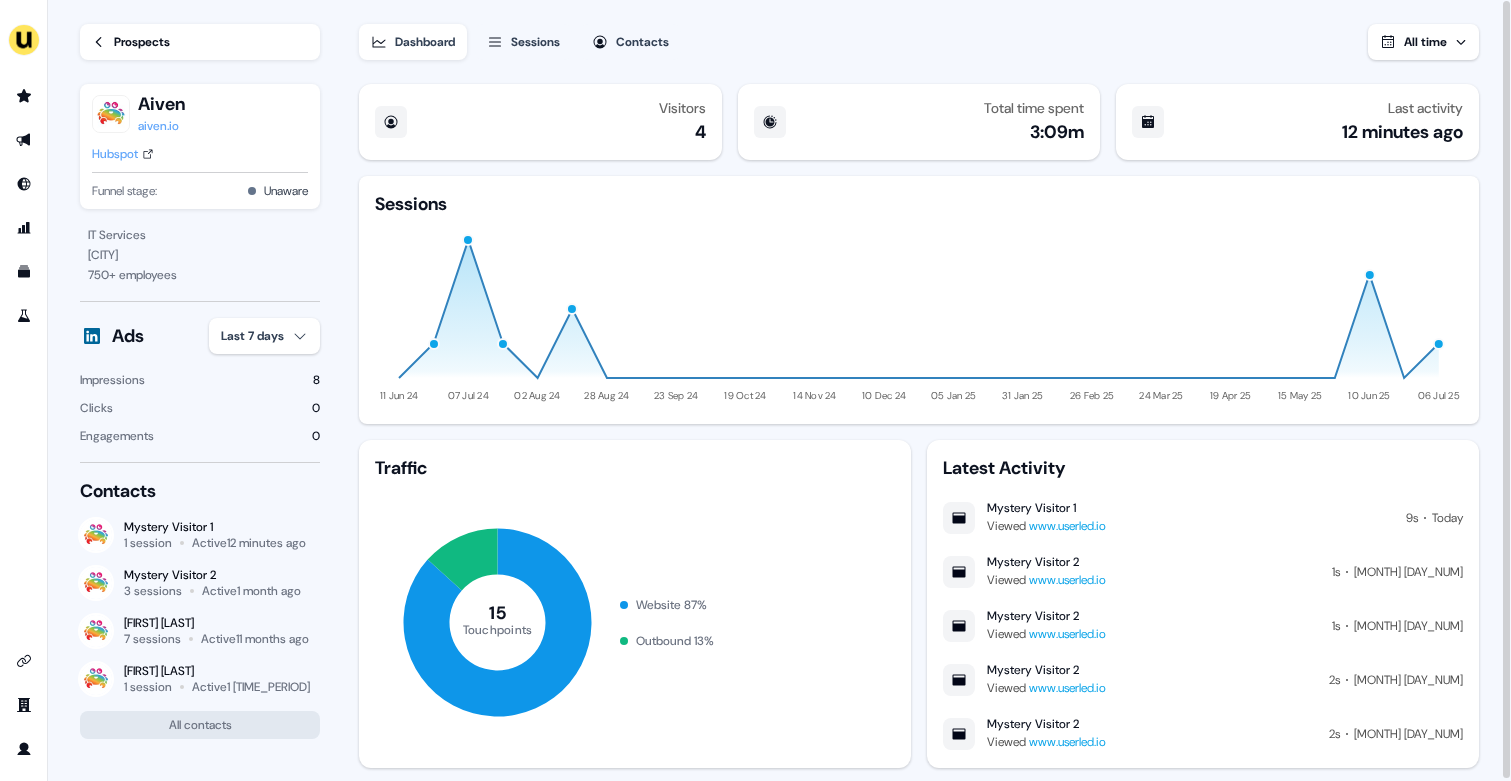 click on "7 [TIME_PERIOD]" at bounding box center (755, 390) 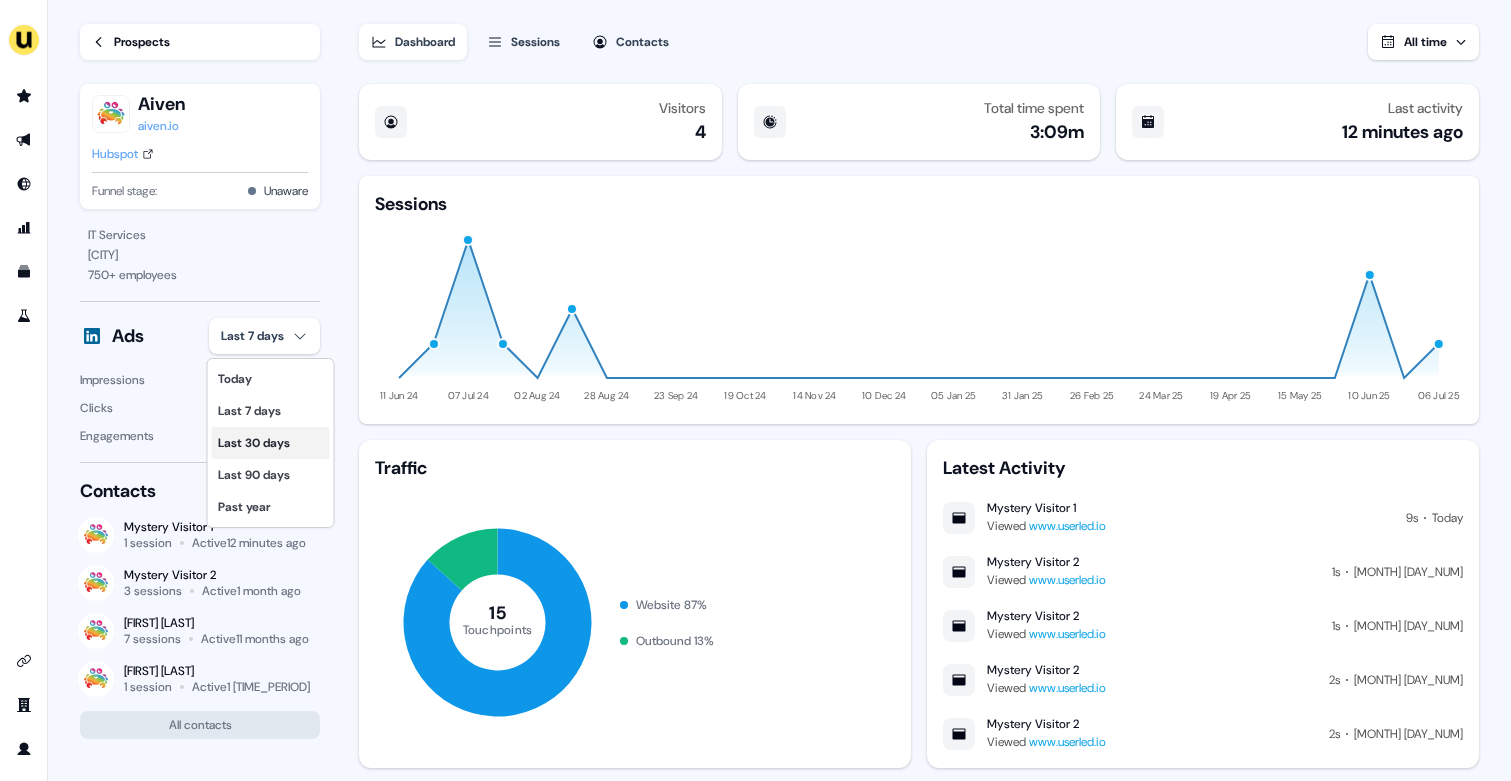 click on "Last 30 days" at bounding box center [271, 443] 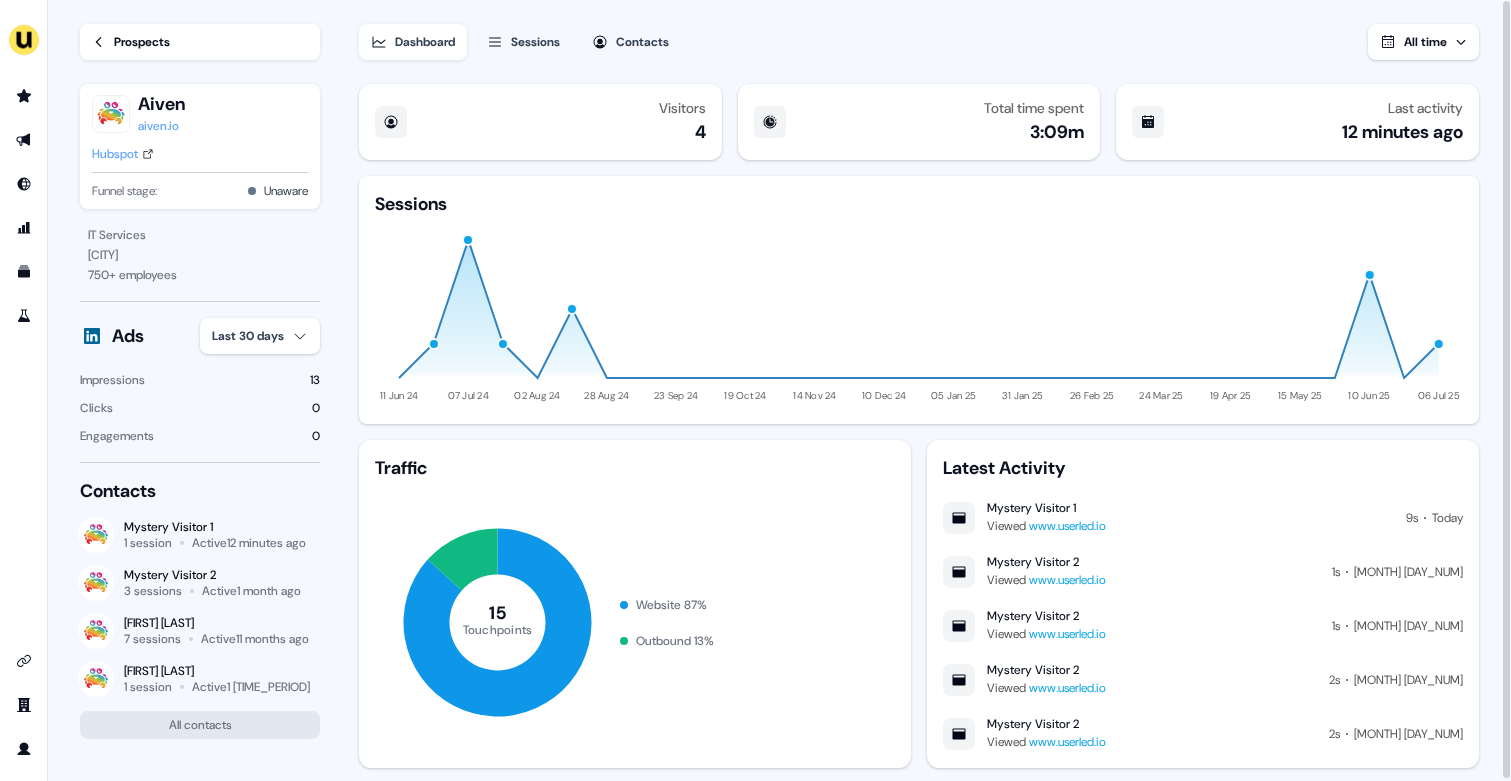 click on "Hubspot" at bounding box center (115, 154) 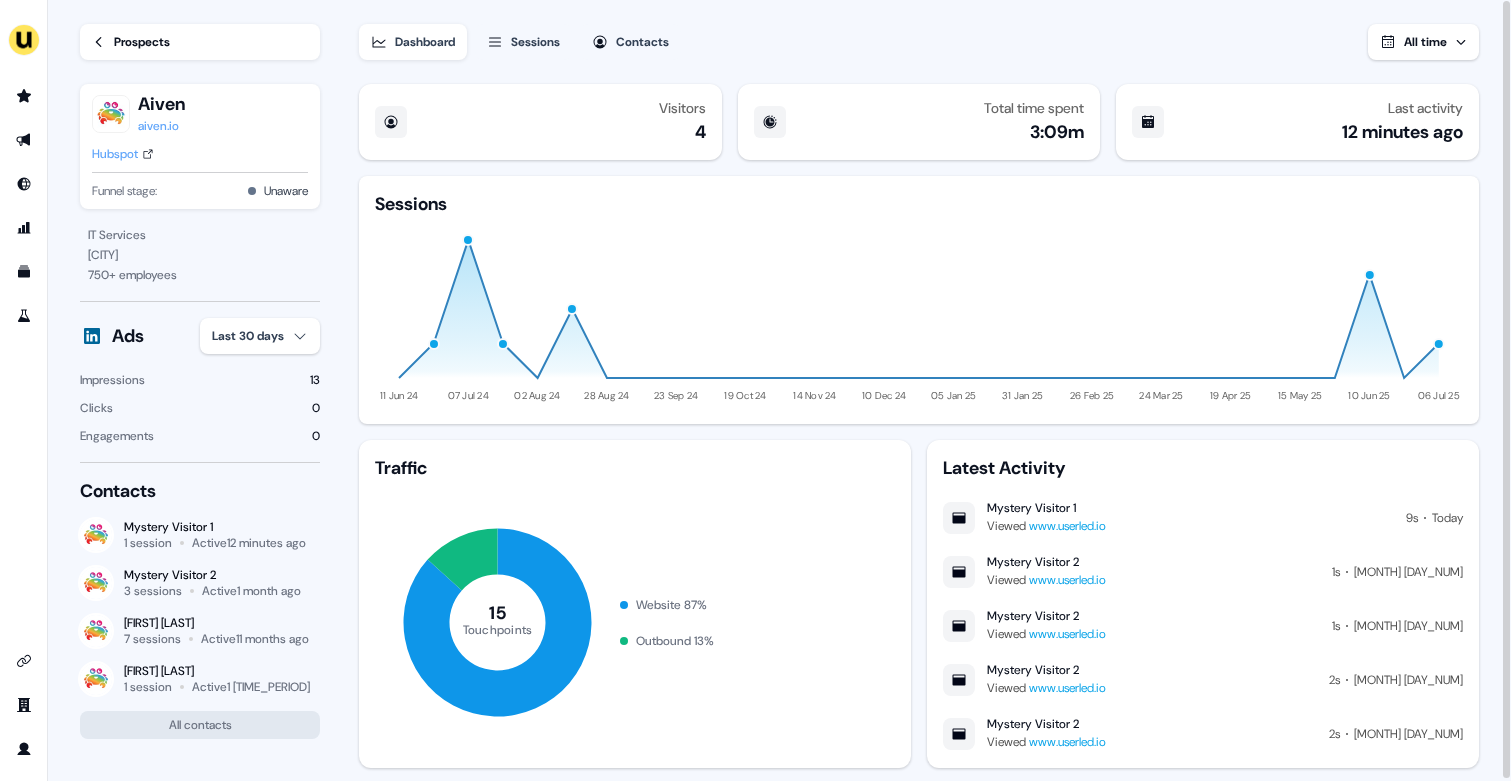 click on "Sessions" at bounding box center [535, 42] 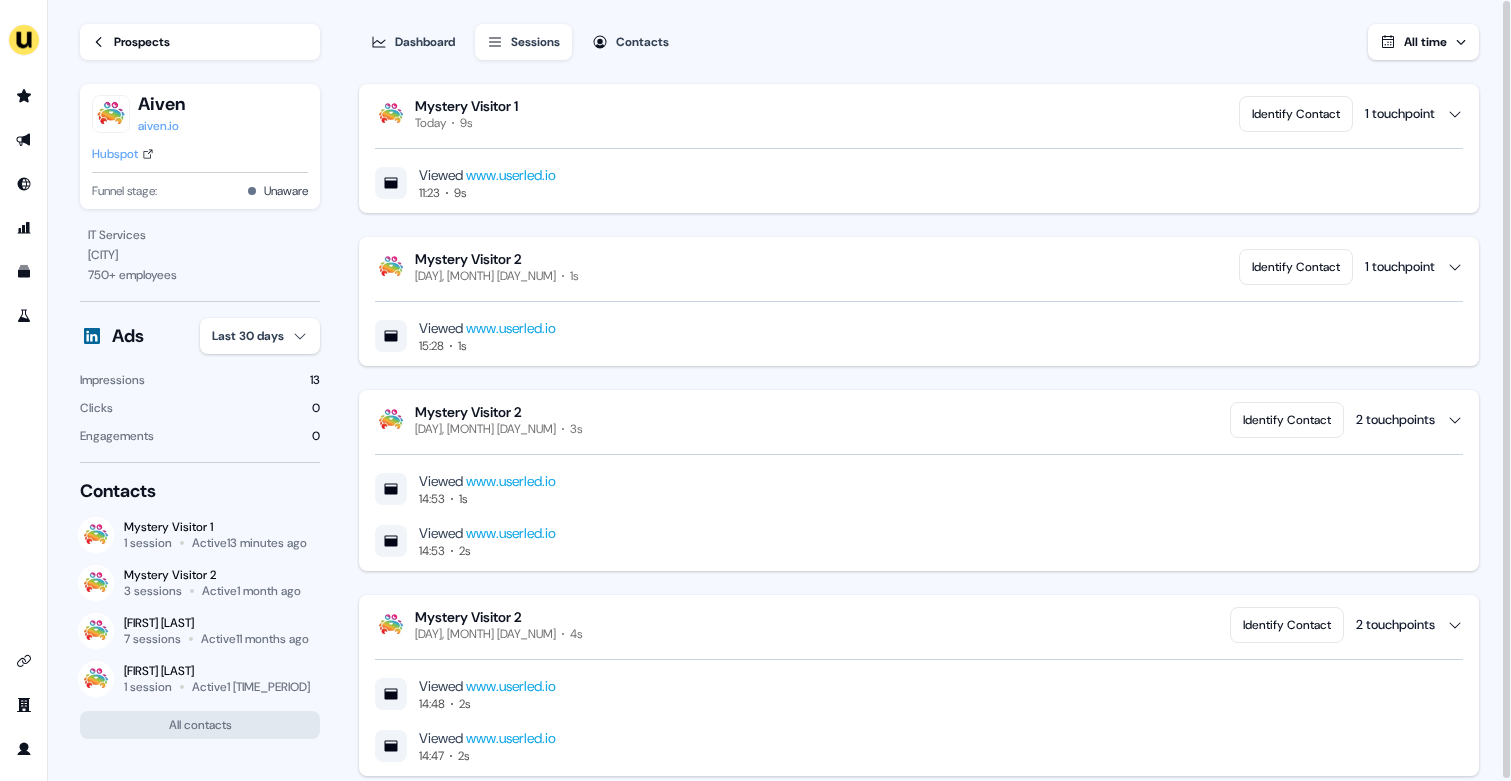 type 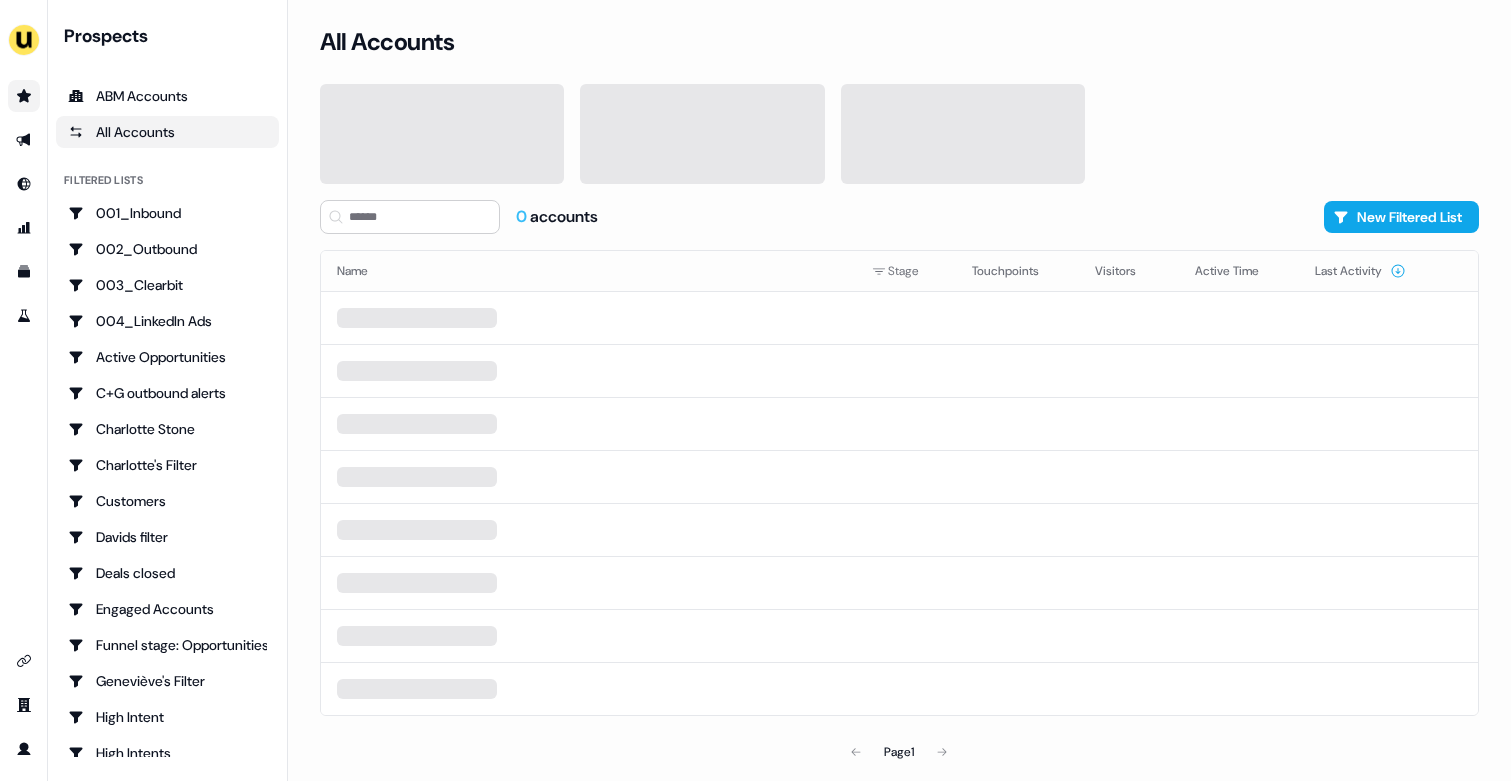 scroll, scrollTop: 0, scrollLeft: 0, axis: both 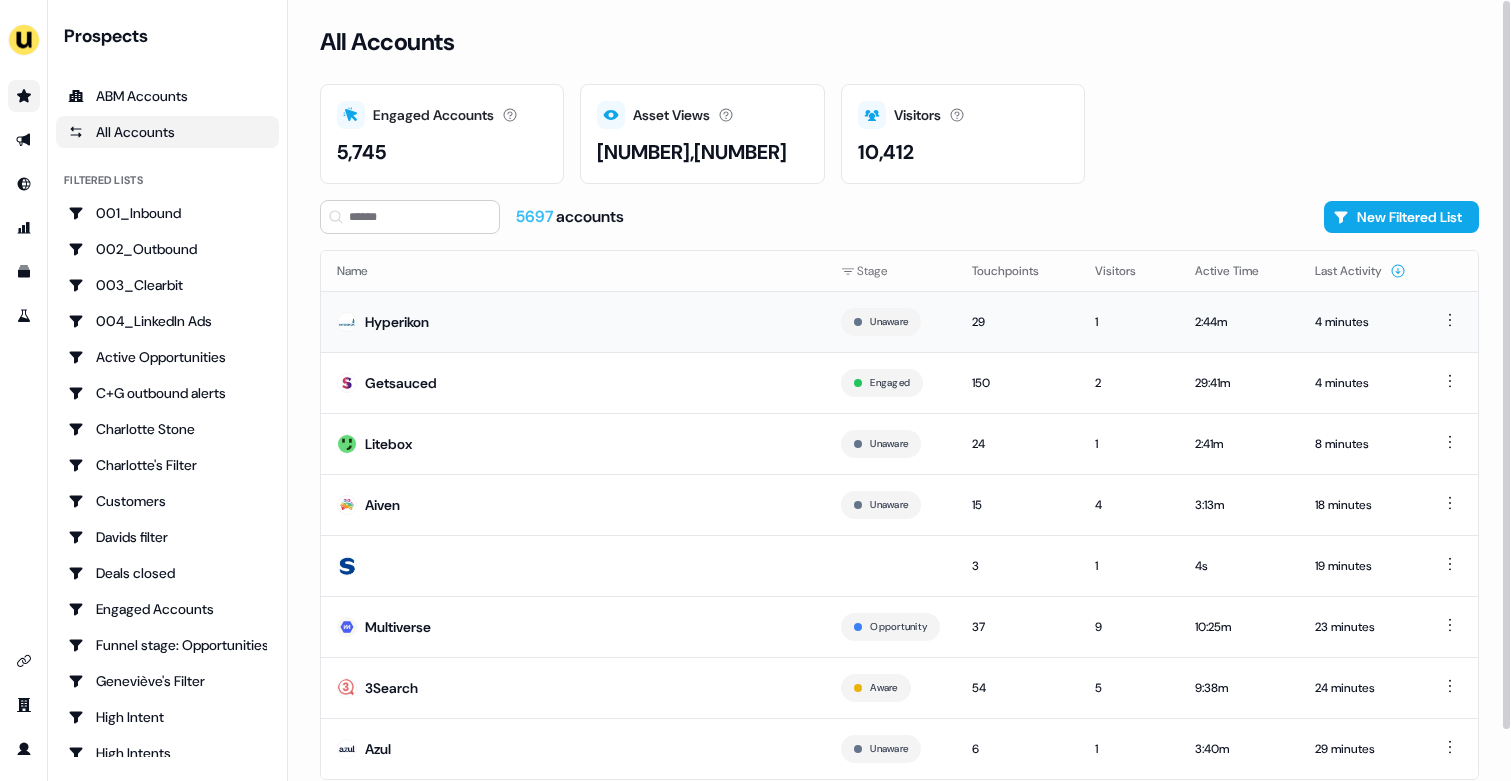 click on "Hyperikon" at bounding box center [573, 321] 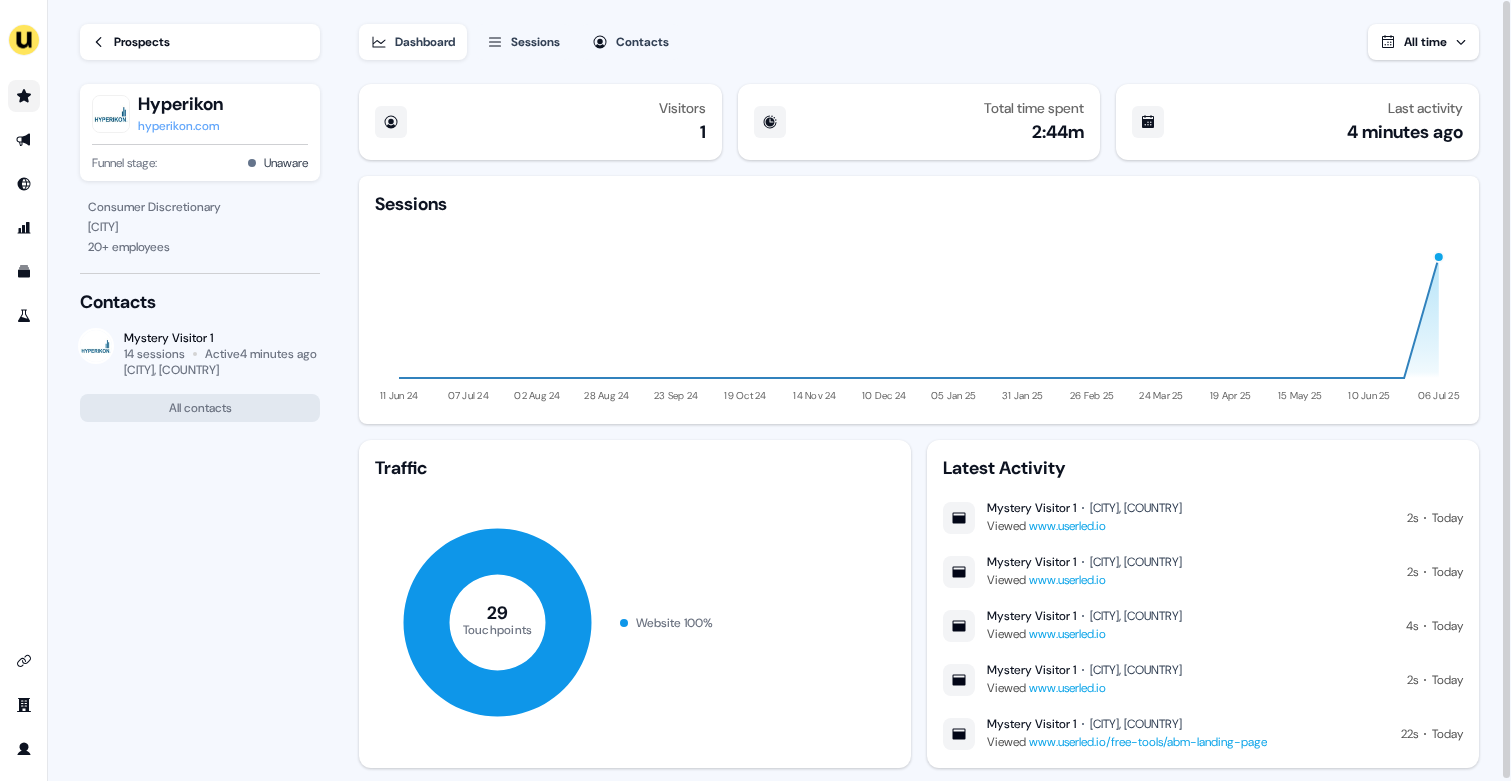 click at bounding box center (24, 96) 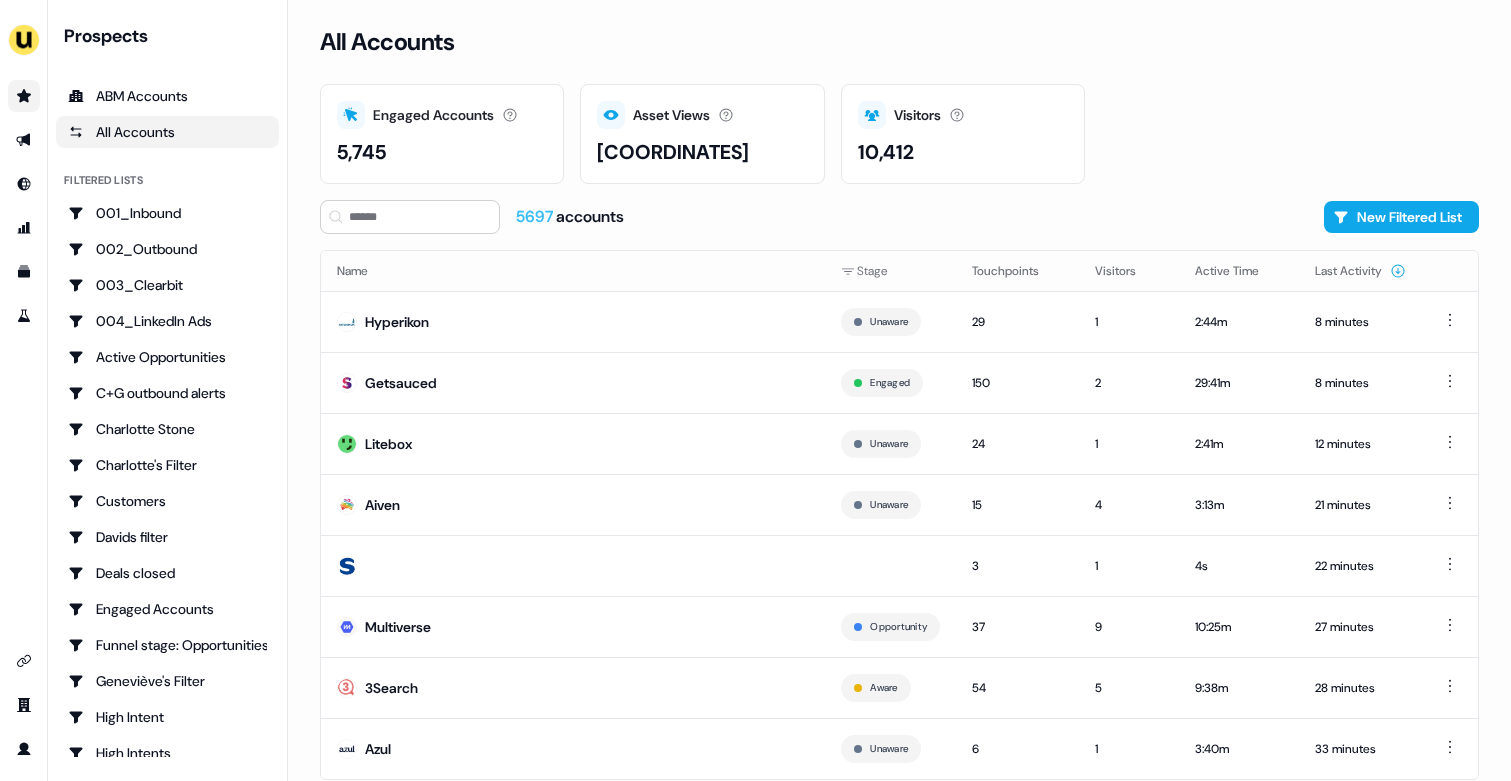 scroll, scrollTop: 0, scrollLeft: 0, axis: both 